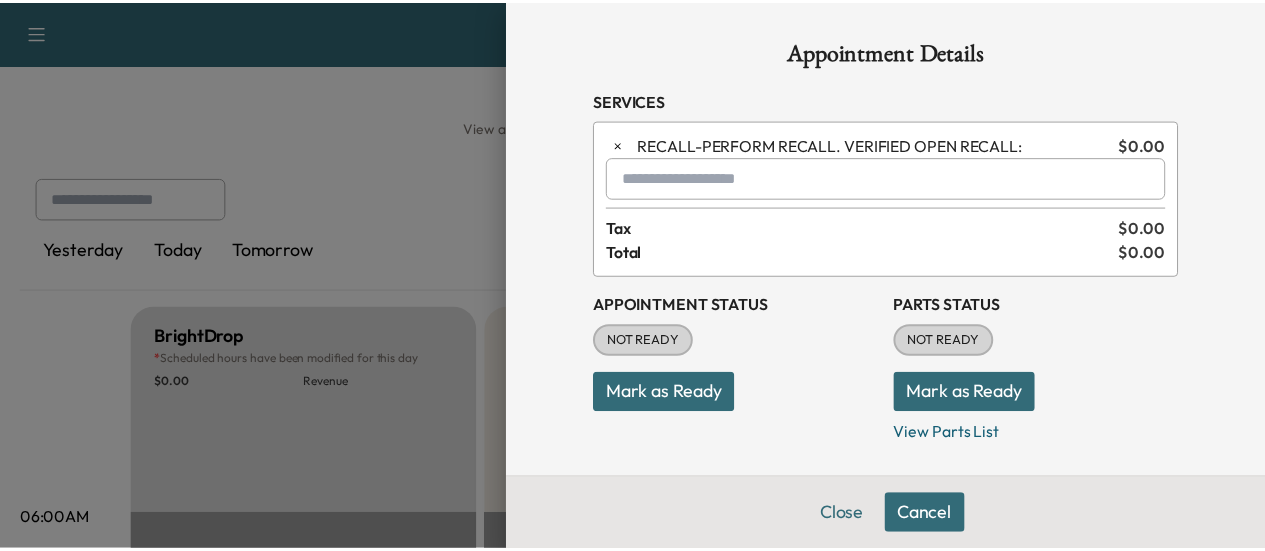 scroll, scrollTop: 600, scrollLeft: 0, axis: vertical 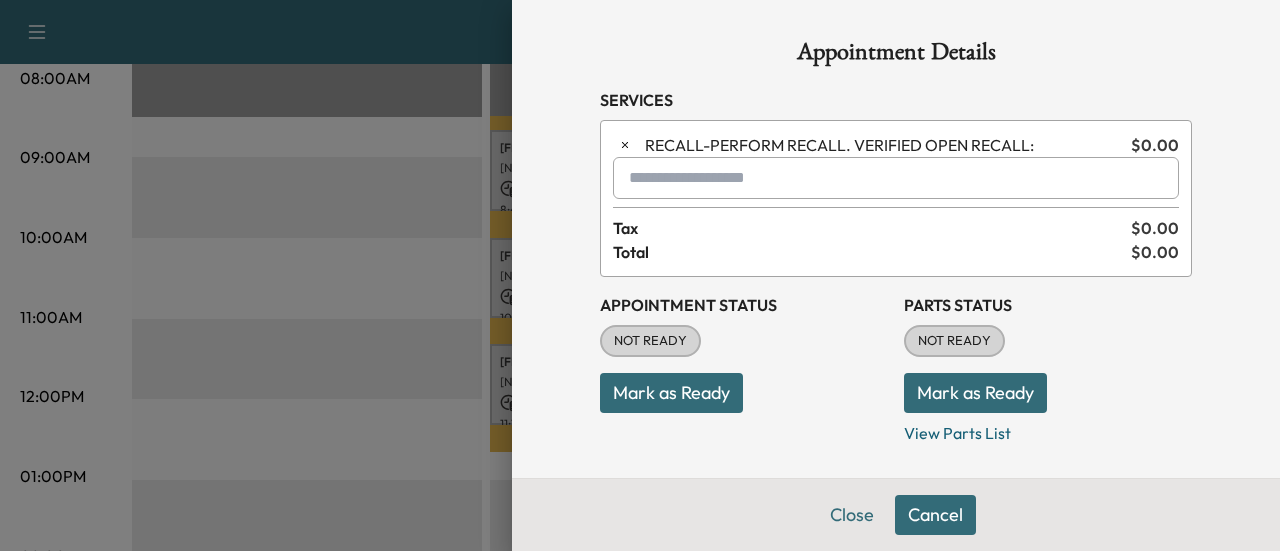 click on "Cancel" at bounding box center [935, 515] 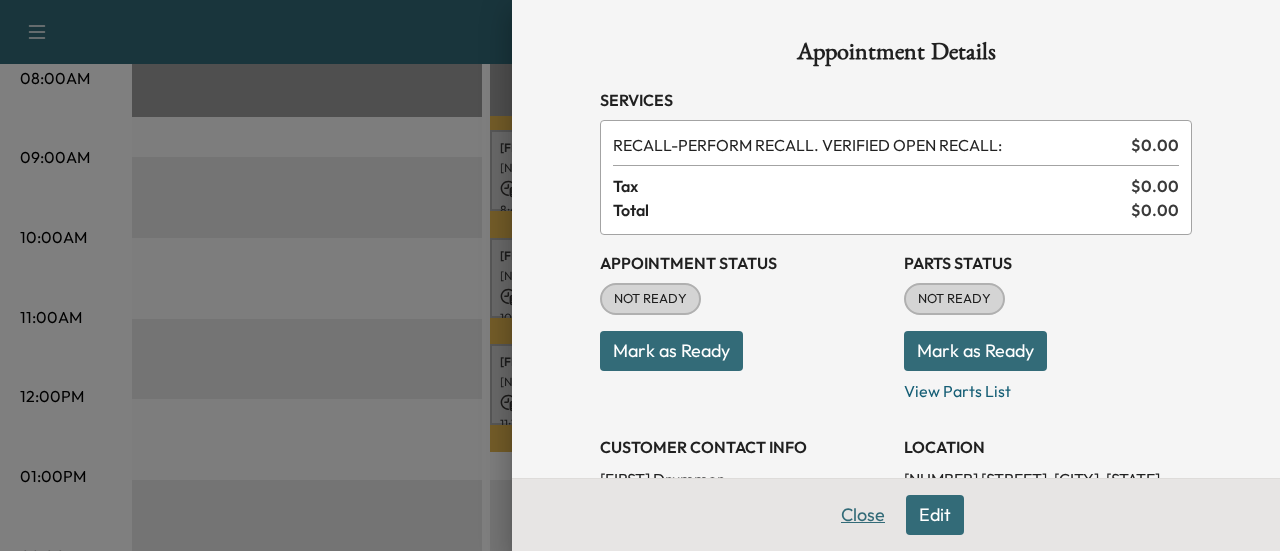 click on "Close" at bounding box center (863, 515) 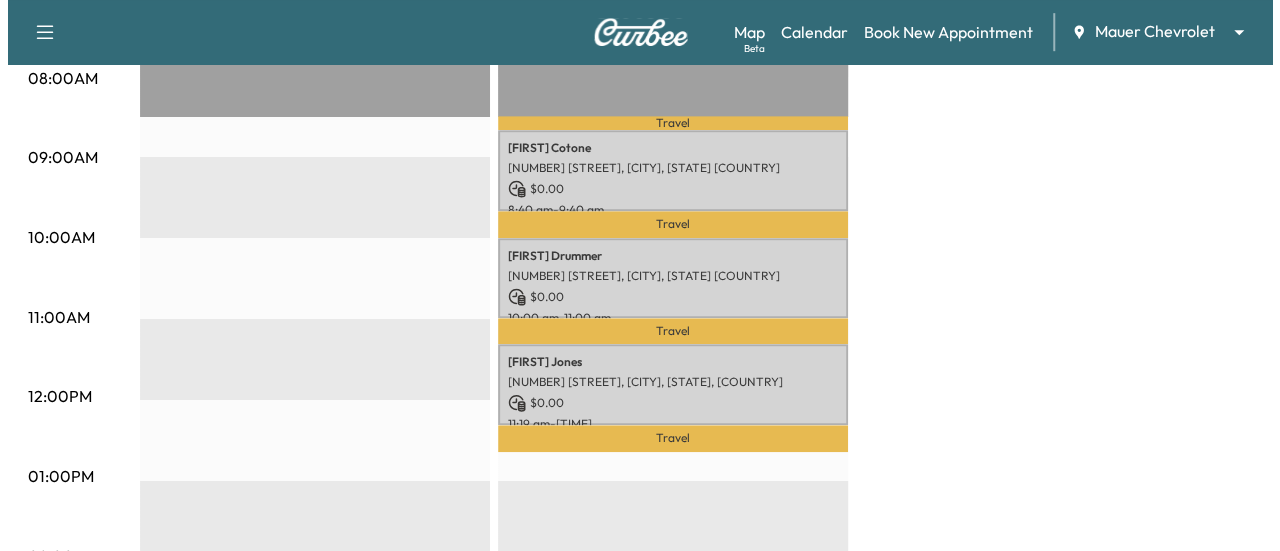 scroll, scrollTop: 0, scrollLeft: 0, axis: both 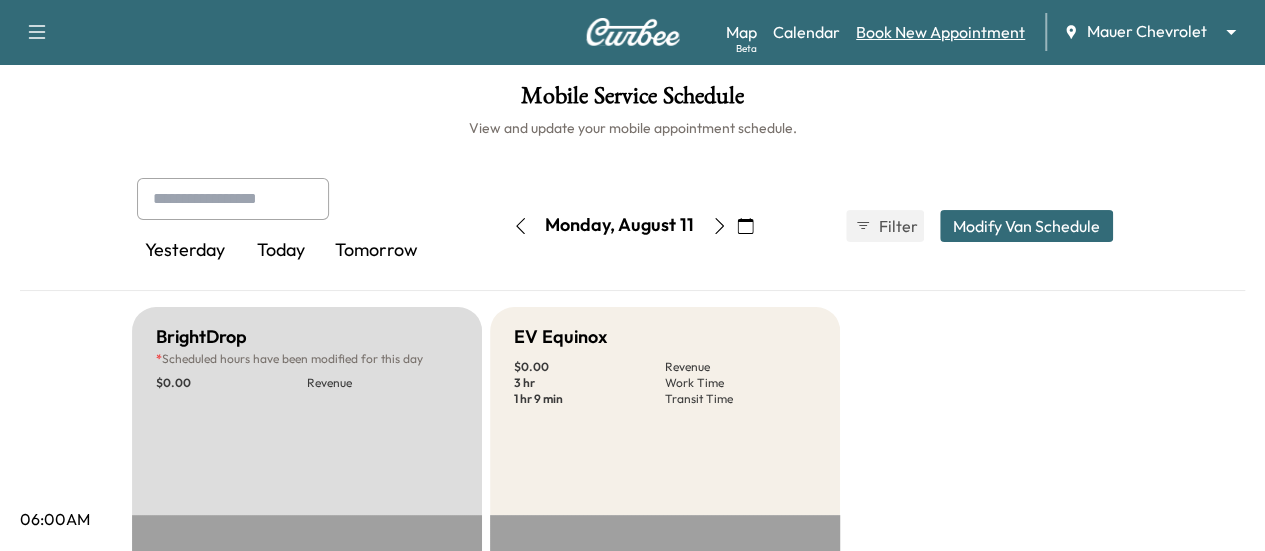 click on "Book New Appointment" at bounding box center (940, 32) 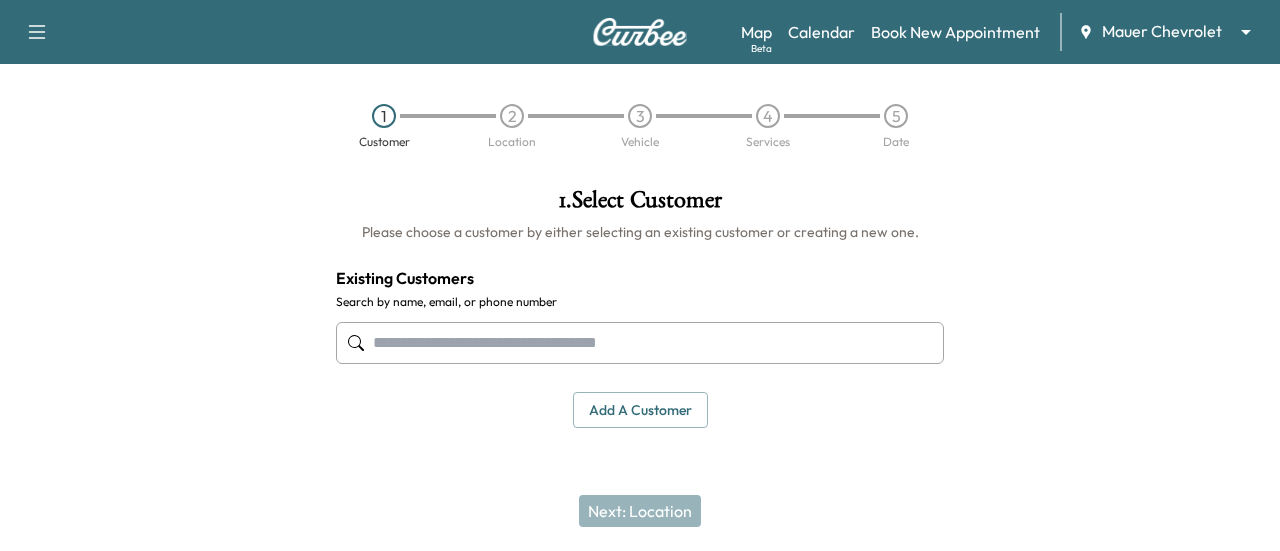 click at bounding box center (640, 343) 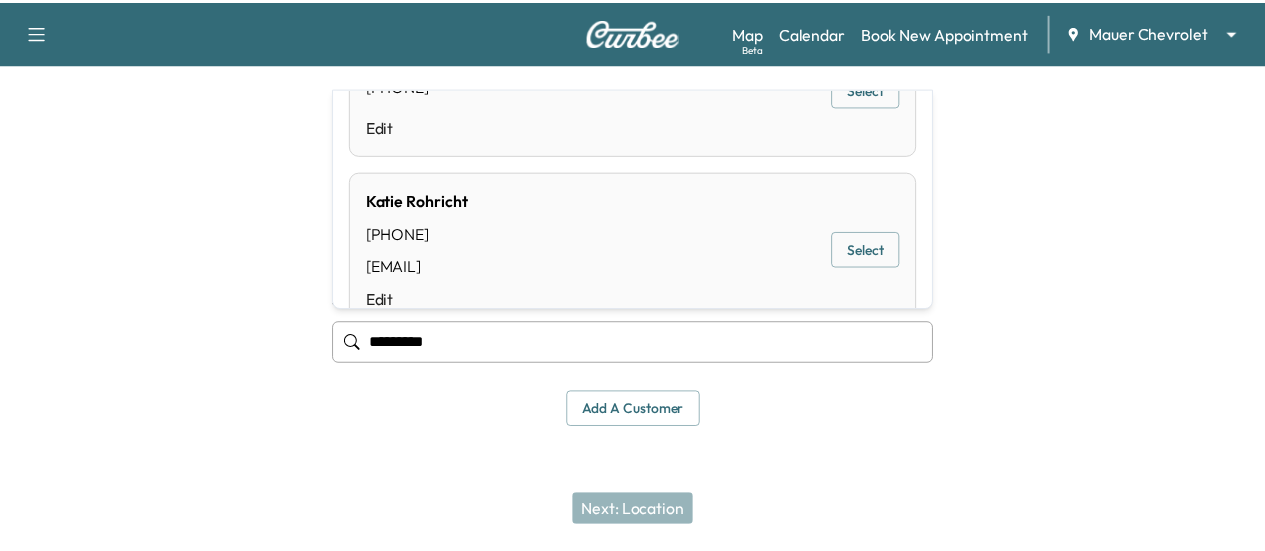 scroll, scrollTop: 92, scrollLeft: 0, axis: vertical 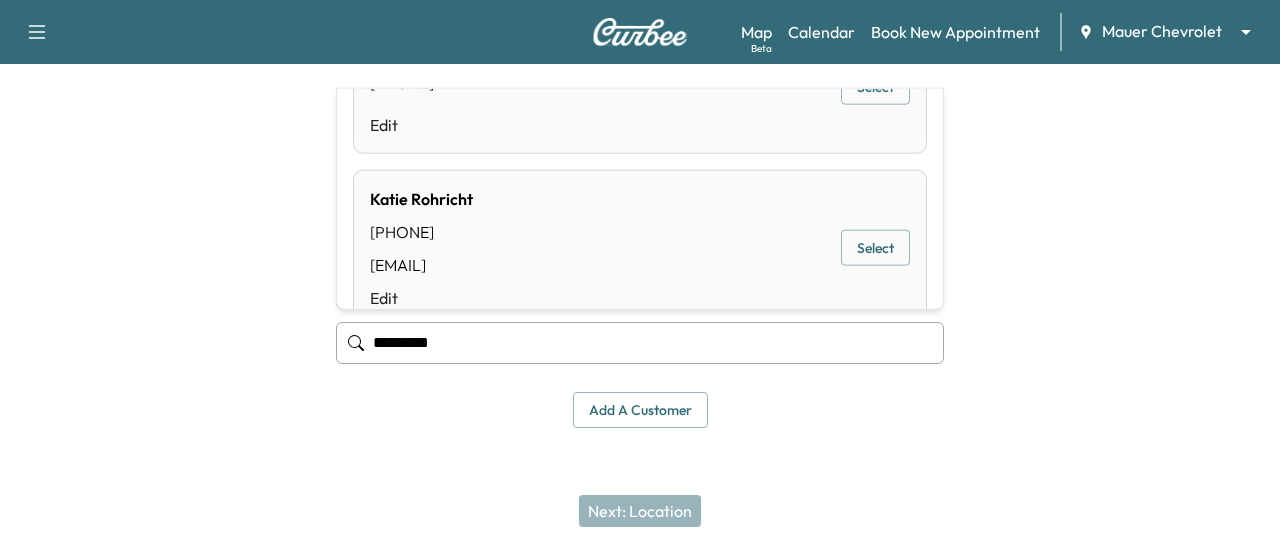 click on "Select" at bounding box center (875, 248) 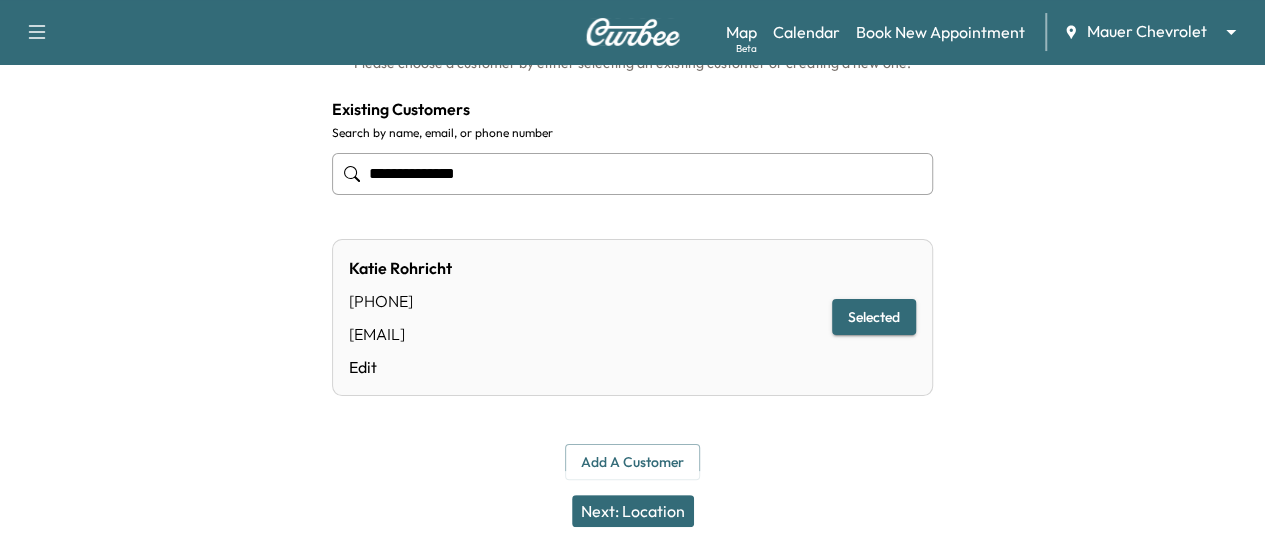 scroll, scrollTop: 176, scrollLeft: 0, axis: vertical 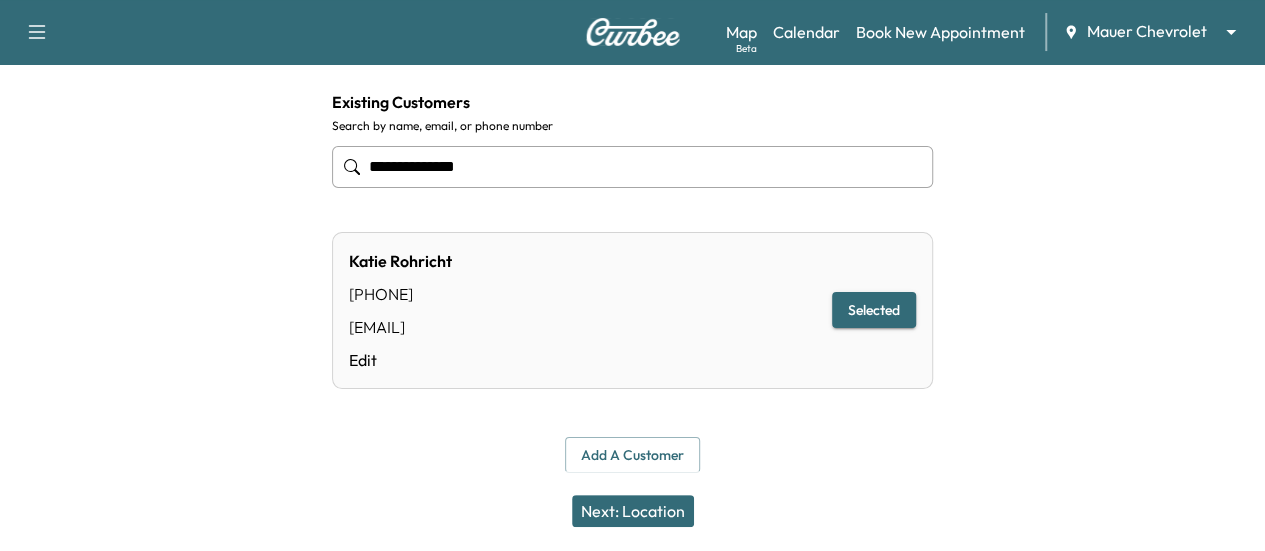 type on "**********" 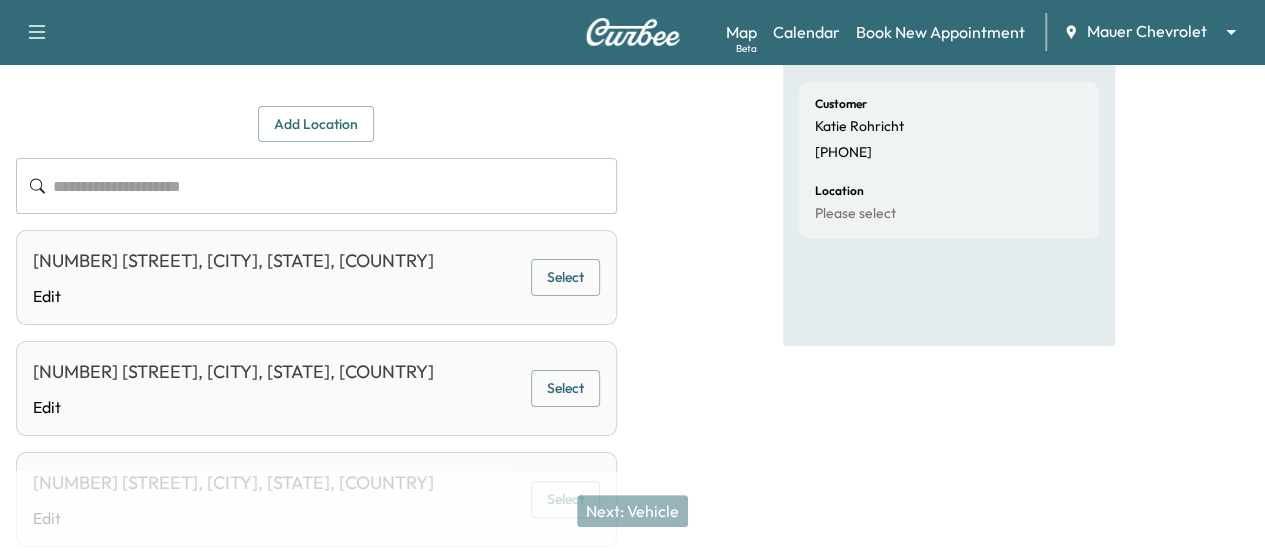 click on "Select" at bounding box center (565, 277) 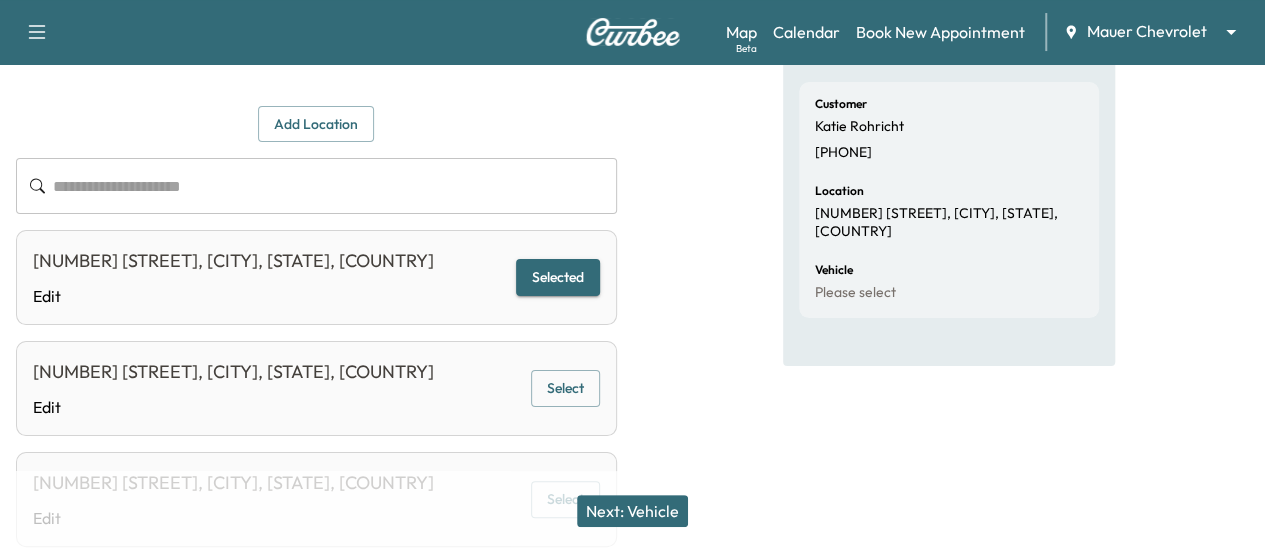 click on "Next: Vehicle" at bounding box center [632, 511] 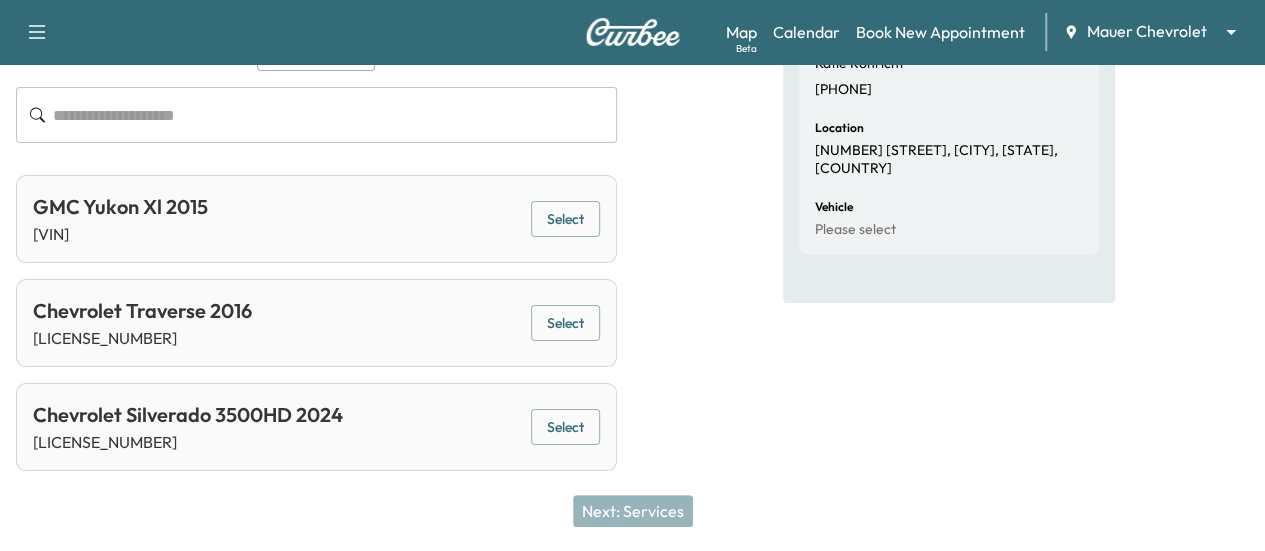 scroll, scrollTop: 266, scrollLeft: 0, axis: vertical 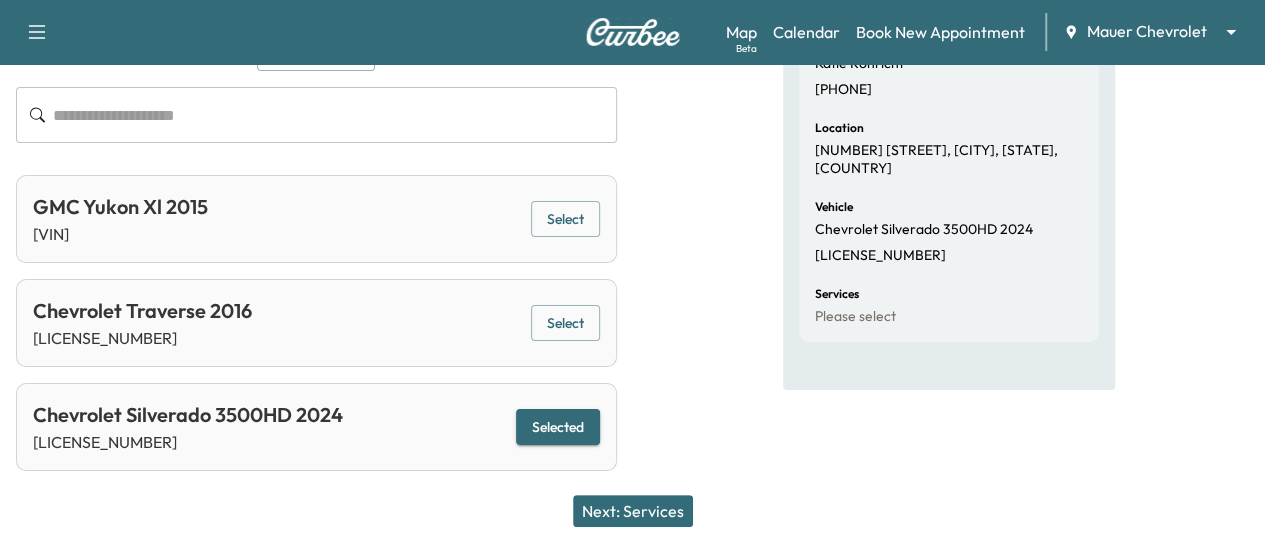 click on "Next: Services" at bounding box center [633, 511] 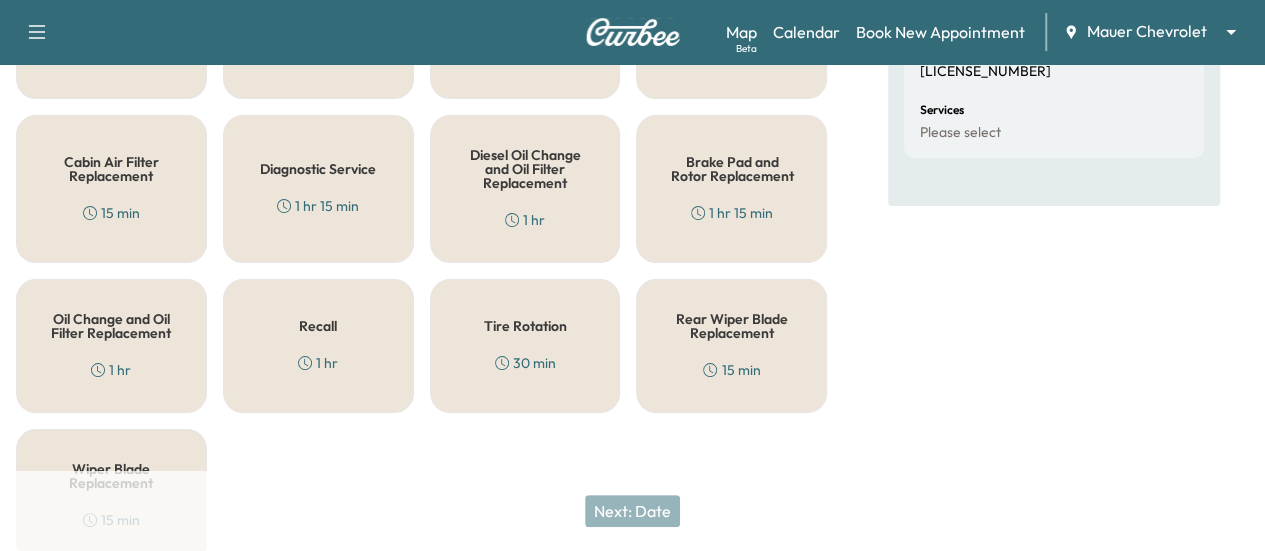 scroll, scrollTop: 428, scrollLeft: 0, axis: vertical 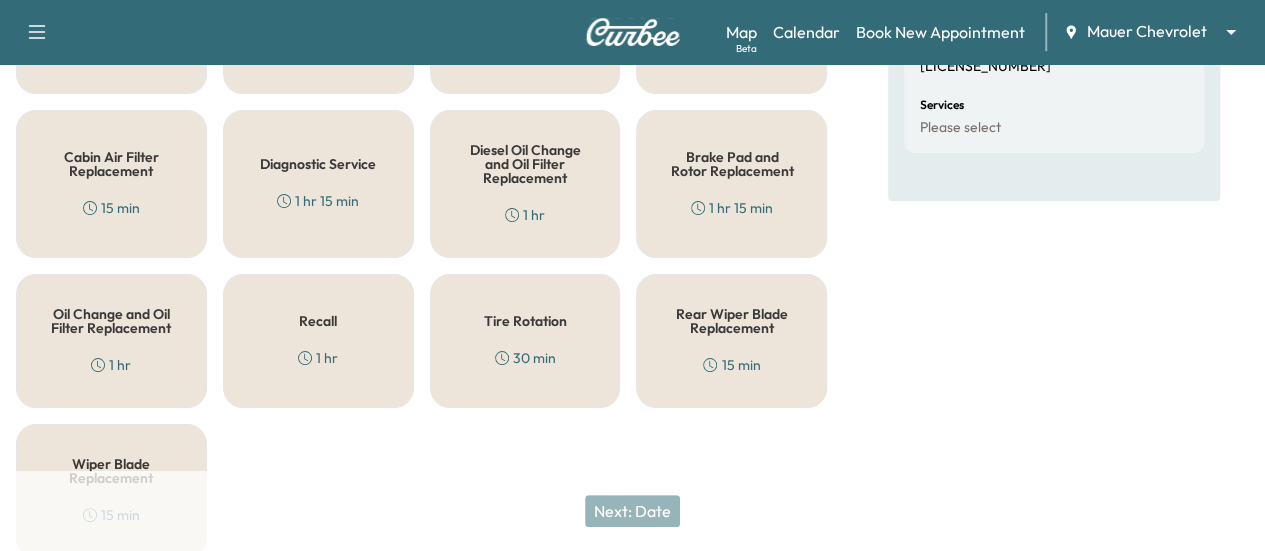 click on "Recall 1 hr" at bounding box center [318, 341] 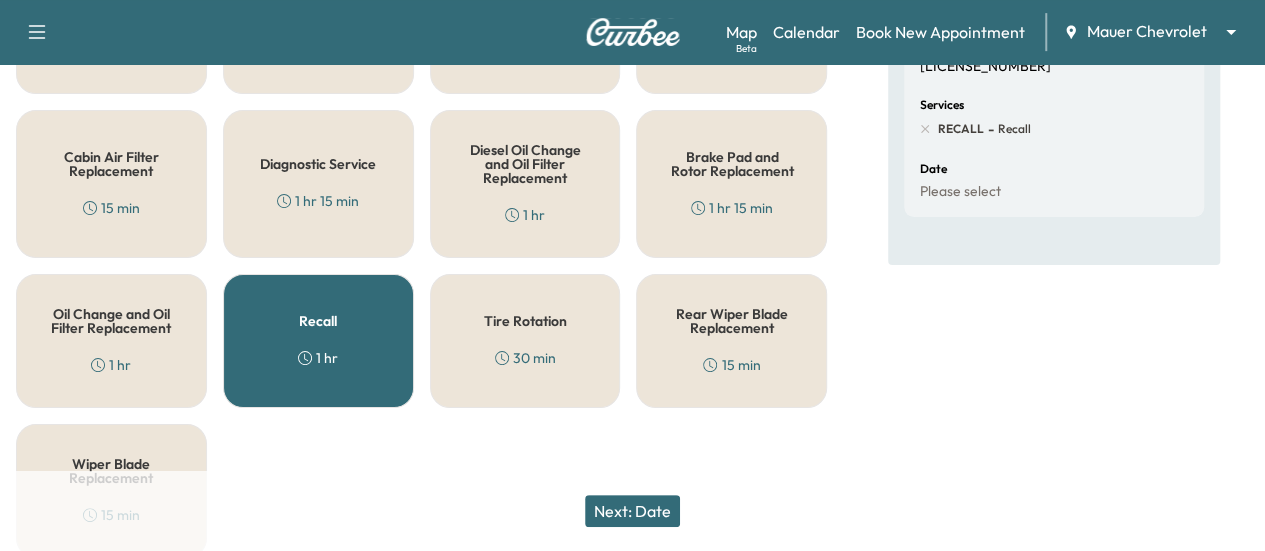 click on "Next: Date" at bounding box center [632, 511] 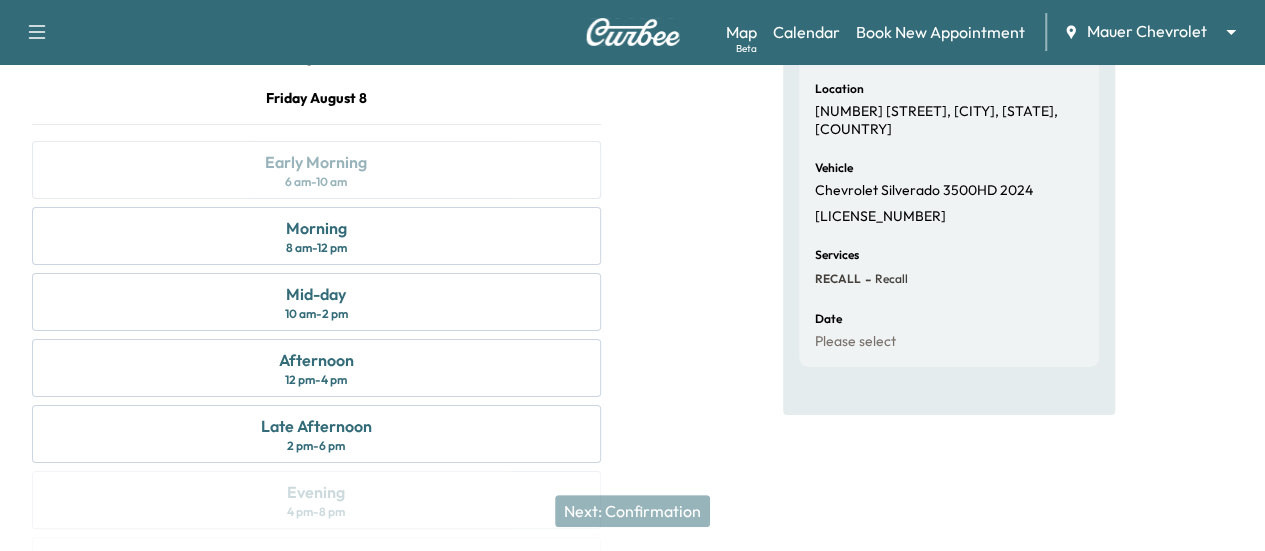 scroll, scrollTop: 274, scrollLeft: 0, axis: vertical 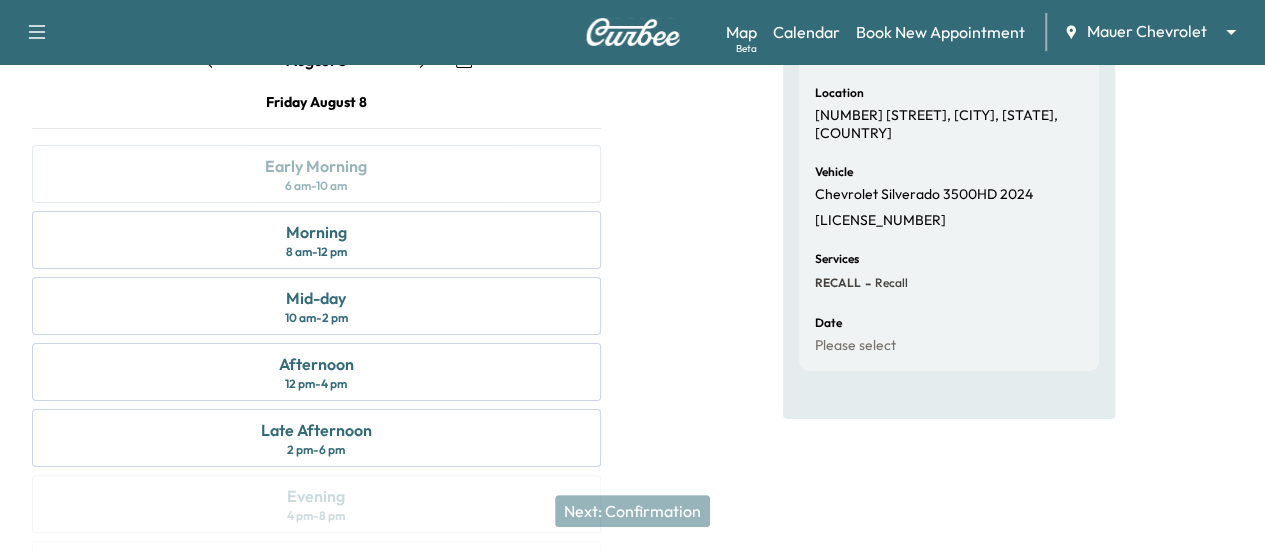 click 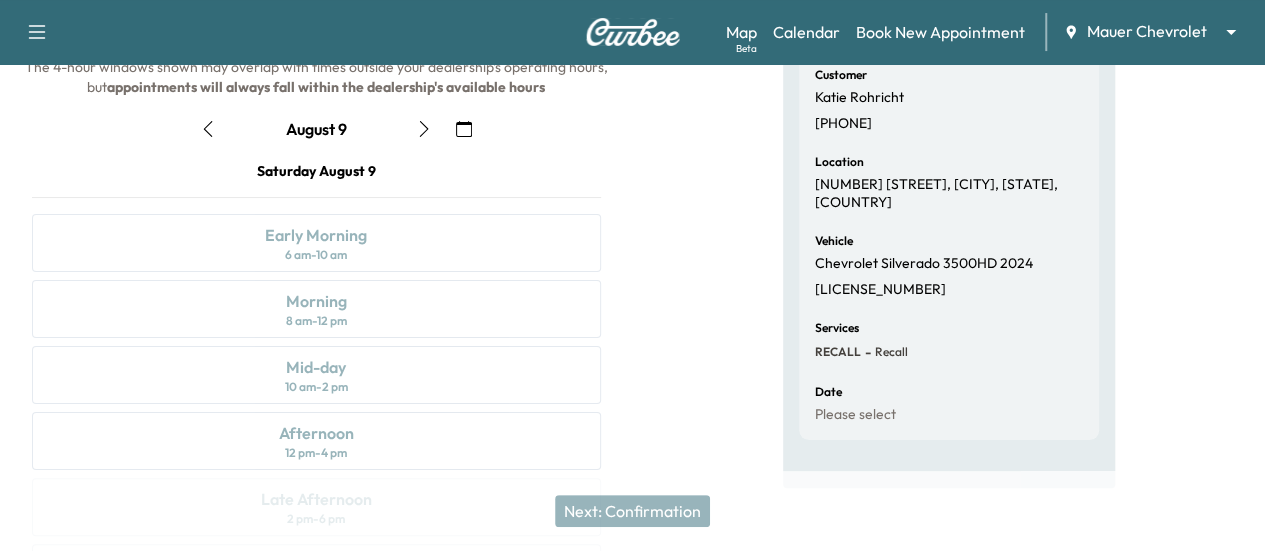 scroll, scrollTop: 274, scrollLeft: 0, axis: vertical 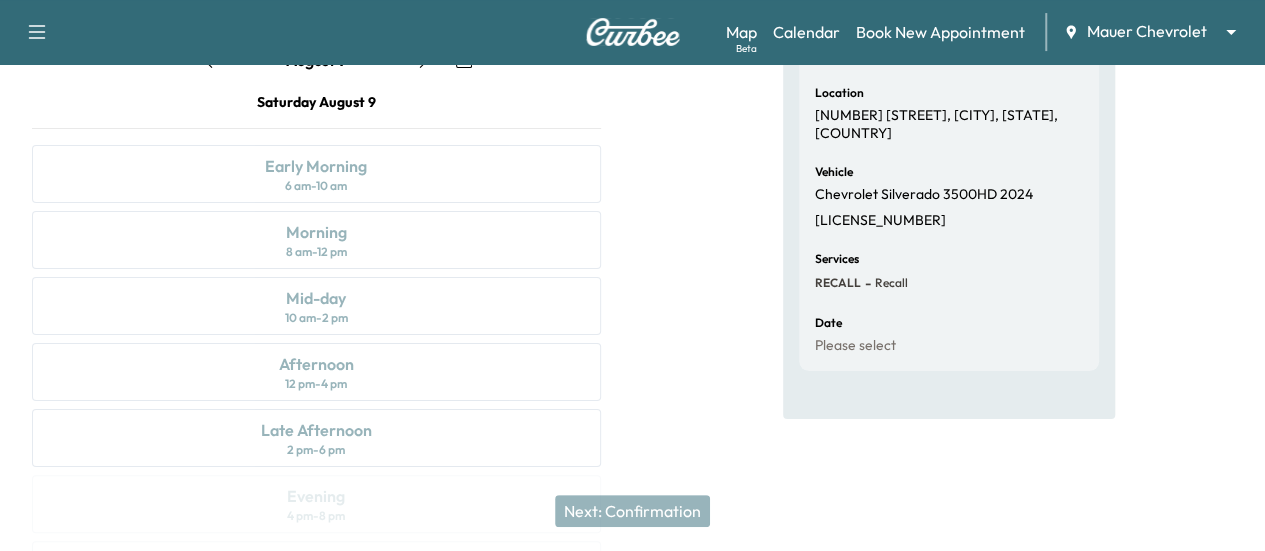 click 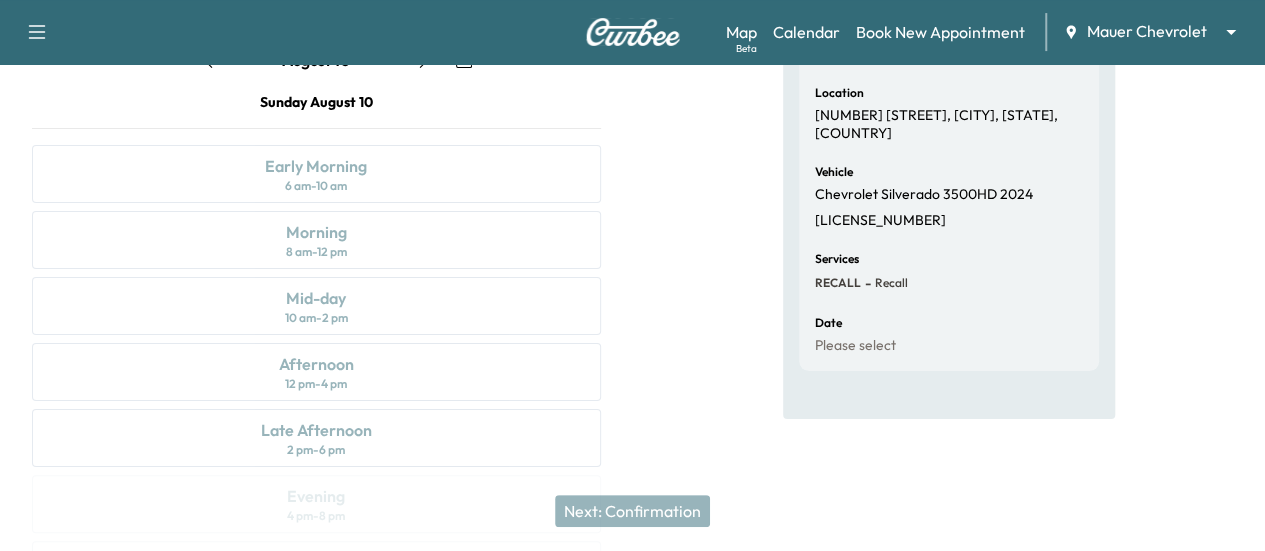 click 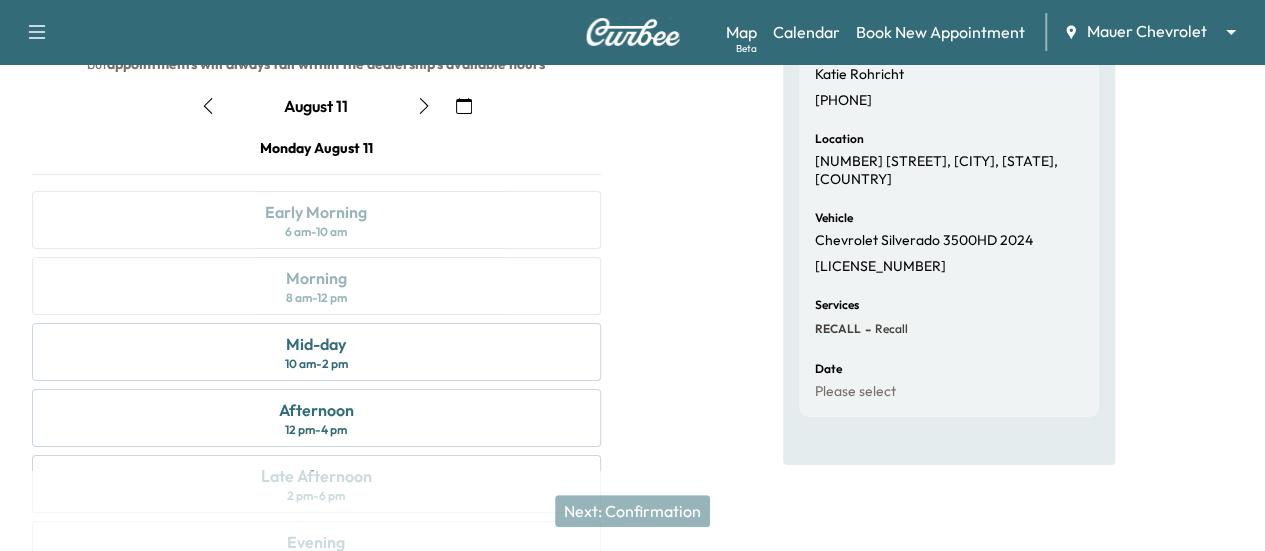 click 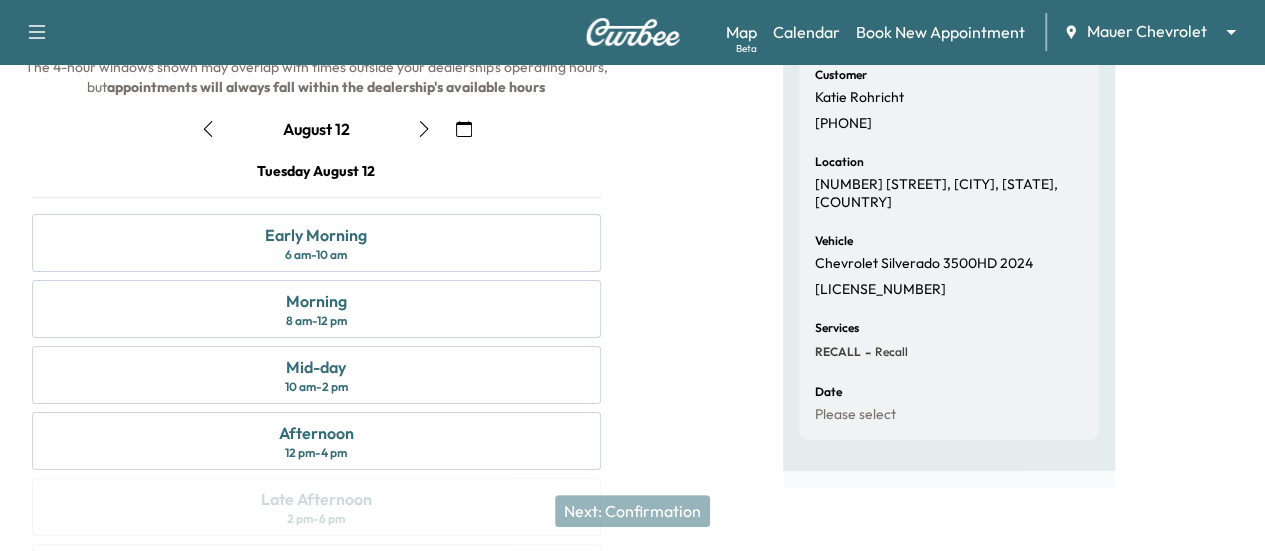 scroll, scrollTop: 228, scrollLeft: 0, axis: vertical 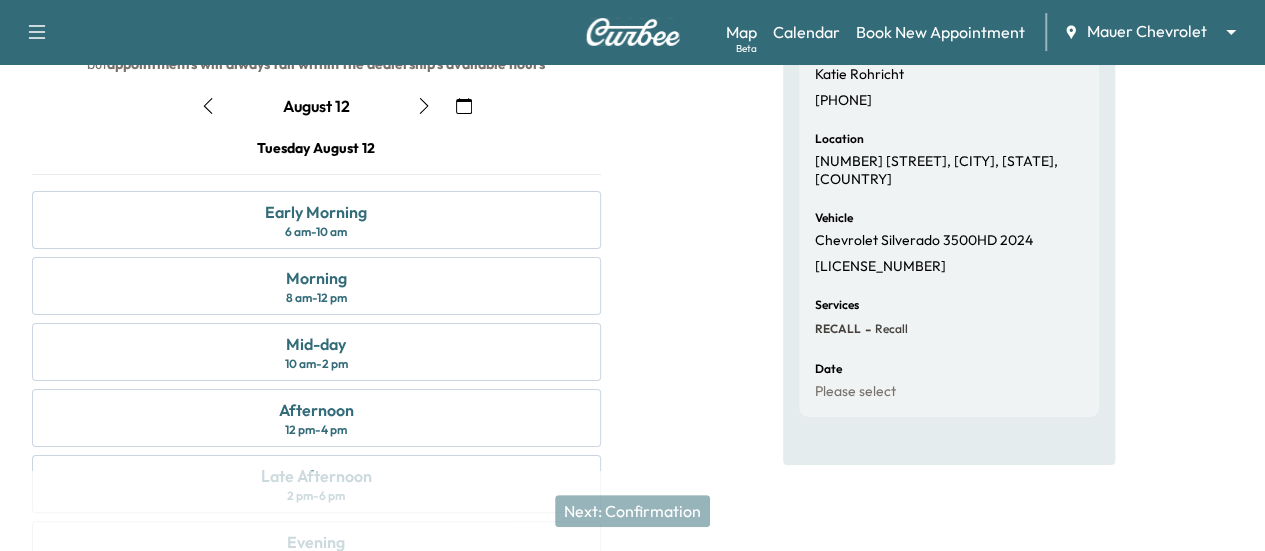 click 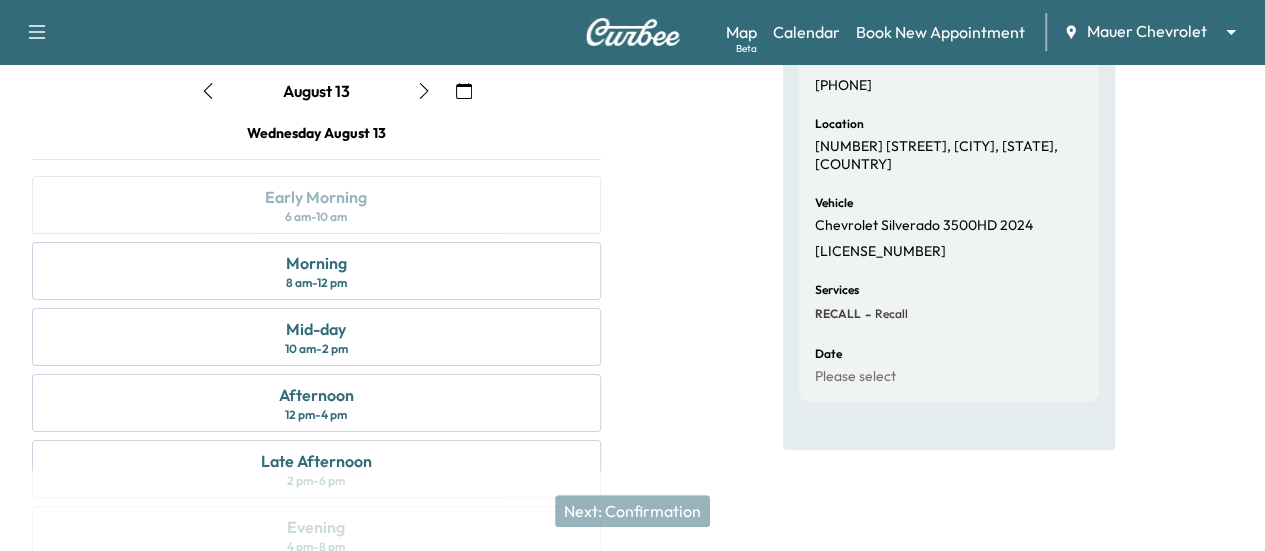 scroll, scrollTop: 242, scrollLeft: 0, axis: vertical 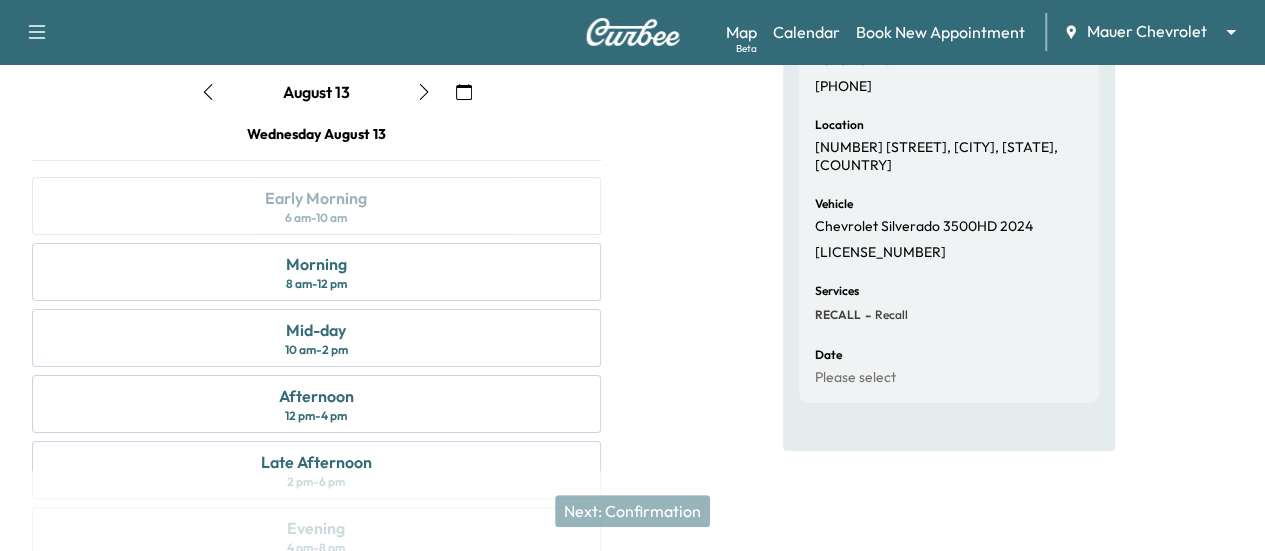 click 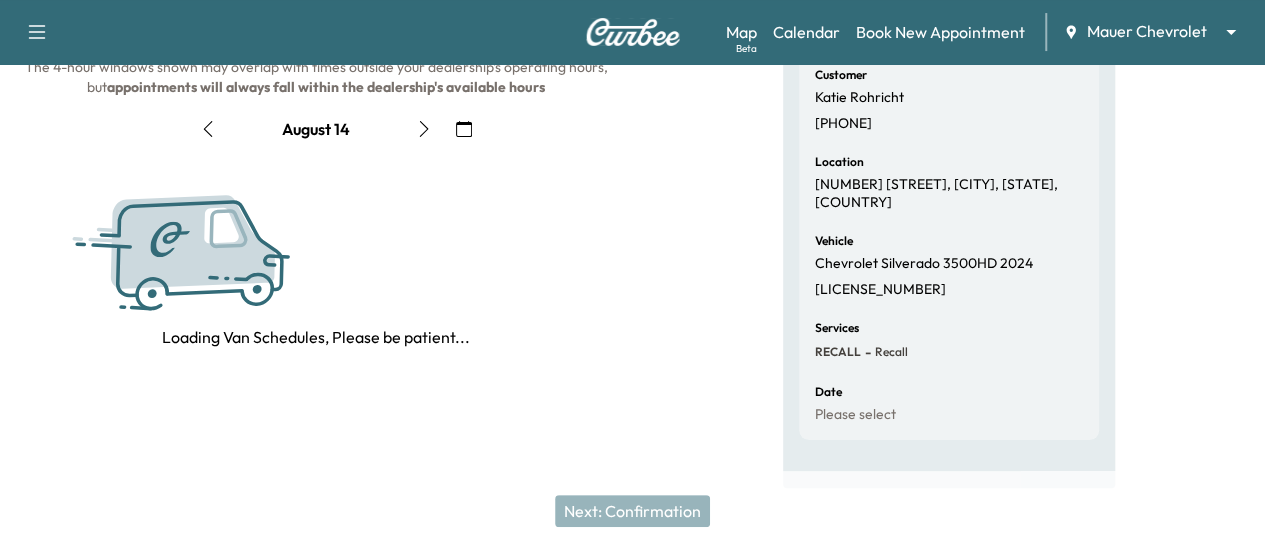 scroll, scrollTop: 242, scrollLeft: 0, axis: vertical 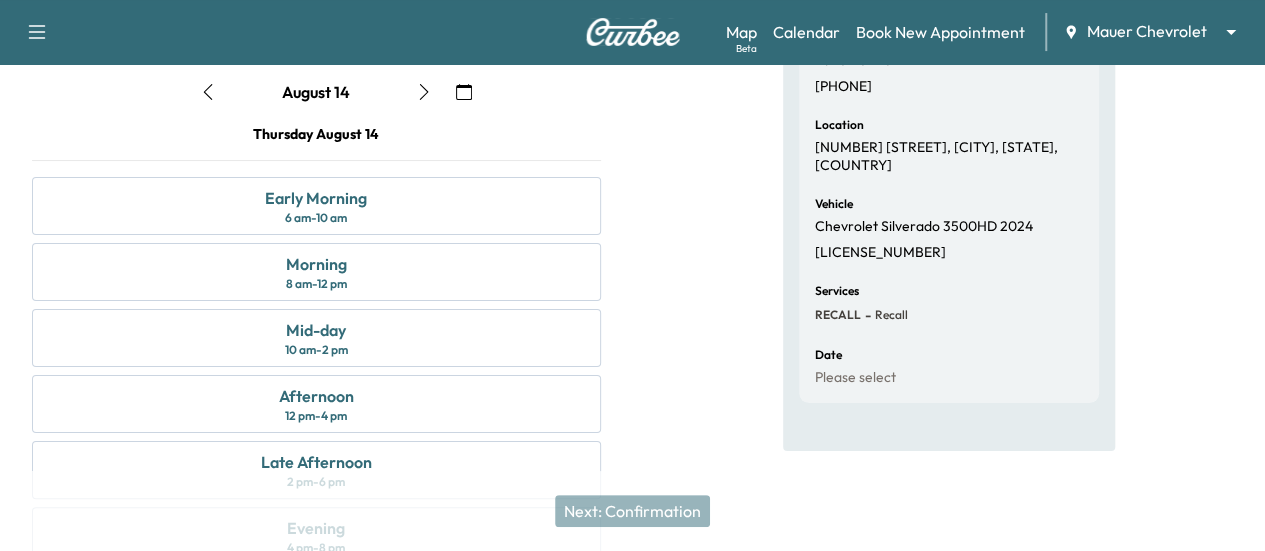 click 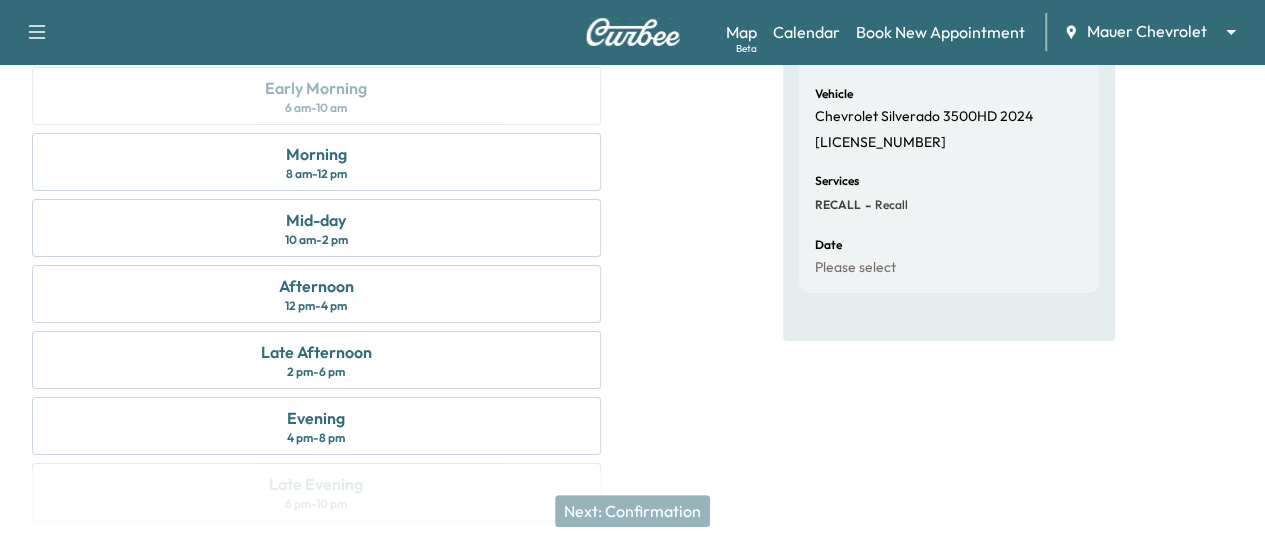 scroll, scrollTop: 354, scrollLeft: 0, axis: vertical 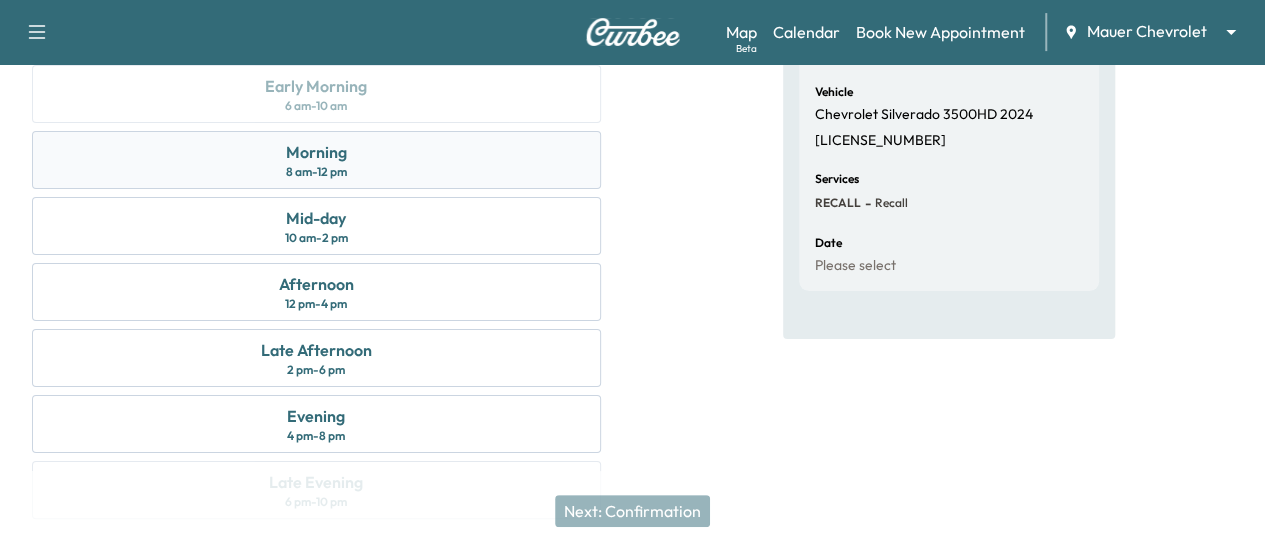 click on "Morning" at bounding box center [316, 152] 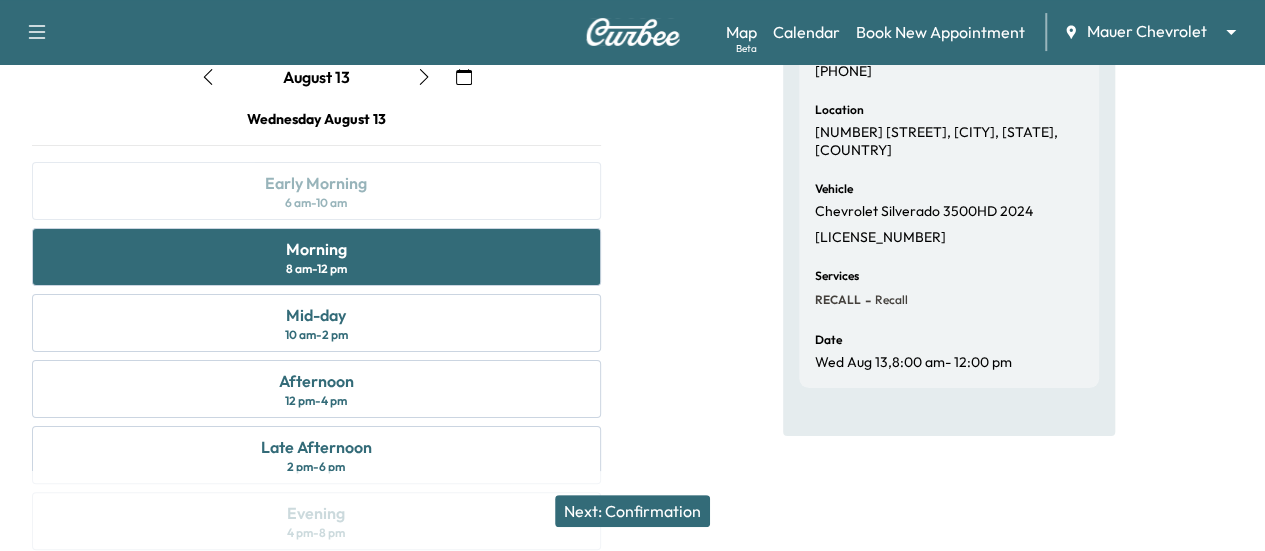 scroll, scrollTop: 256, scrollLeft: 0, axis: vertical 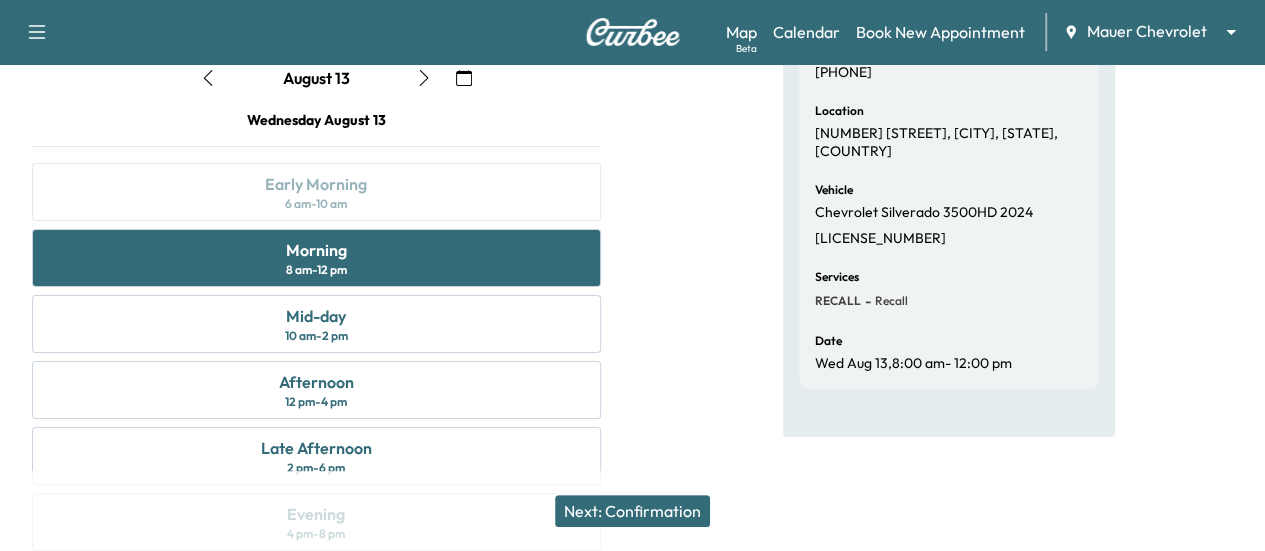 click on "Next: Confirmation" at bounding box center [632, 511] 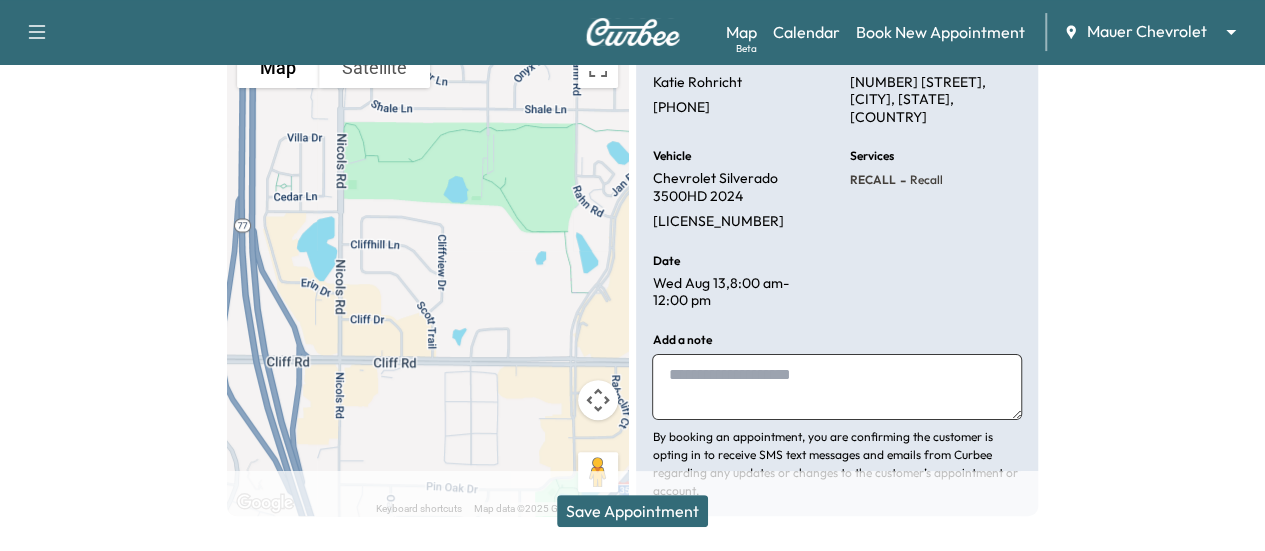 scroll, scrollTop: 290, scrollLeft: 0, axis: vertical 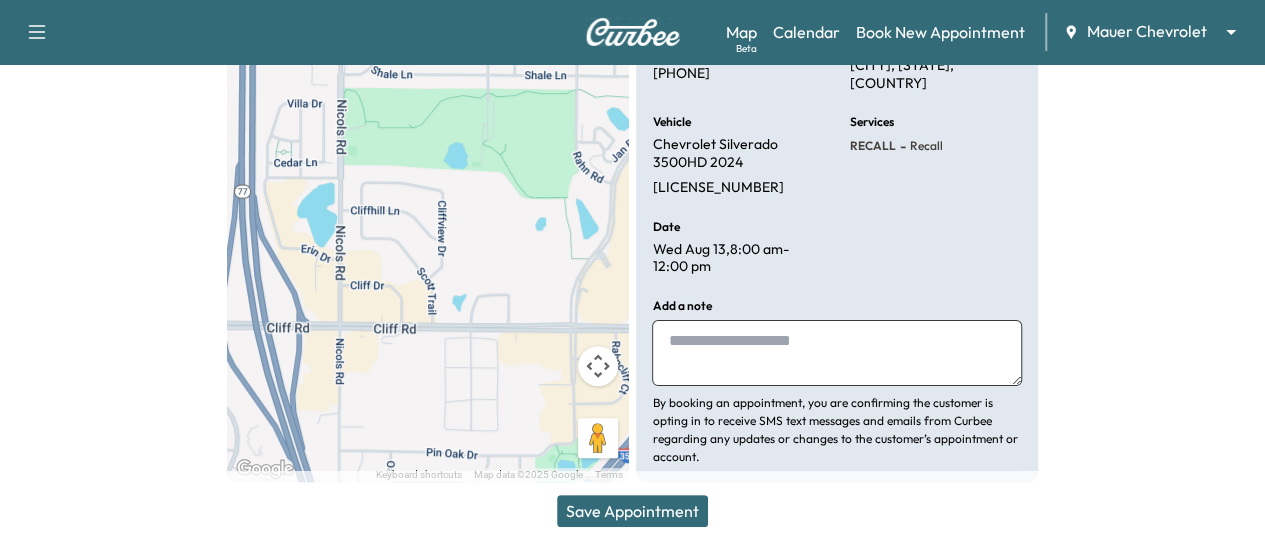 click on "Save Appointment" at bounding box center (632, 511) 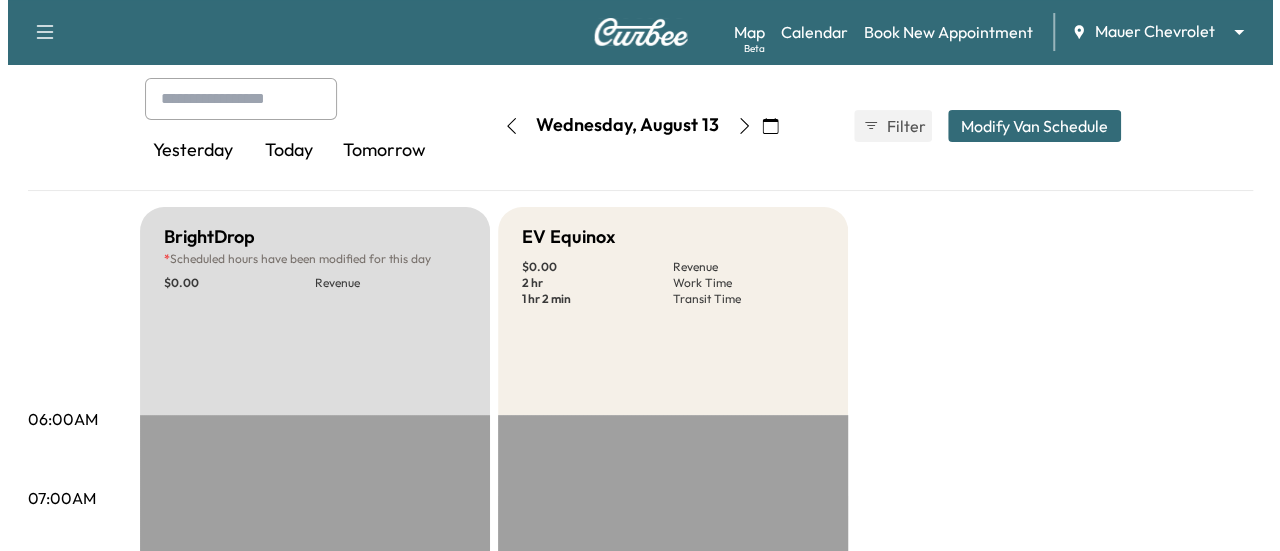 scroll, scrollTop: 0, scrollLeft: 0, axis: both 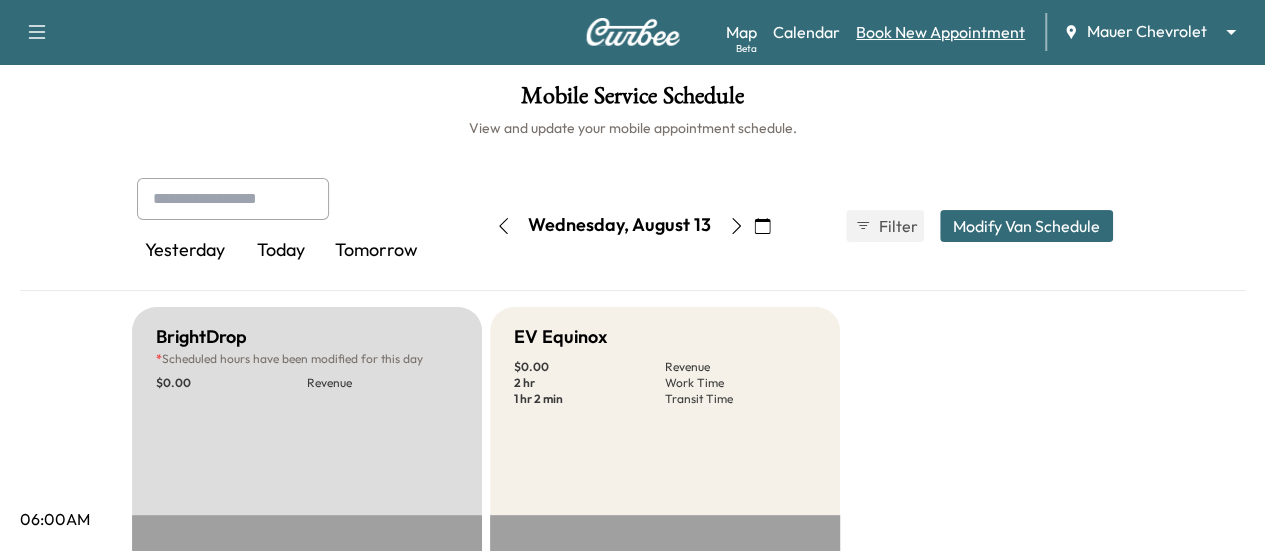 click on "Book New Appointment" at bounding box center (940, 32) 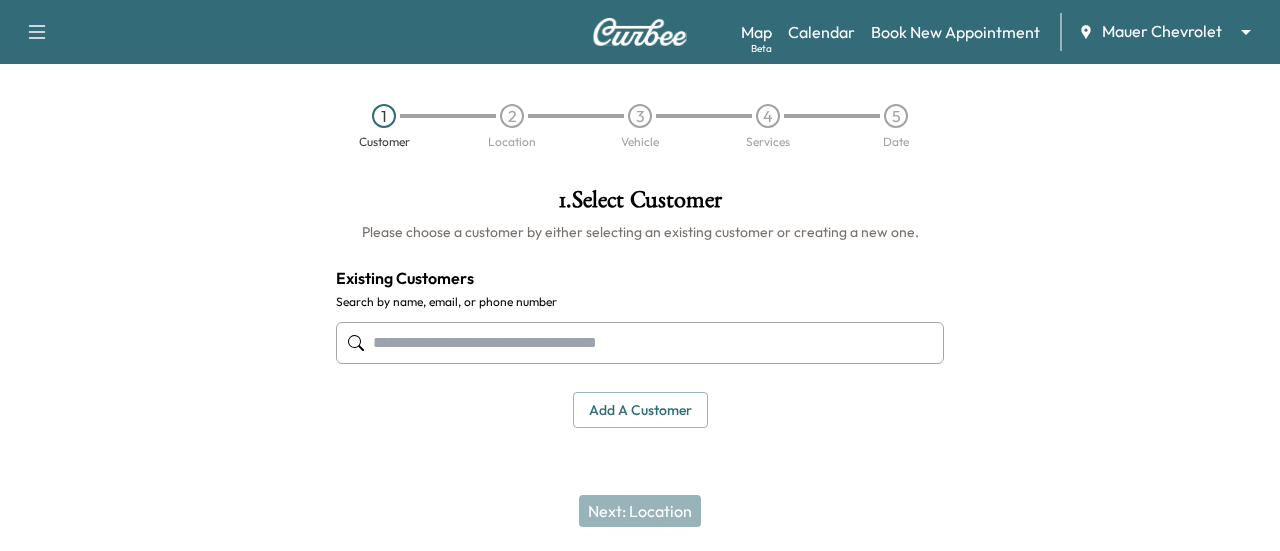 click at bounding box center (640, 343) 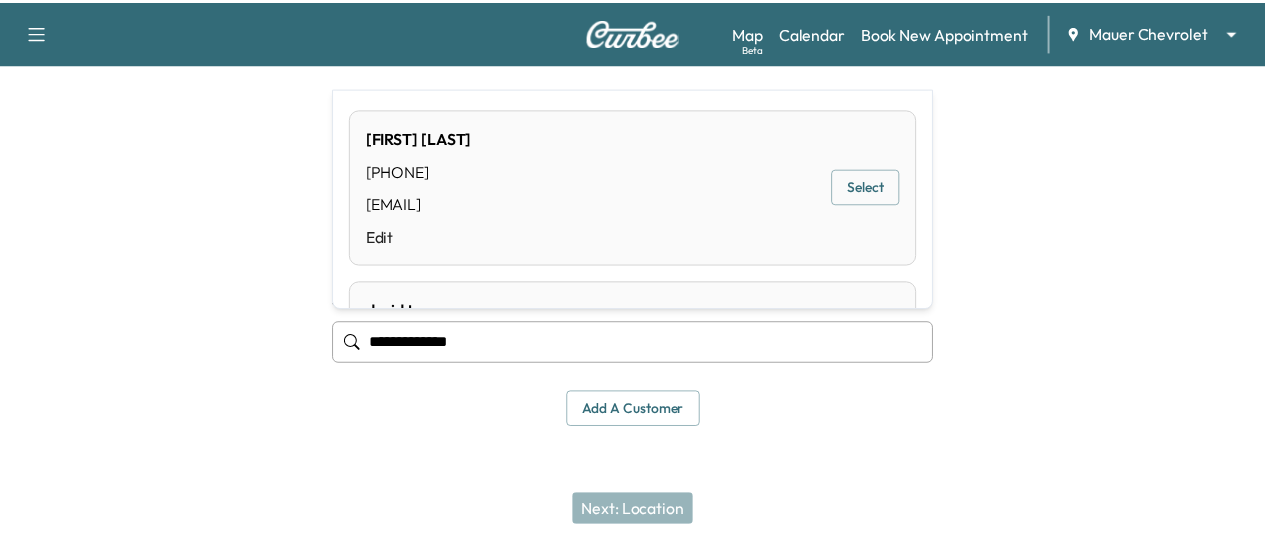 scroll, scrollTop: 0, scrollLeft: 0, axis: both 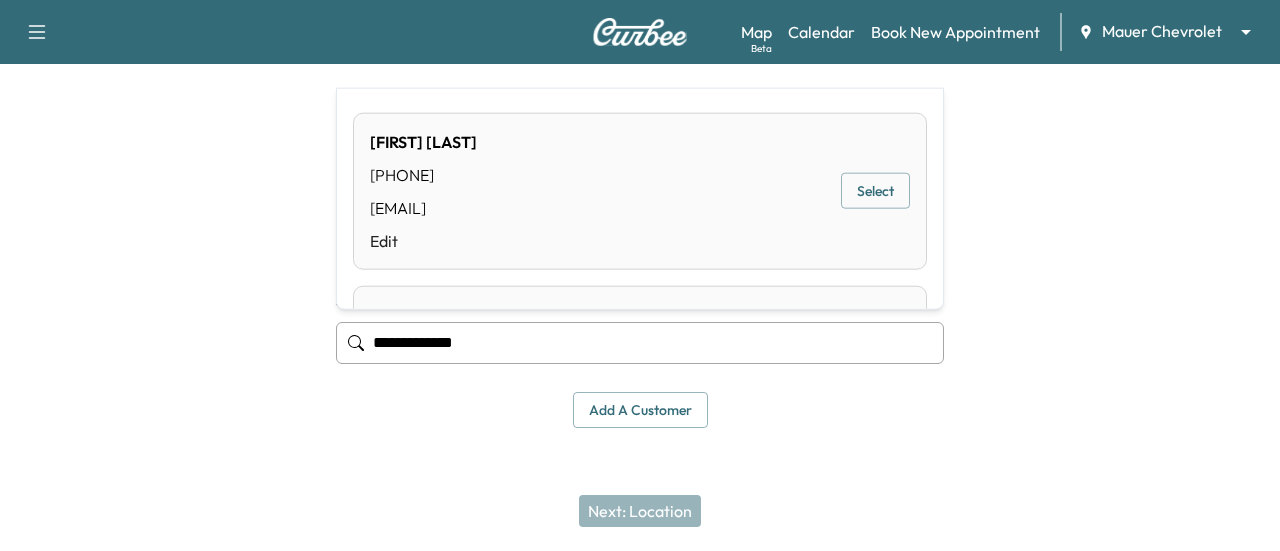 click on "Select" at bounding box center [875, 191] 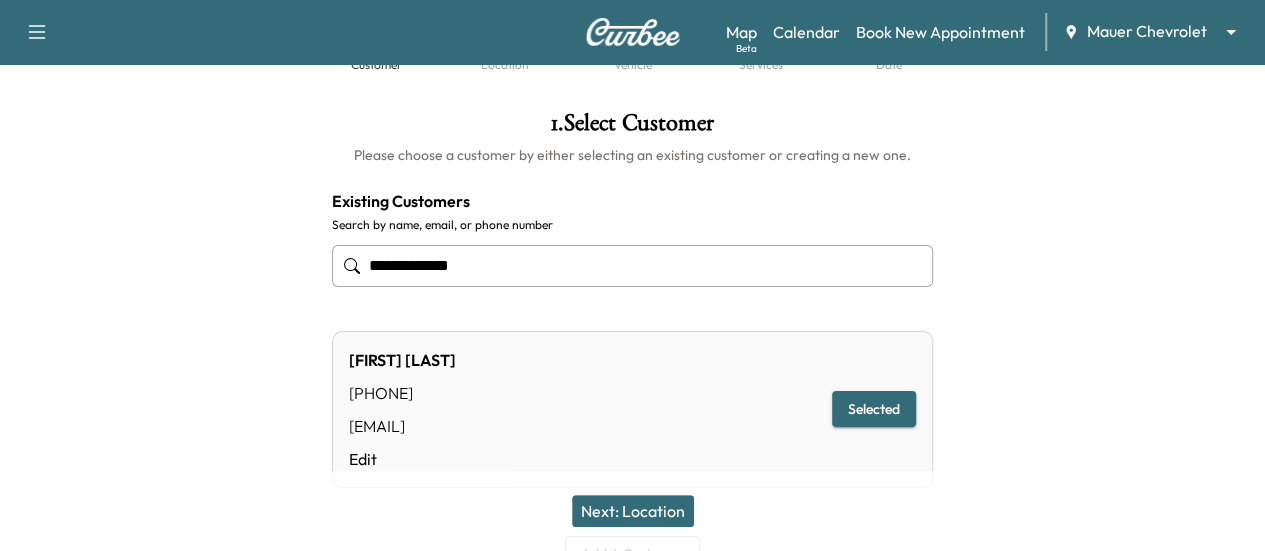 scroll, scrollTop: 100, scrollLeft: 0, axis: vertical 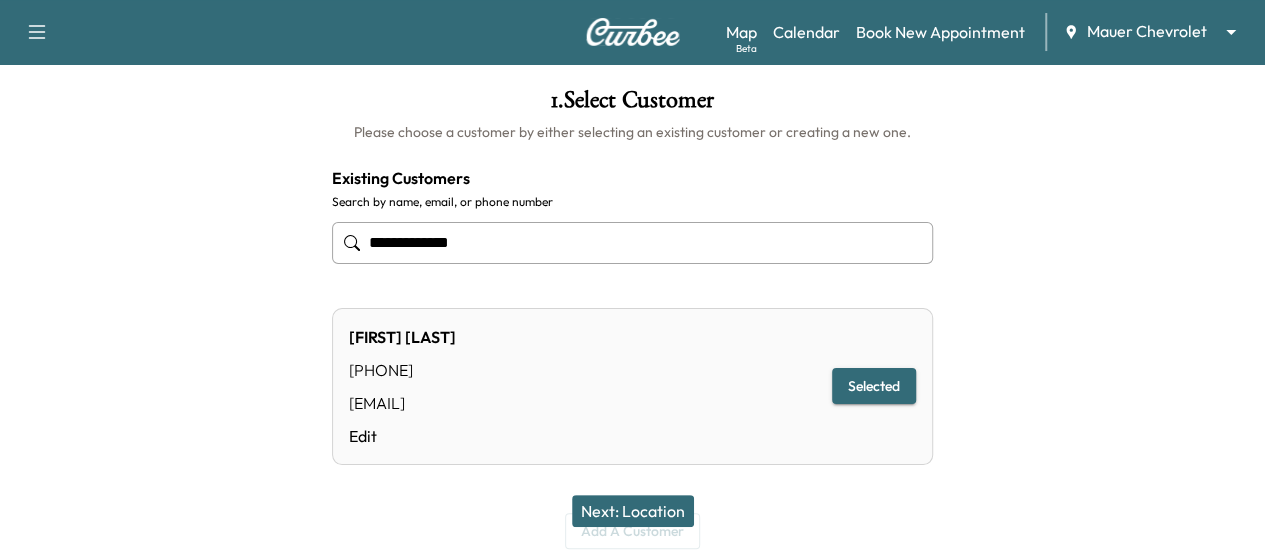 type on "**********" 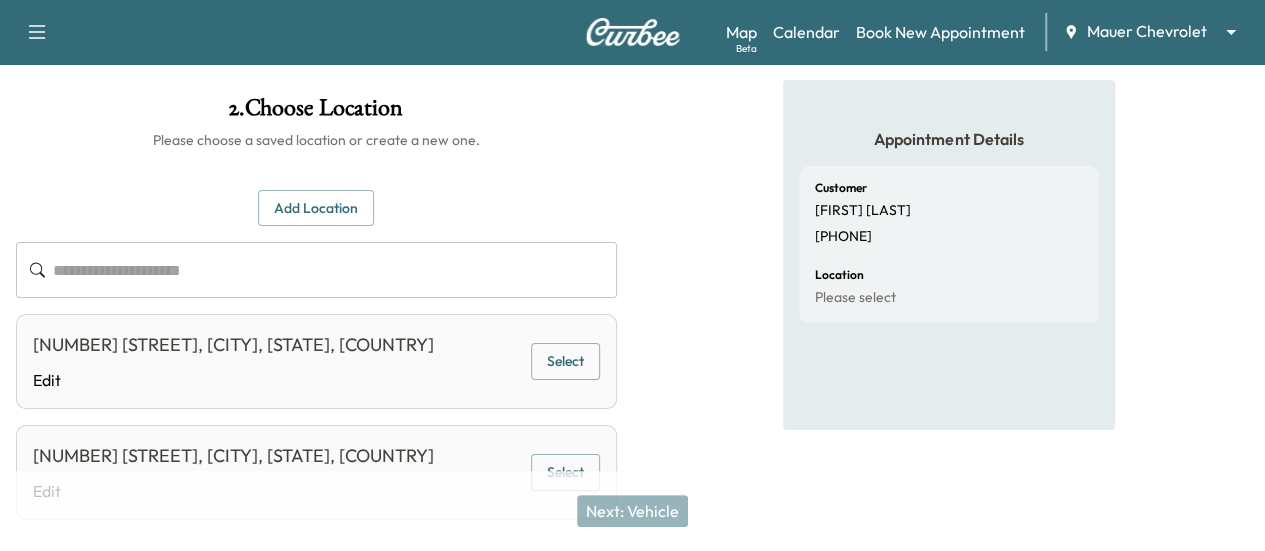 scroll, scrollTop: 0, scrollLeft: 0, axis: both 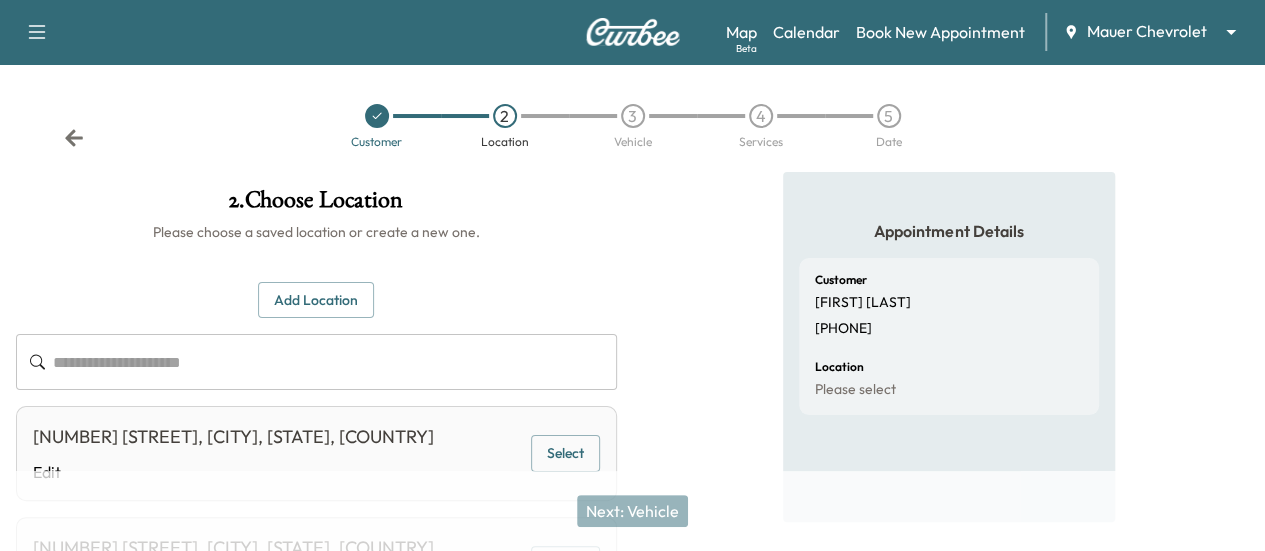 click on "Select" at bounding box center [565, 453] 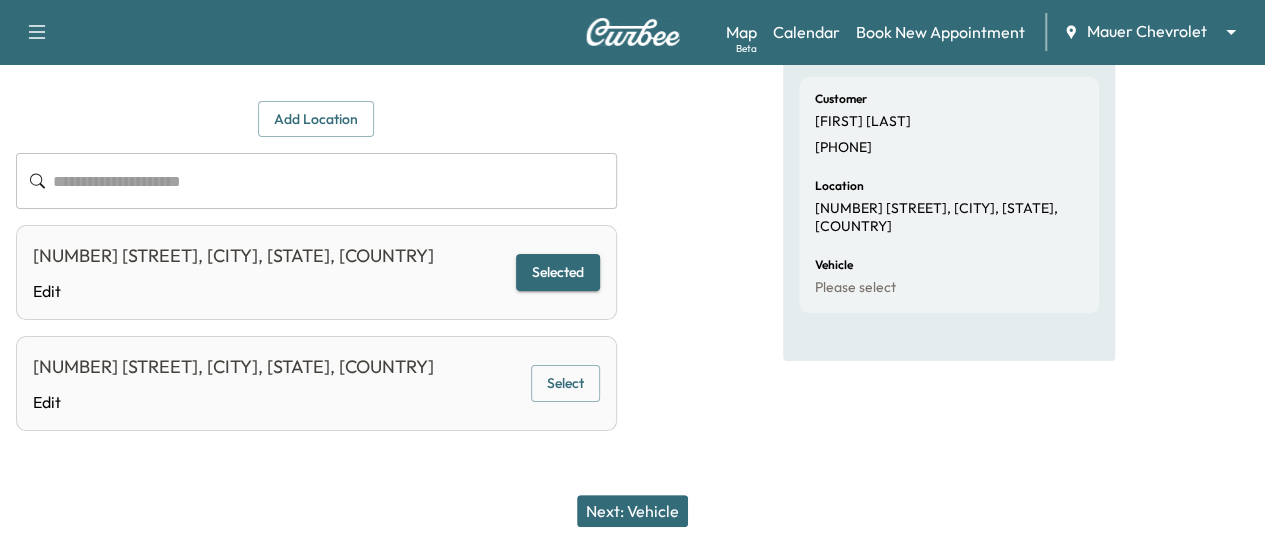 click on "Next: Vehicle" at bounding box center (632, 511) 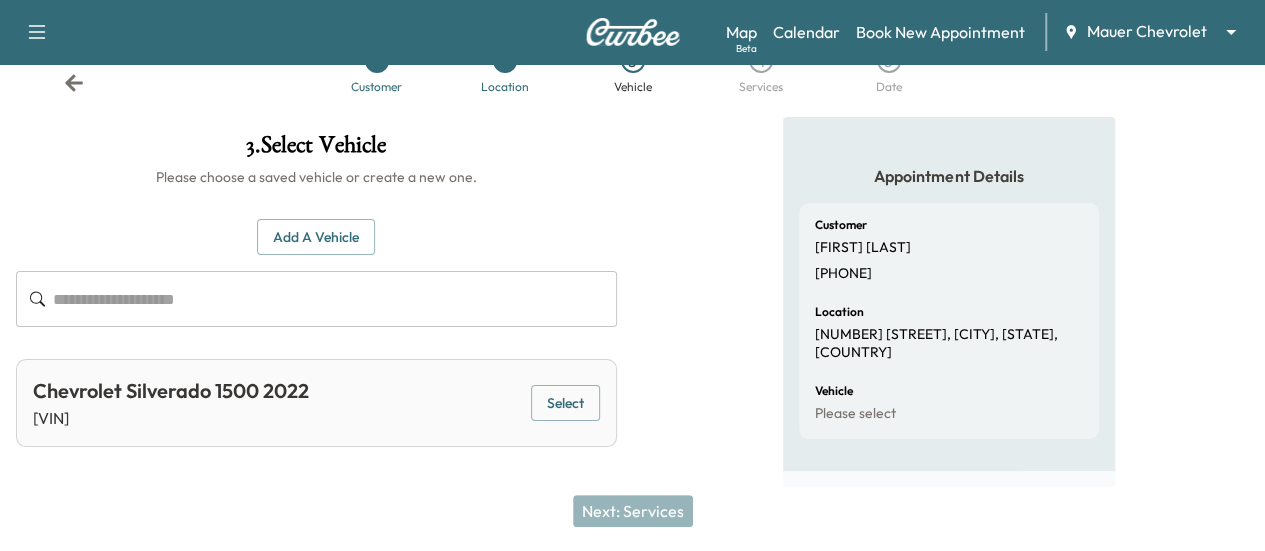 scroll, scrollTop: 54, scrollLeft: 0, axis: vertical 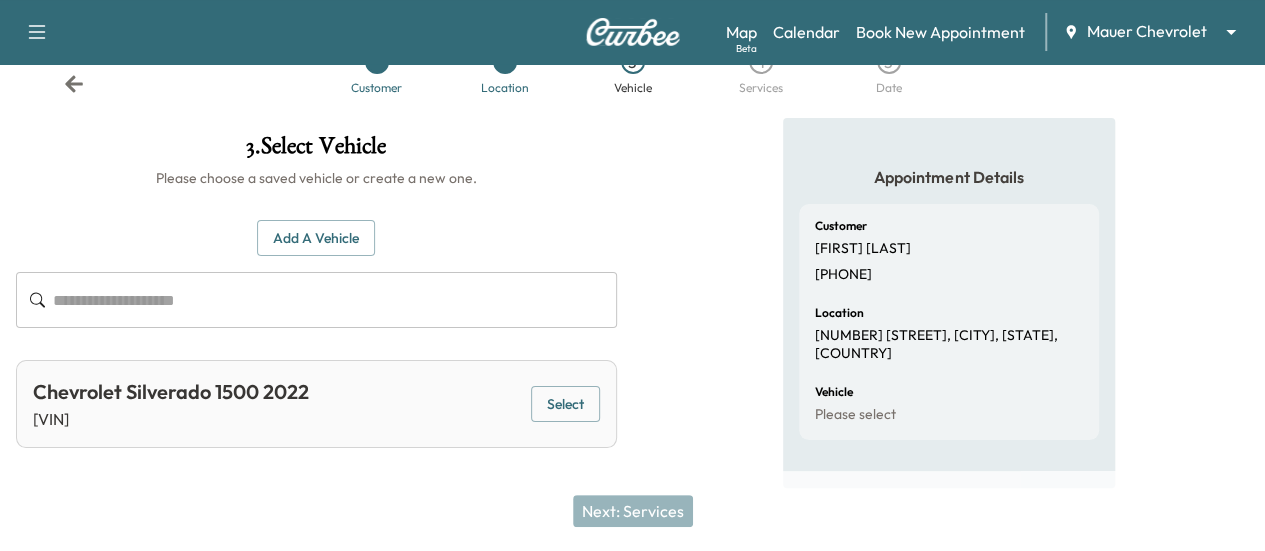 click at bounding box center [335, 300] 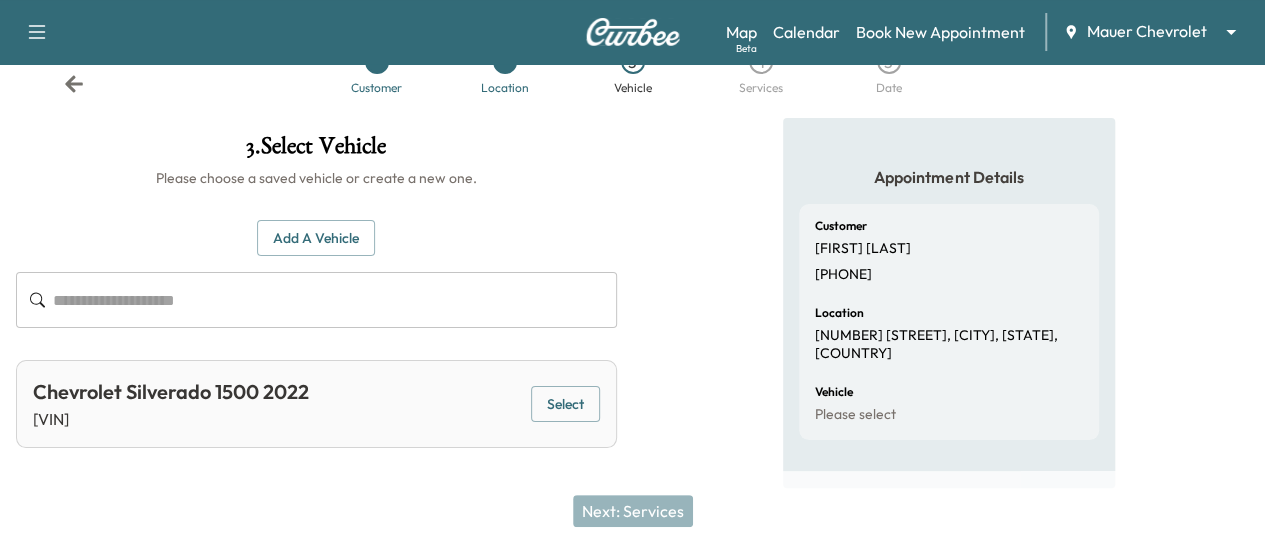 click 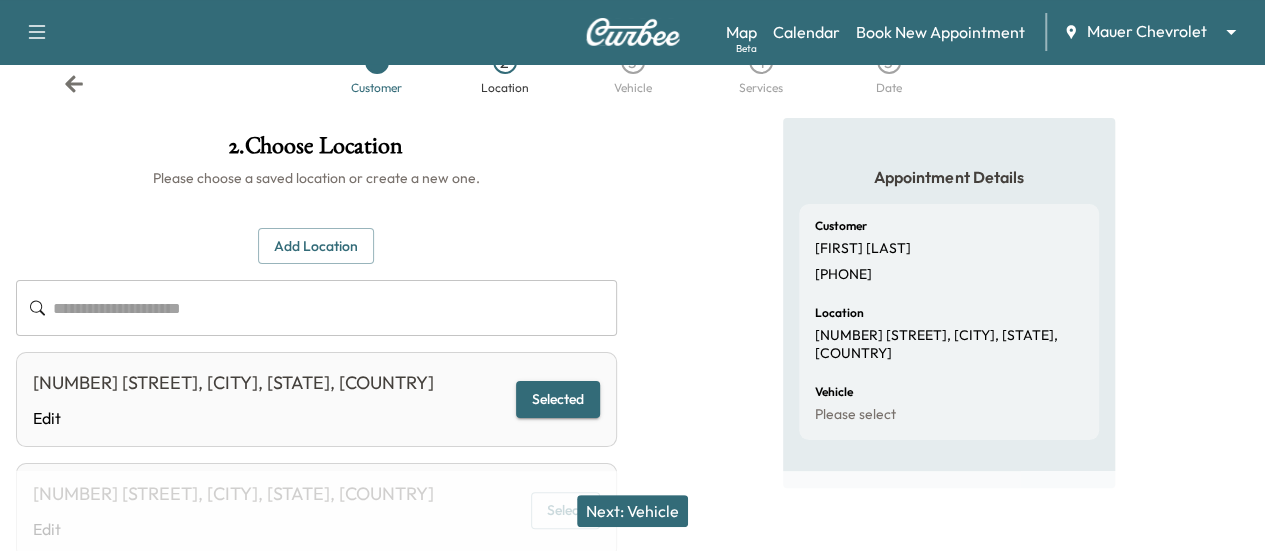 click 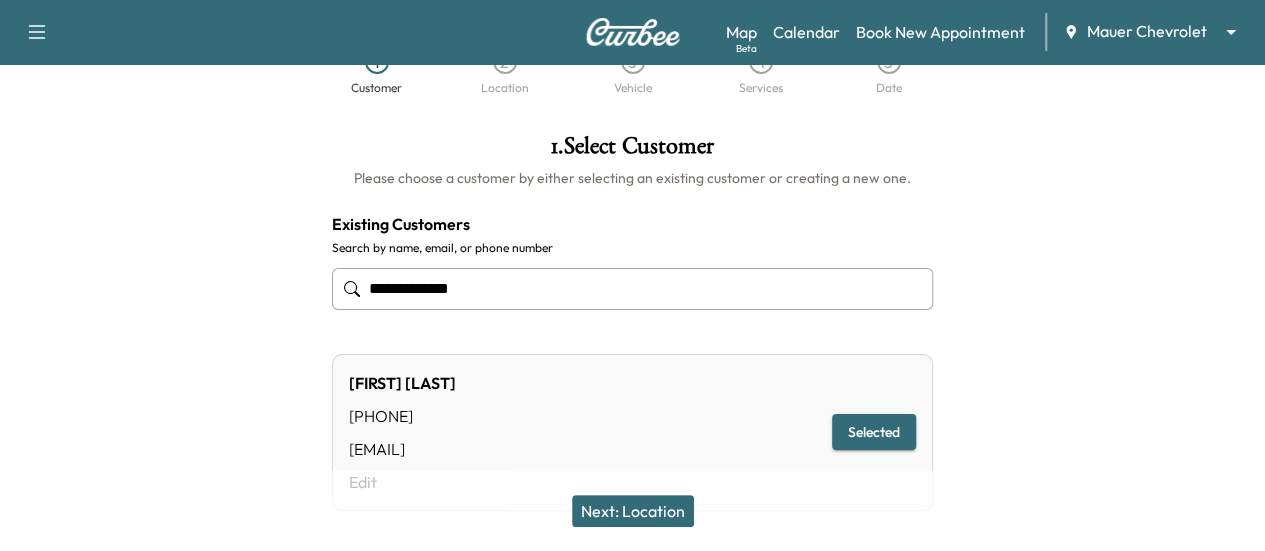 click on "**********" at bounding box center [632, 289] 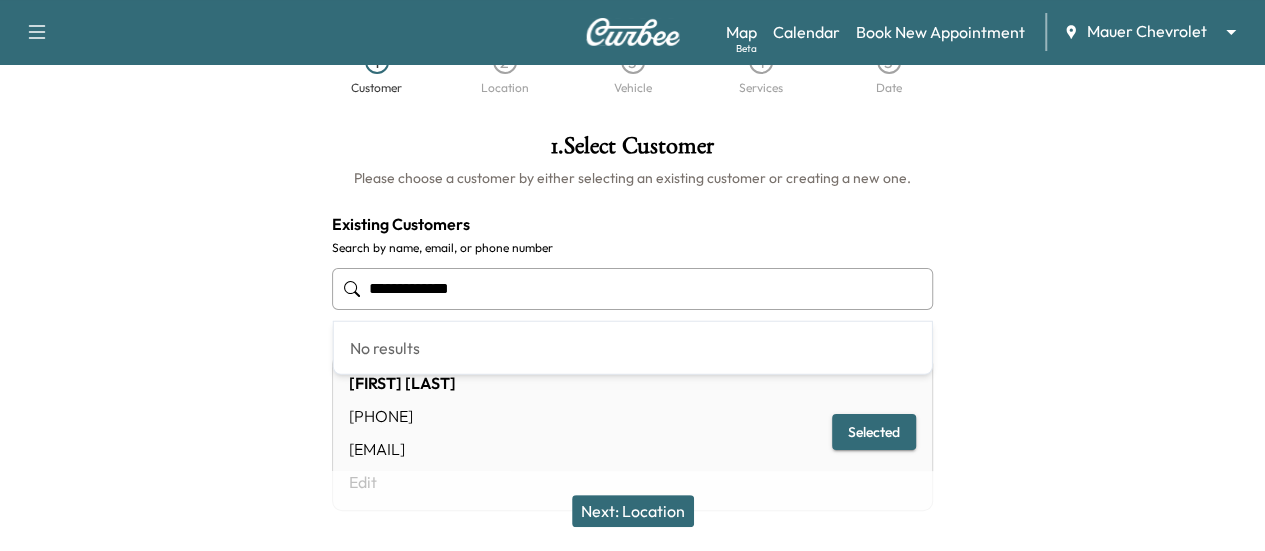 click on "**********" at bounding box center [632, 289] 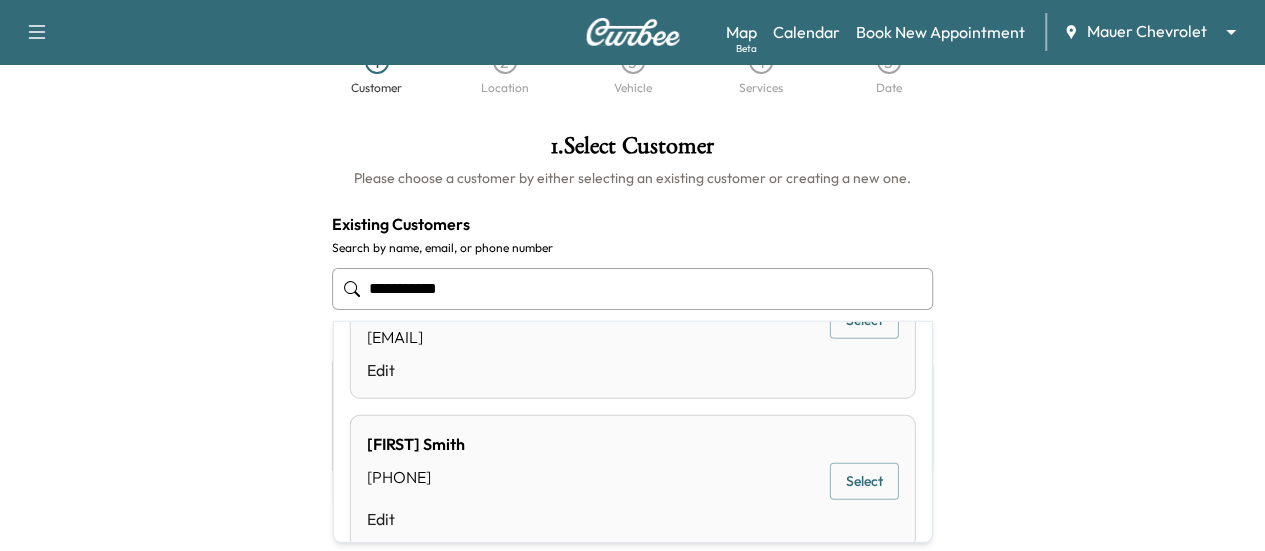 scroll, scrollTop: 0, scrollLeft: 0, axis: both 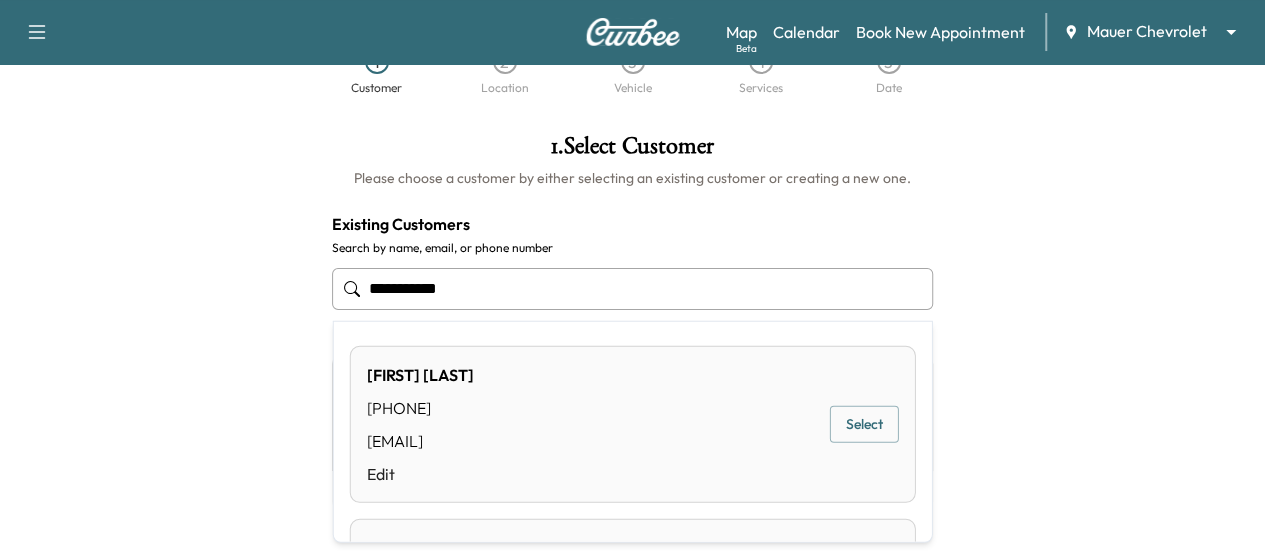 click on "Select" at bounding box center (864, 424) 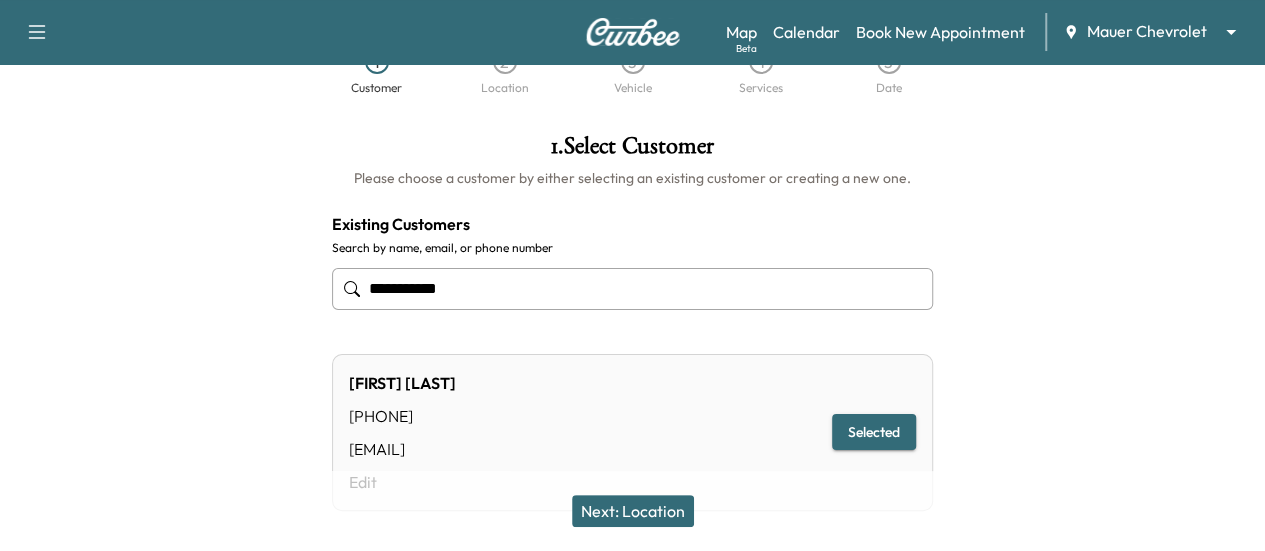 type on "**********" 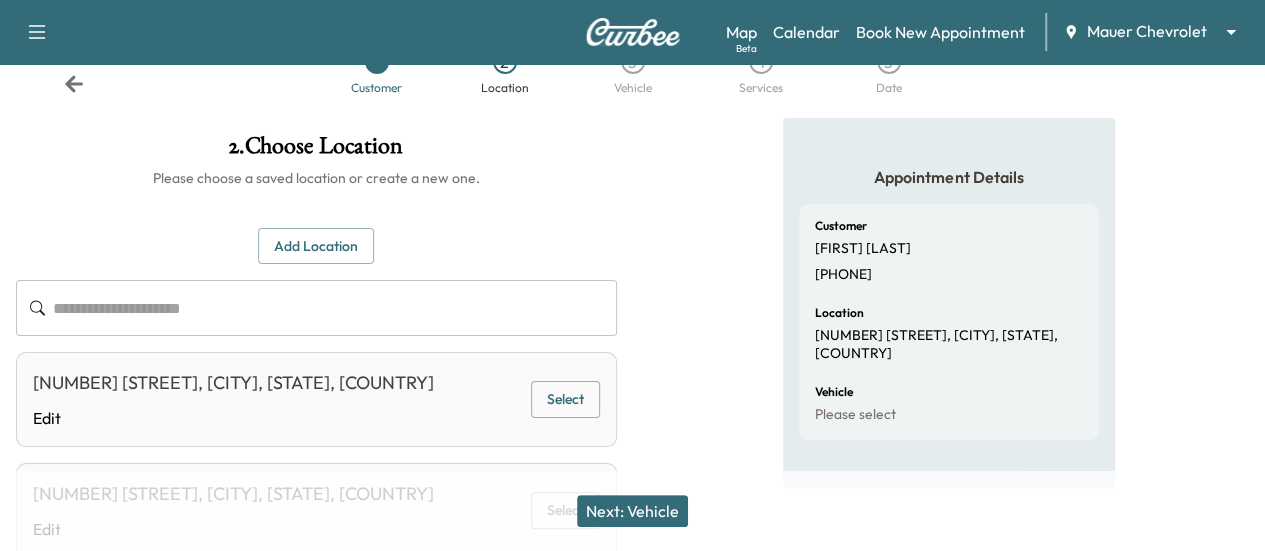 click on "Select" at bounding box center [565, 399] 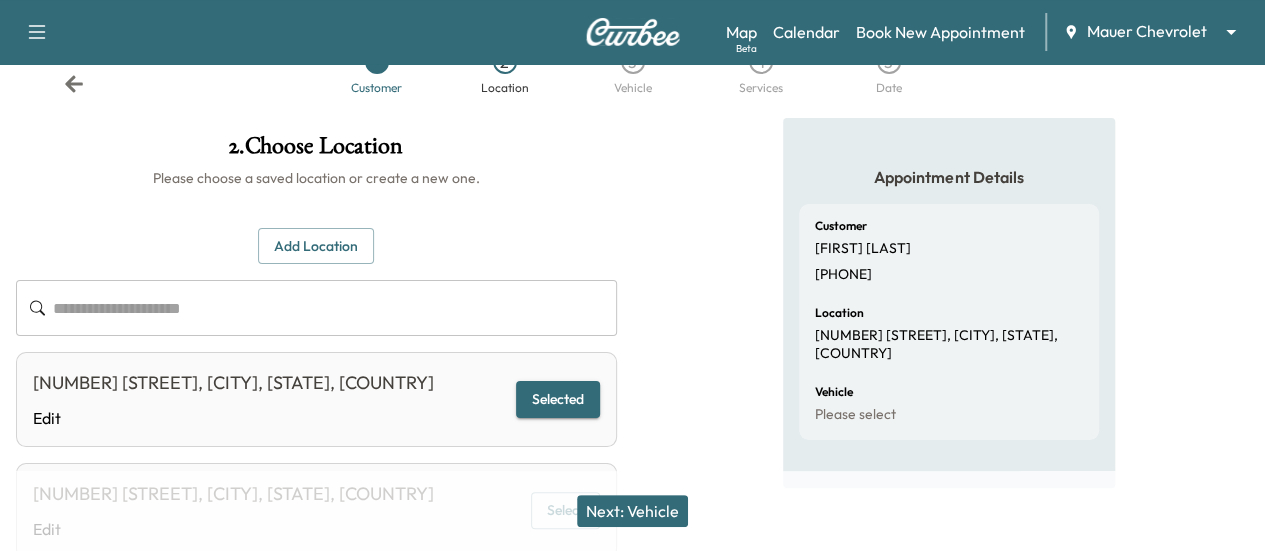 click on "Next: Vehicle" at bounding box center (632, 511) 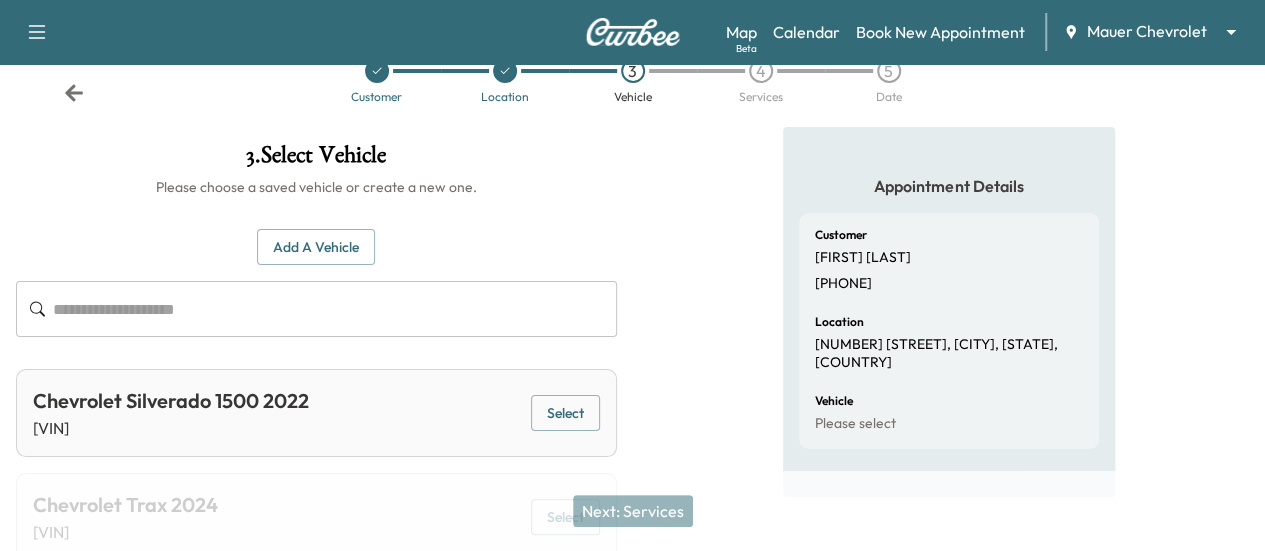scroll, scrollTop: 0, scrollLeft: 0, axis: both 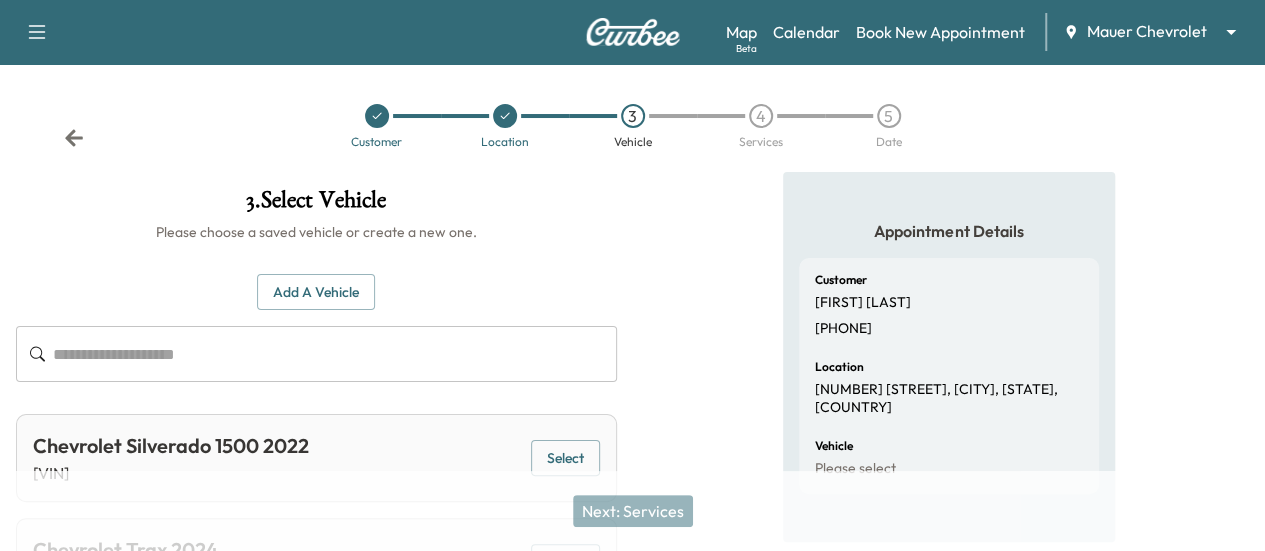 click on "Customer Location 3 Vehicle 4 Services 5 Date" at bounding box center (632, 126) 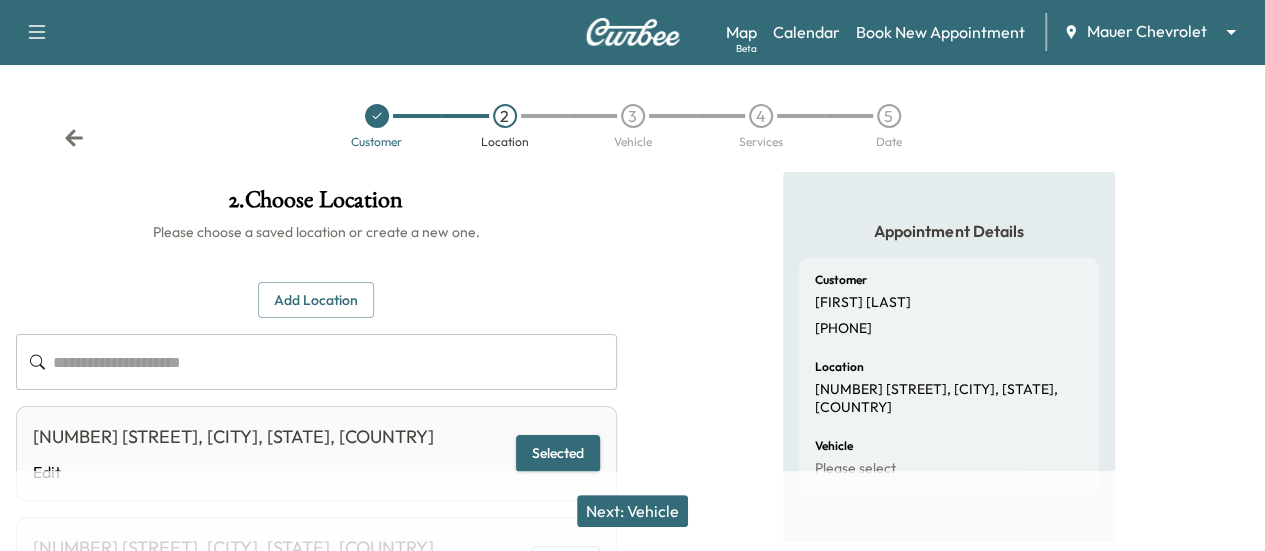 click 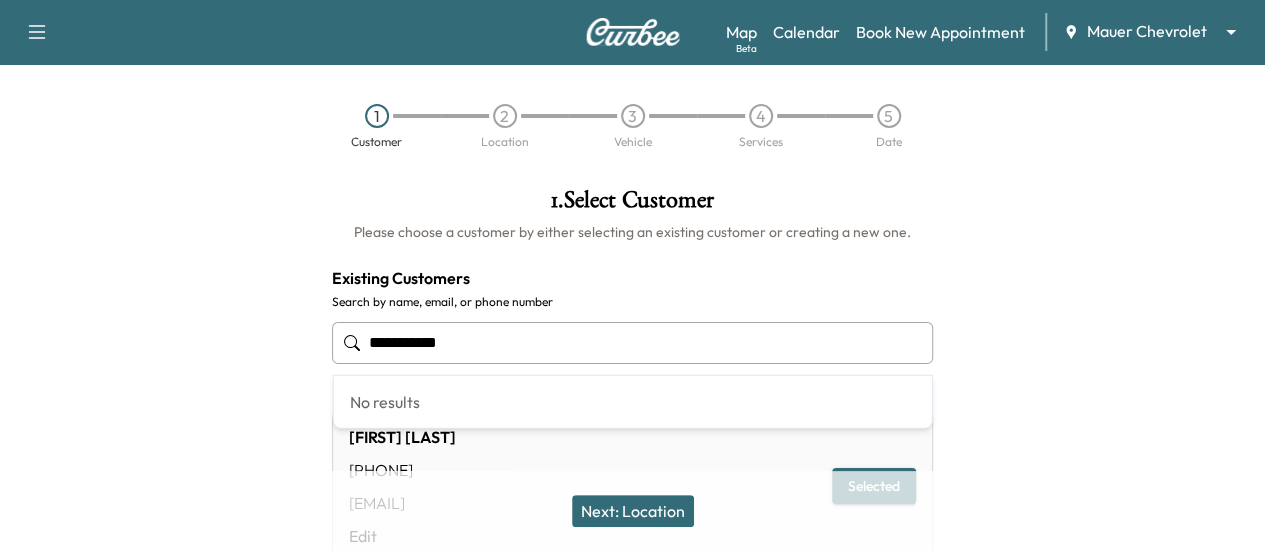 drag, startPoint x: 481, startPoint y: 333, endPoint x: 269, endPoint y: 321, distance: 212.33936 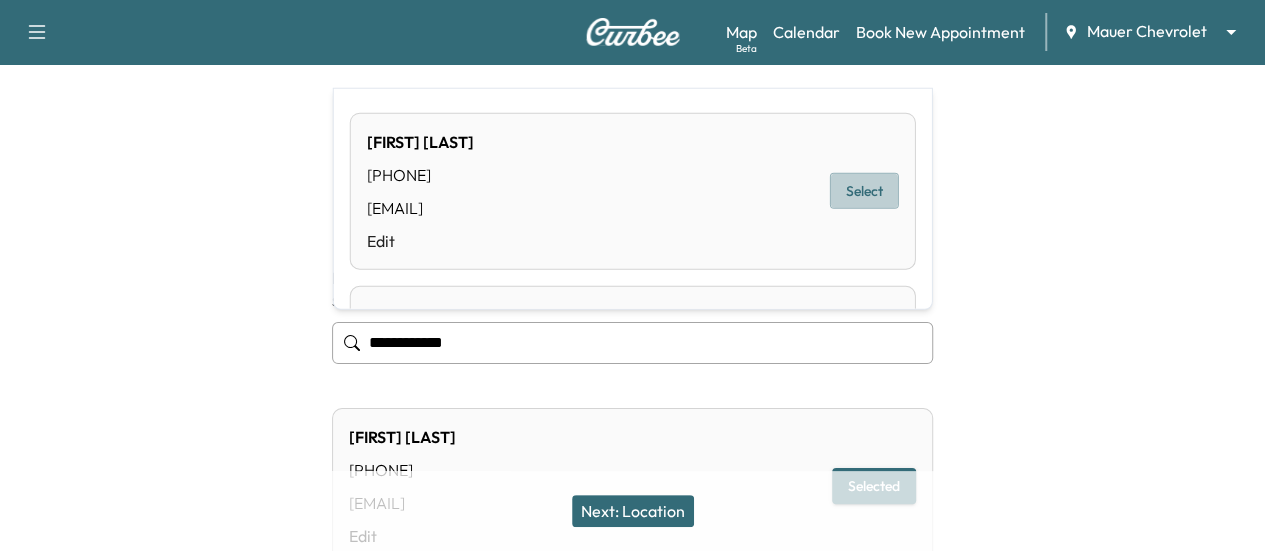 click on "Select" at bounding box center [864, 191] 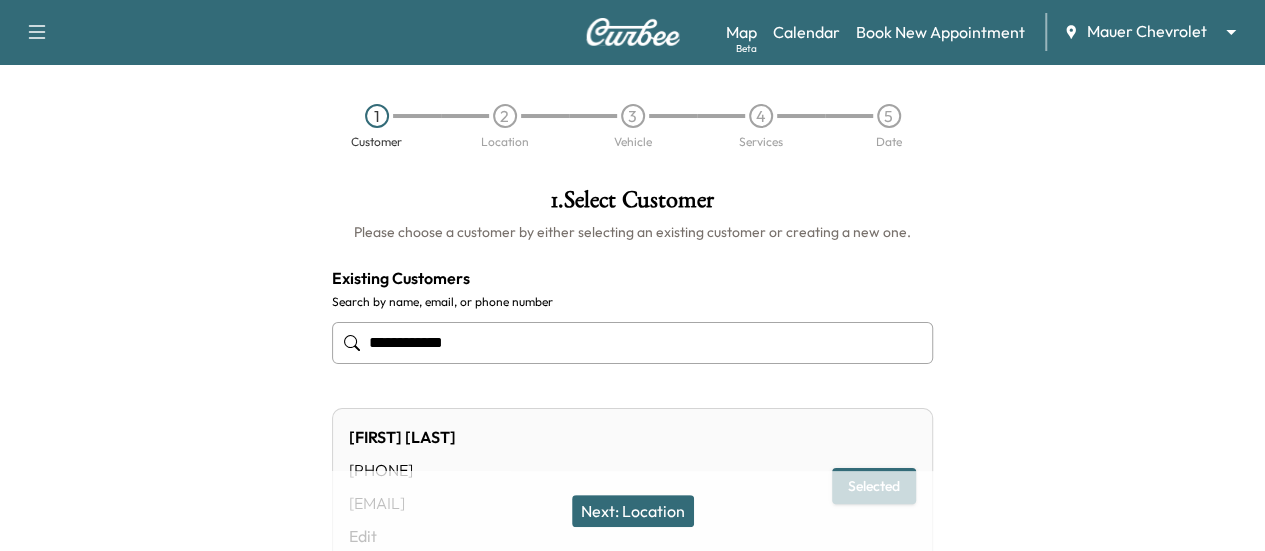type on "**********" 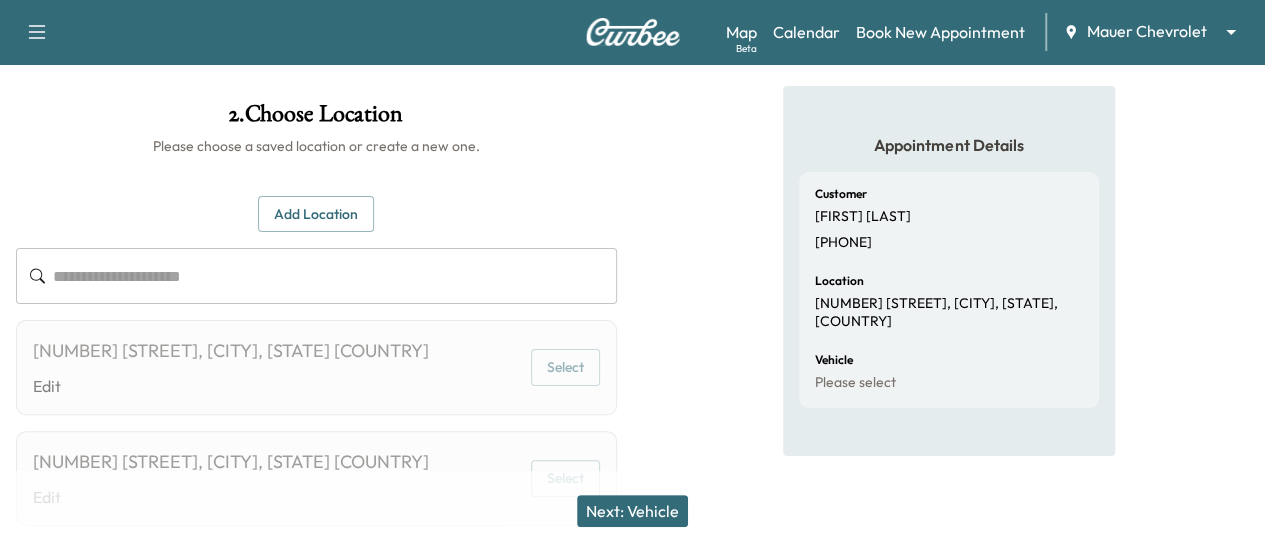 scroll, scrollTop: 200, scrollLeft: 0, axis: vertical 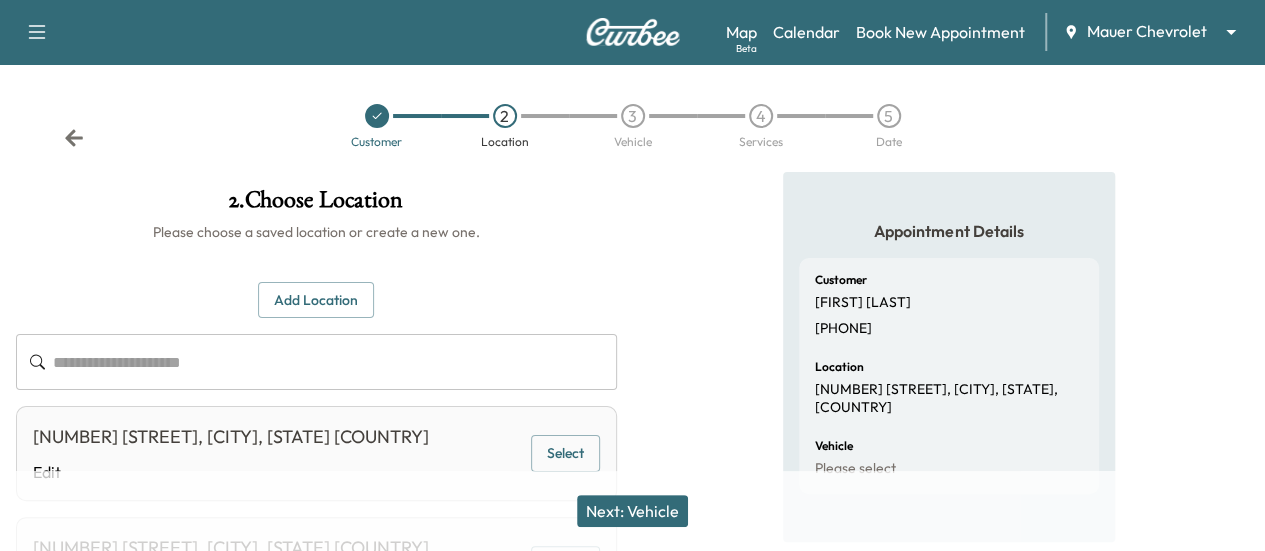 click 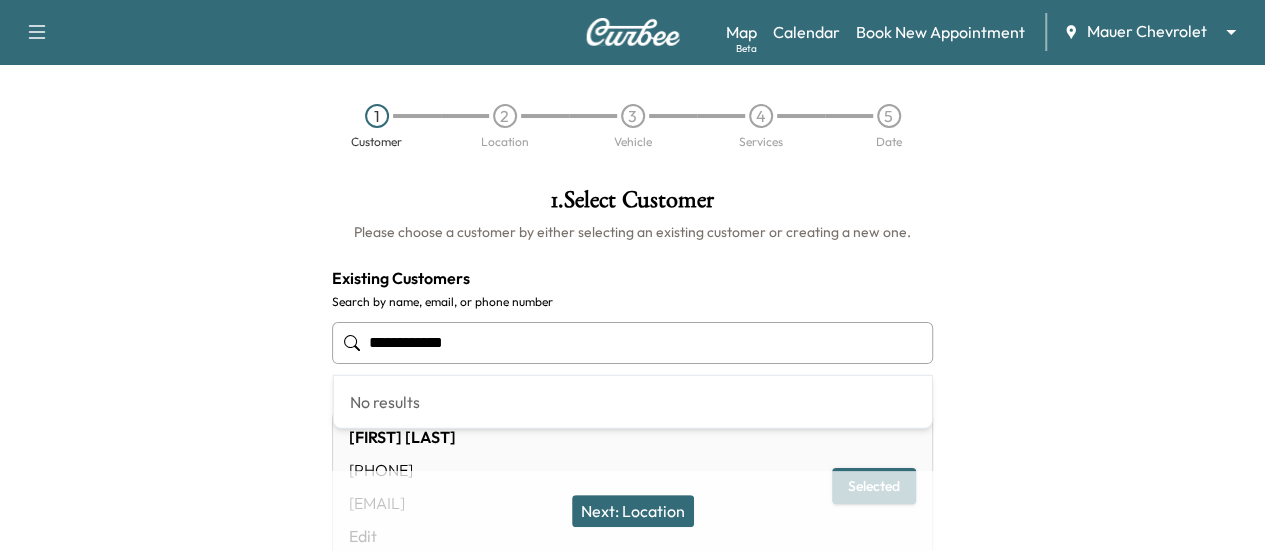 click on "**********" at bounding box center (632, 343) 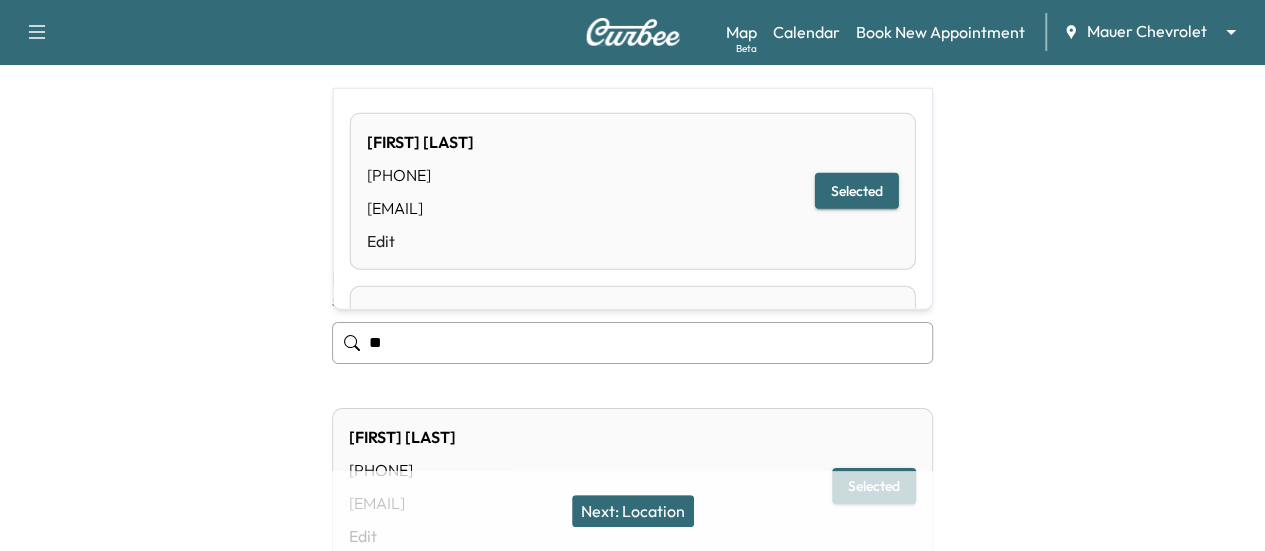 type on "*" 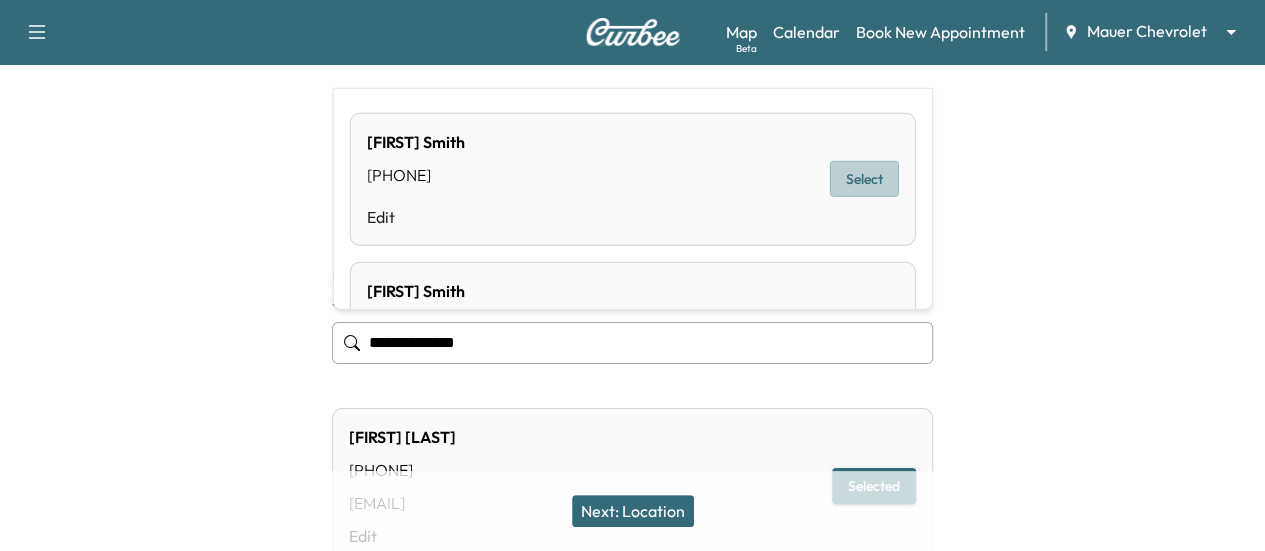 click on "Select" at bounding box center (864, 179) 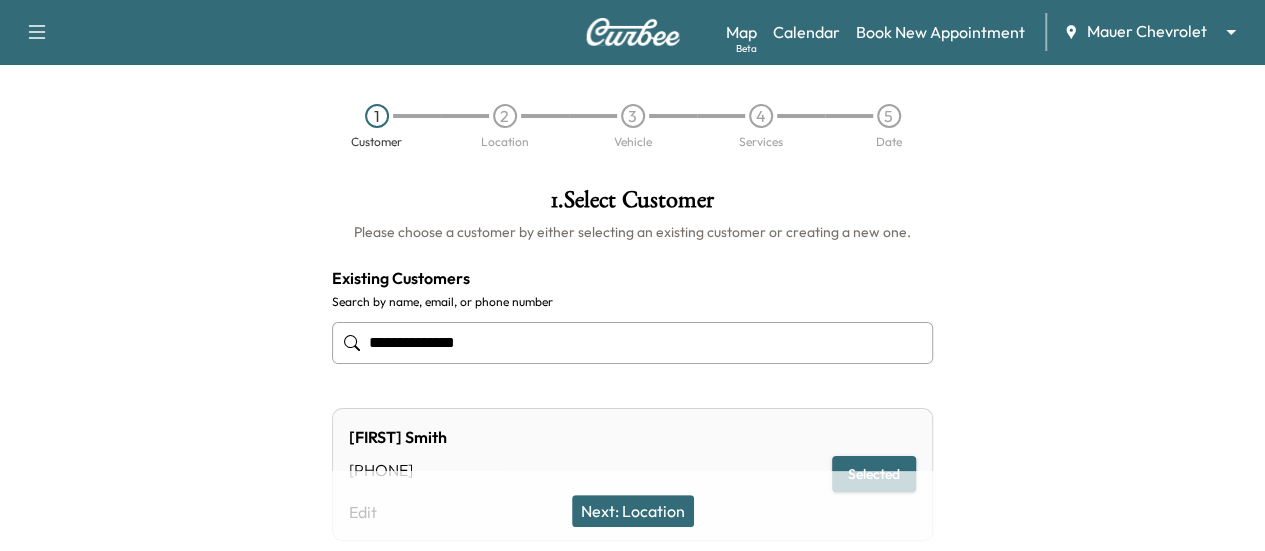 type on "**********" 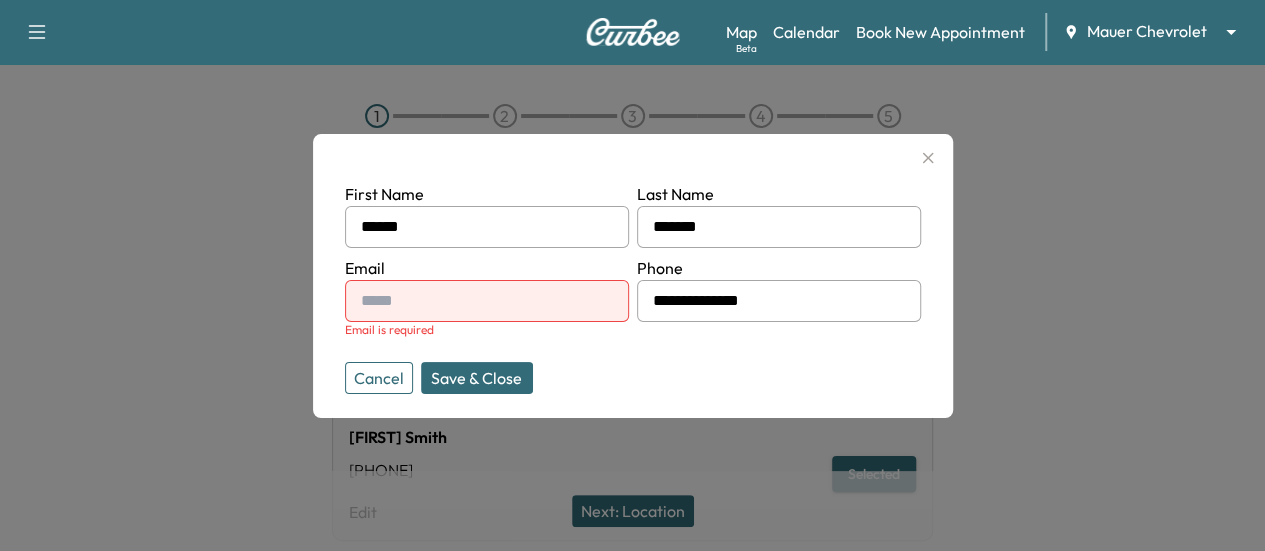 click at bounding box center [487, 301] 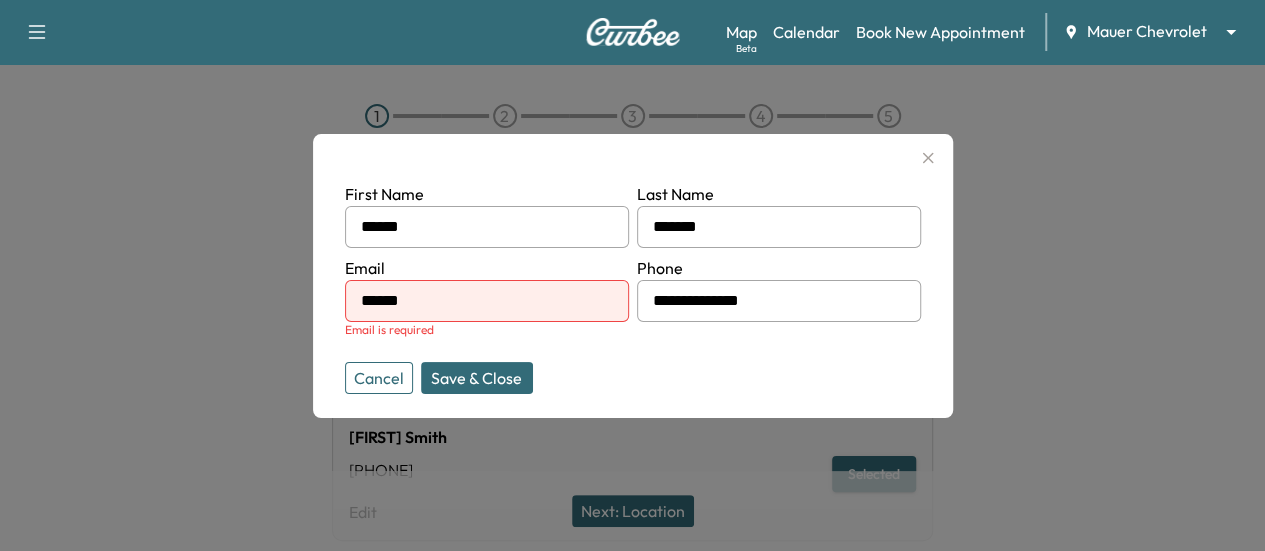 type on "**********" 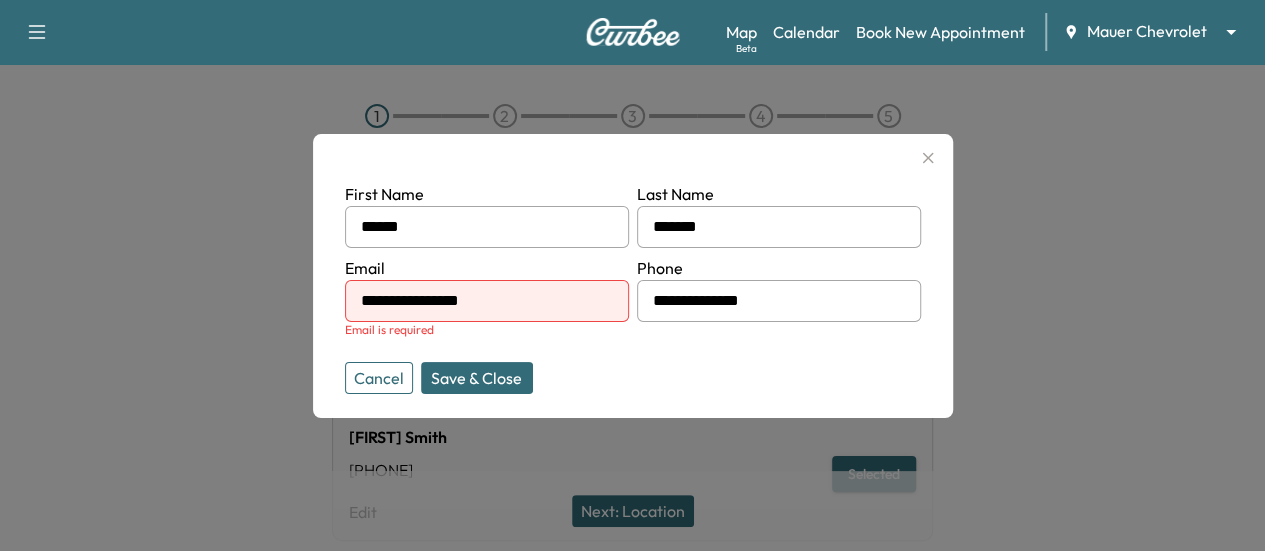 click on "Save & Close" at bounding box center (477, 378) 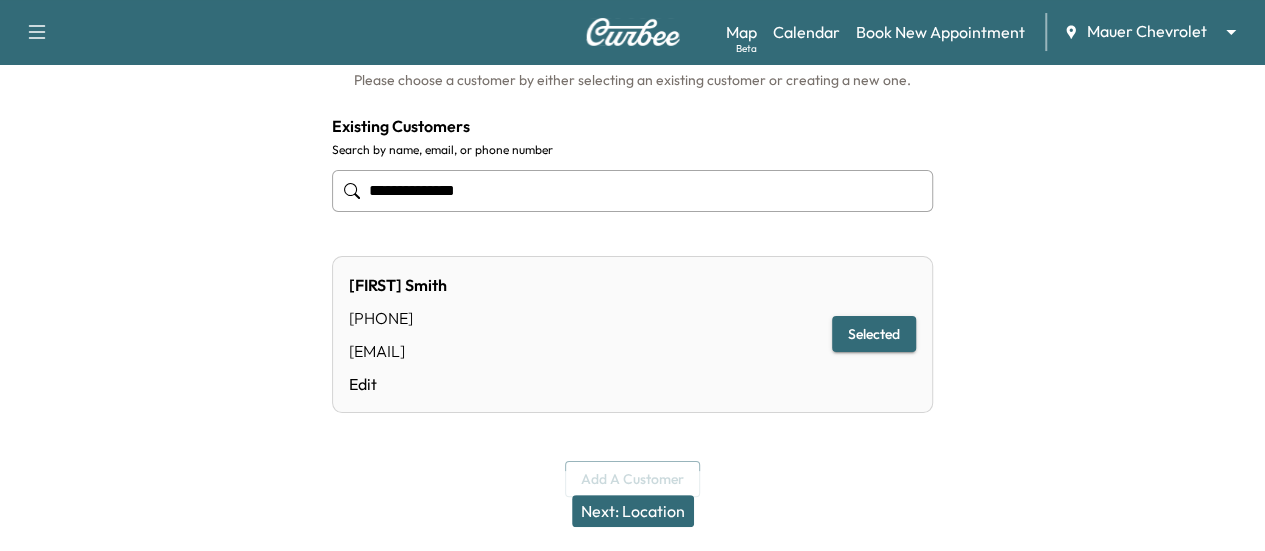 scroll, scrollTop: 176, scrollLeft: 0, axis: vertical 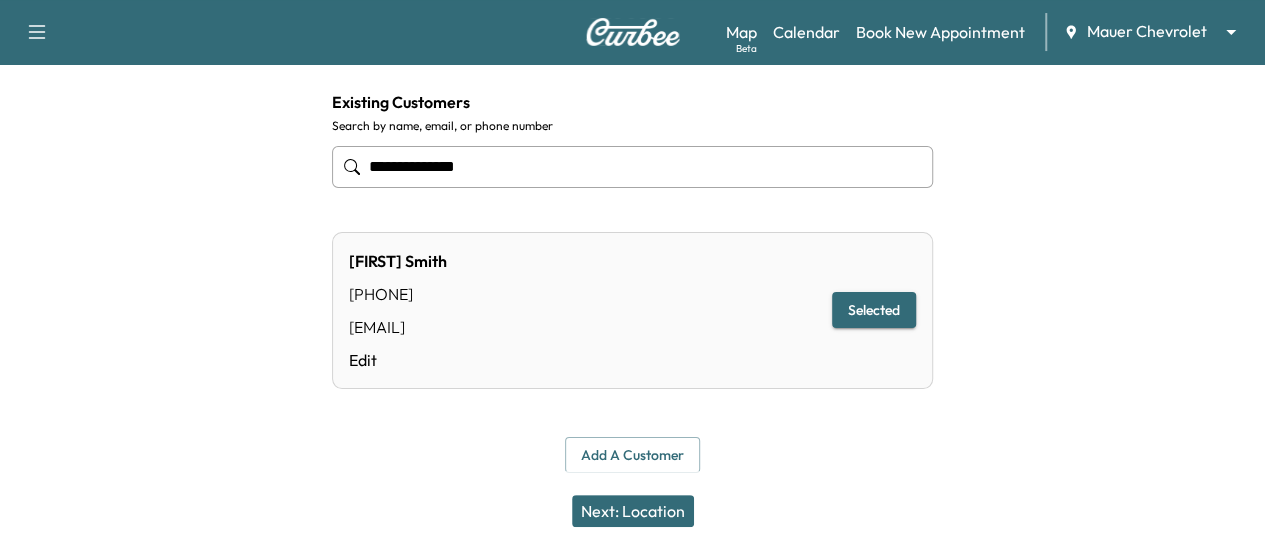 click on "Next: Location" at bounding box center [633, 511] 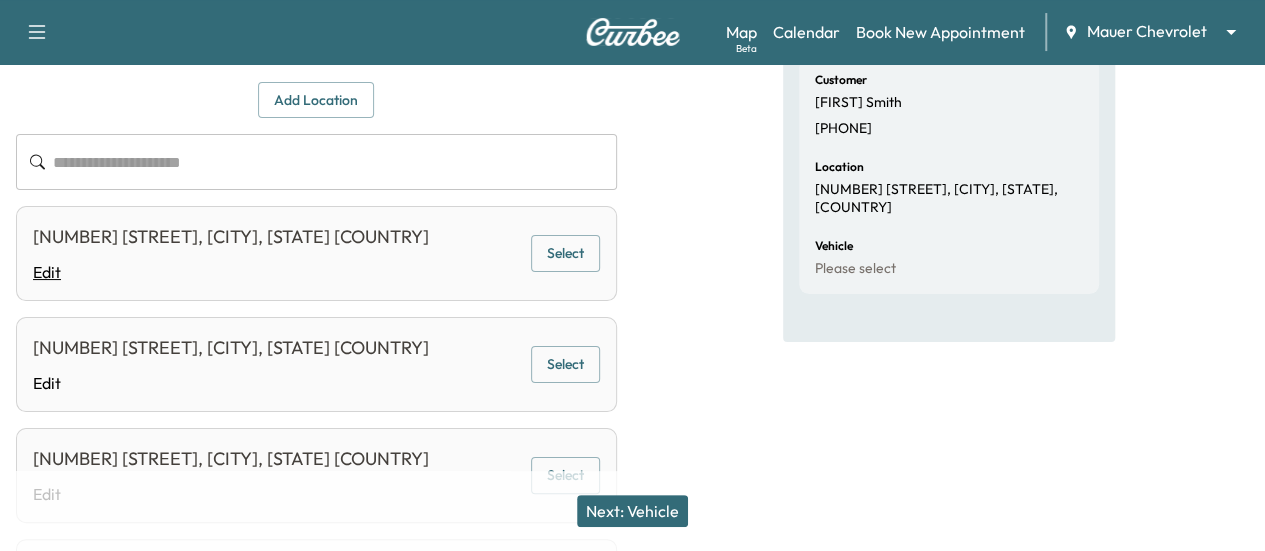 scroll, scrollTop: 100, scrollLeft: 0, axis: vertical 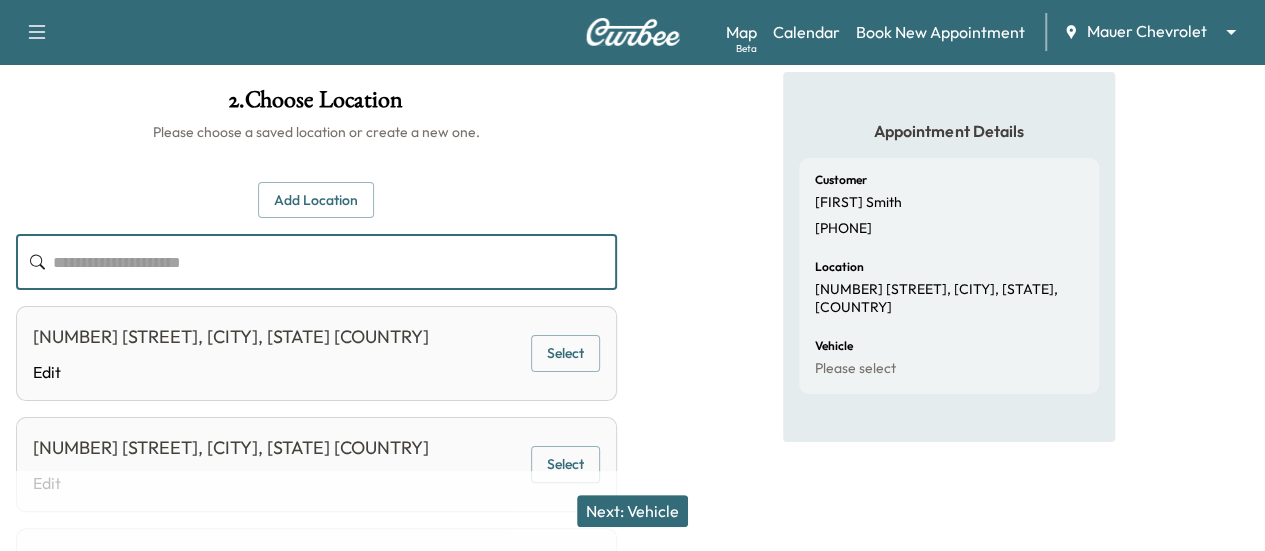 click at bounding box center [335, 262] 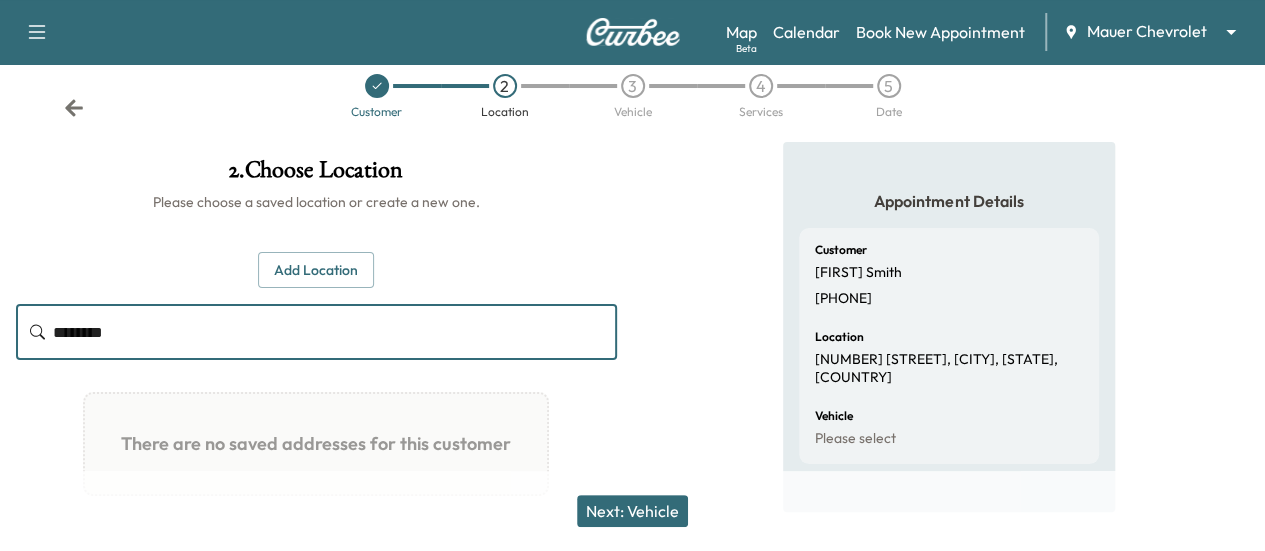 scroll, scrollTop: 0, scrollLeft: 0, axis: both 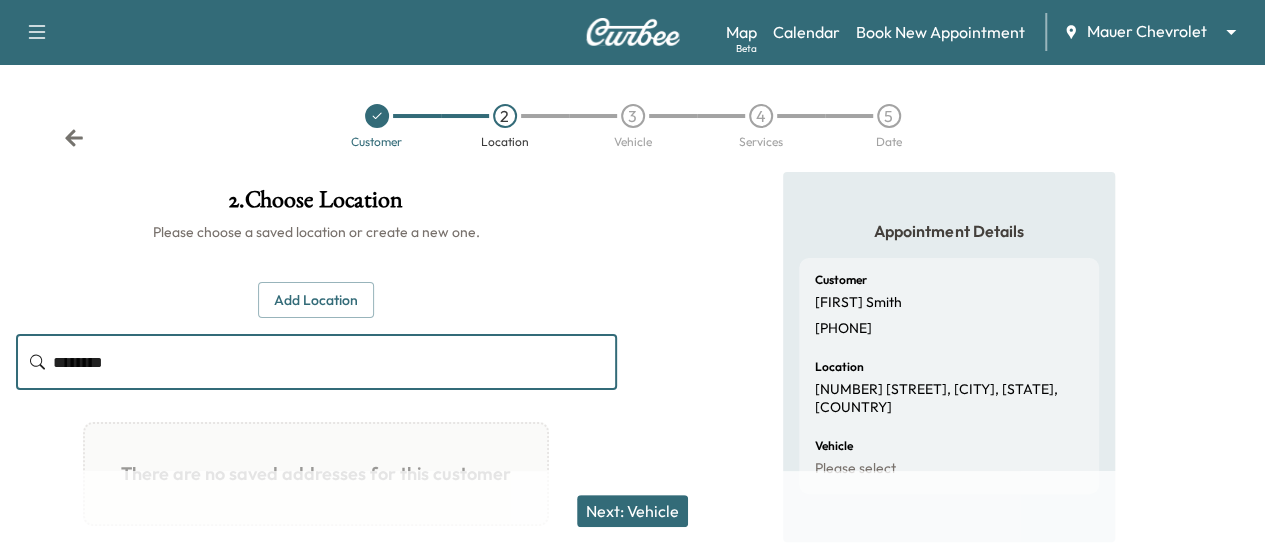 type on "********" 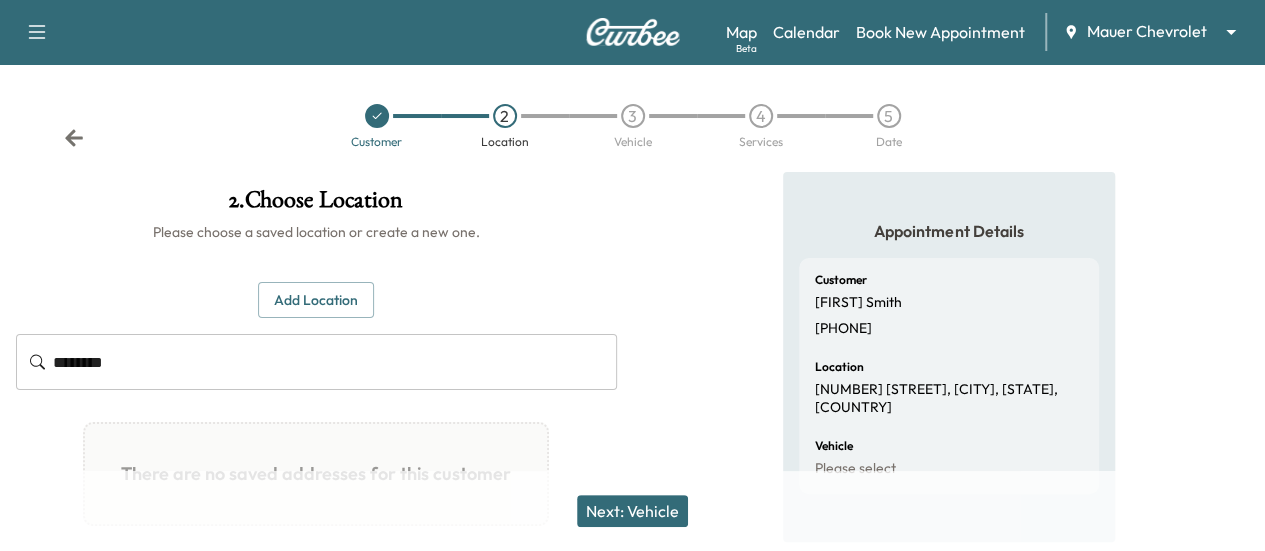 click 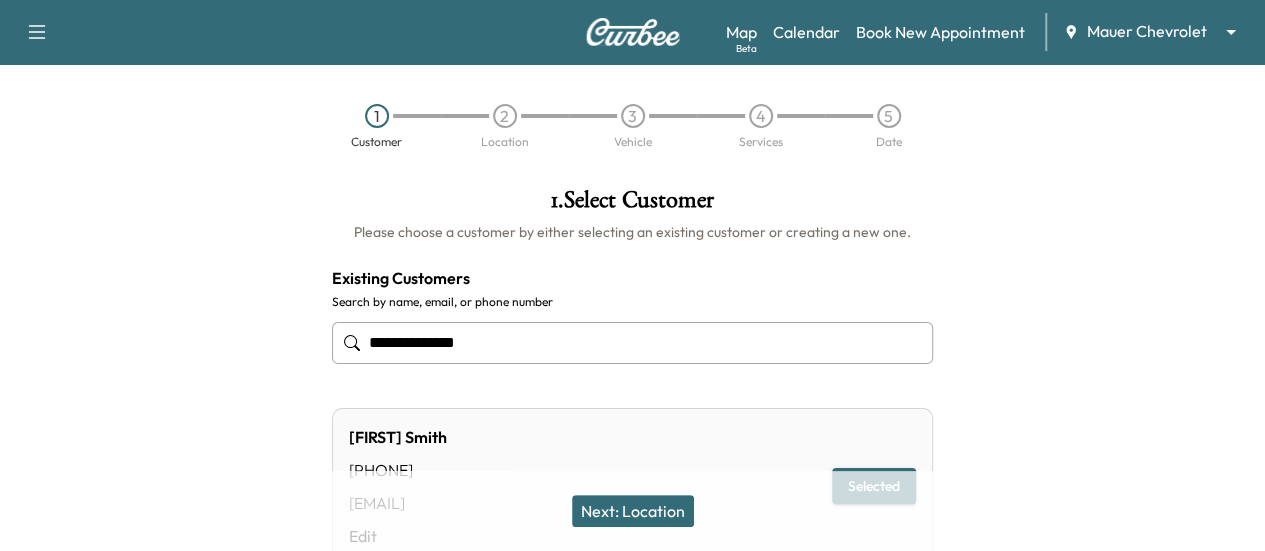 click on "**********" at bounding box center (632, 343) 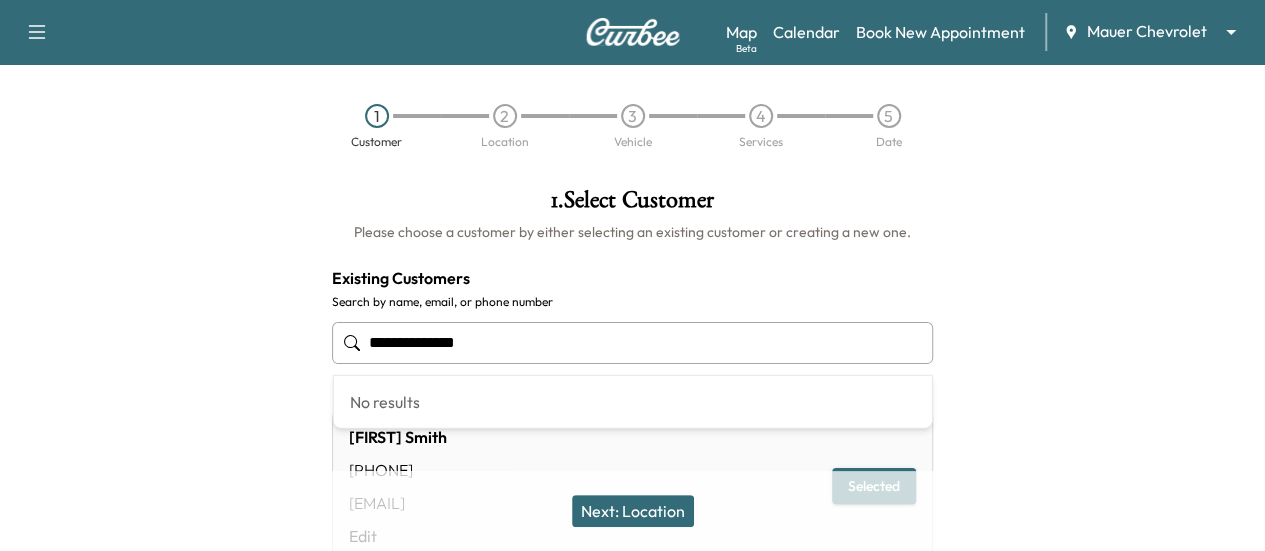 click on "**********" at bounding box center [632, 343] 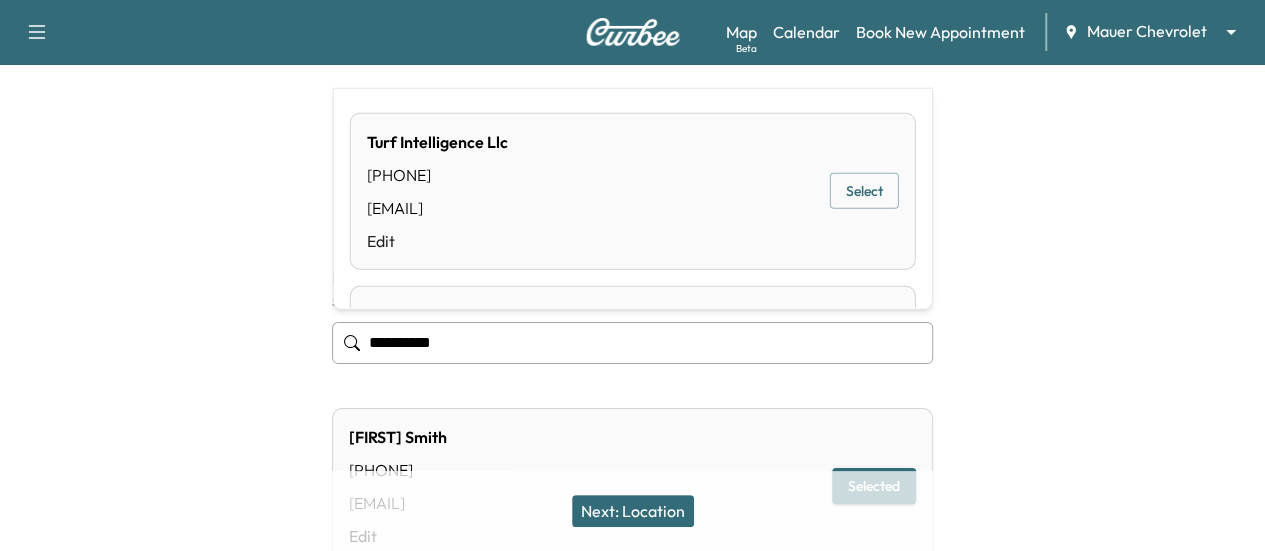 click on "Select" at bounding box center (864, 191) 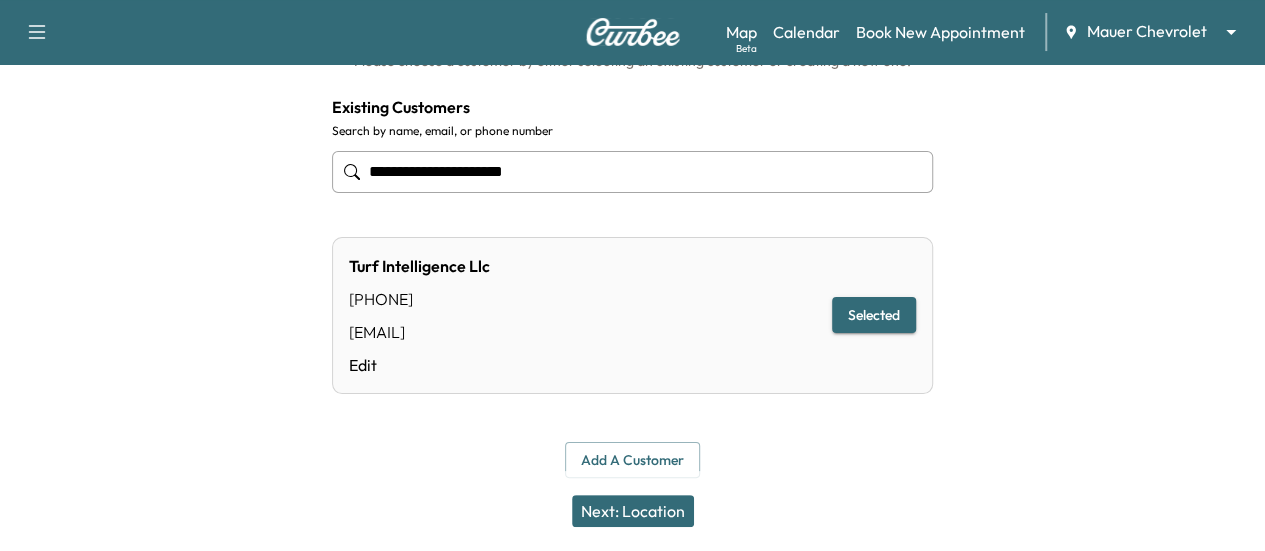 scroll, scrollTop: 176, scrollLeft: 0, axis: vertical 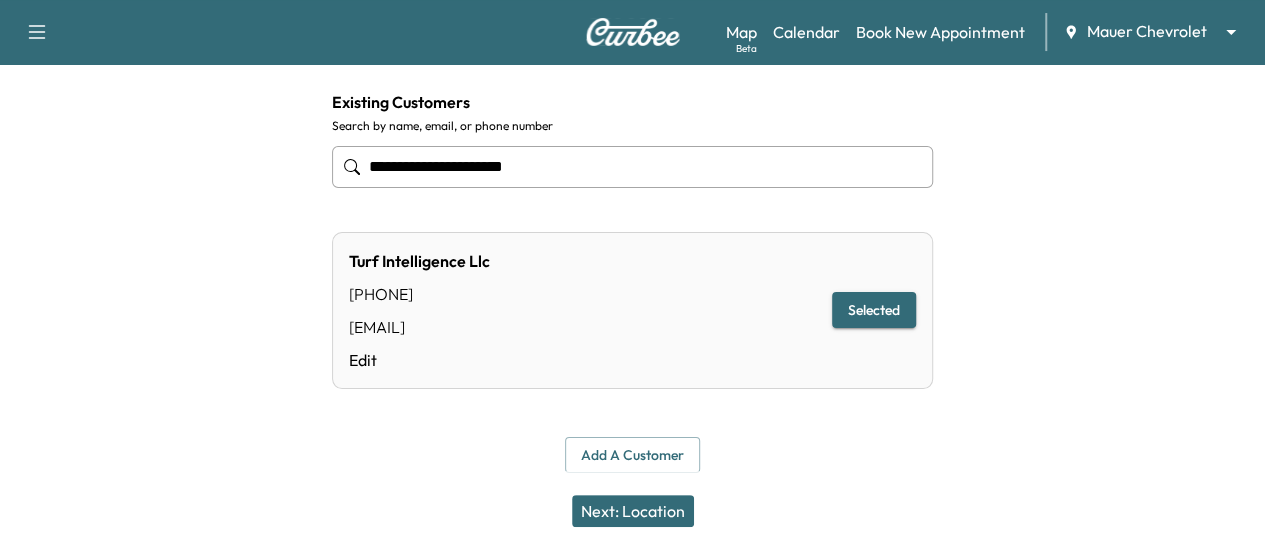 type on "**********" 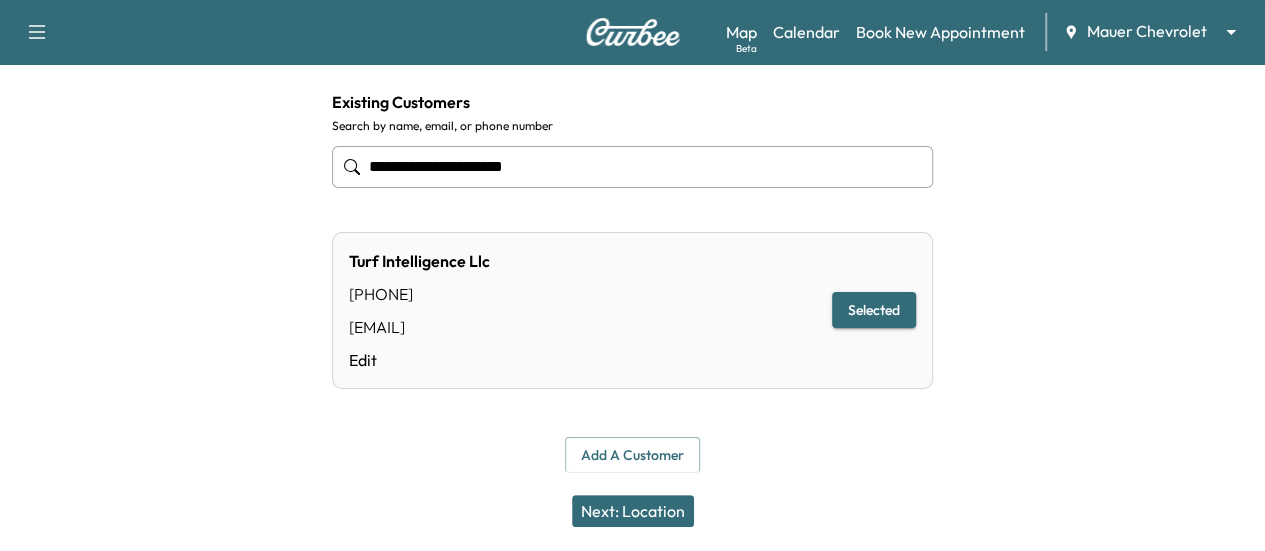 click on "Next: Location" at bounding box center (633, 511) 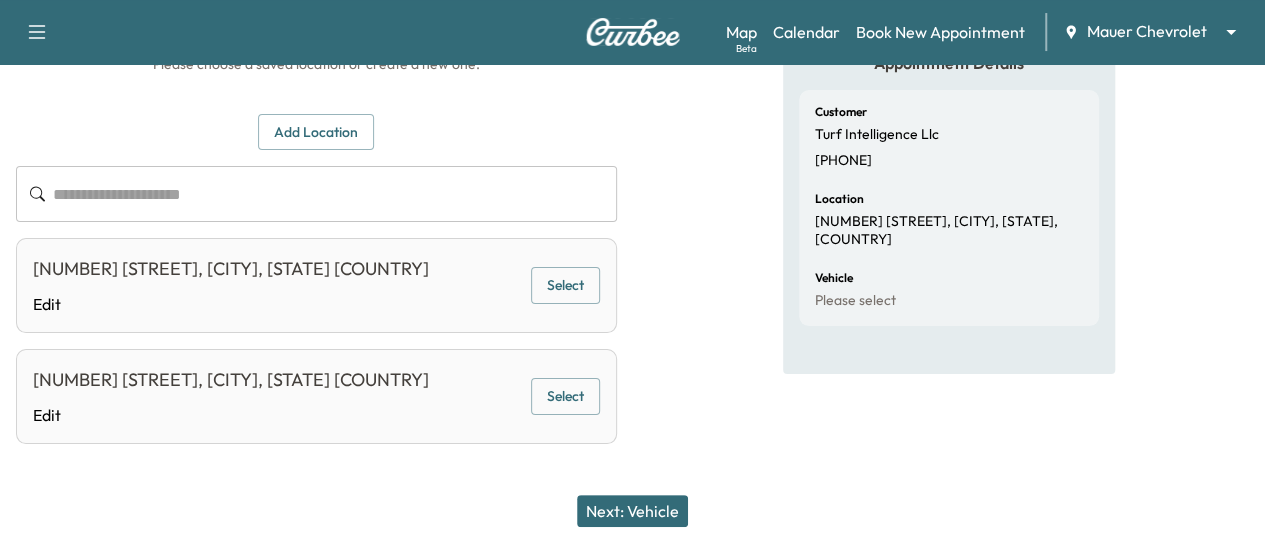 scroll, scrollTop: 200, scrollLeft: 0, axis: vertical 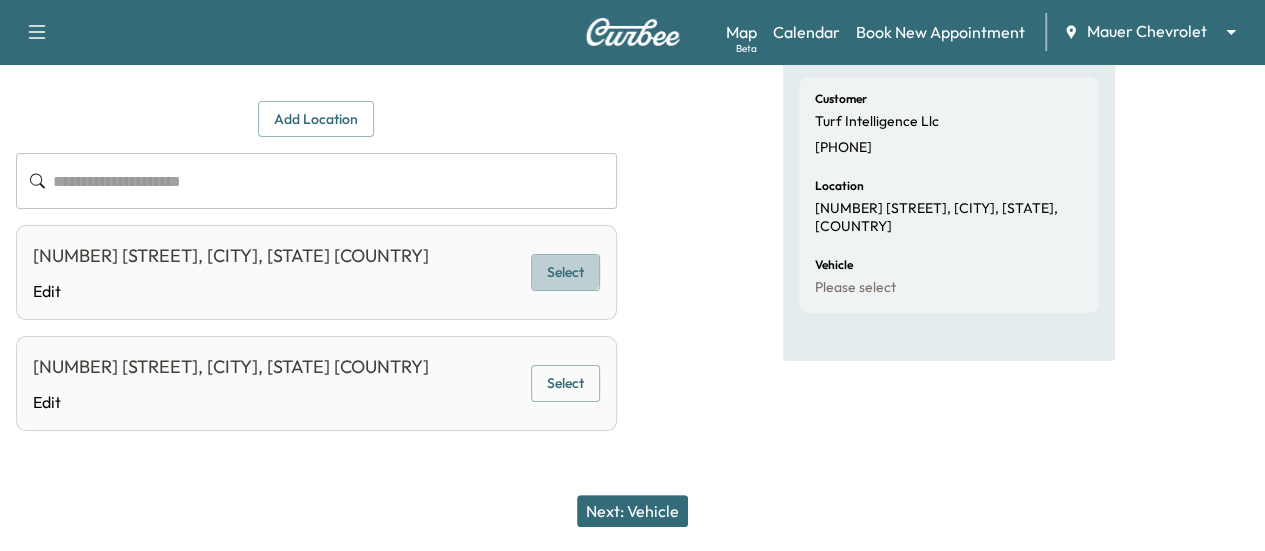 click on "Select" at bounding box center [565, 272] 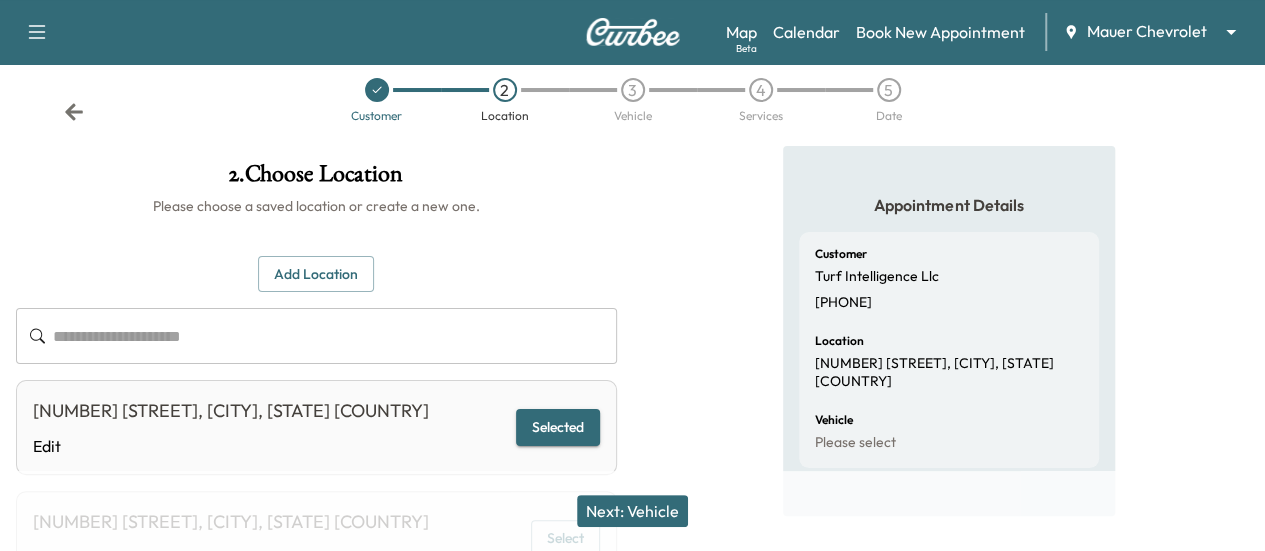 scroll, scrollTop: 0, scrollLeft: 0, axis: both 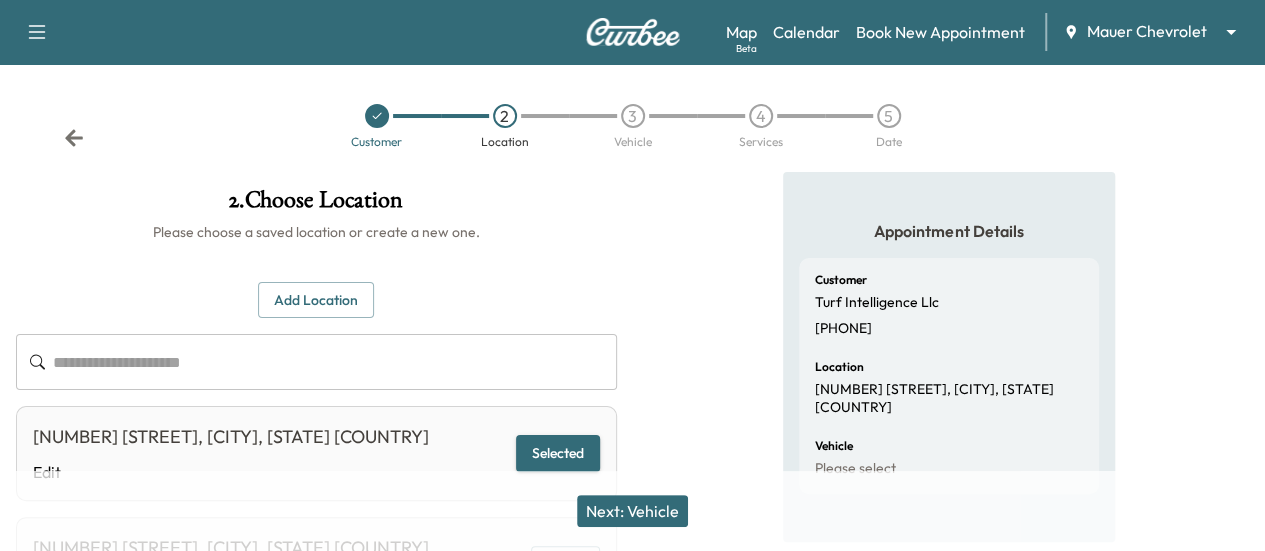 click 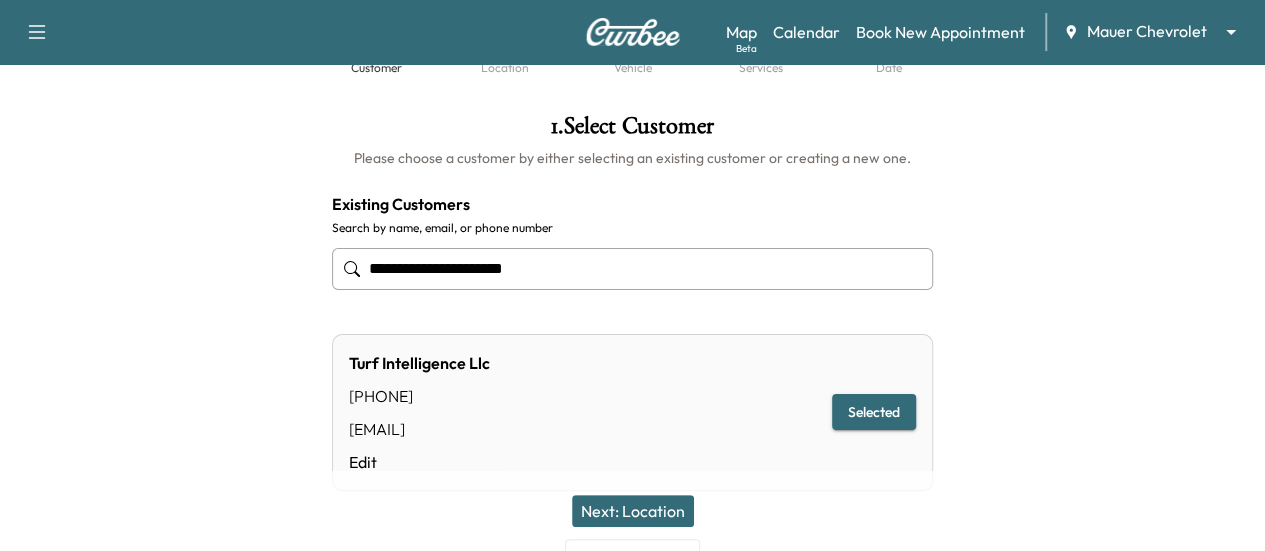 scroll, scrollTop: 100, scrollLeft: 0, axis: vertical 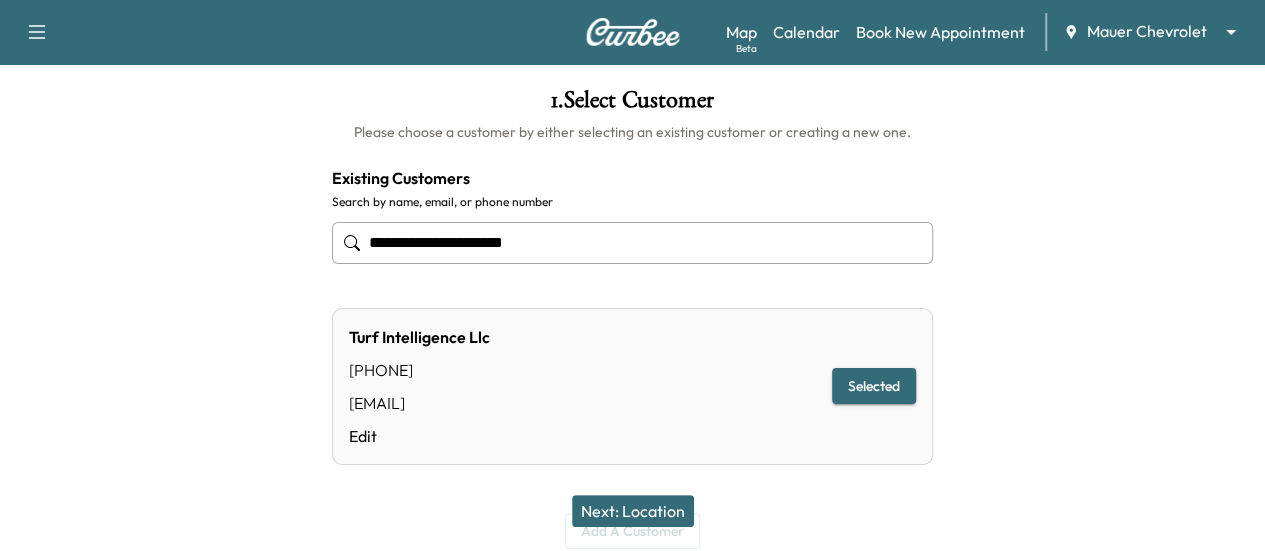 click on "**********" at bounding box center (632, 243) 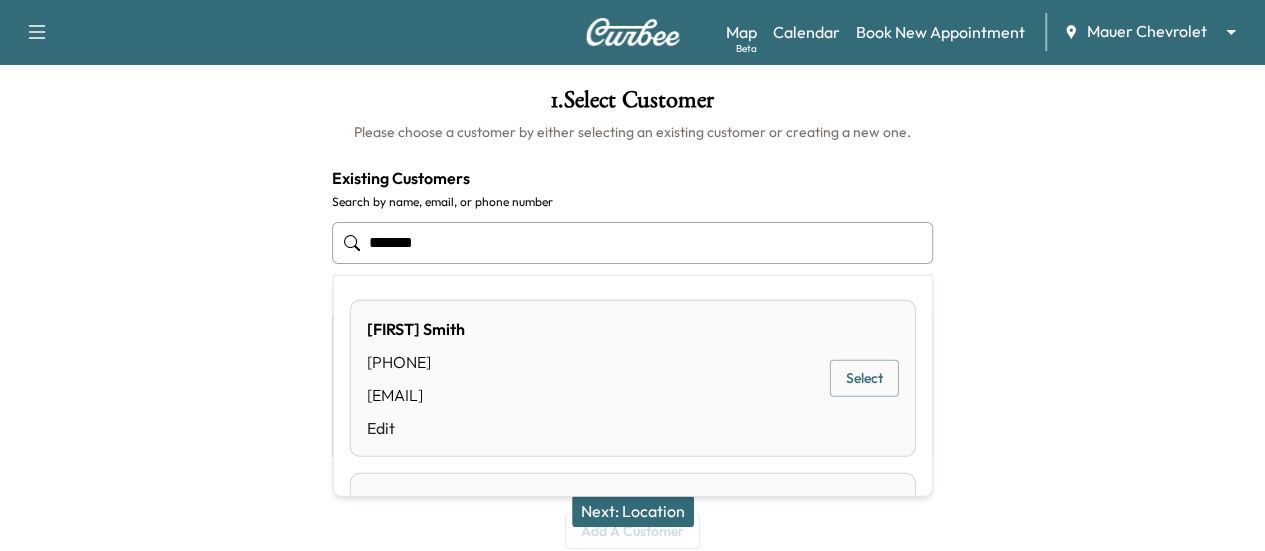click on "Select" at bounding box center (864, 378) 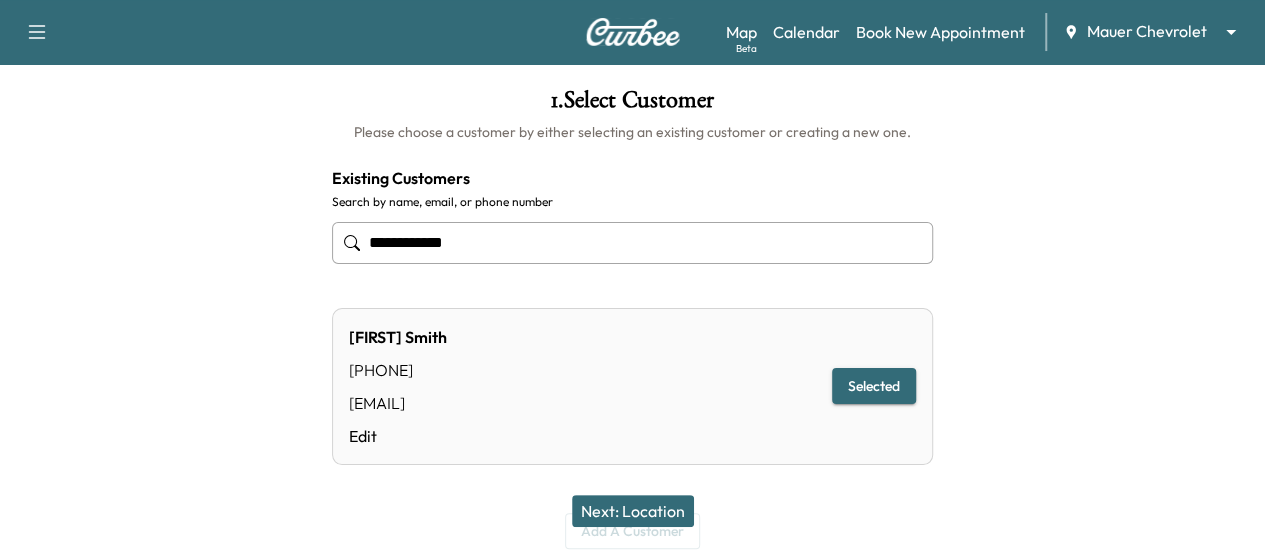 type on "**********" 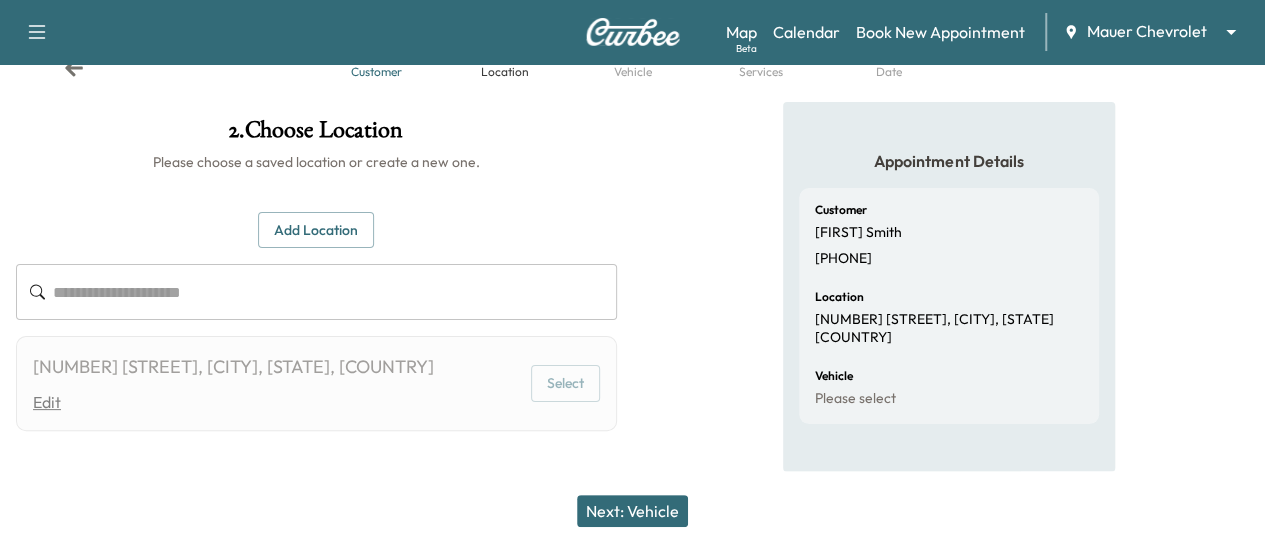scroll, scrollTop: 96, scrollLeft: 0, axis: vertical 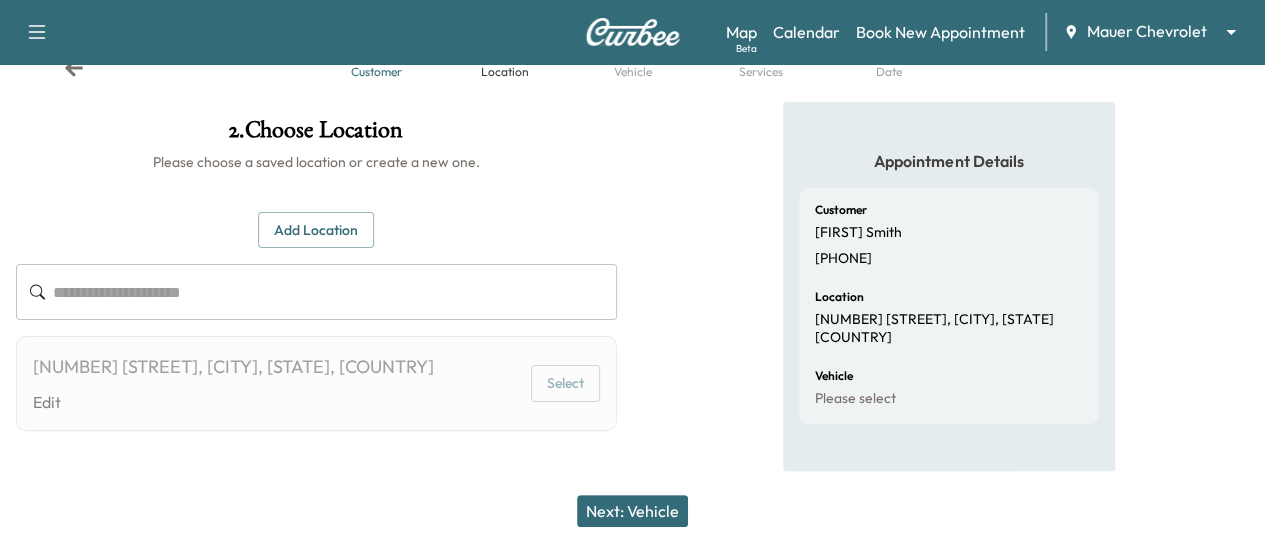 click at bounding box center [335, 292] 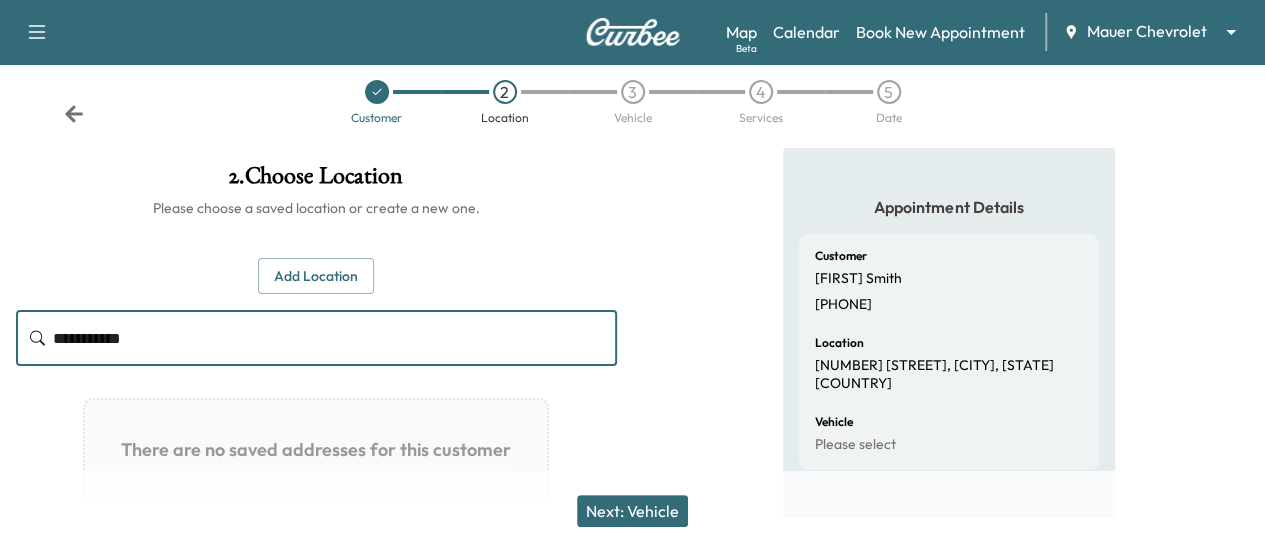 scroll, scrollTop: 0, scrollLeft: 0, axis: both 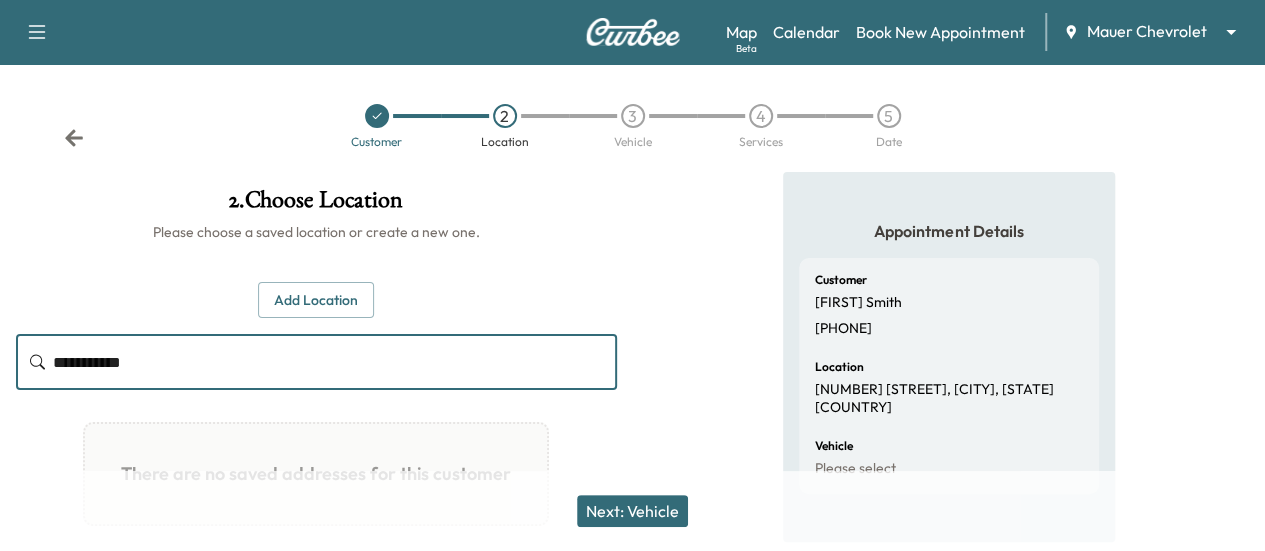 type on "**********" 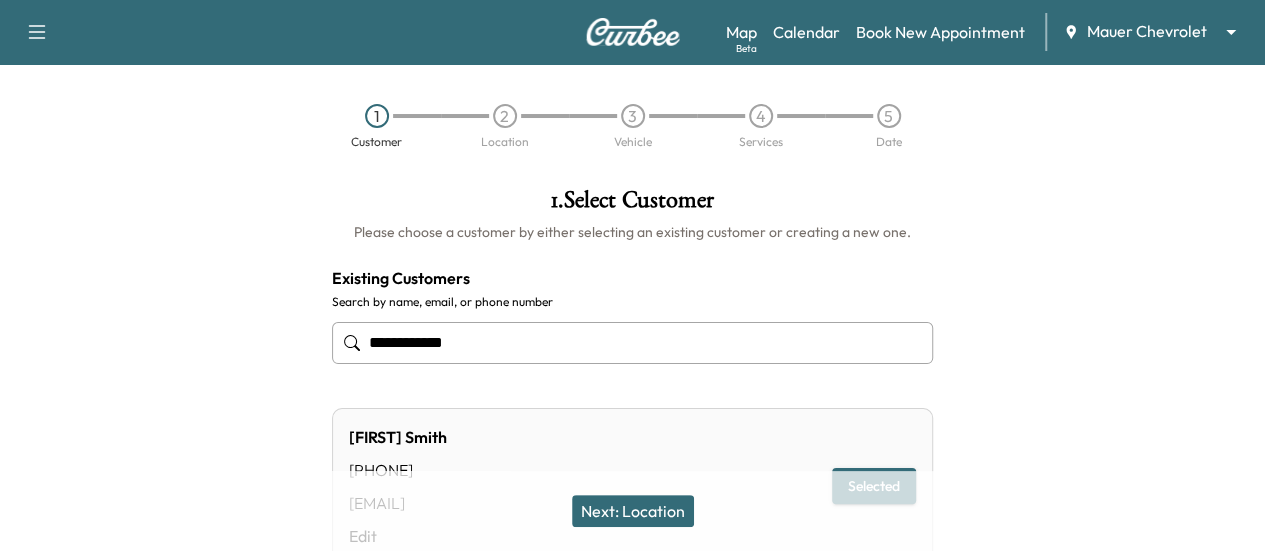click on "**********" at bounding box center [632, 343] 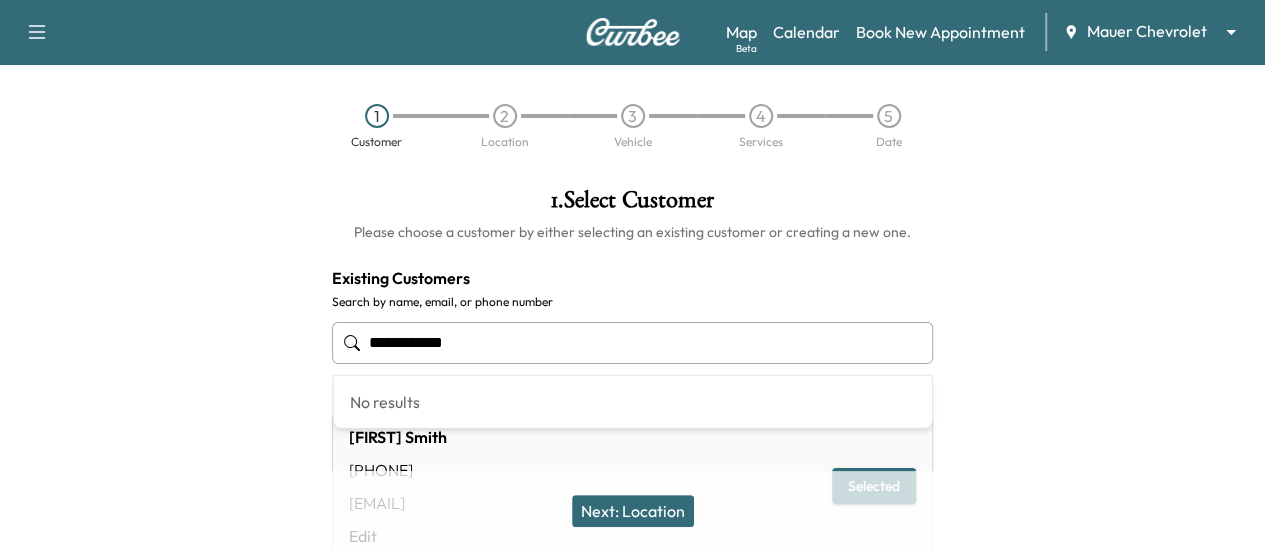 click on "**********" at bounding box center [632, 343] 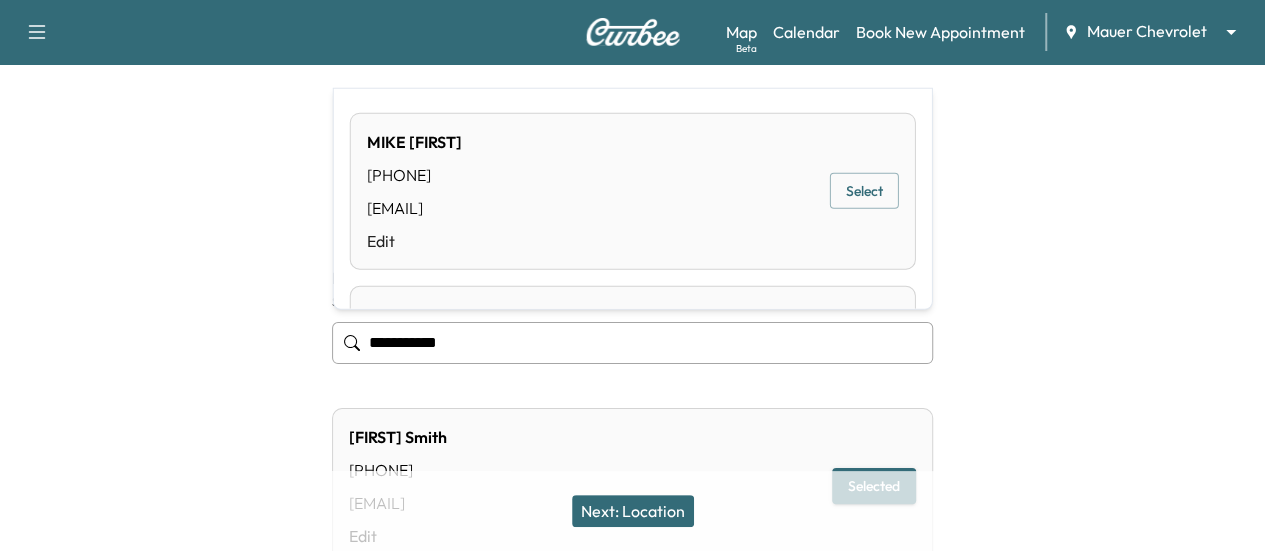 click on "Select" at bounding box center (864, 191) 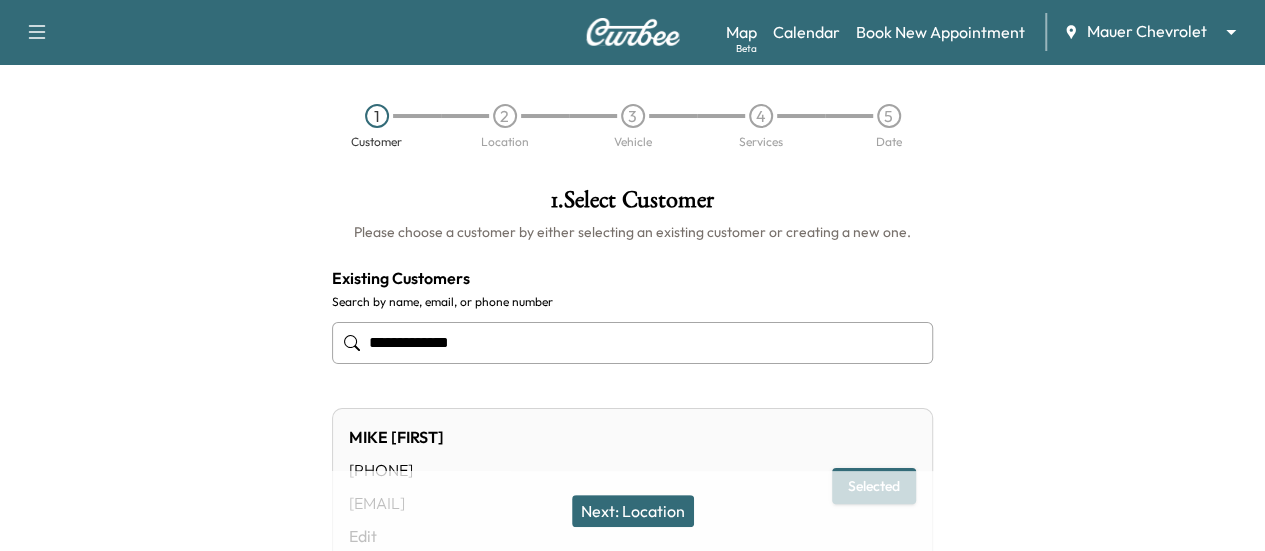 type on "**********" 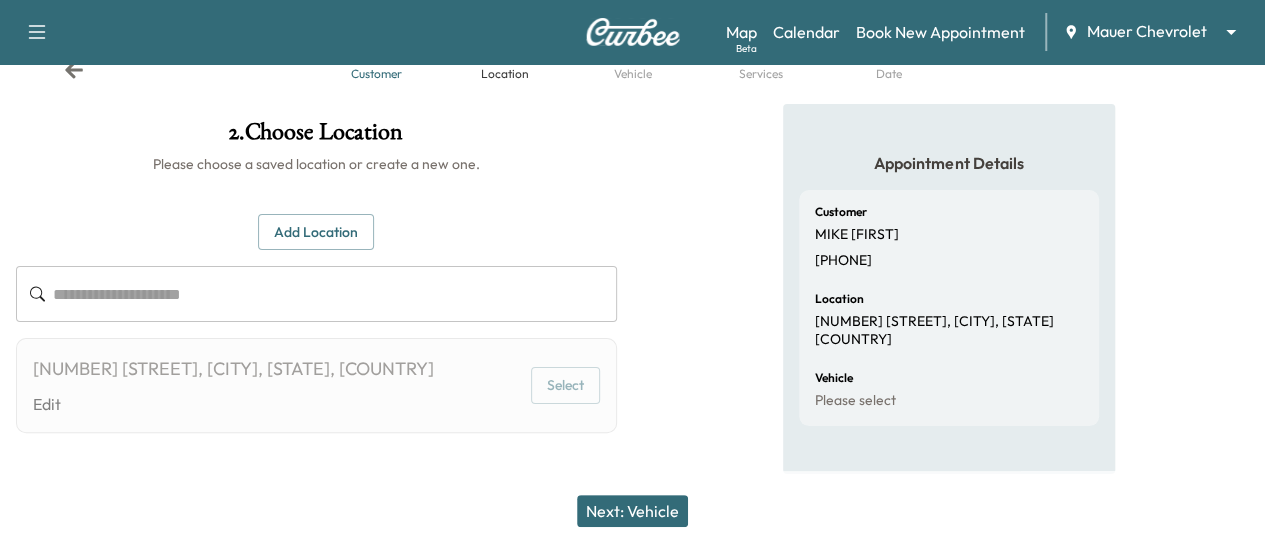 scroll, scrollTop: 96, scrollLeft: 0, axis: vertical 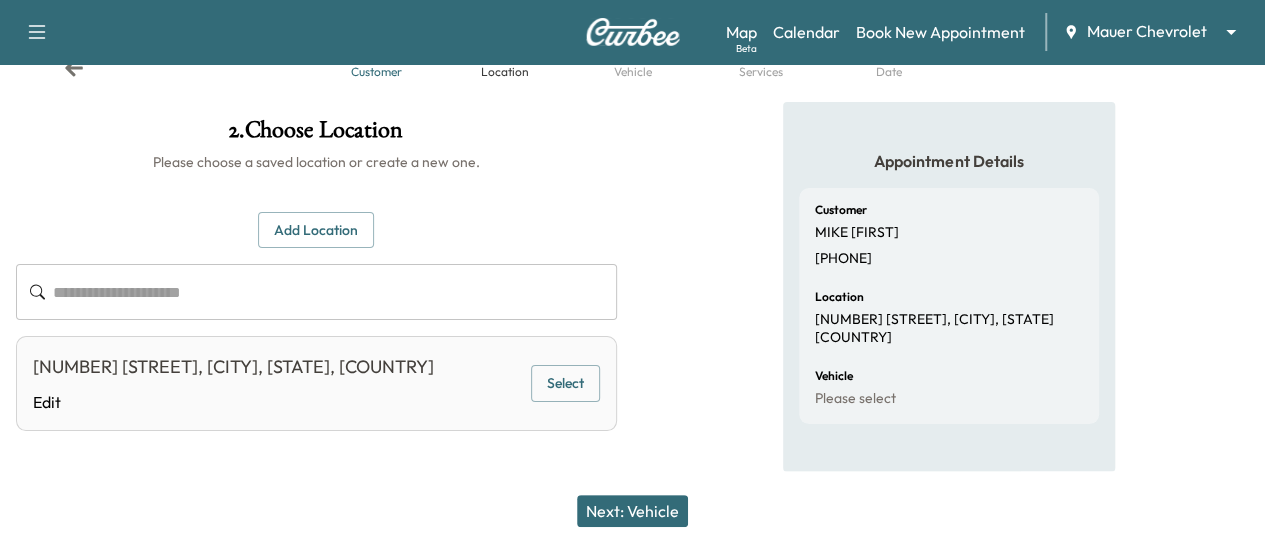 click on "Select" at bounding box center [565, 383] 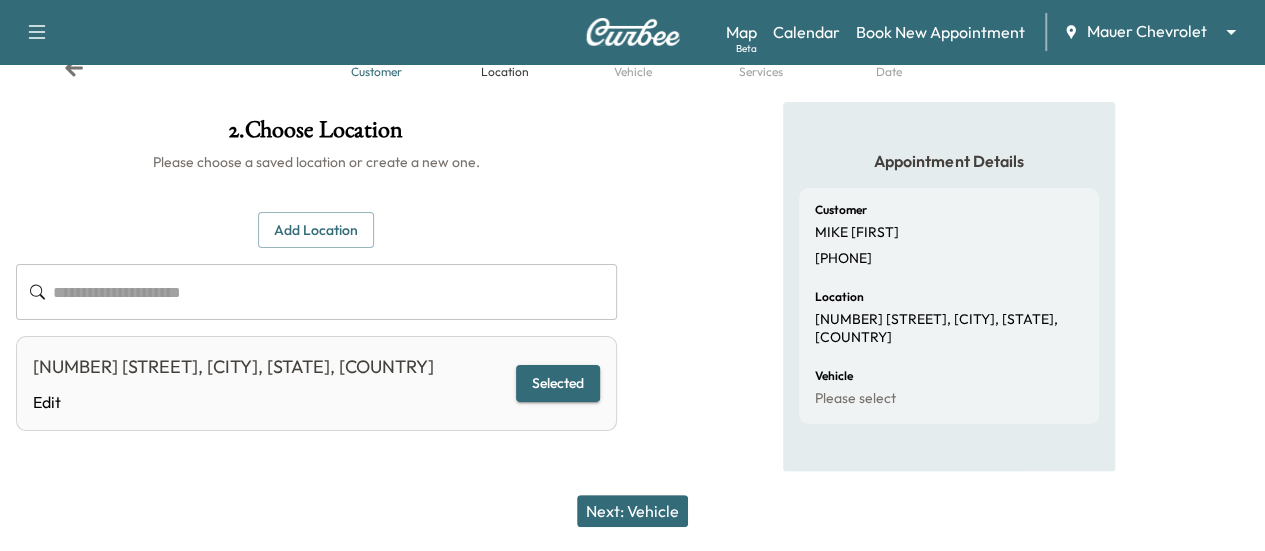 click on "Next: Vehicle" at bounding box center [632, 511] 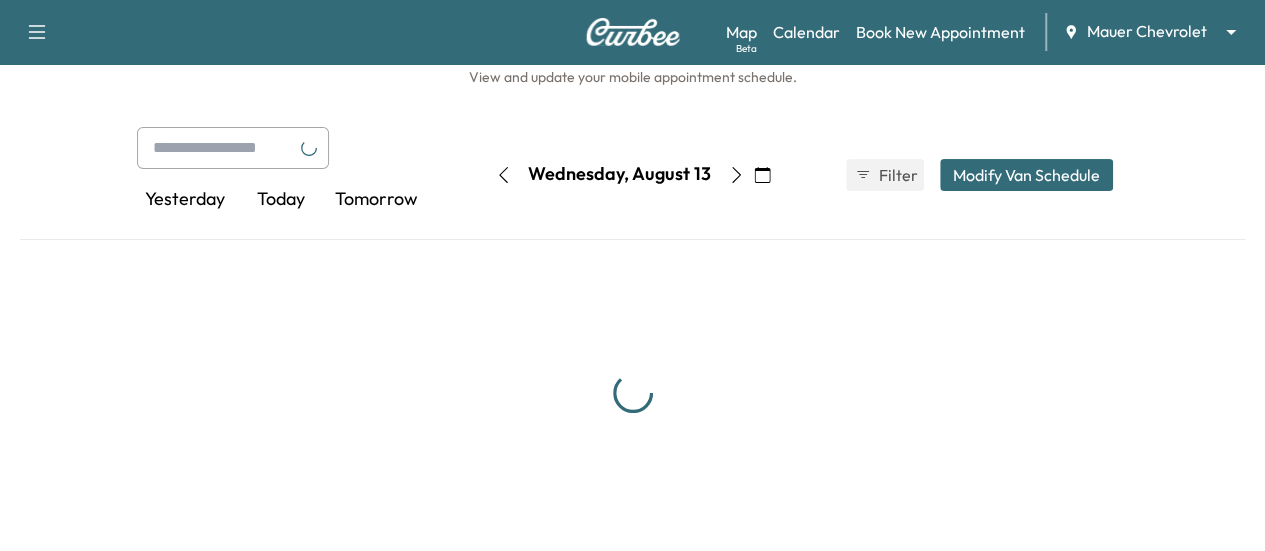 scroll, scrollTop: 0, scrollLeft: 0, axis: both 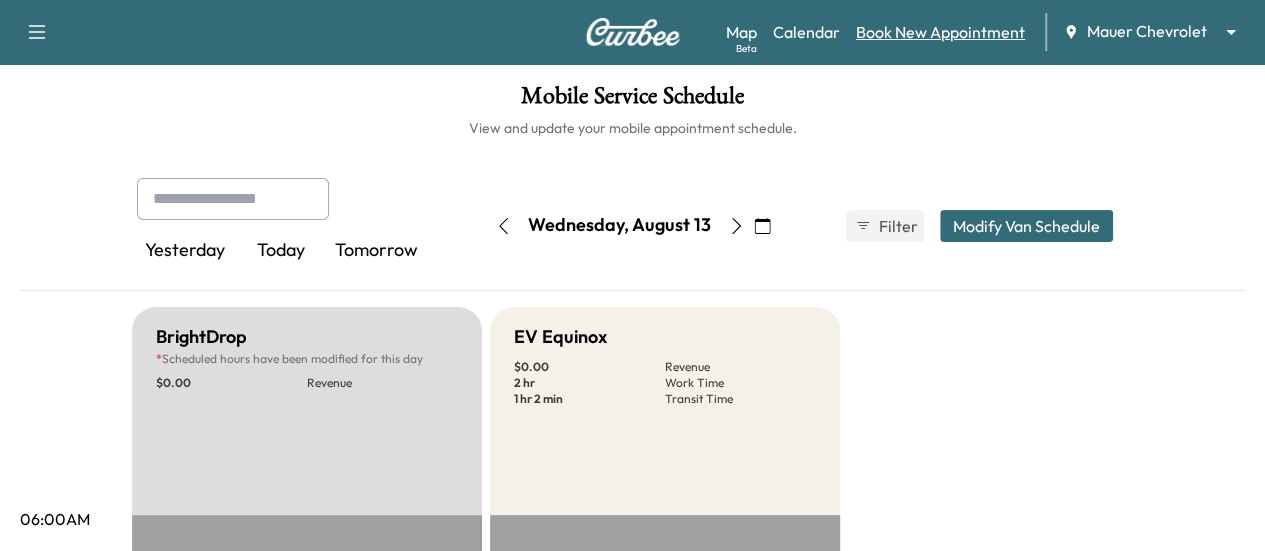 click on "Book New Appointment" at bounding box center [940, 32] 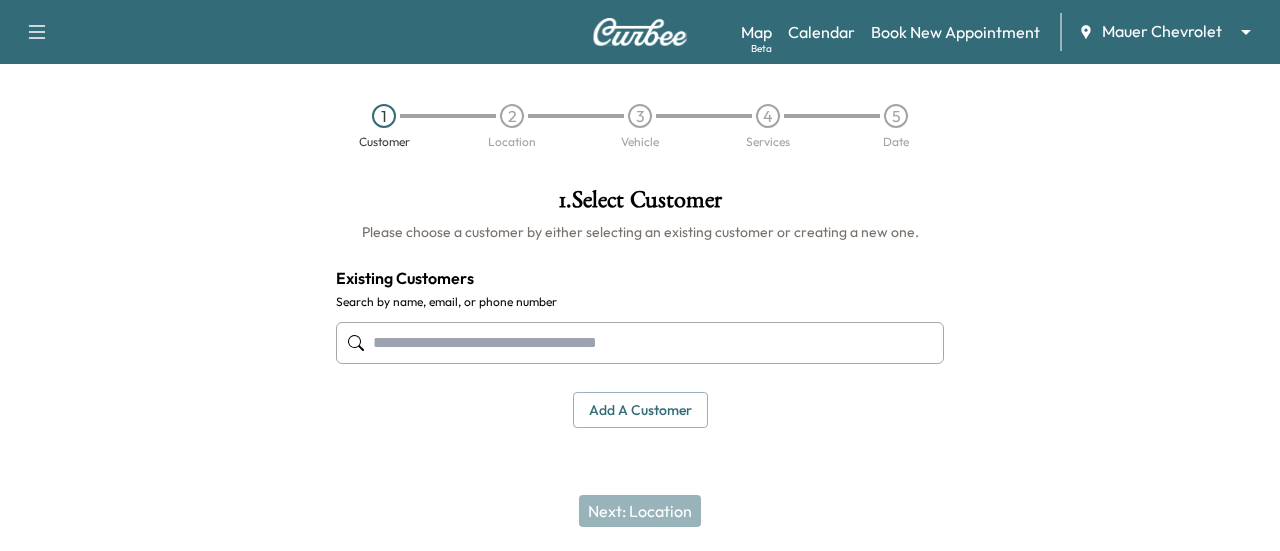 click at bounding box center (640, 343) 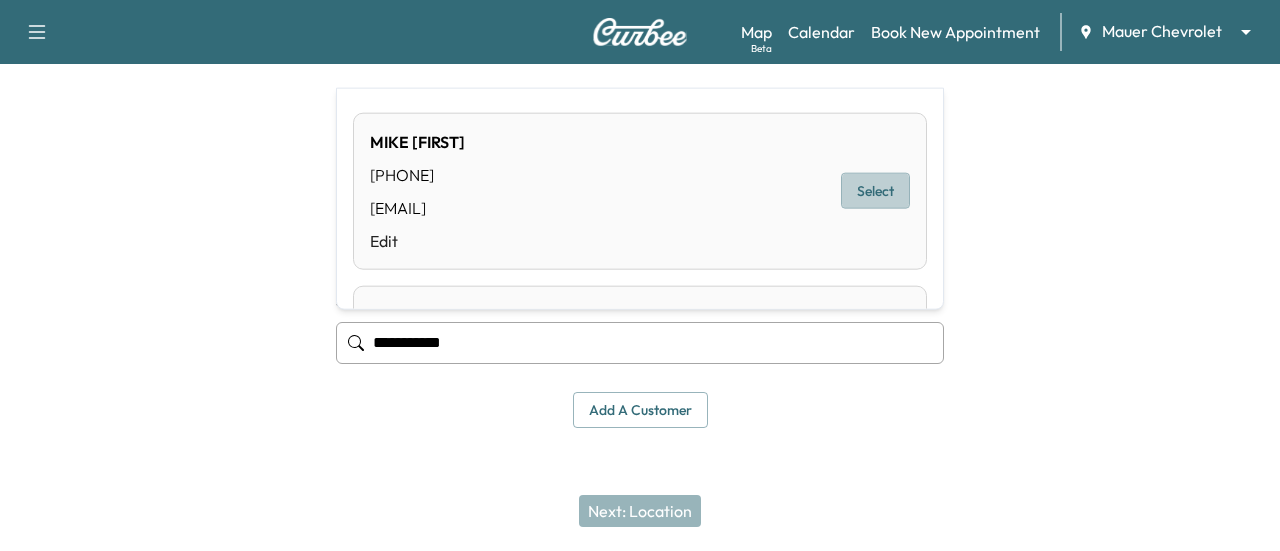 click on "Select" at bounding box center [875, 191] 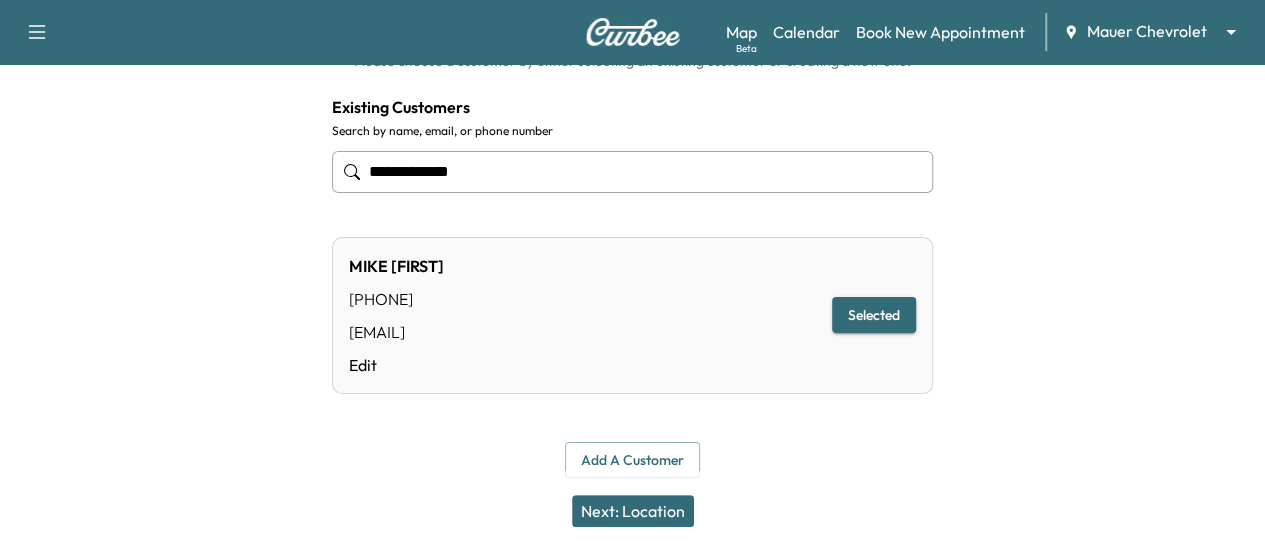 scroll, scrollTop: 176, scrollLeft: 0, axis: vertical 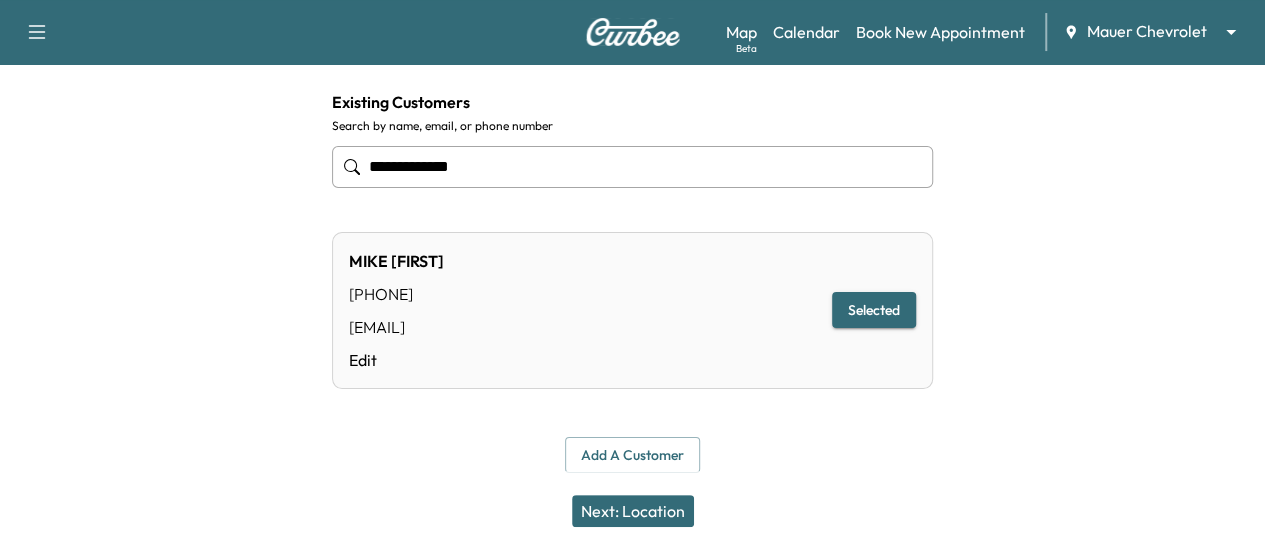 type on "**********" 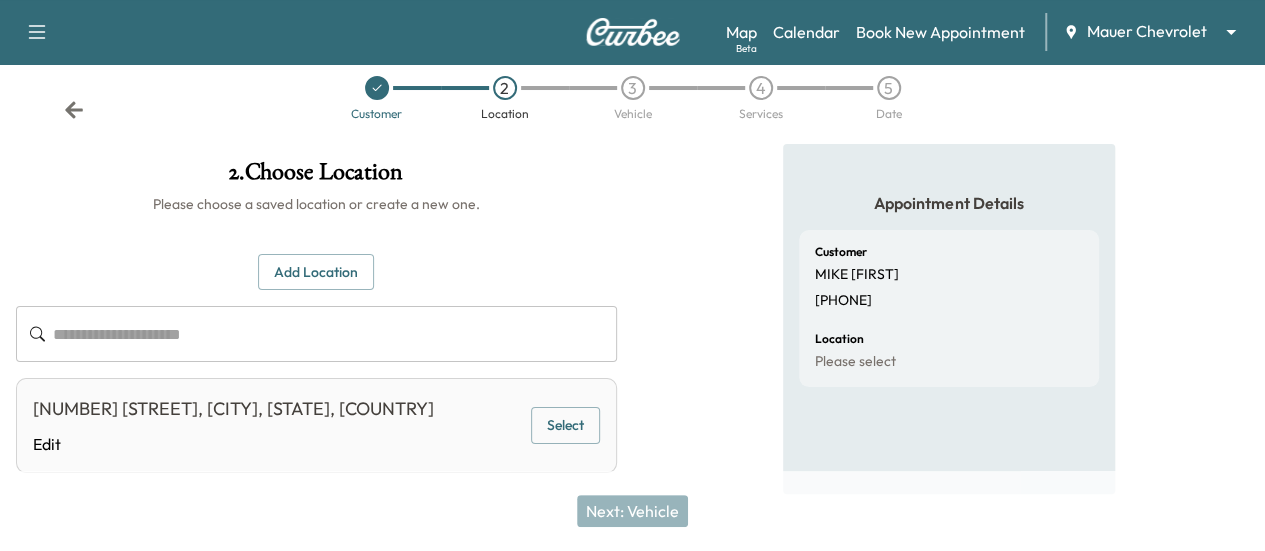 scroll, scrollTop: 0, scrollLeft: 0, axis: both 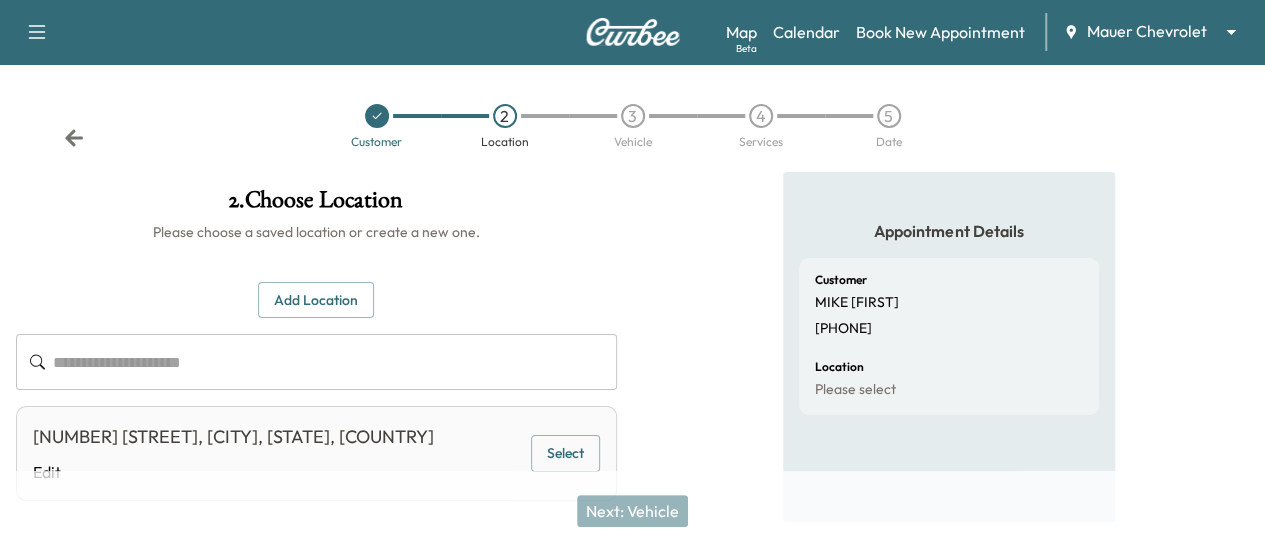 click on "Customer 2 Location 3 Vehicle 4 Services 5 Date" at bounding box center [632, 126] 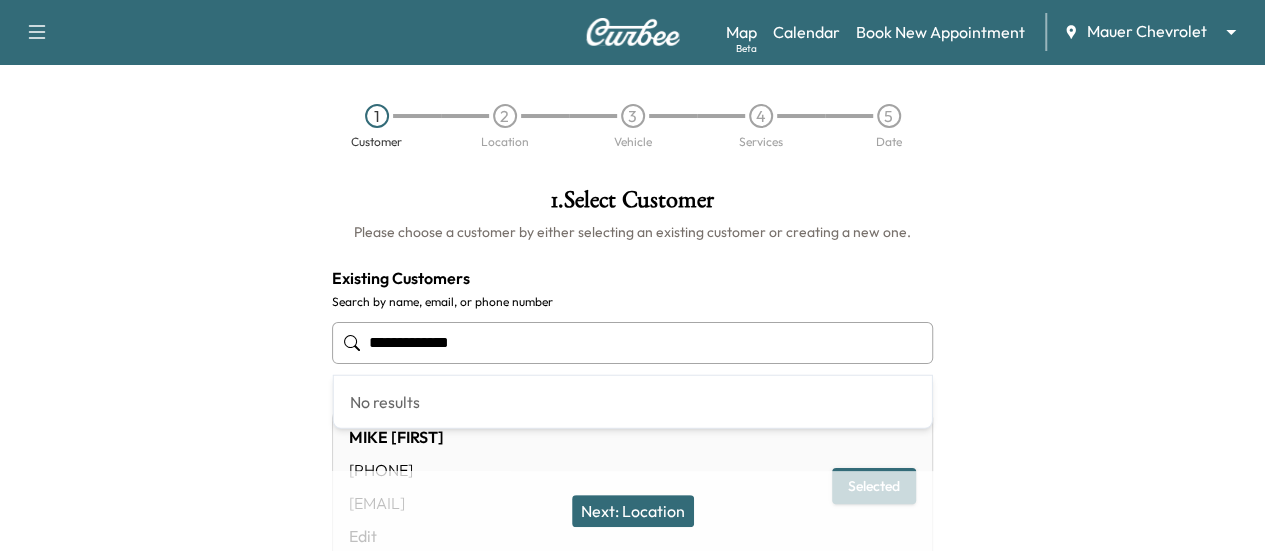 click on "**********" at bounding box center [632, 343] 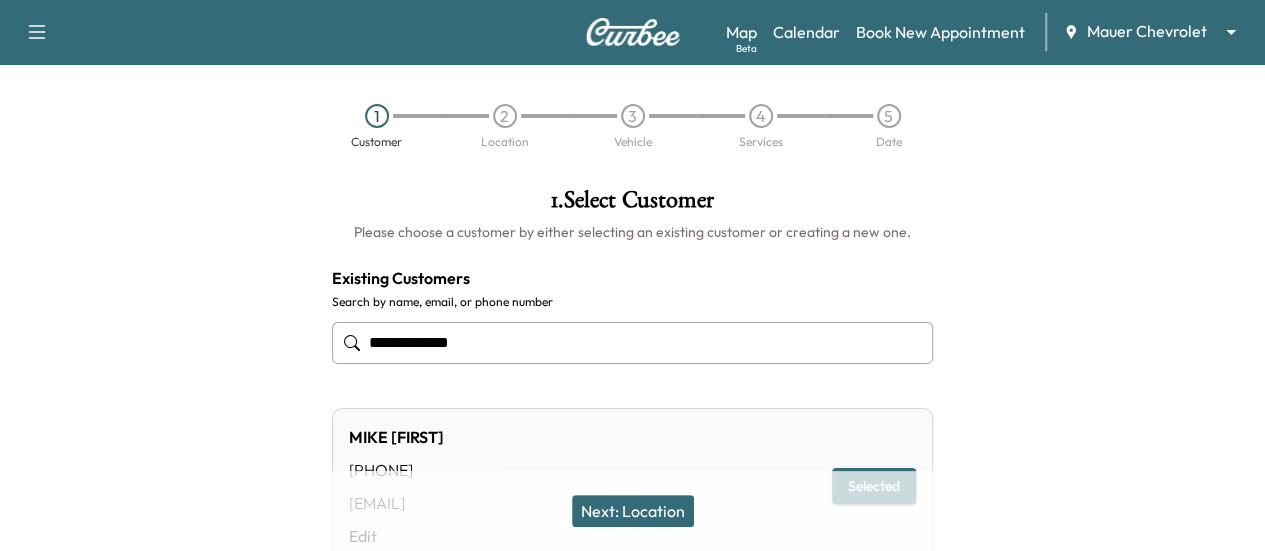 click on "**********" at bounding box center [632, 343] 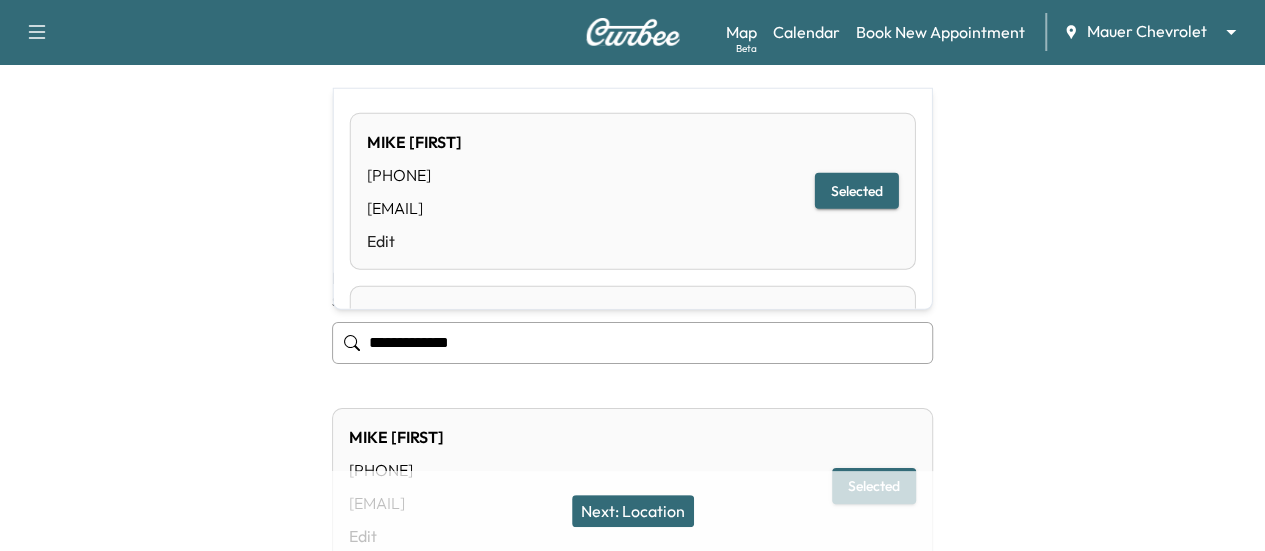 click on "**********" at bounding box center (632, 343) 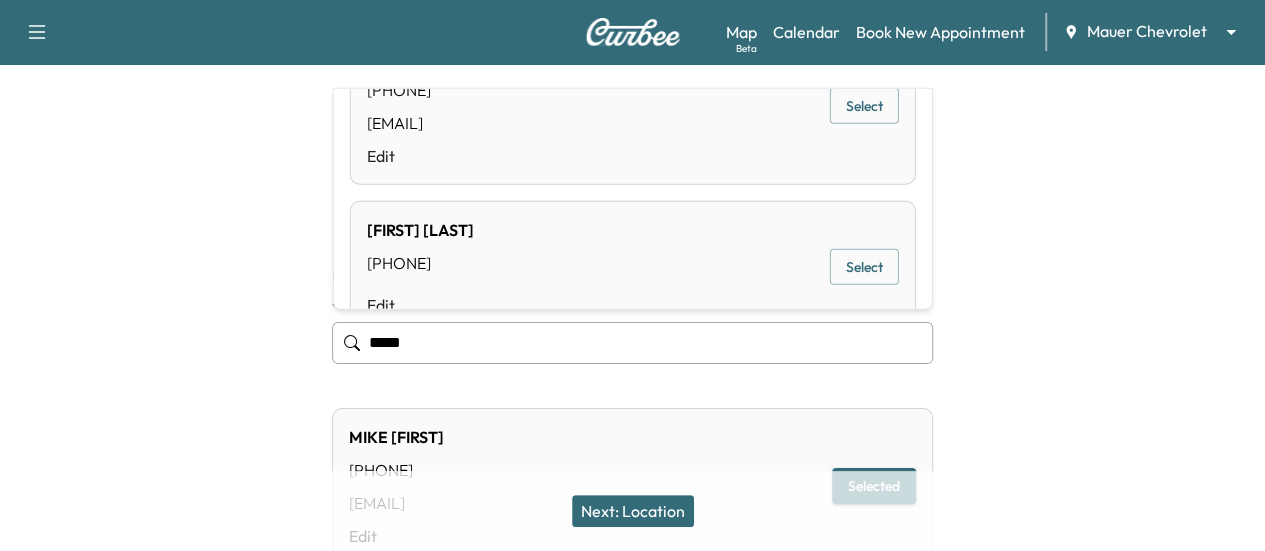scroll, scrollTop: 0, scrollLeft: 0, axis: both 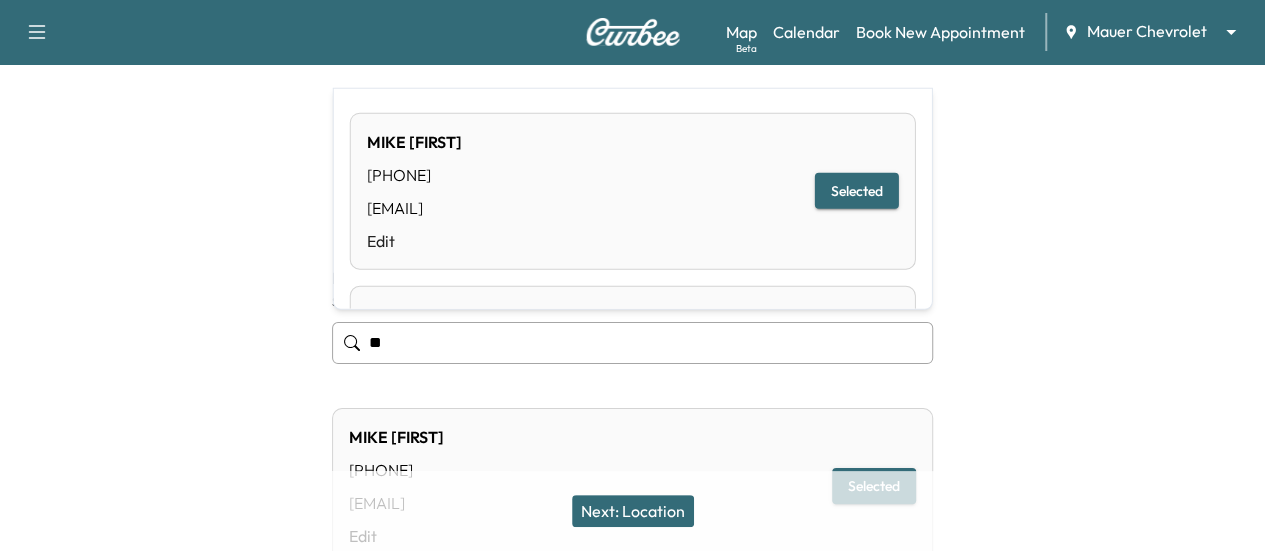 type on "*" 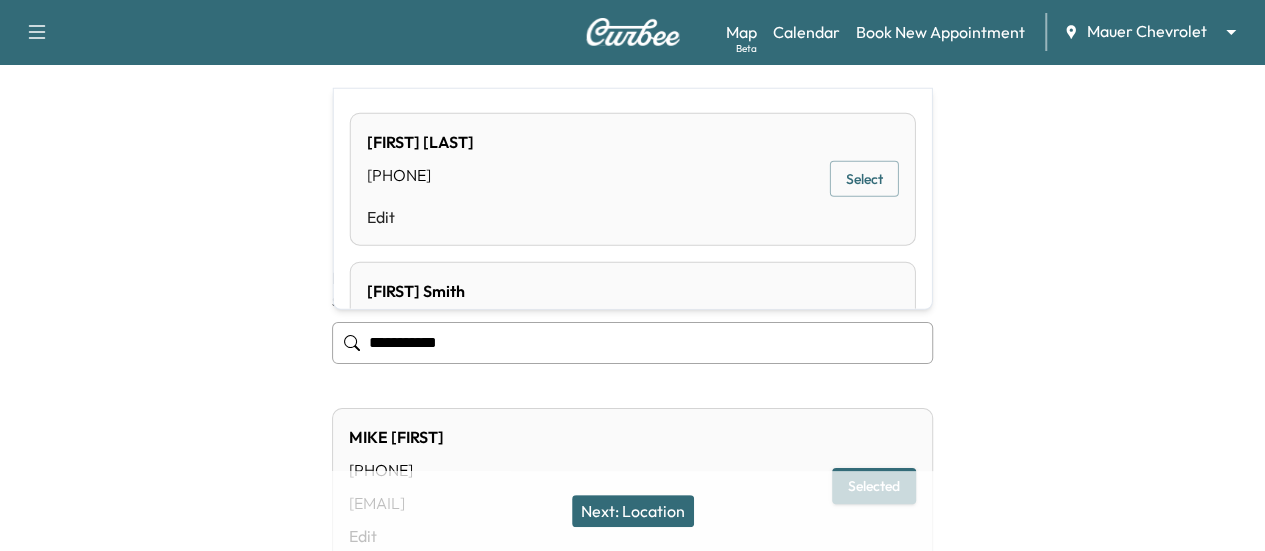 click on "Select" at bounding box center (864, 179) 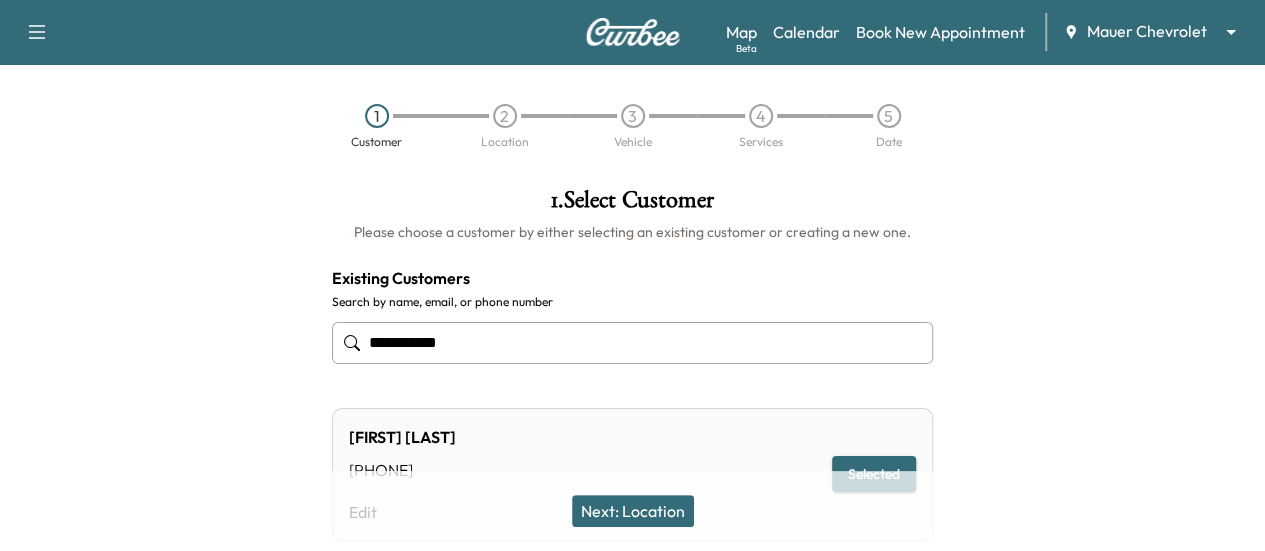 type on "**********" 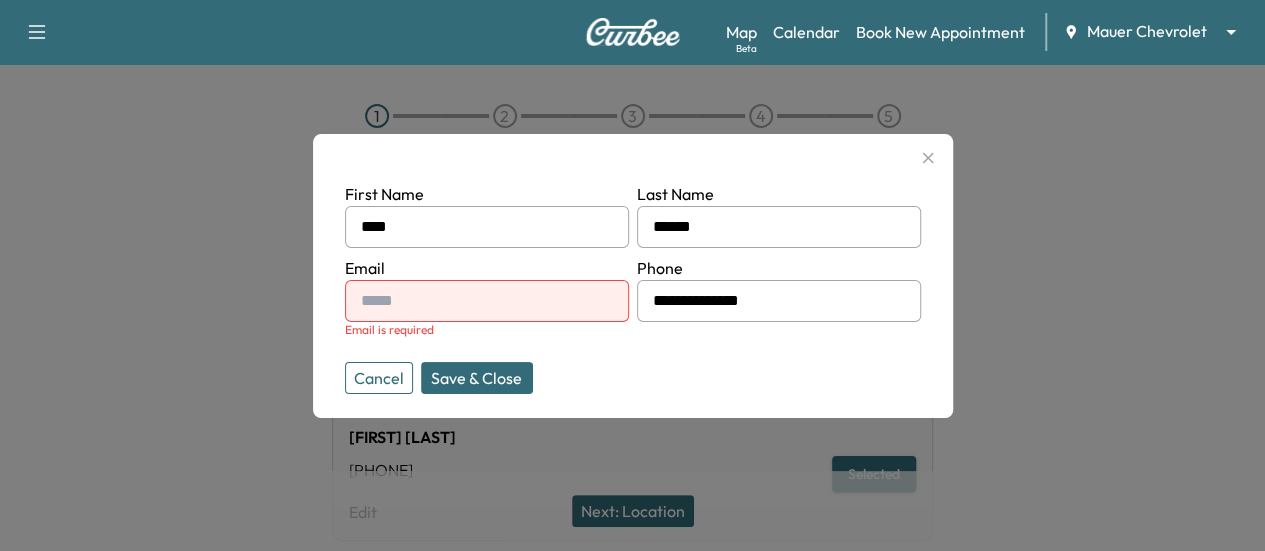 drag, startPoint x: 511, startPoint y: 297, endPoint x: 521, endPoint y: 281, distance: 18.867962 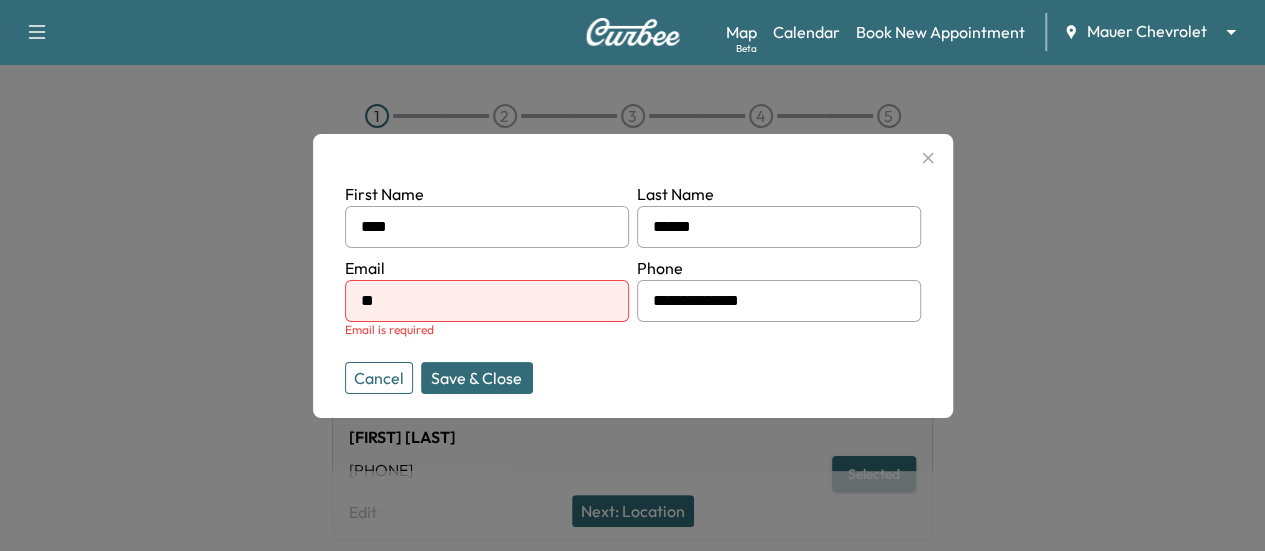 type on "**********" 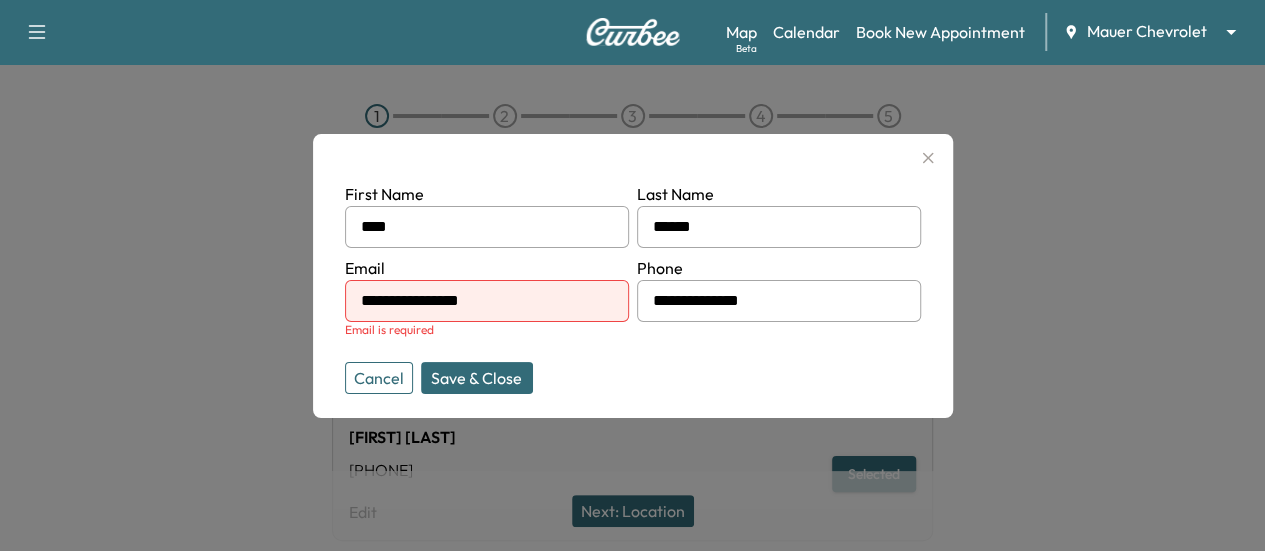 click on "Save & Close" at bounding box center (477, 378) 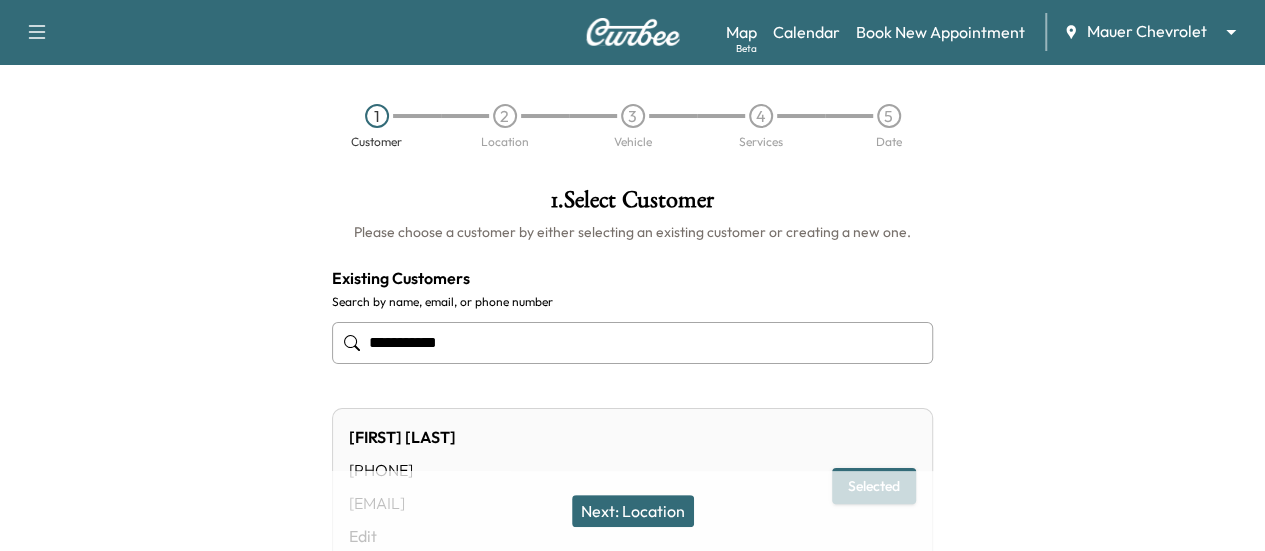 click on "Next: Location" at bounding box center [633, 511] 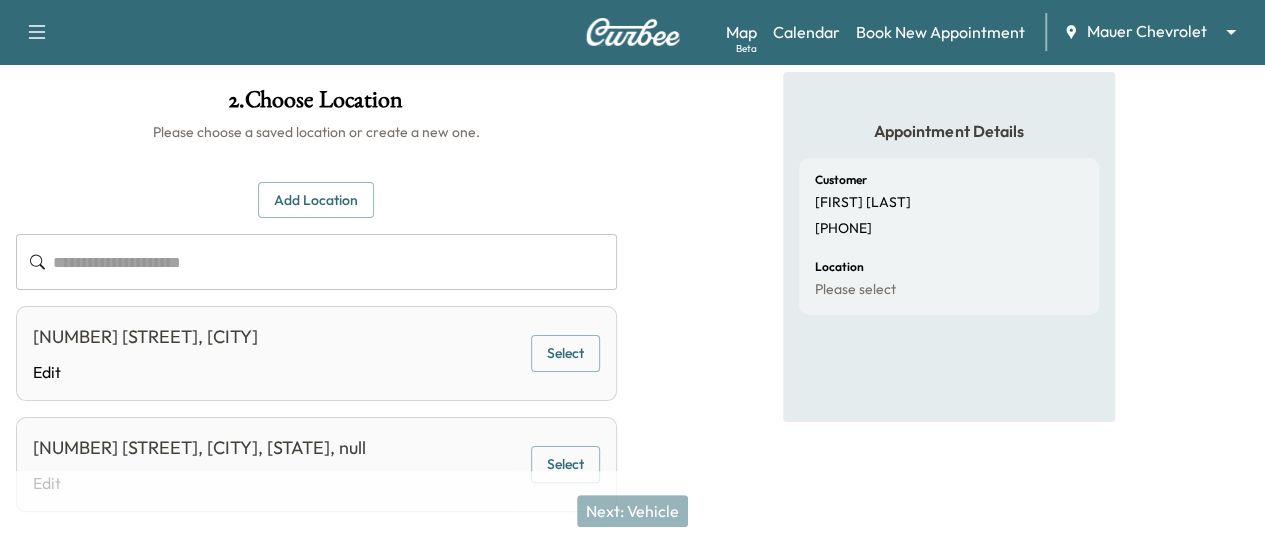 scroll, scrollTop: 200, scrollLeft: 0, axis: vertical 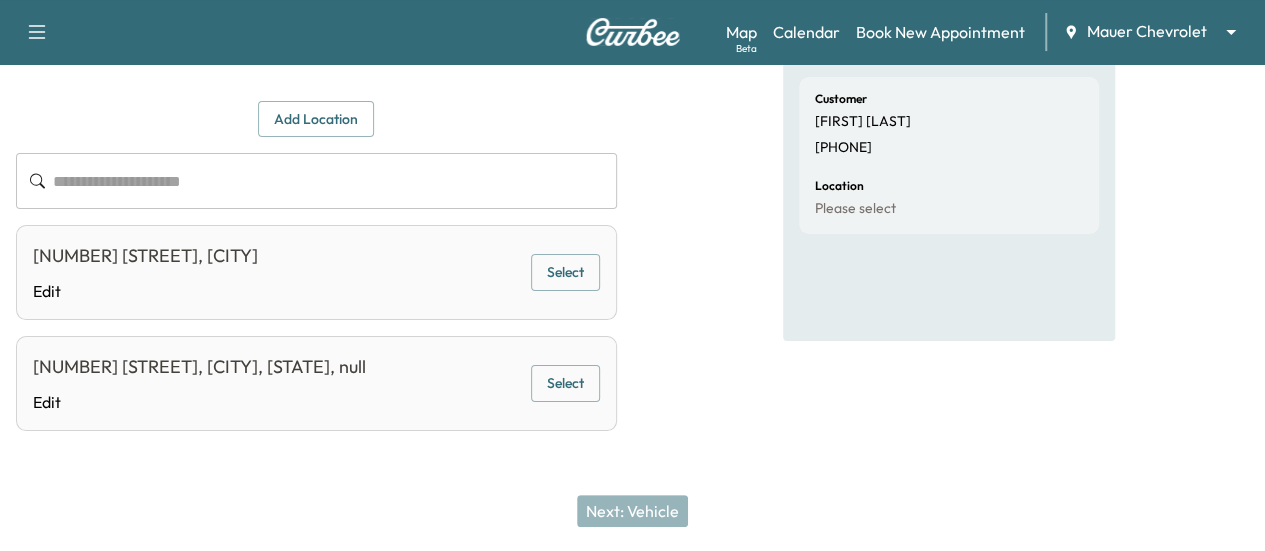 click on "Select" at bounding box center [565, 272] 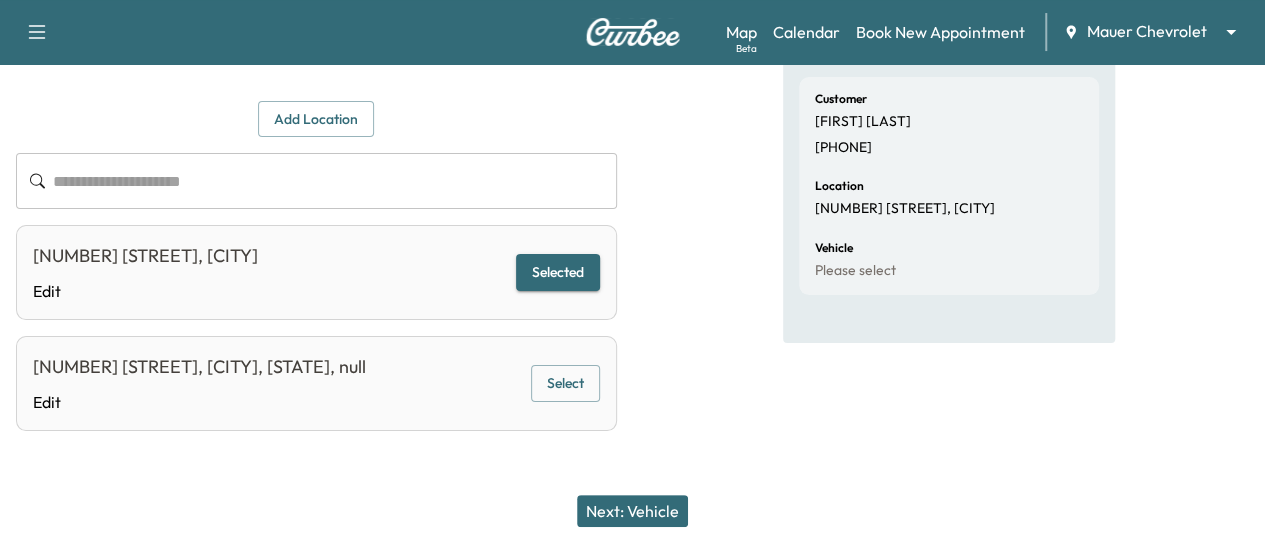 click on "Next: Vehicle" at bounding box center [632, 511] 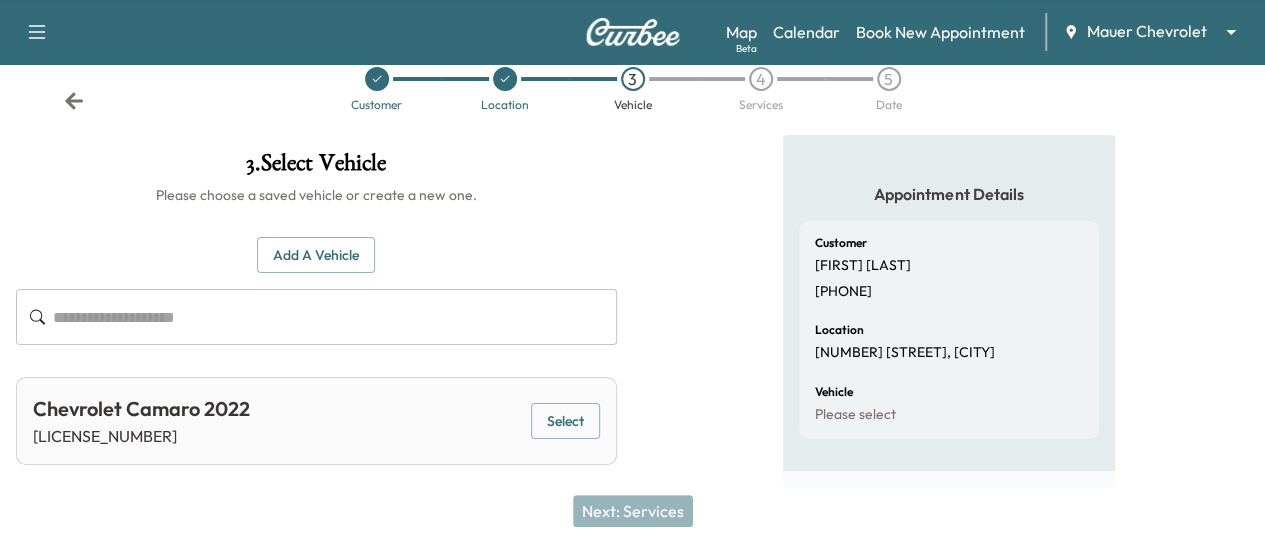 scroll, scrollTop: 36, scrollLeft: 0, axis: vertical 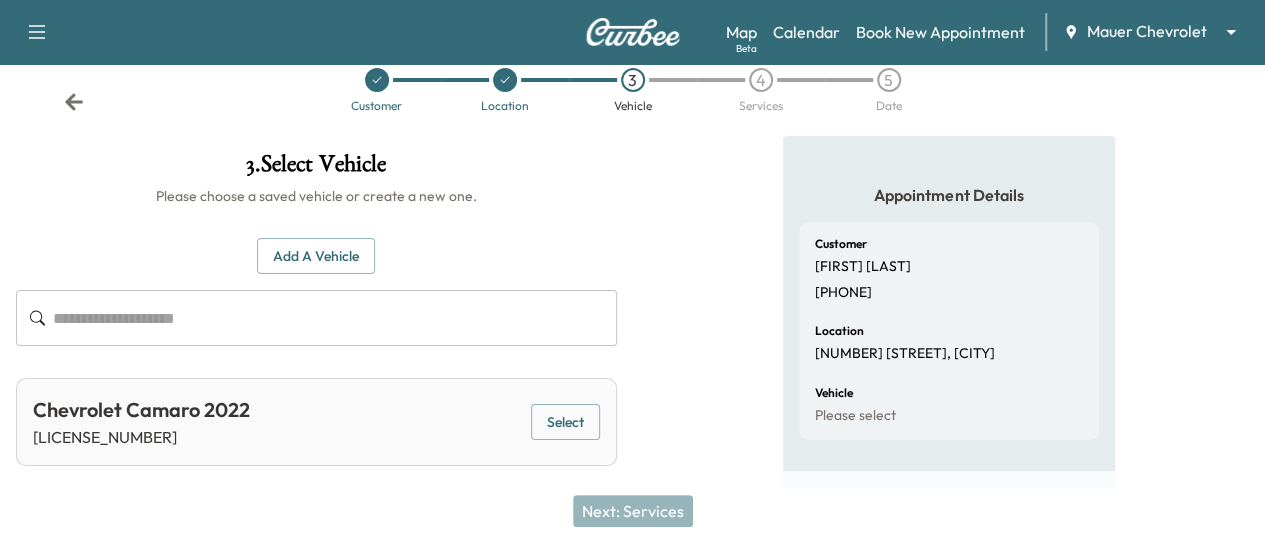 click on "Select" at bounding box center [565, 422] 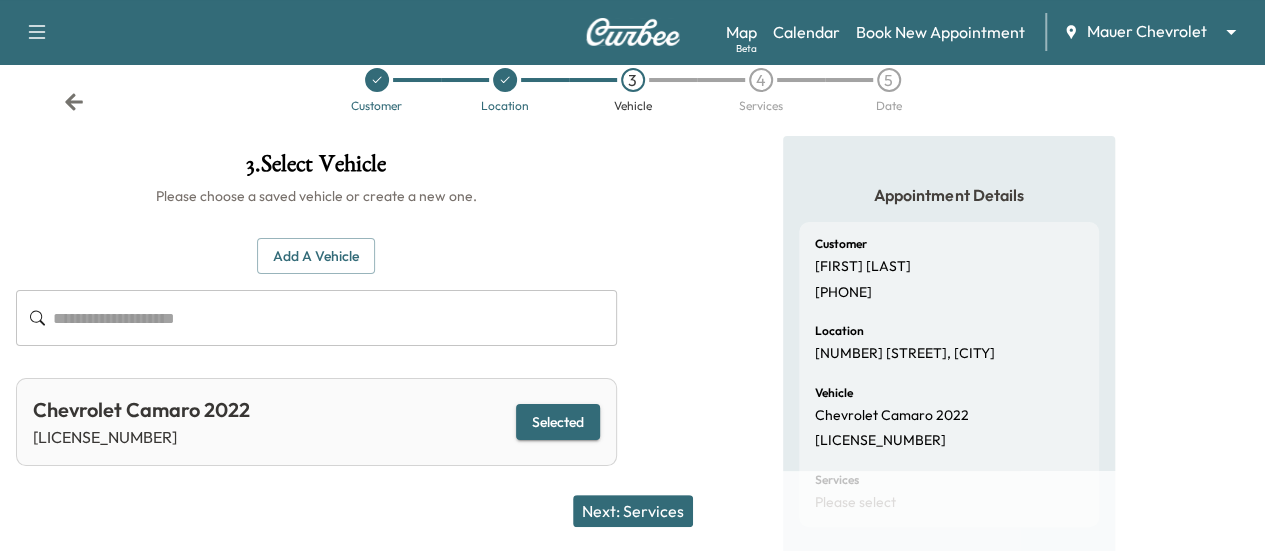 click on "Next: Services" at bounding box center (633, 511) 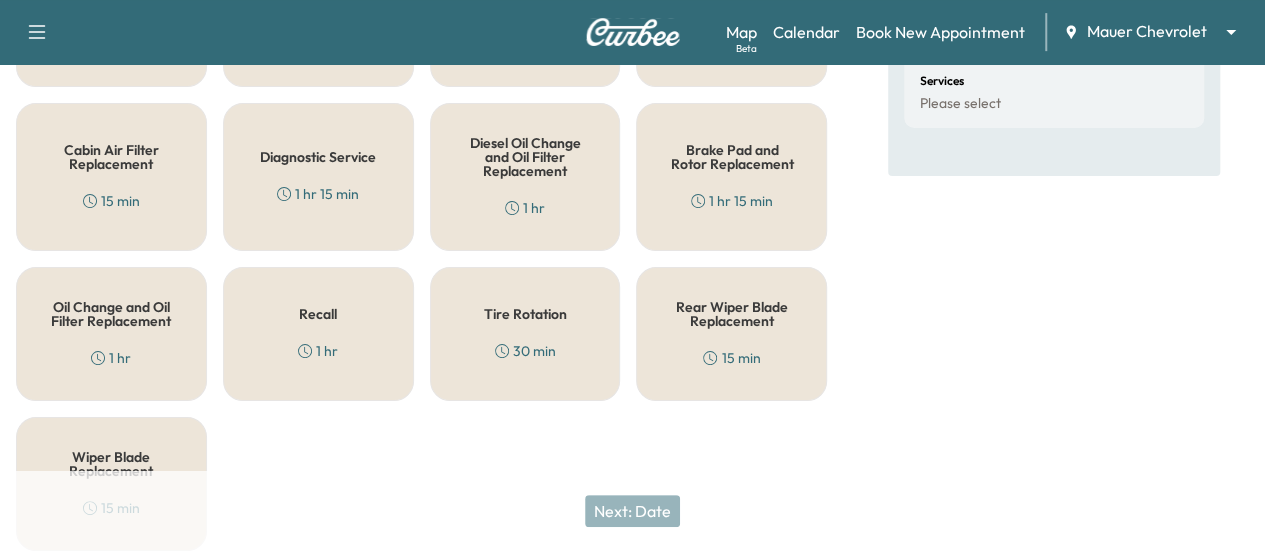 scroll, scrollTop: 436, scrollLeft: 0, axis: vertical 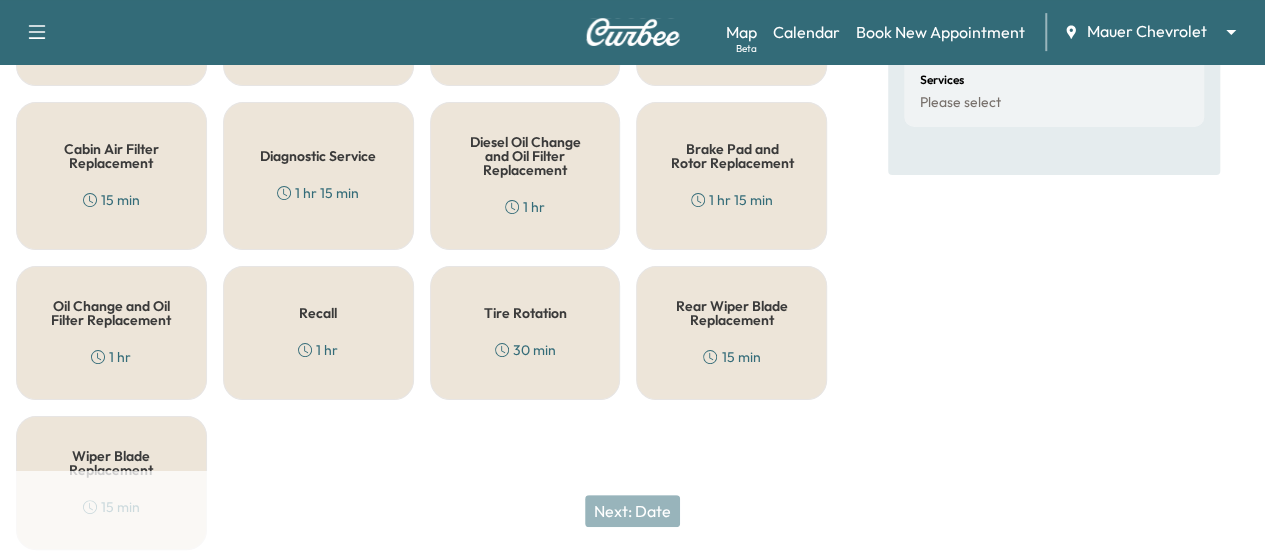 click on "Recall 1 hr" at bounding box center (318, 333) 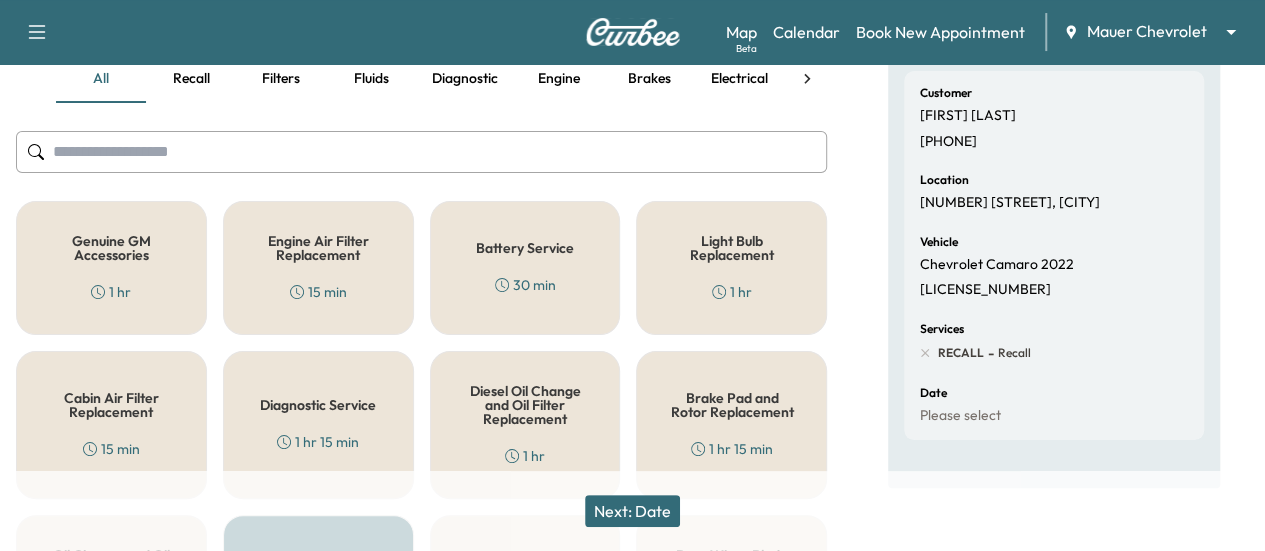 scroll, scrollTop: 136, scrollLeft: 0, axis: vertical 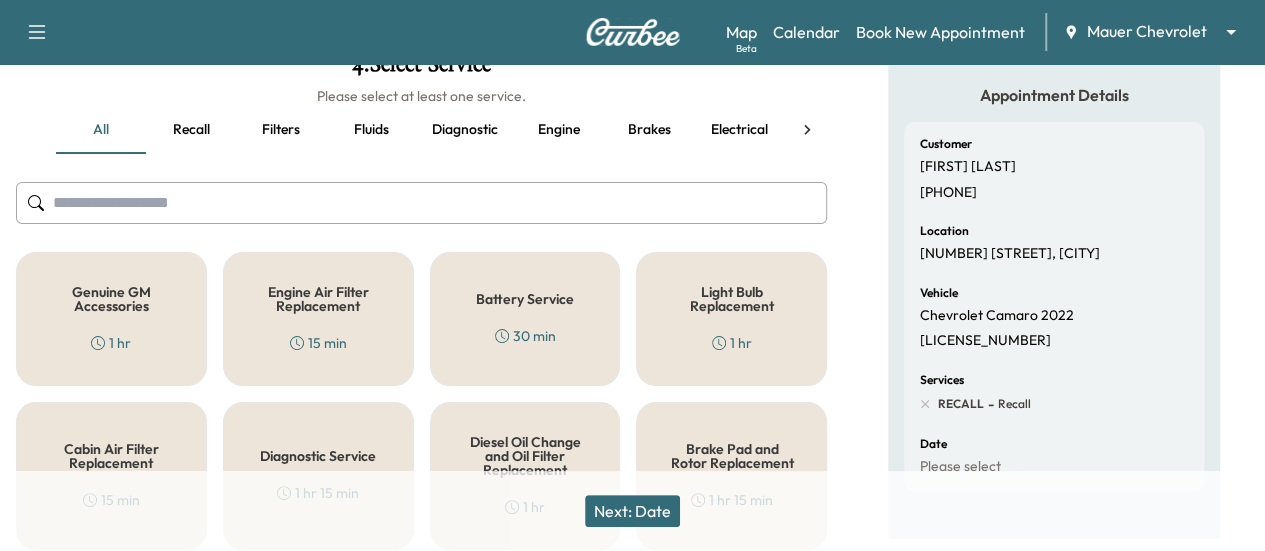 drag, startPoint x: 141, startPoint y: 287, endPoint x: 161, endPoint y: 291, distance: 20.396078 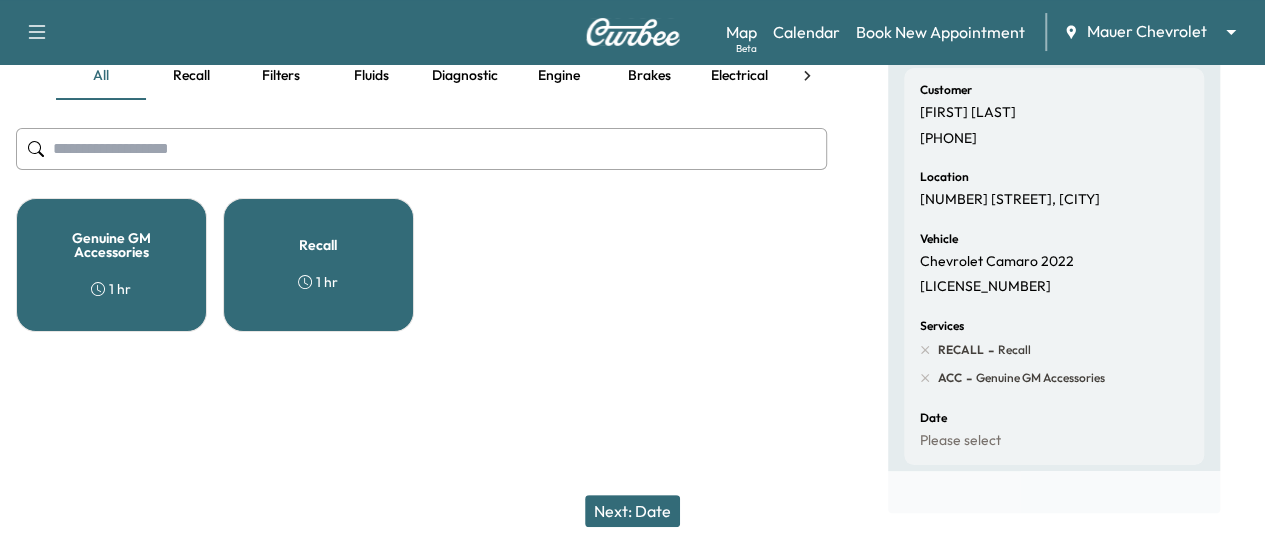 scroll, scrollTop: 216, scrollLeft: 0, axis: vertical 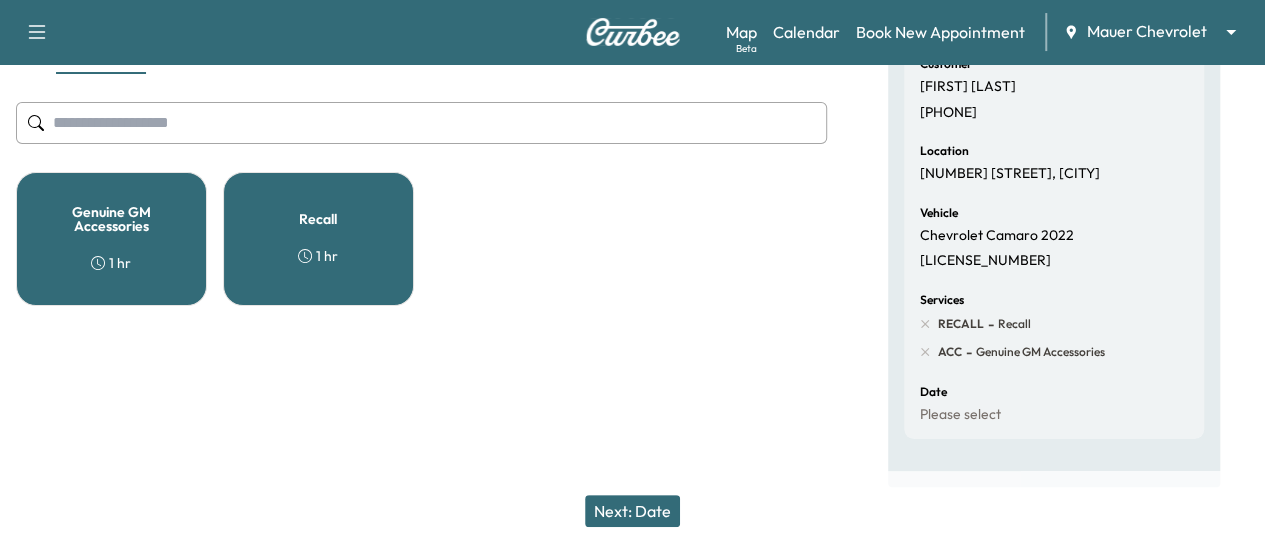 click on "Next: Date" at bounding box center (632, 511) 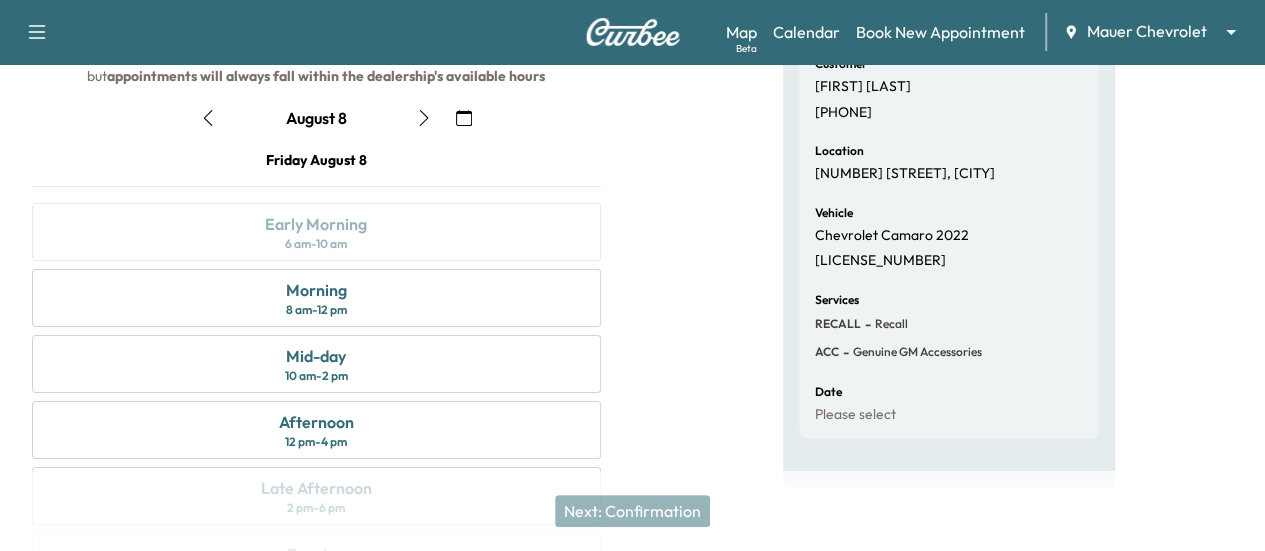 click at bounding box center (424, 118) 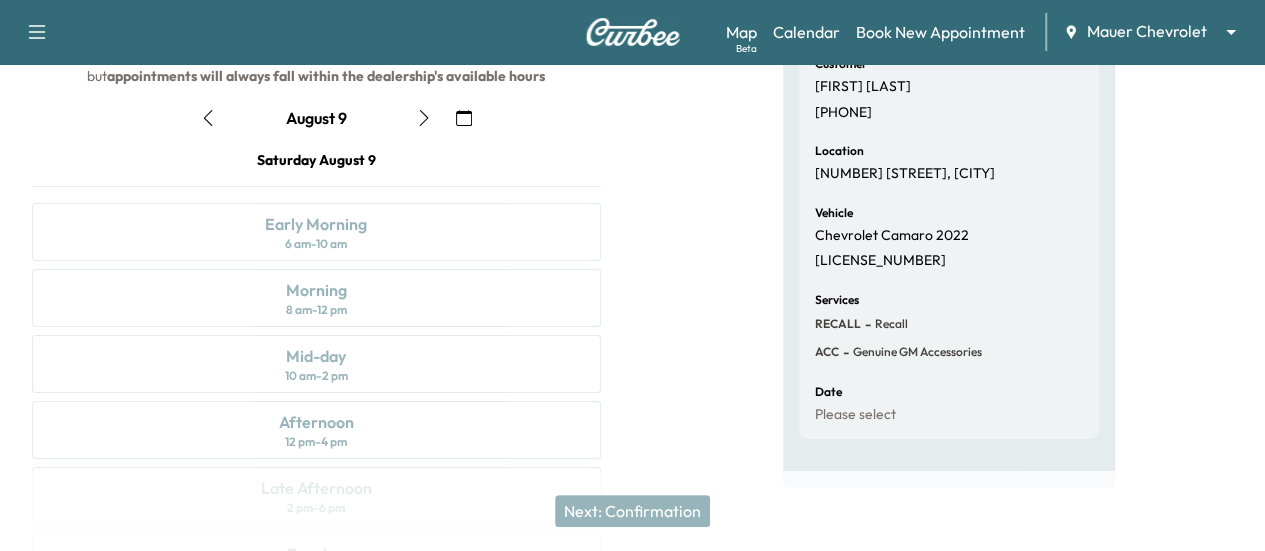 click 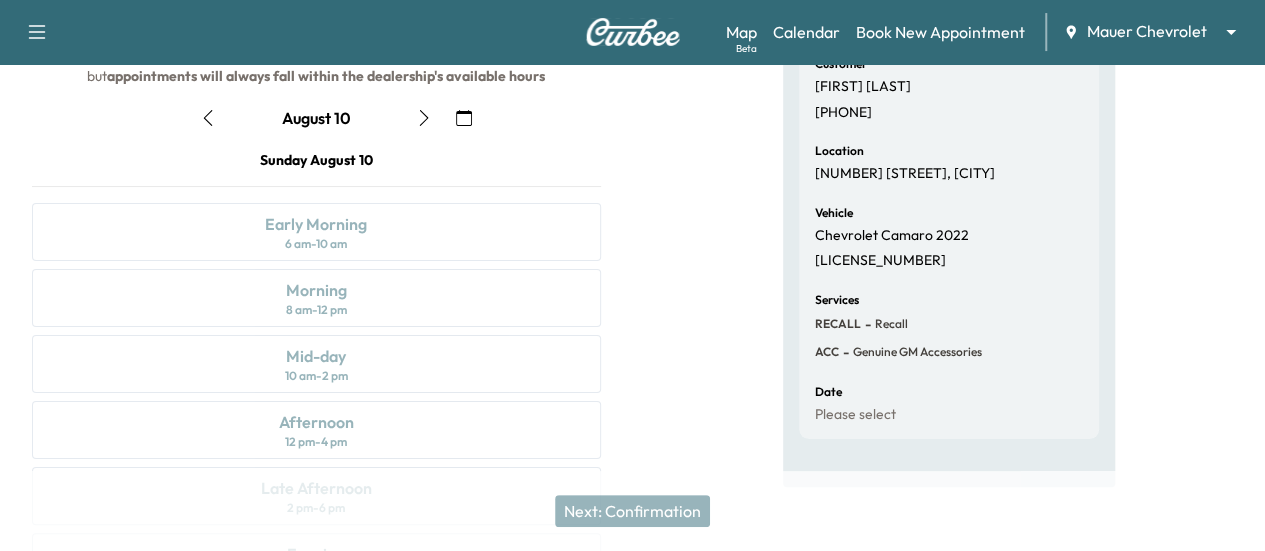 click 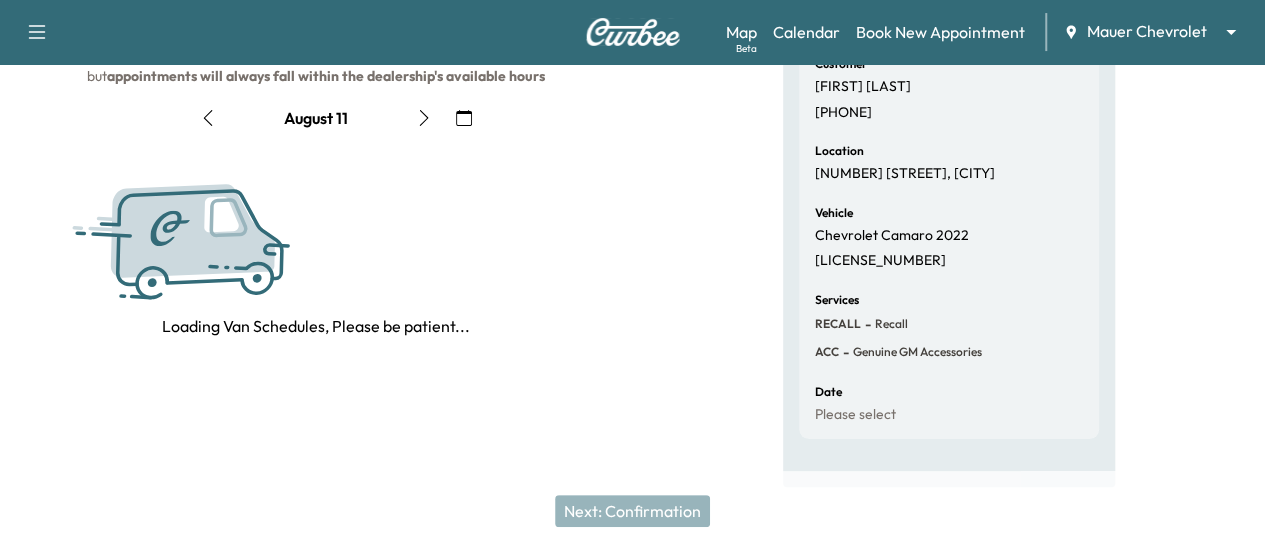 click 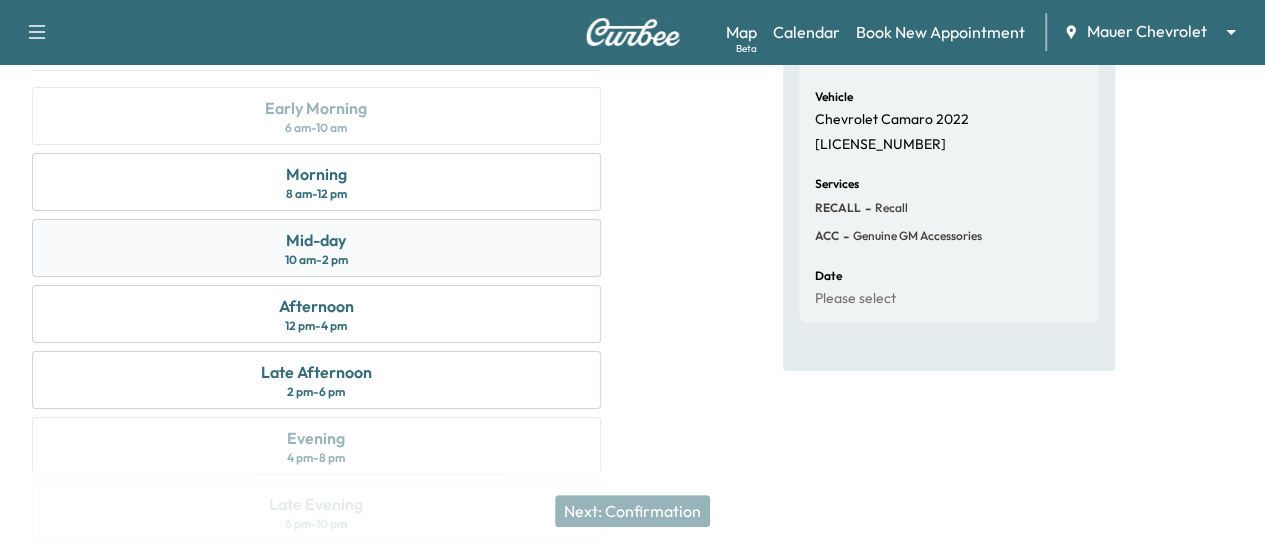 scroll, scrollTop: 416, scrollLeft: 0, axis: vertical 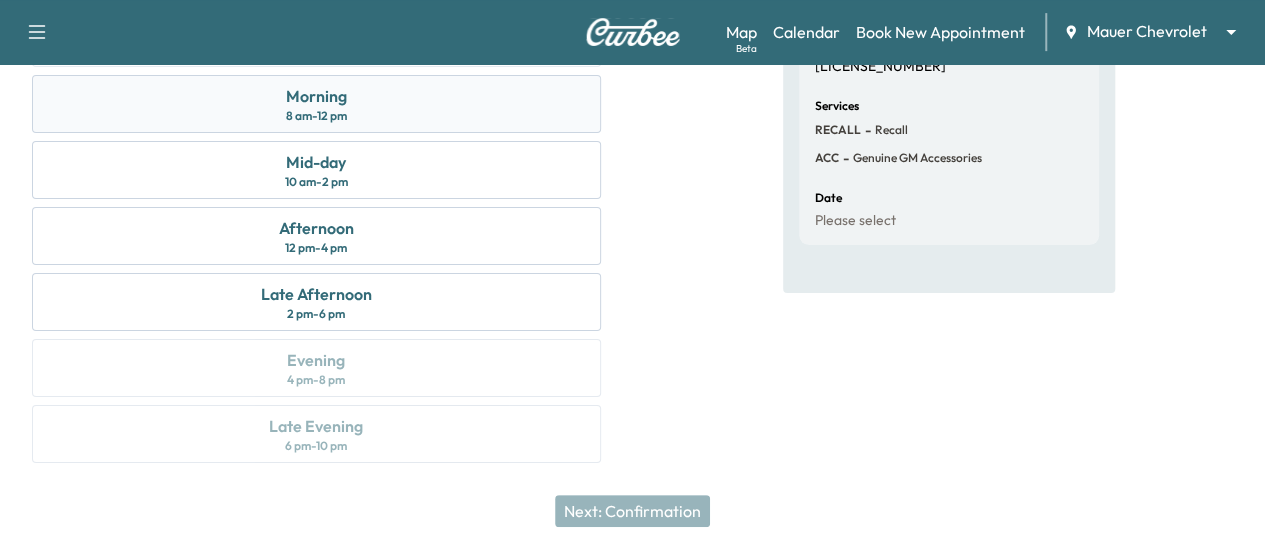 click on "Morning 8 am  -  12 pm" at bounding box center [316, 104] 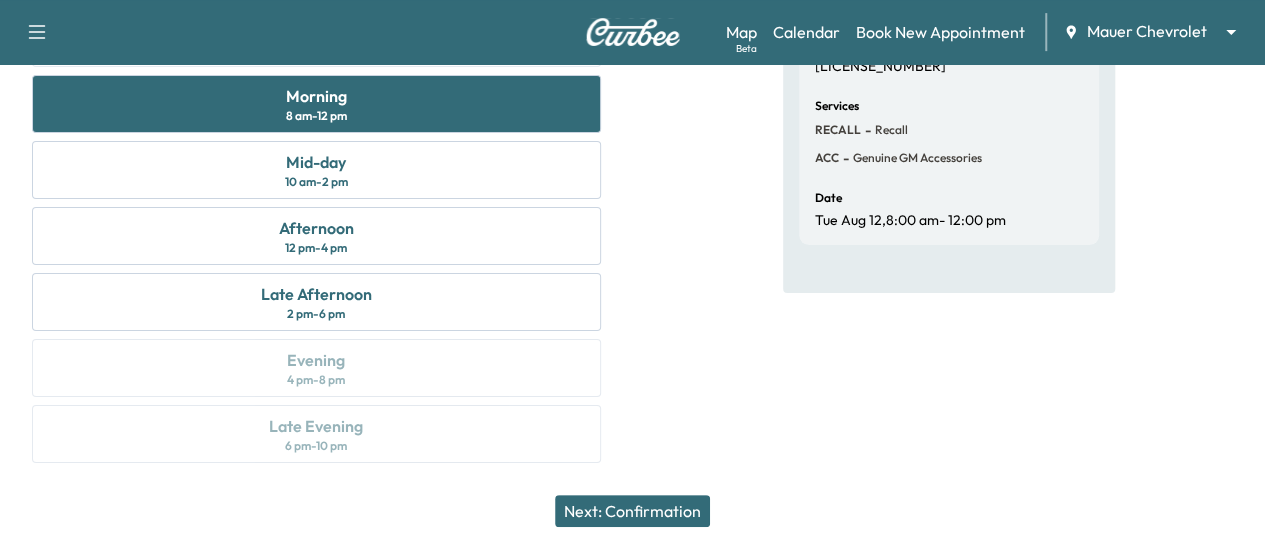click on "Next: Confirmation" at bounding box center [632, 511] 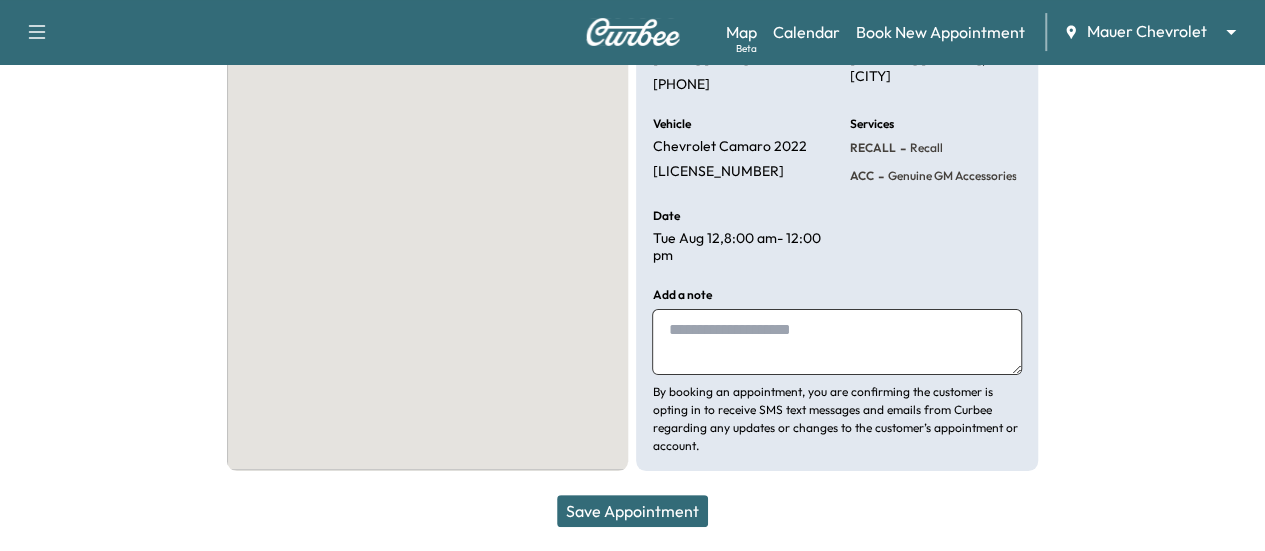 scroll, scrollTop: 277, scrollLeft: 0, axis: vertical 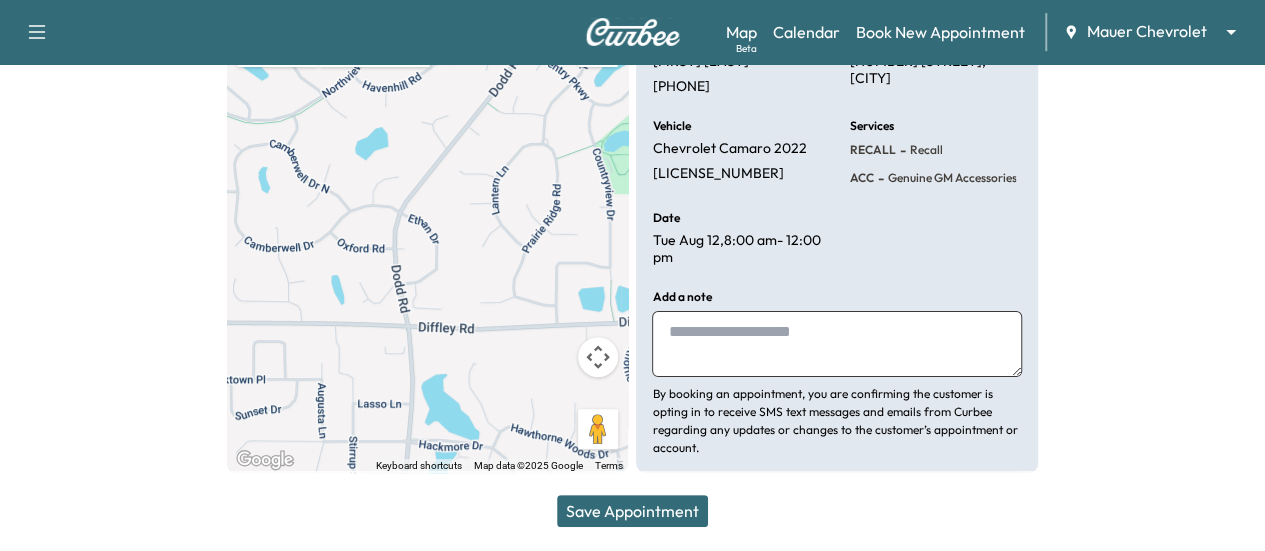 click on "Save Appointment" at bounding box center [632, 511] 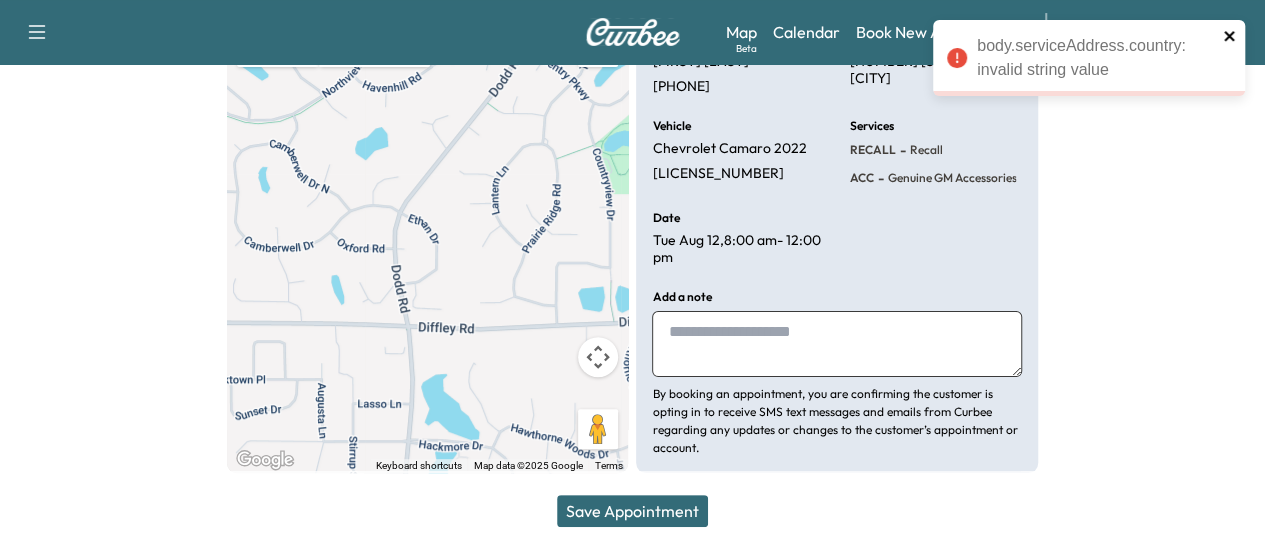 click 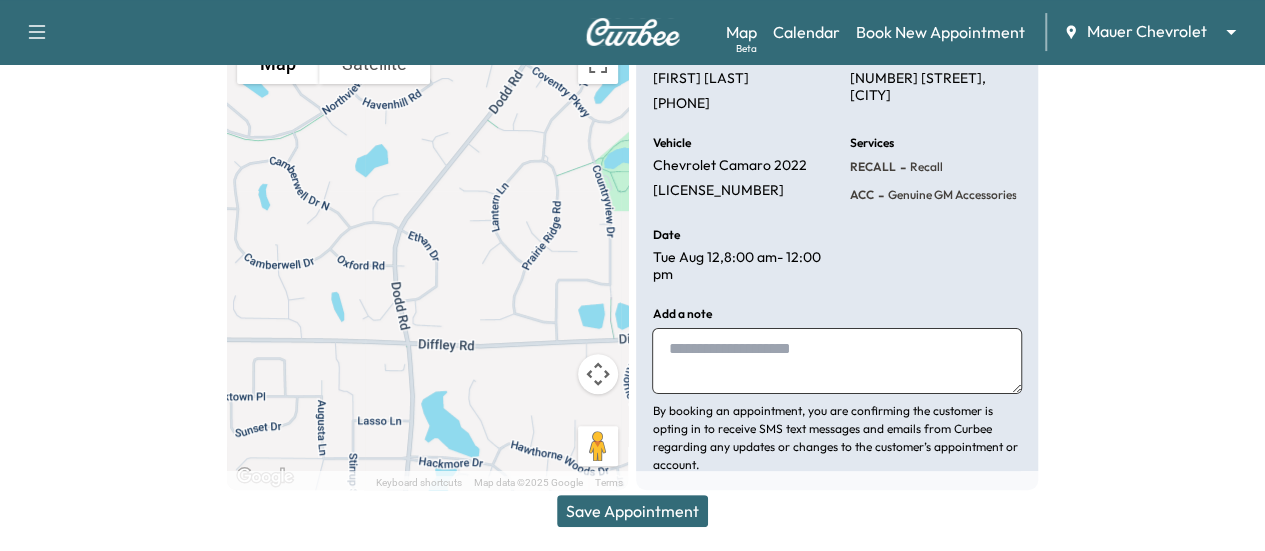 scroll, scrollTop: 277, scrollLeft: 0, axis: vertical 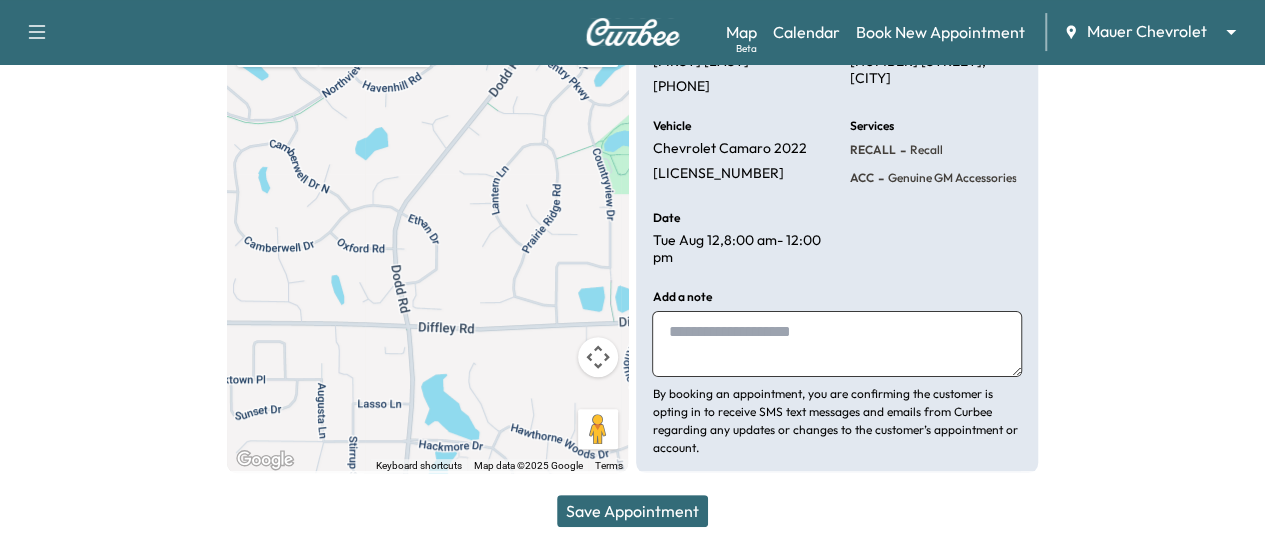 click on "Save Appointment" at bounding box center (632, 511) 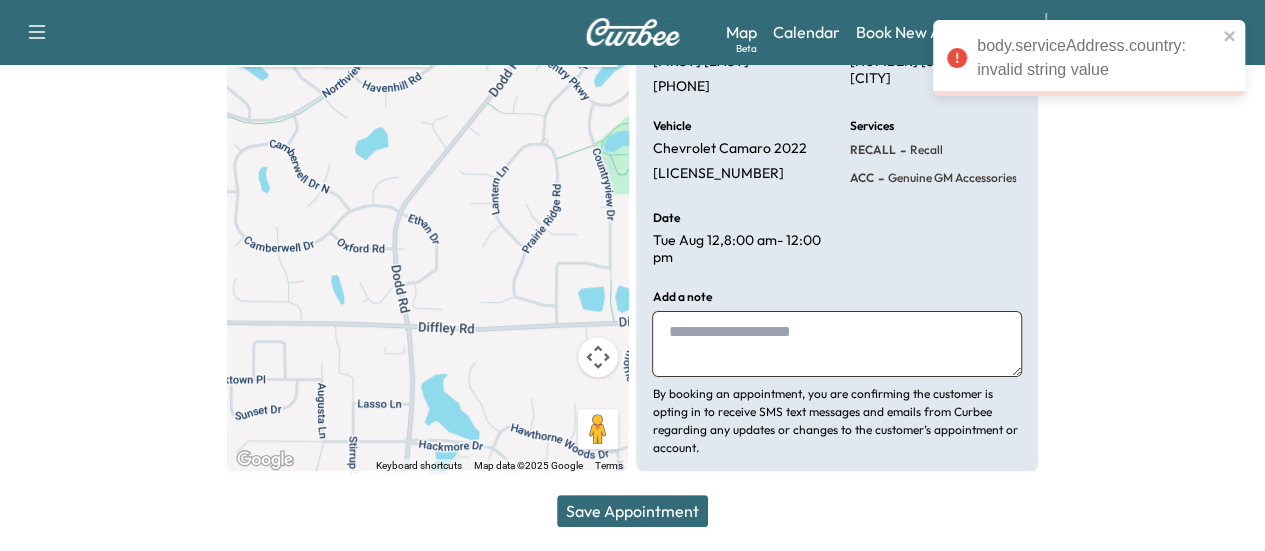 click on "body.serviceAddress.country: invalid string value" at bounding box center (1082, 58) 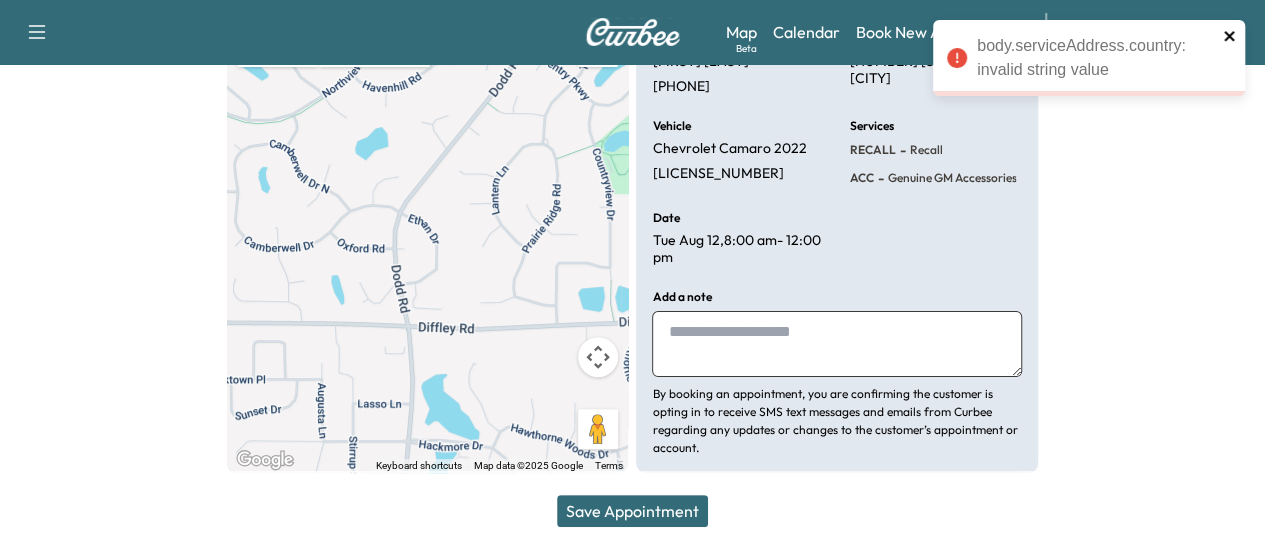 click 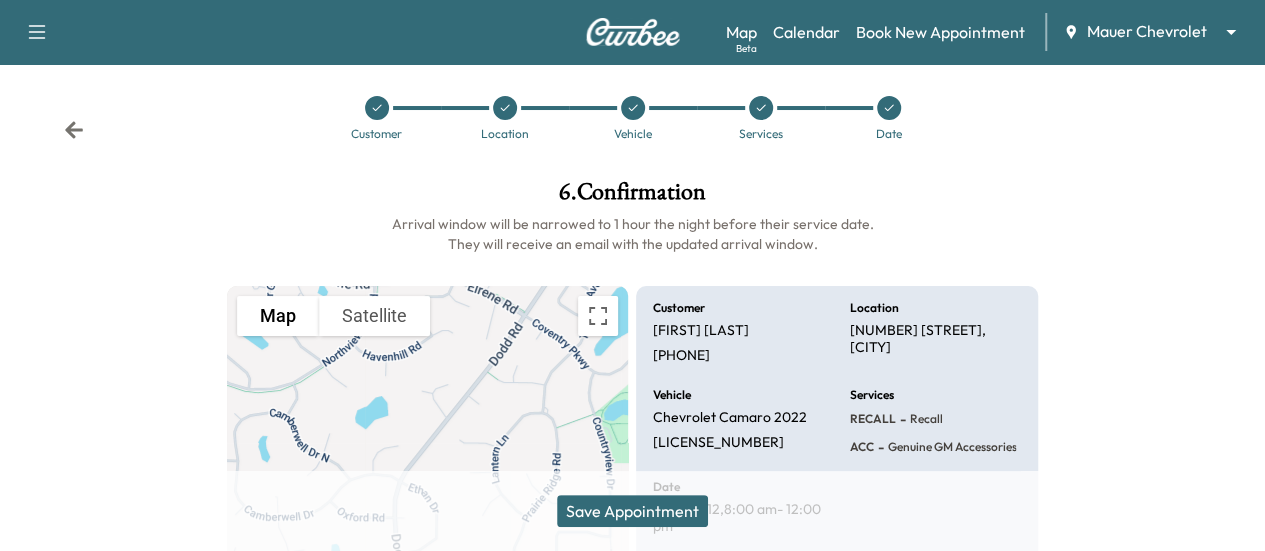 scroll, scrollTop: 0, scrollLeft: 0, axis: both 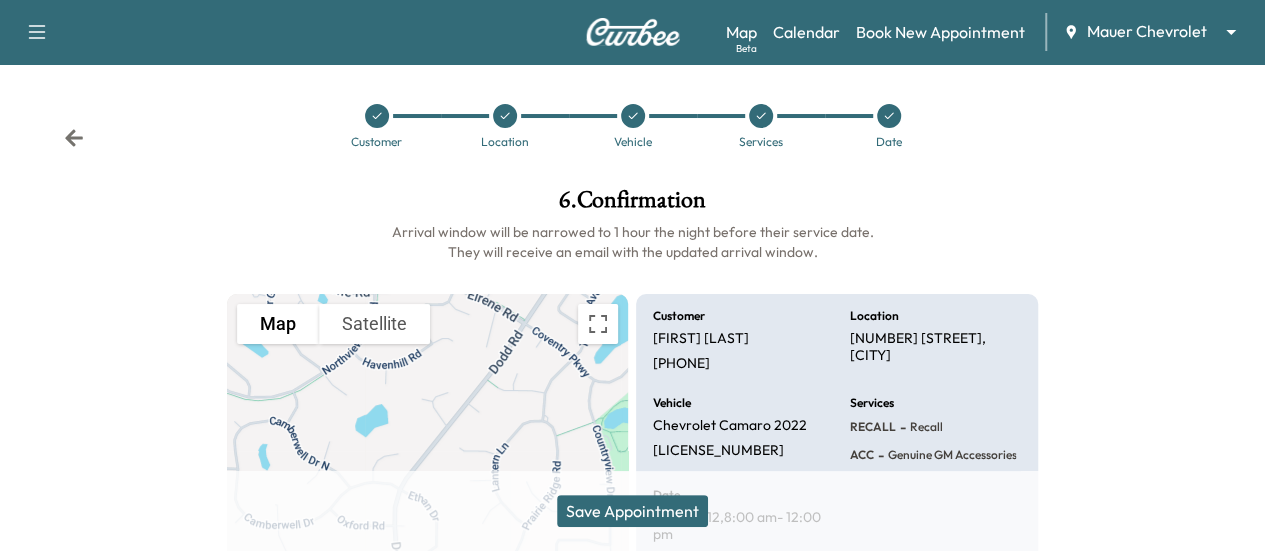 click on "Customer Location Vehicle Services Date" at bounding box center [632, 126] 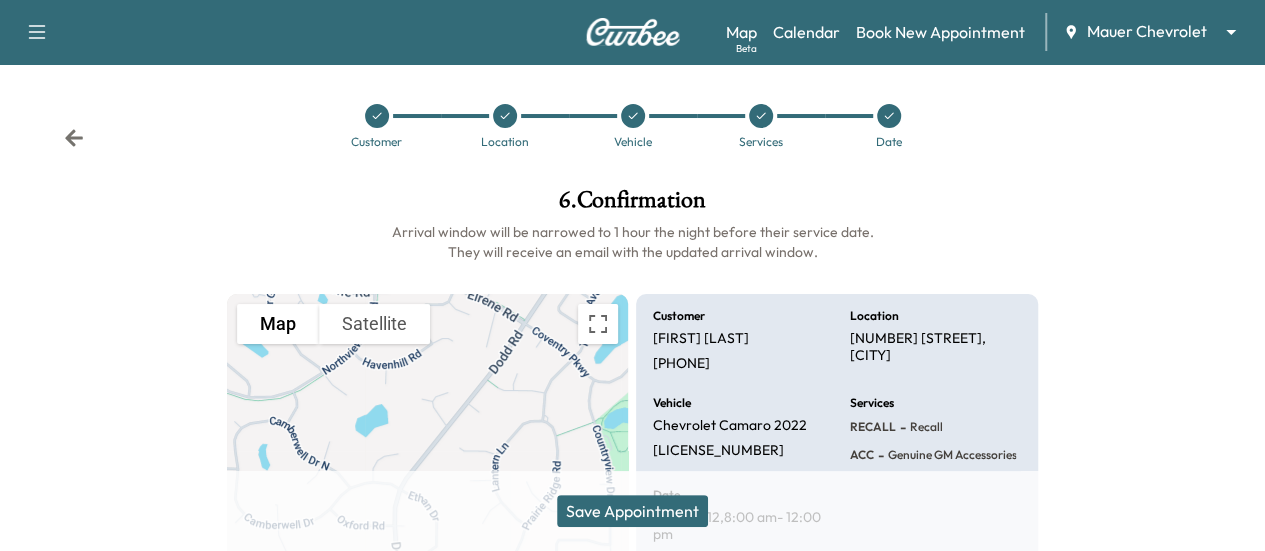 click 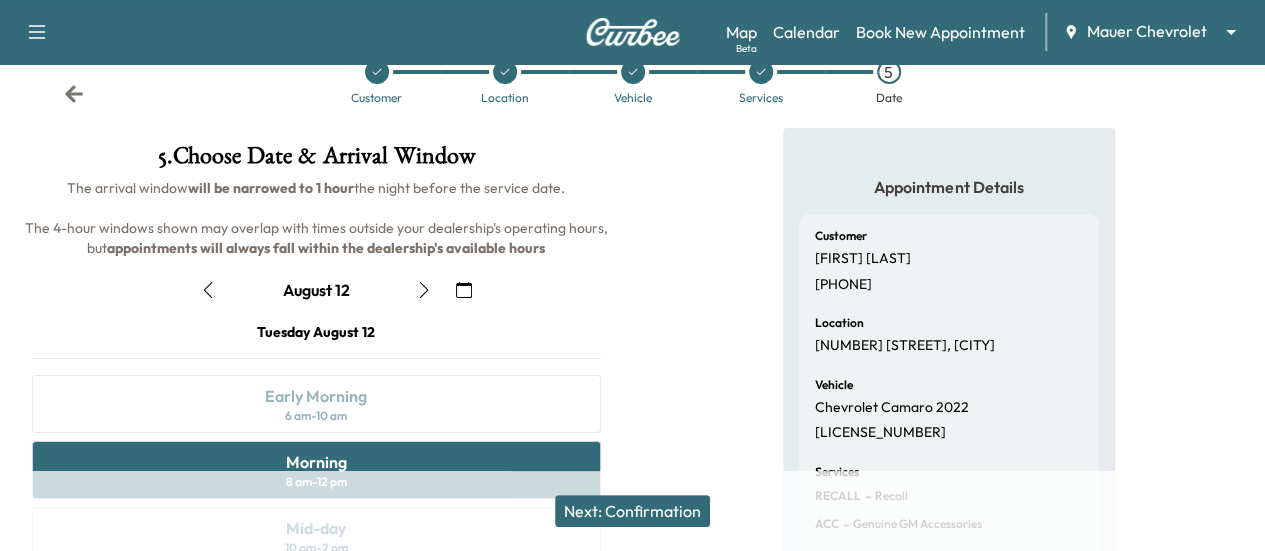 scroll, scrollTop: 0, scrollLeft: 0, axis: both 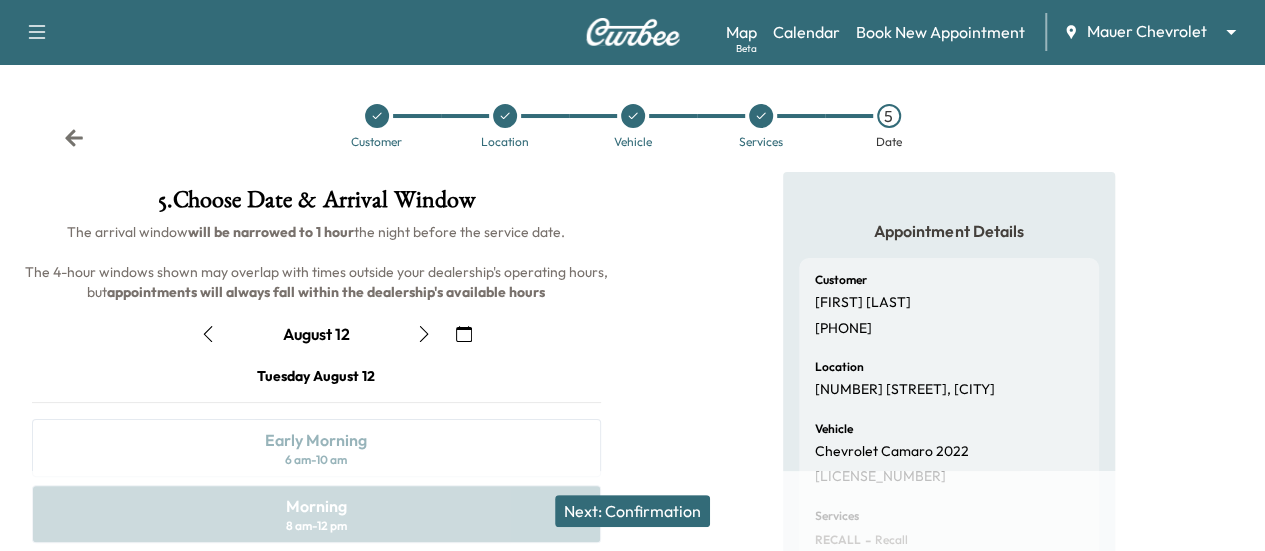 click 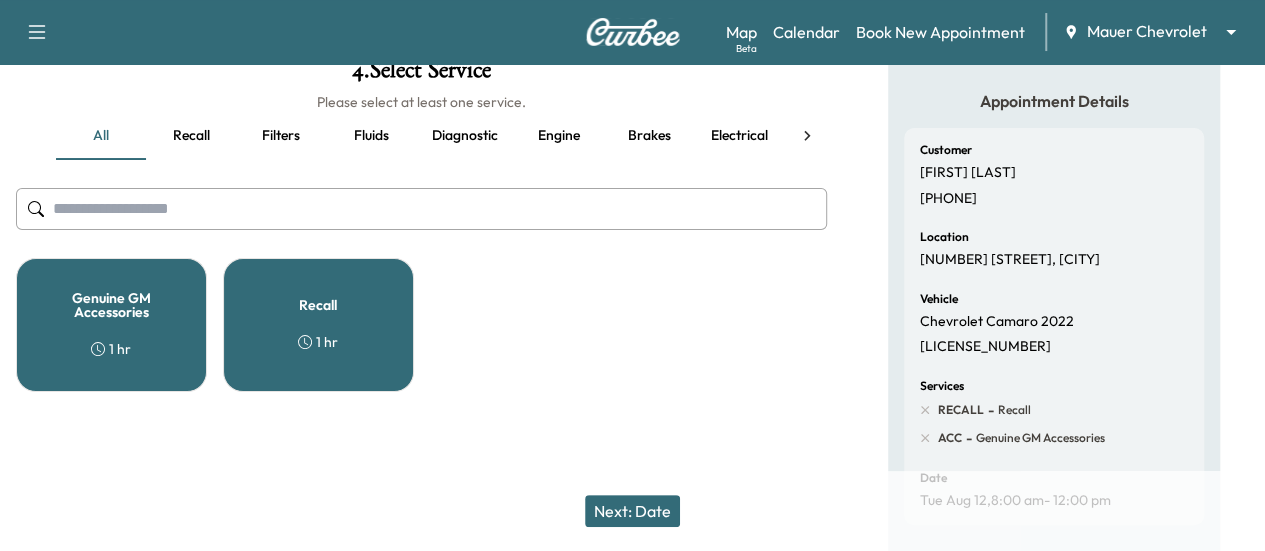 scroll, scrollTop: 100, scrollLeft: 0, axis: vertical 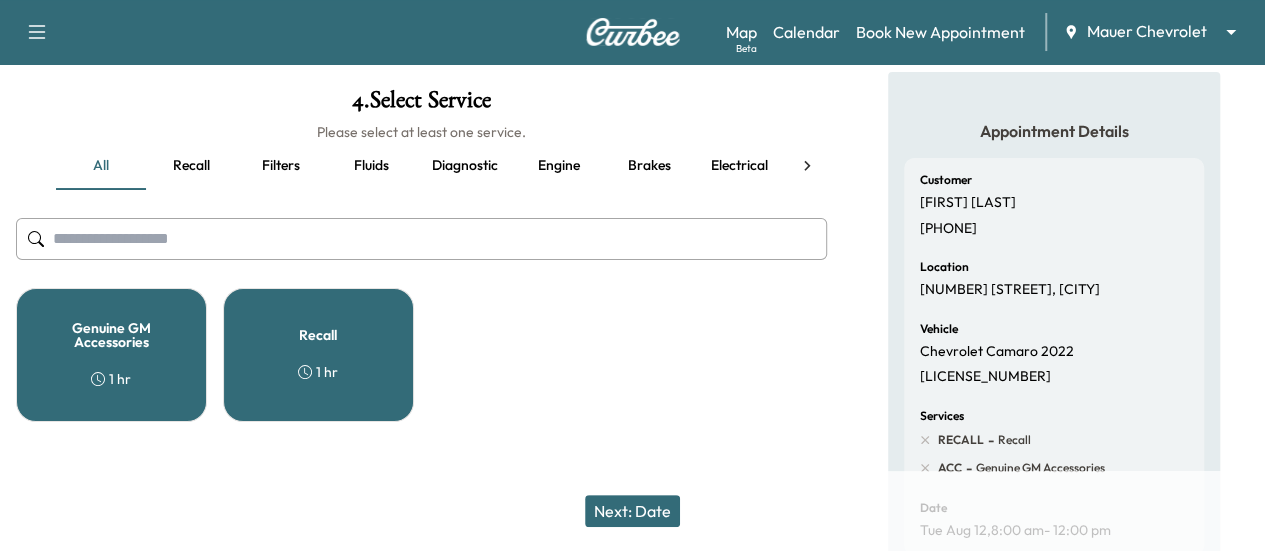 click on "Genuine GM Accessories" at bounding box center (111, 335) 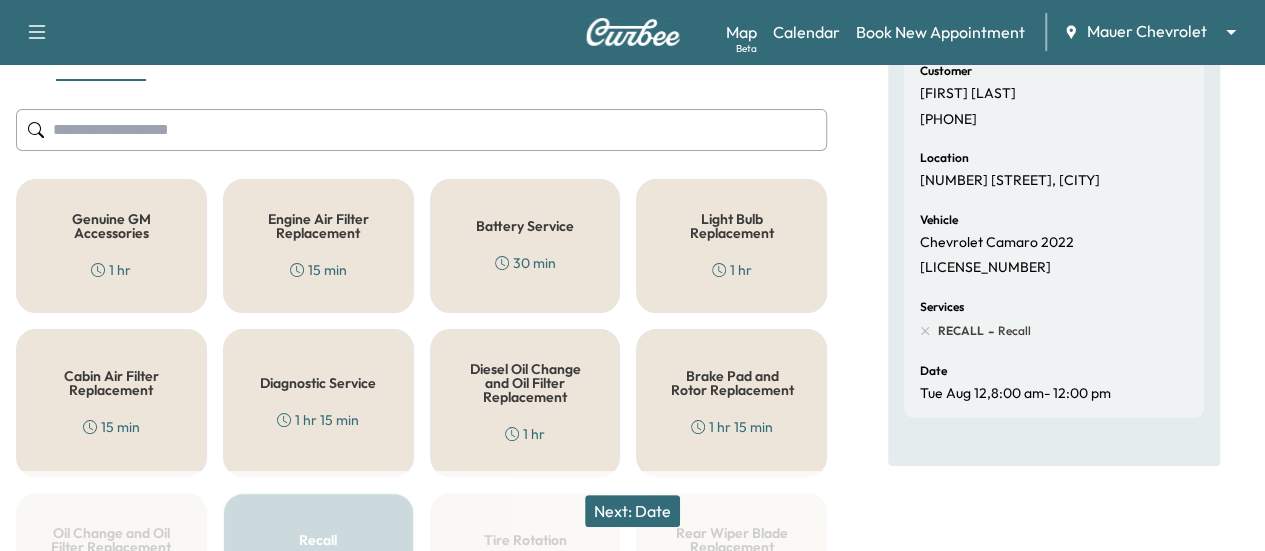 scroll, scrollTop: 10, scrollLeft: 0, axis: vertical 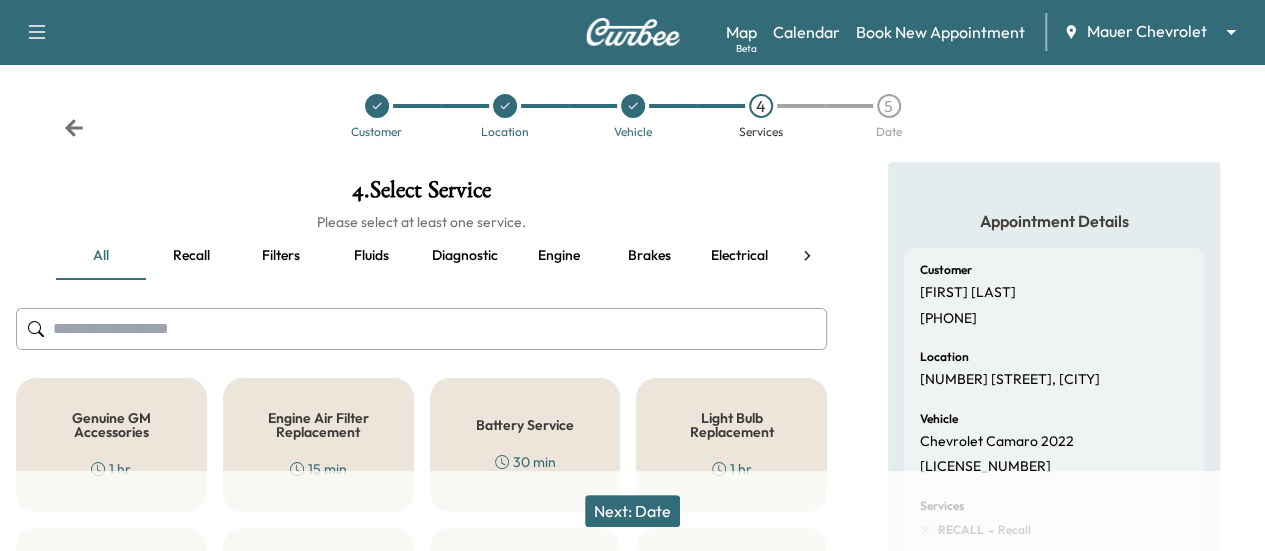 click on "Recall" at bounding box center (191, 256) 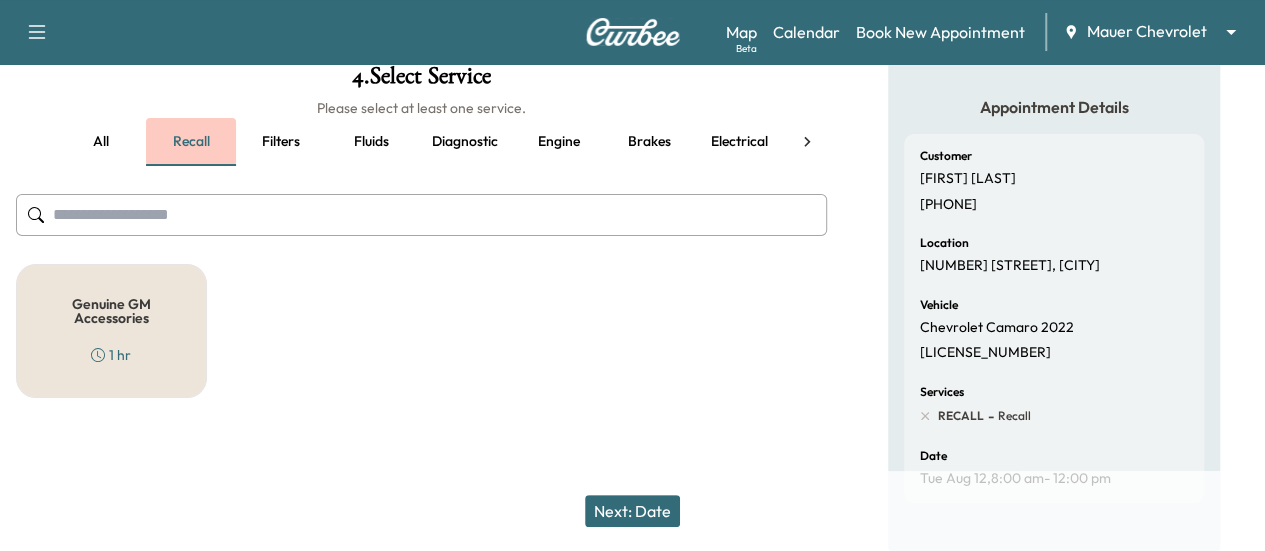 scroll, scrollTop: 188, scrollLeft: 0, axis: vertical 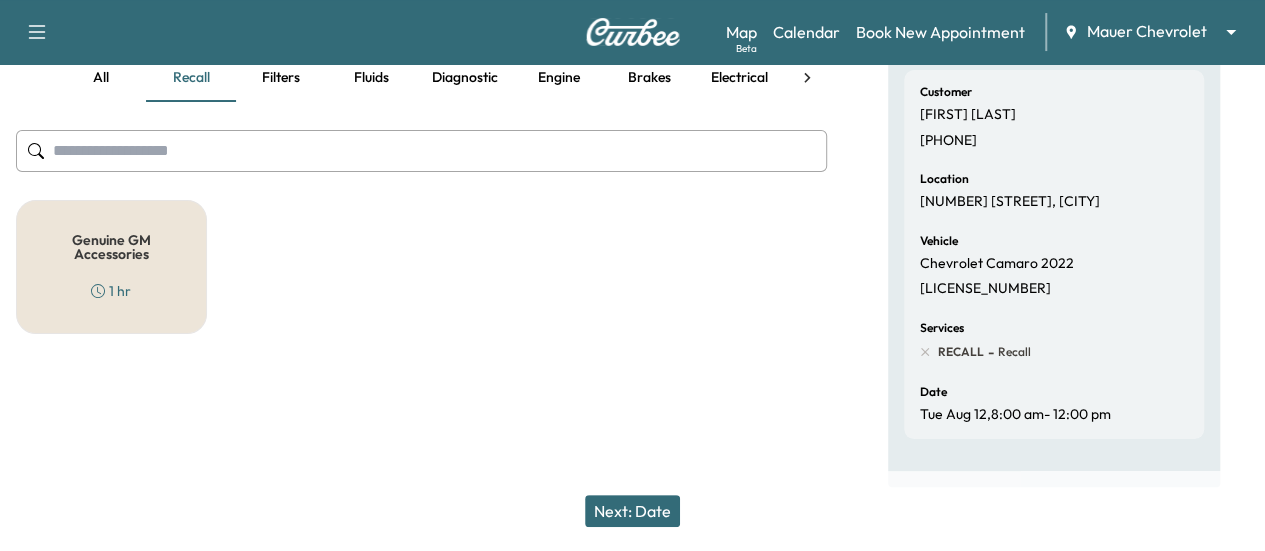 click on "Genuine GM Accessories" at bounding box center [111, 247] 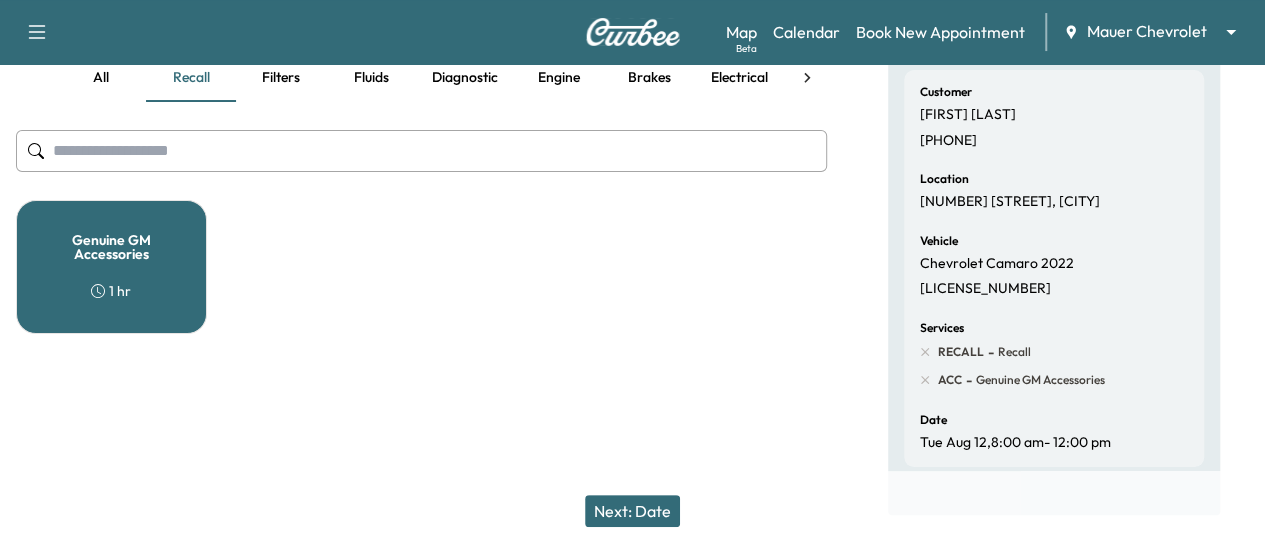 click on "Next: Date" at bounding box center [632, 511] 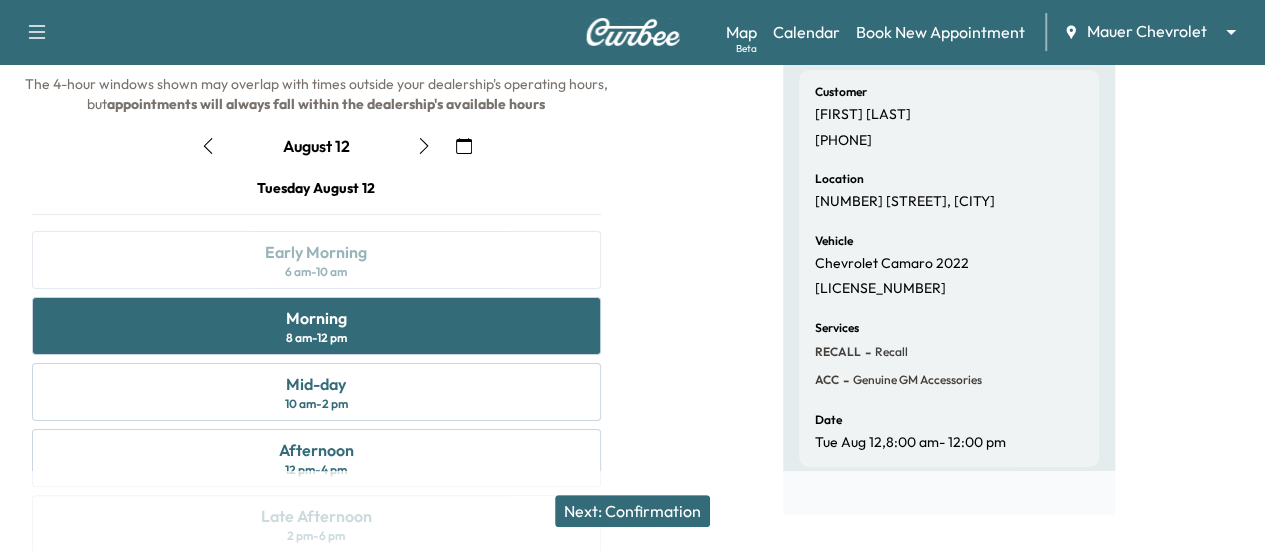 click on "Next: Confirmation" at bounding box center [632, 511] 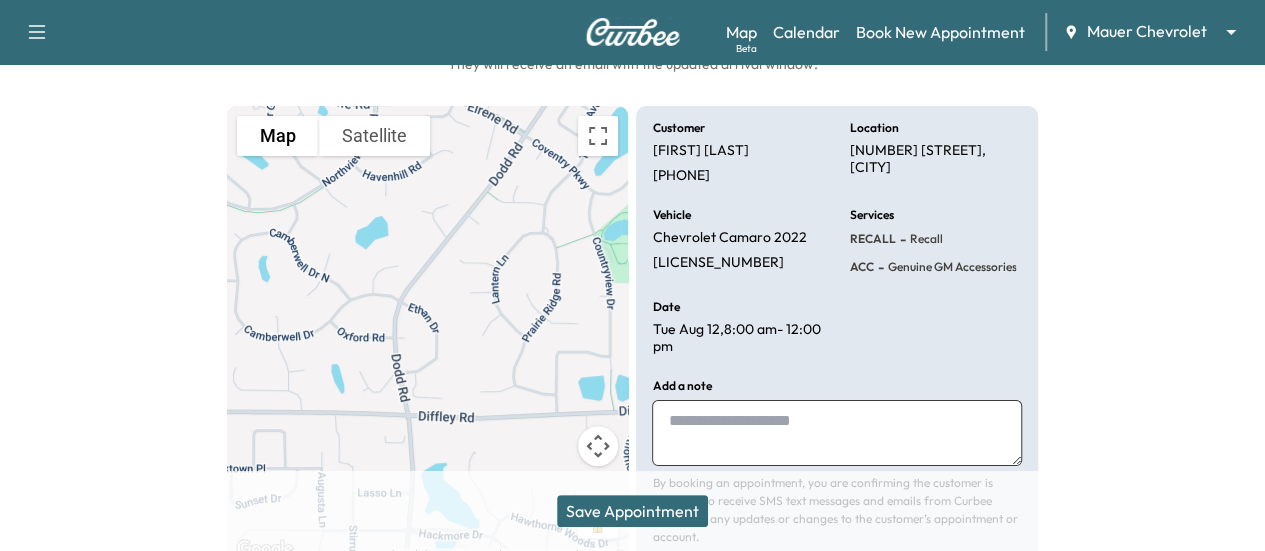 click on "Save Appointment" at bounding box center (632, 511) 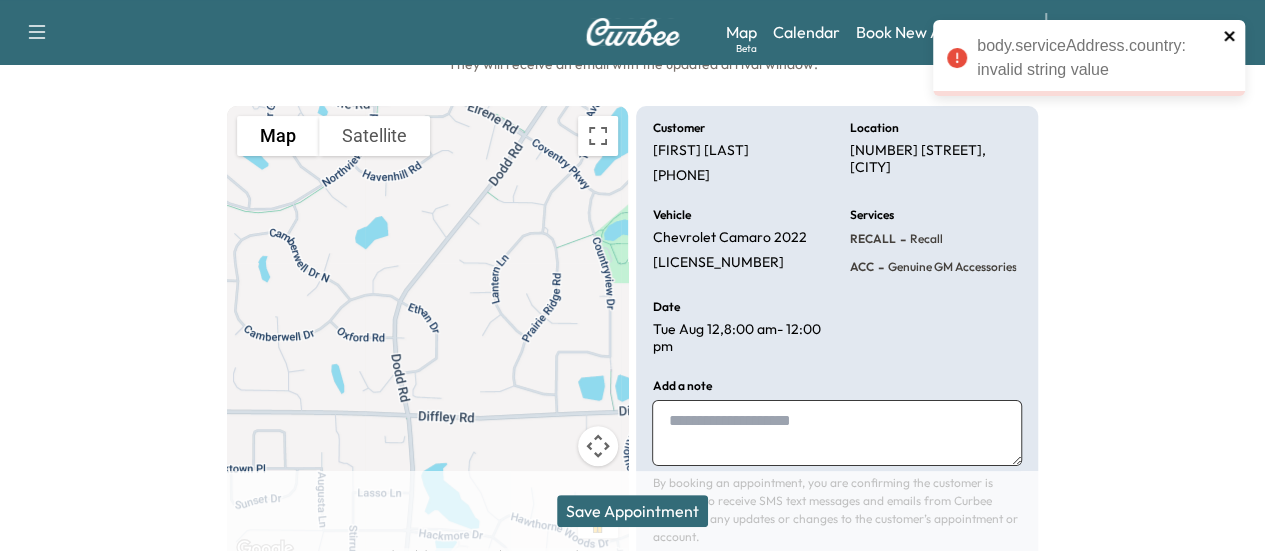 click 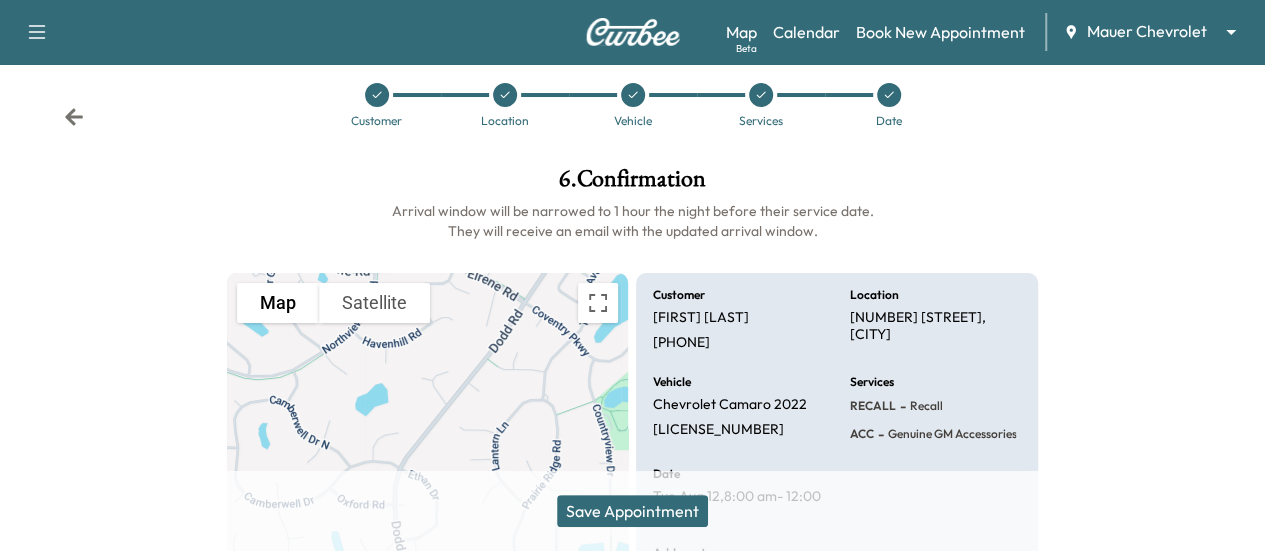 scroll, scrollTop: 0, scrollLeft: 0, axis: both 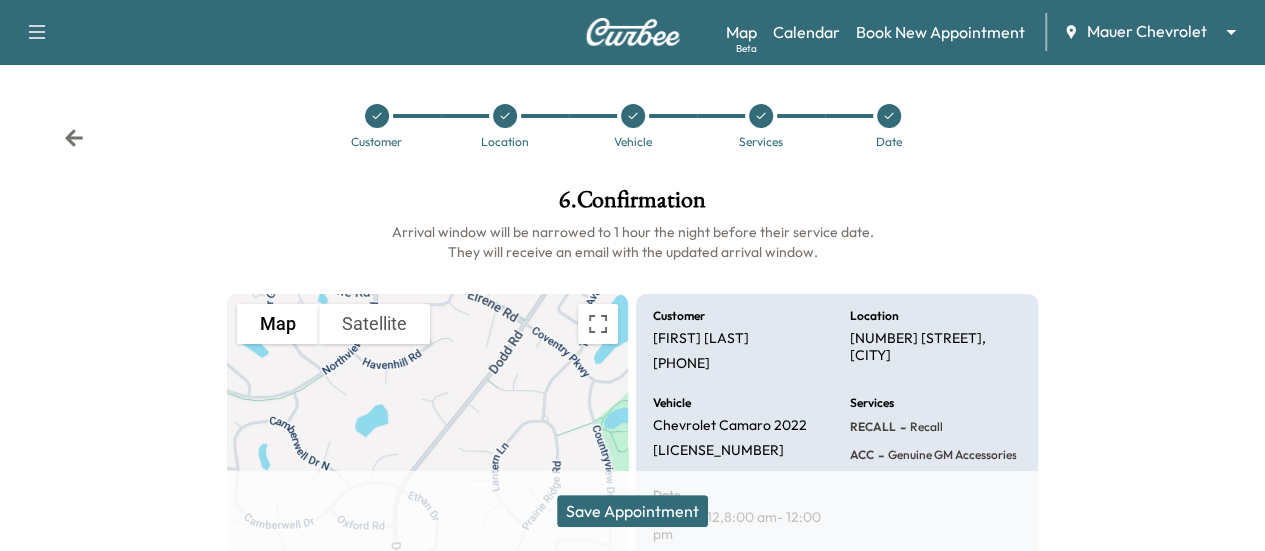 click 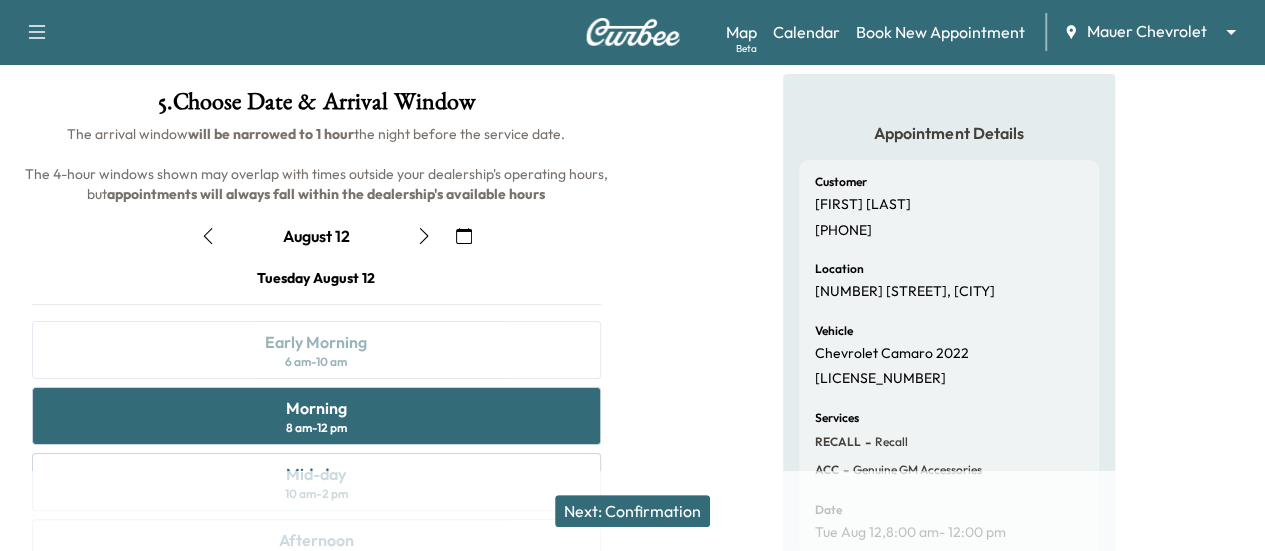 scroll, scrollTop: 0, scrollLeft: 0, axis: both 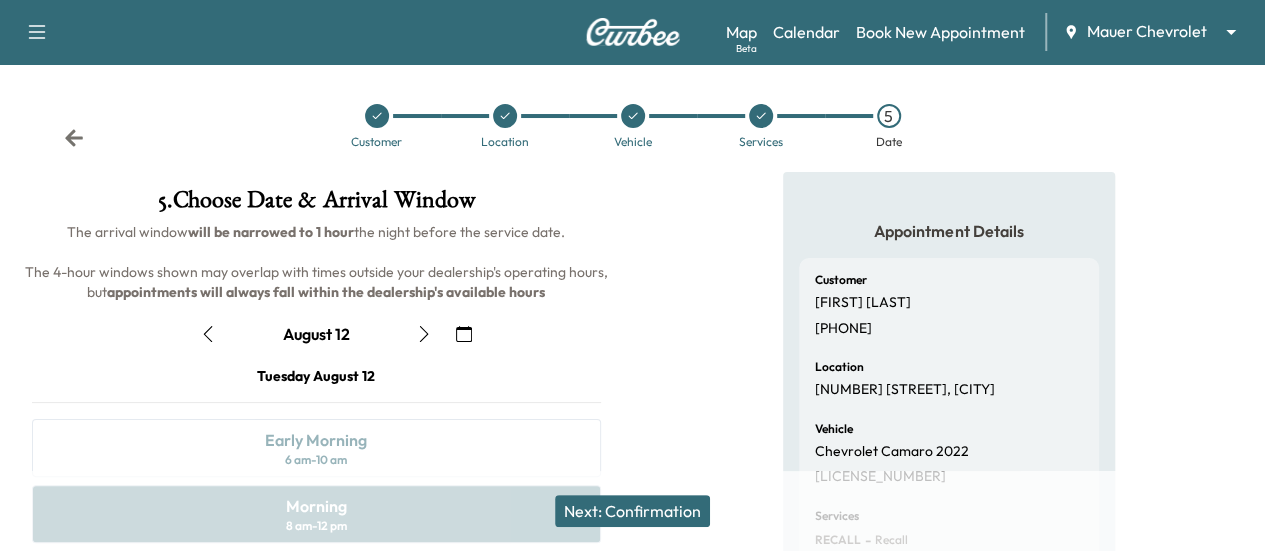 click 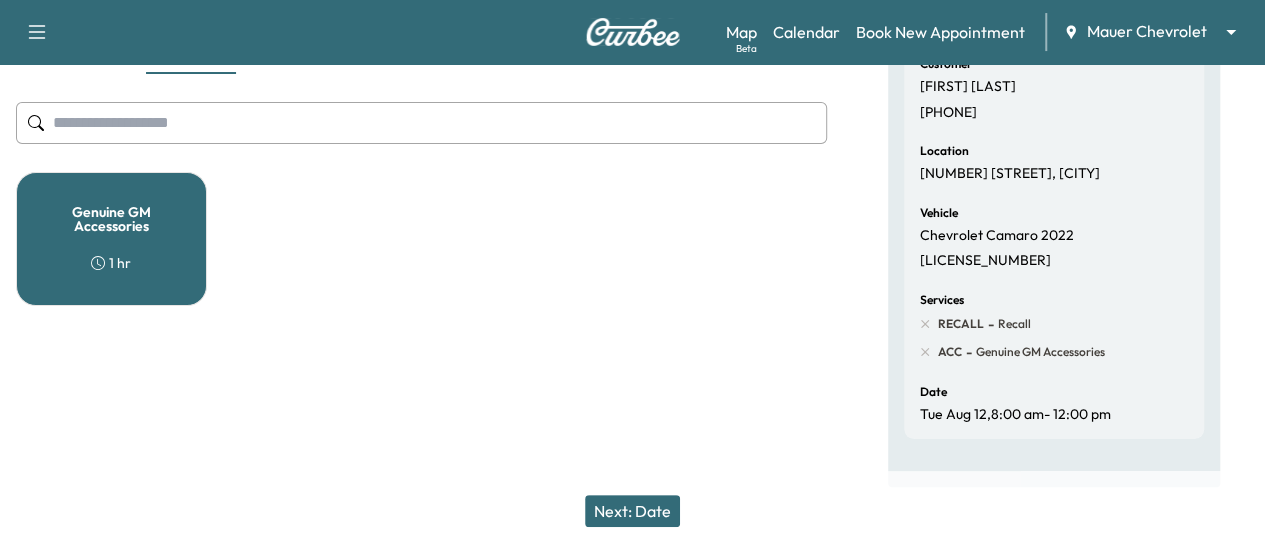 scroll, scrollTop: 59, scrollLeft: 0, axis: vertical 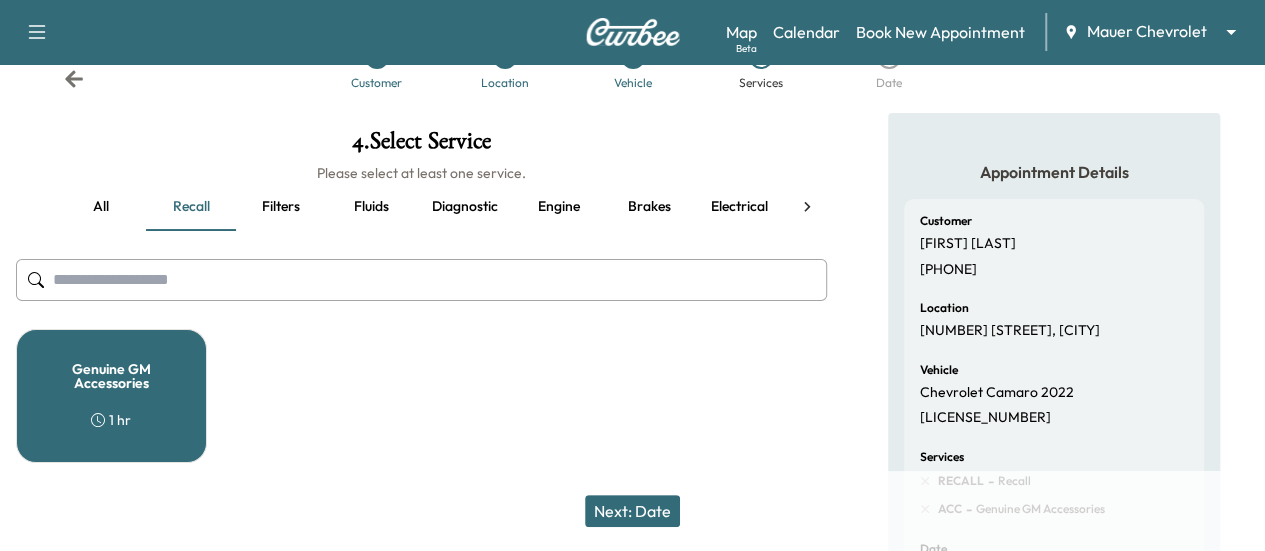 click on "all" at bounding box center (101, 207) 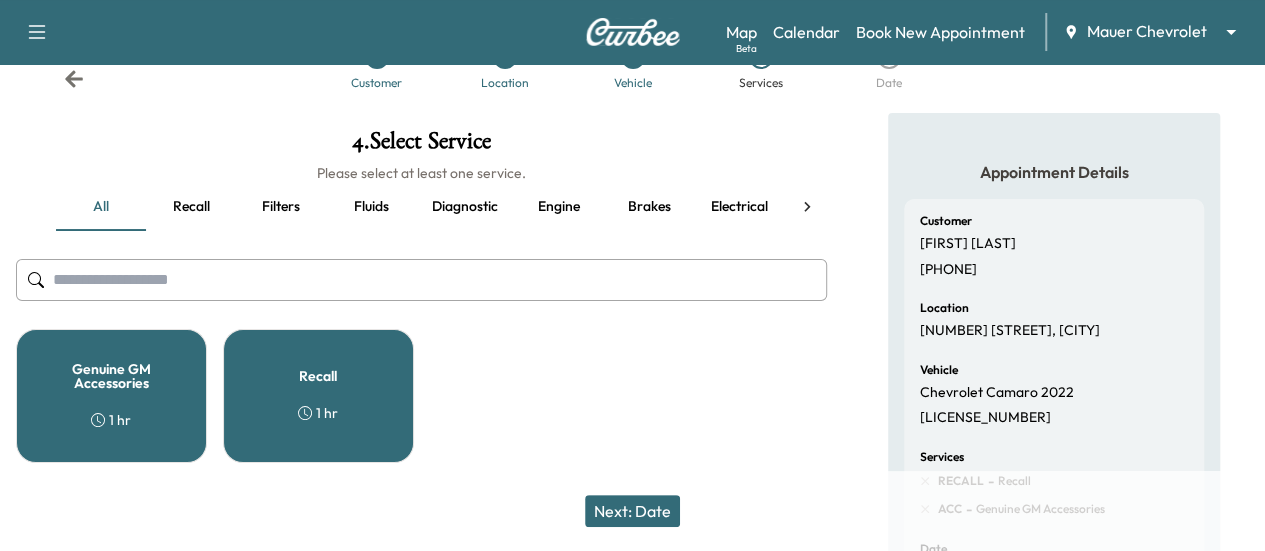 click on "Genuine GM Accessories" at bounding box center (111, 376) 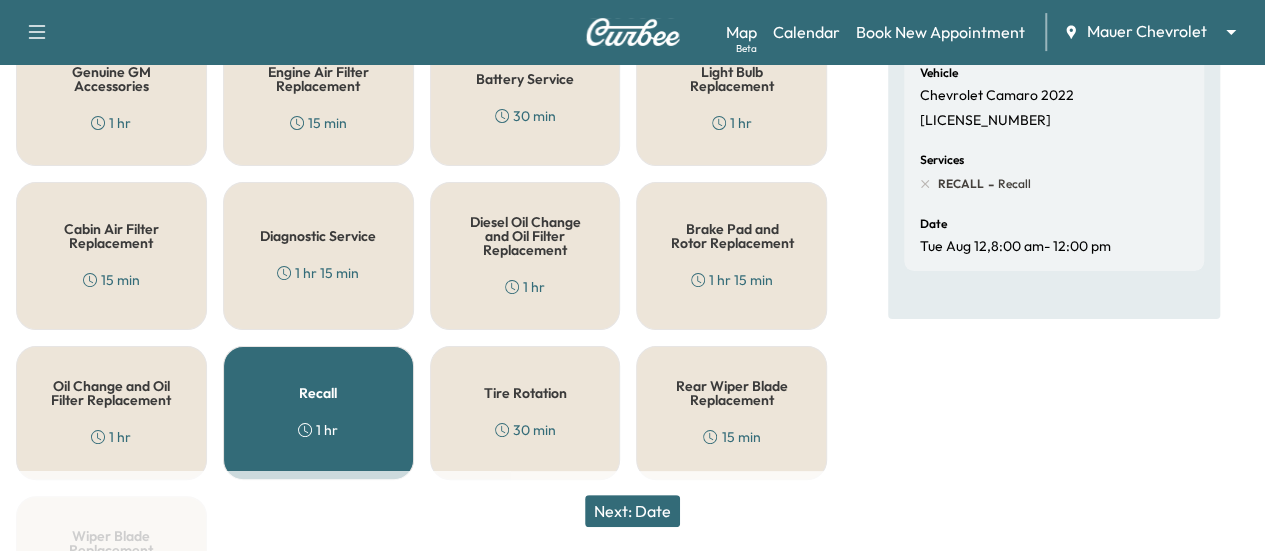 scroll, scrollTop: 354, scrollLeft: 0, axis: vertical 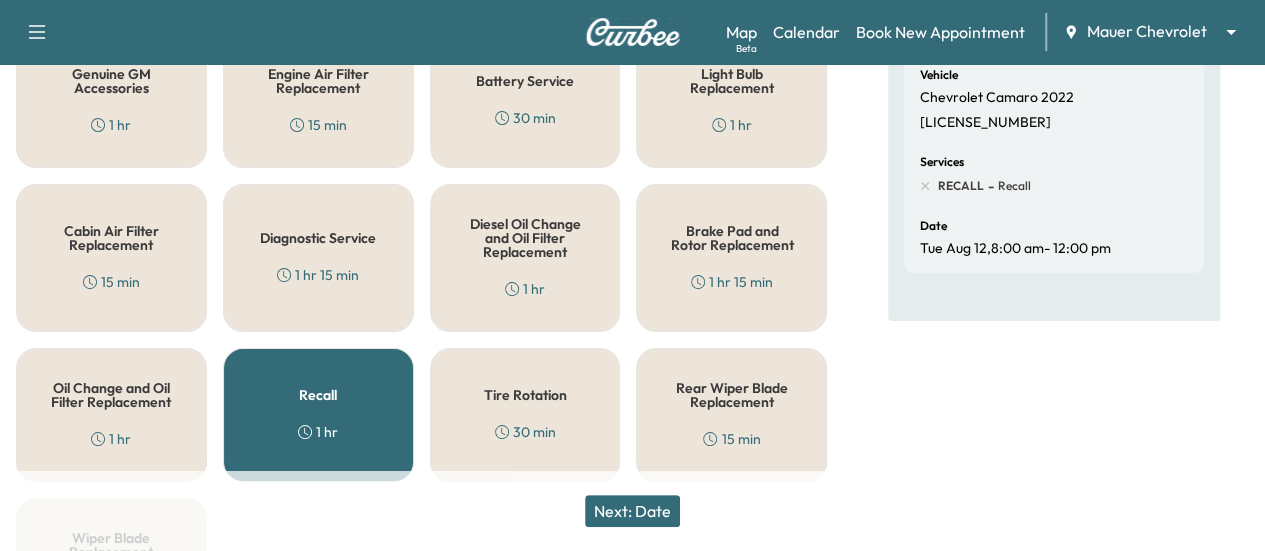 click on "Diagnostic Service 1 hr 15 min" at bounding box center [318, 258] 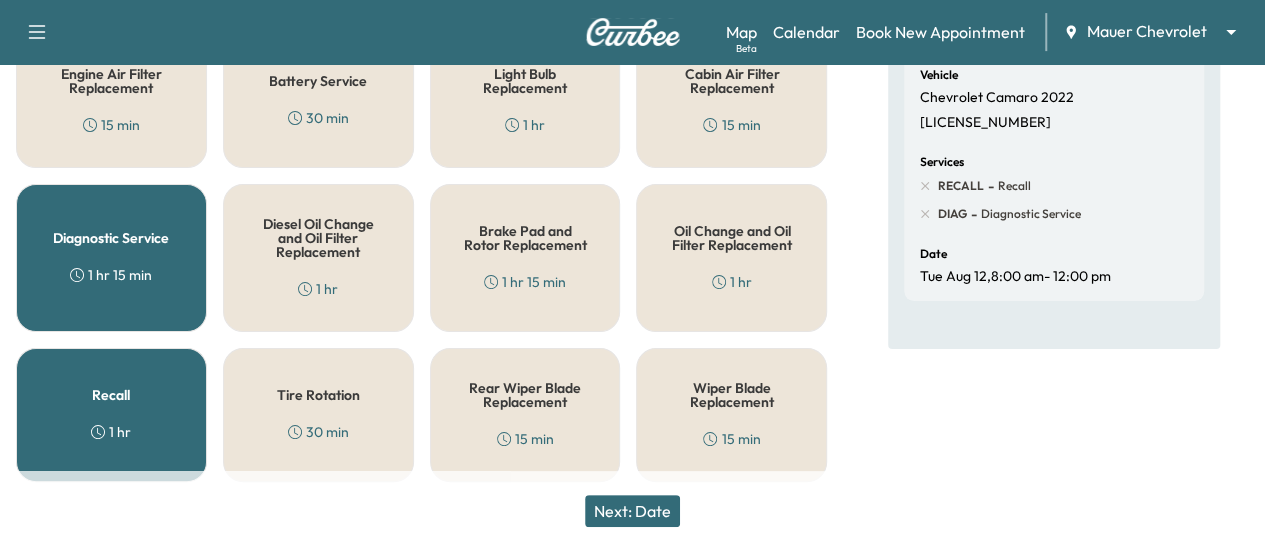 click on "Next: Date" at bounding box center [632, 511] 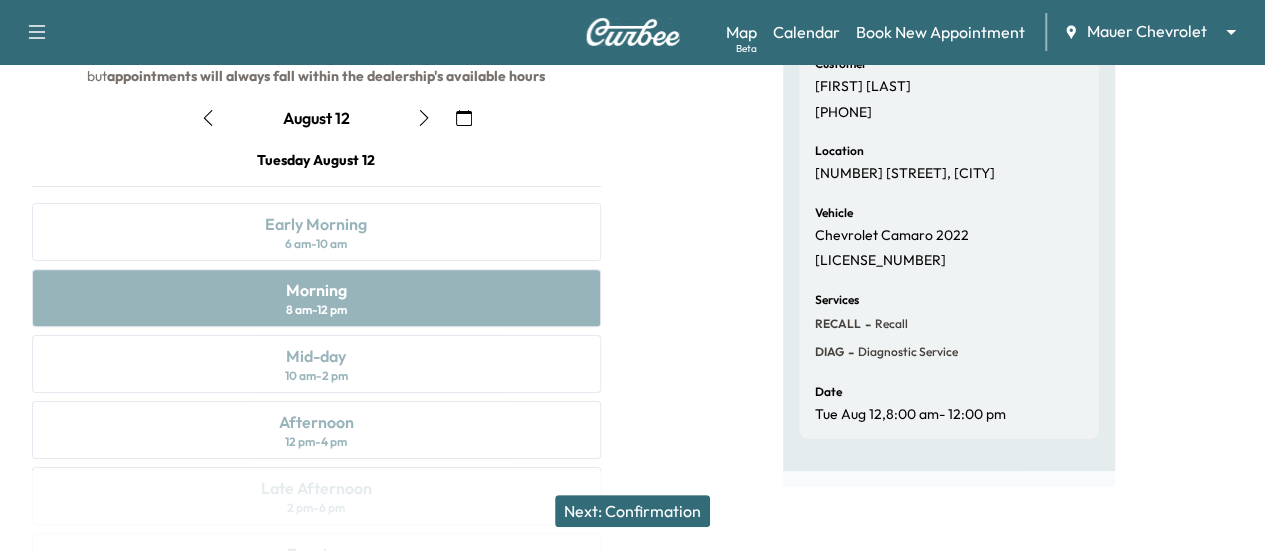 scroll, scrollTop: 354, scrollLeft: 0, axis: vertical 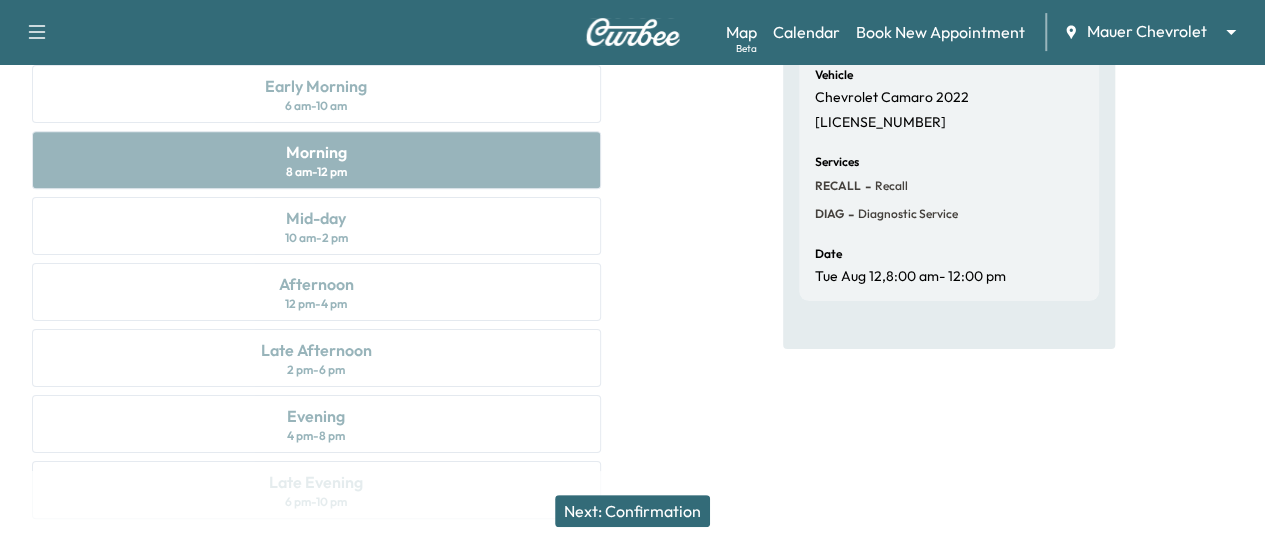 click on "Next: Confirmation" at bounding box center (632, 511) 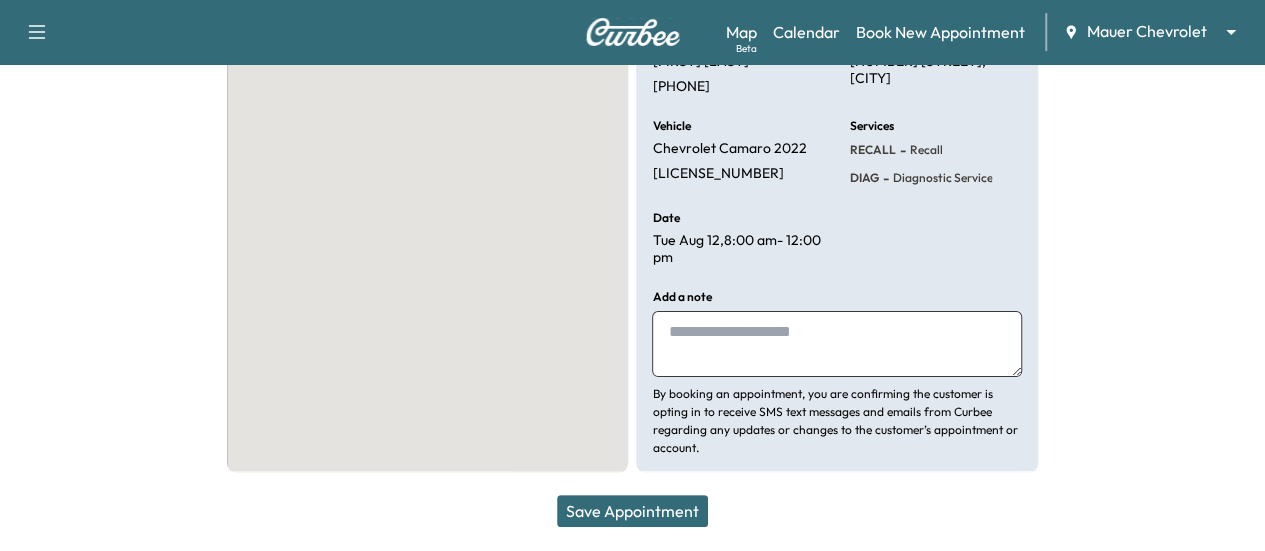 click on "Save Appointment" at bounding box center (632, 511) 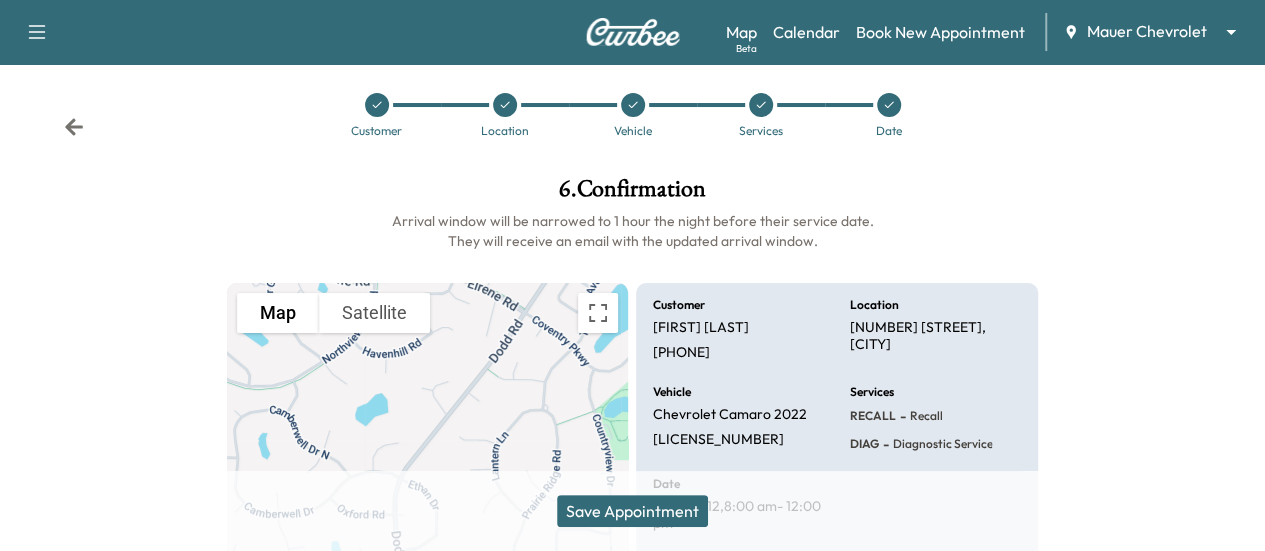 scroll, scrollTop: 6, scrollLeft: 0, axis: vertical 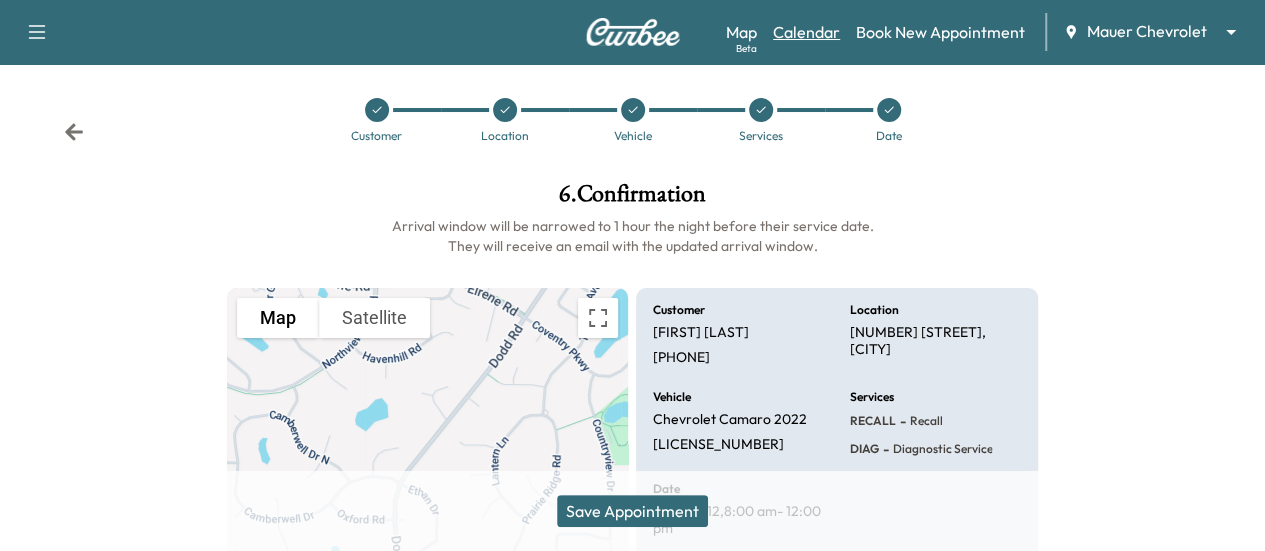 click on "Calendar" at bounding box center (806, 32) 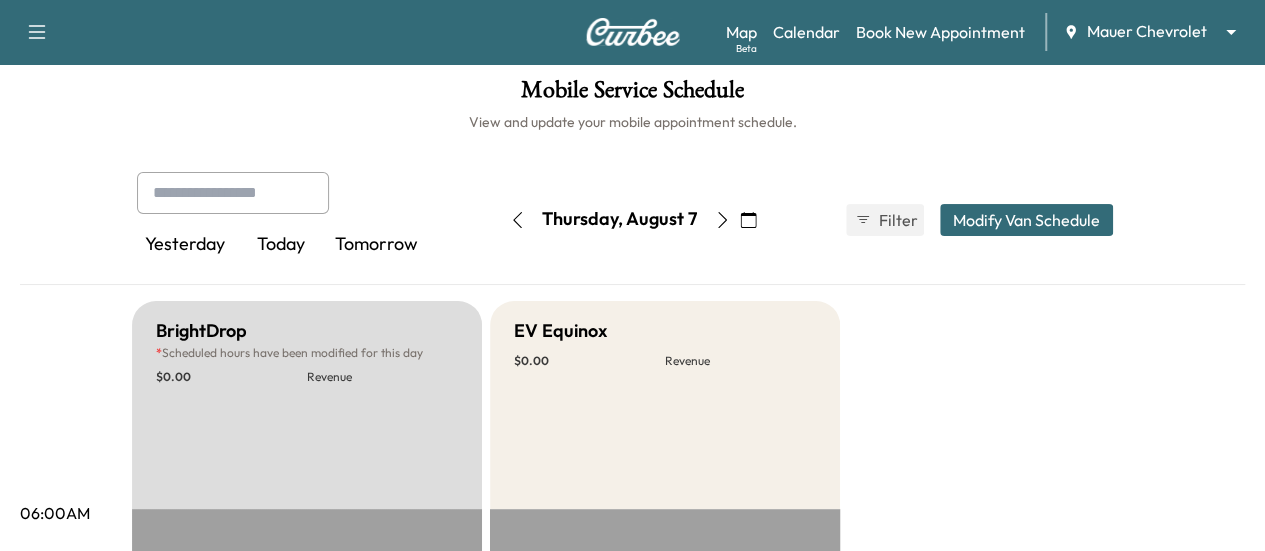 click 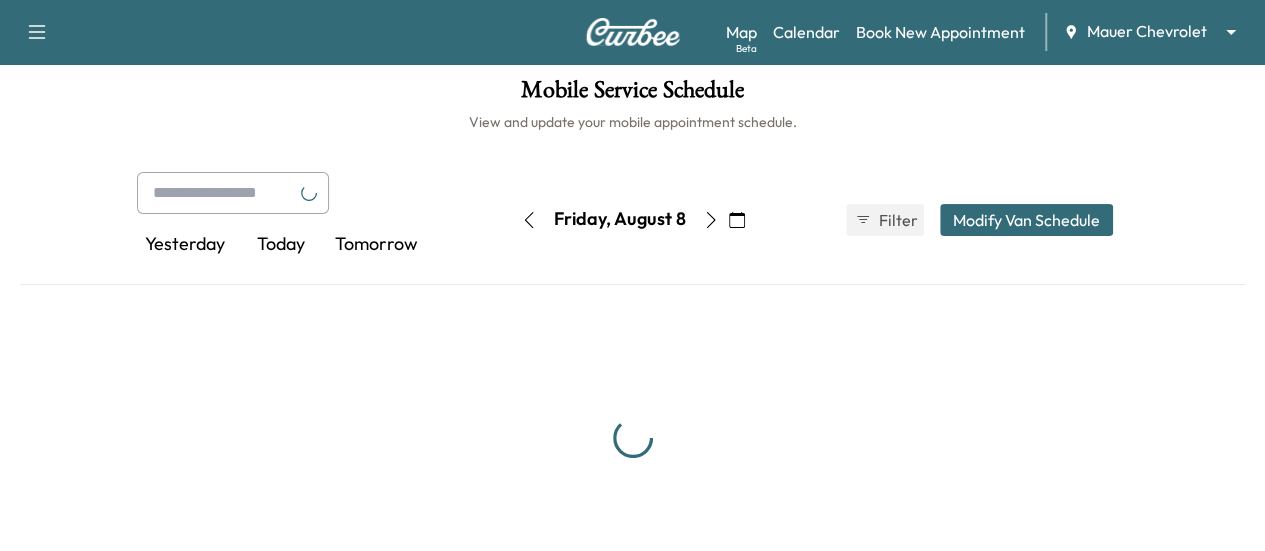 click 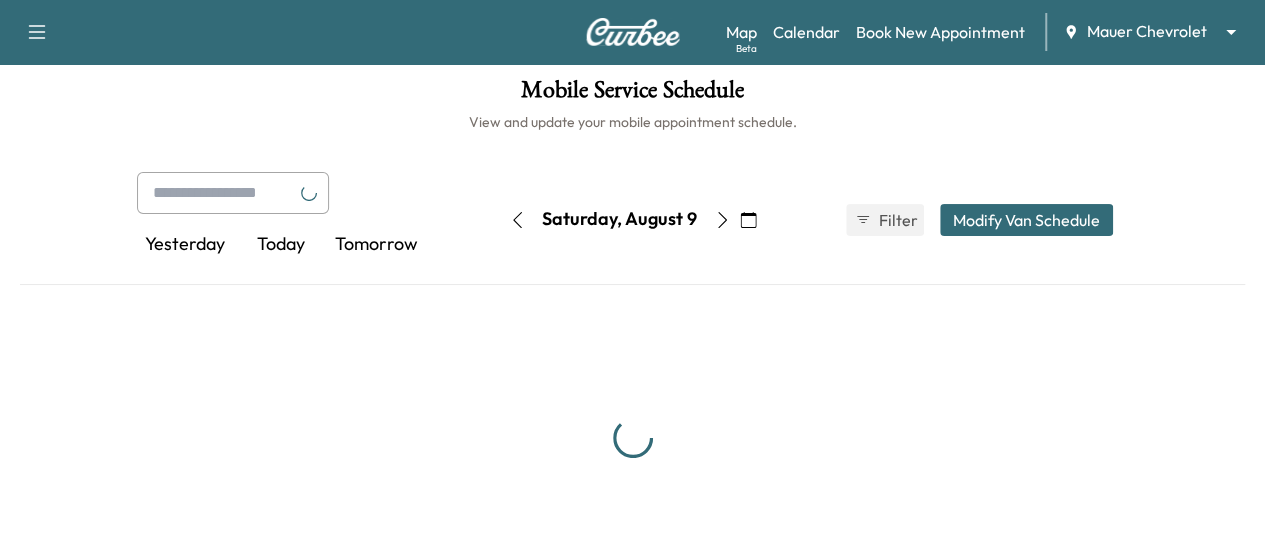 click 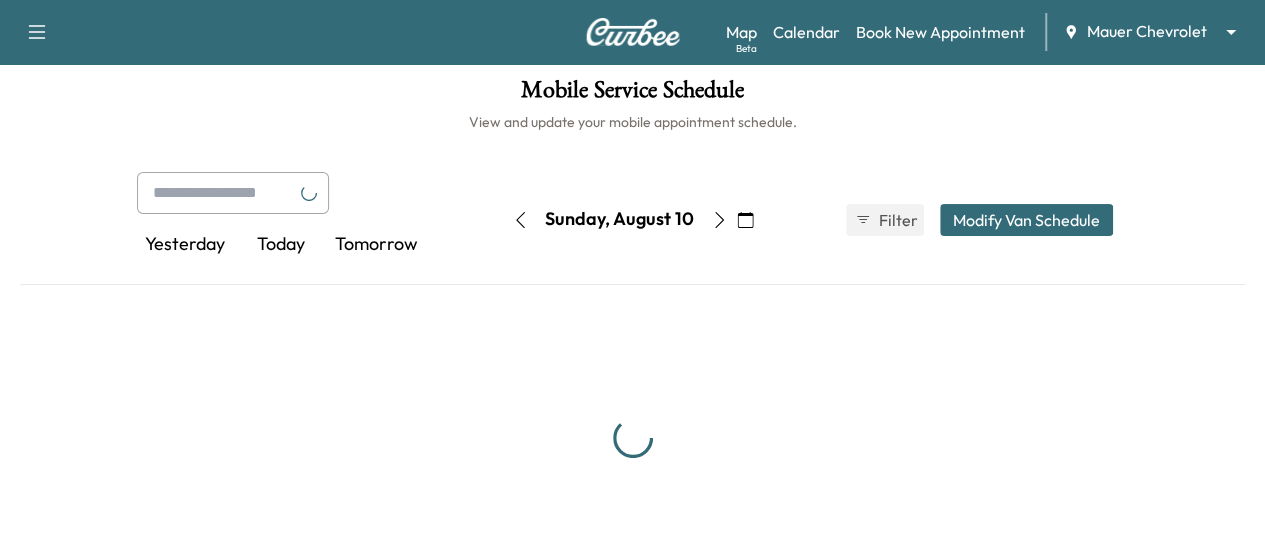 click 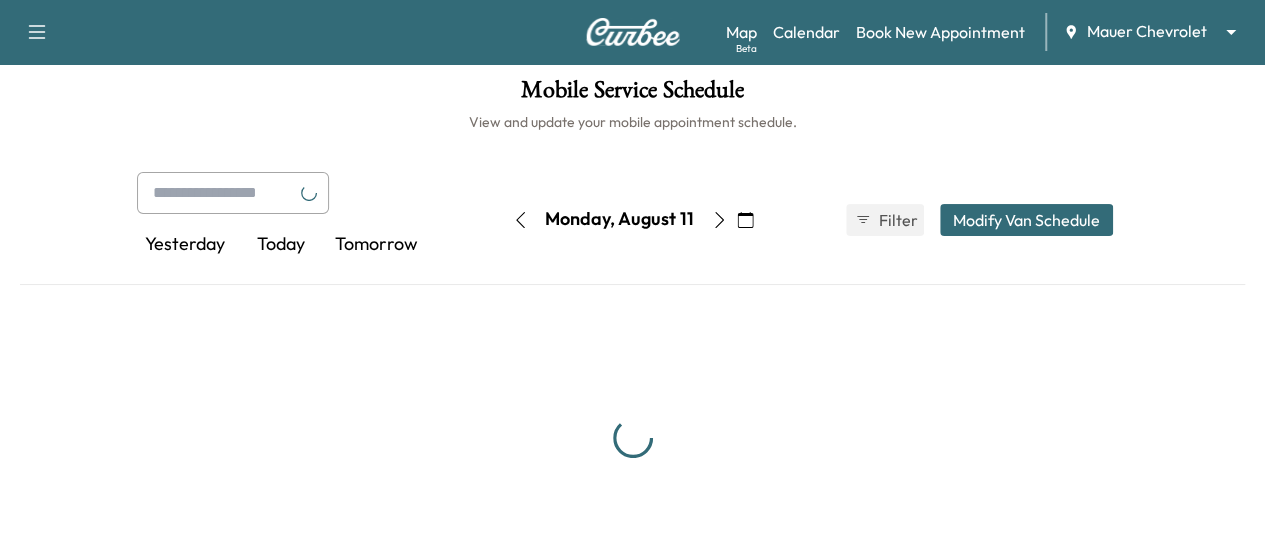click 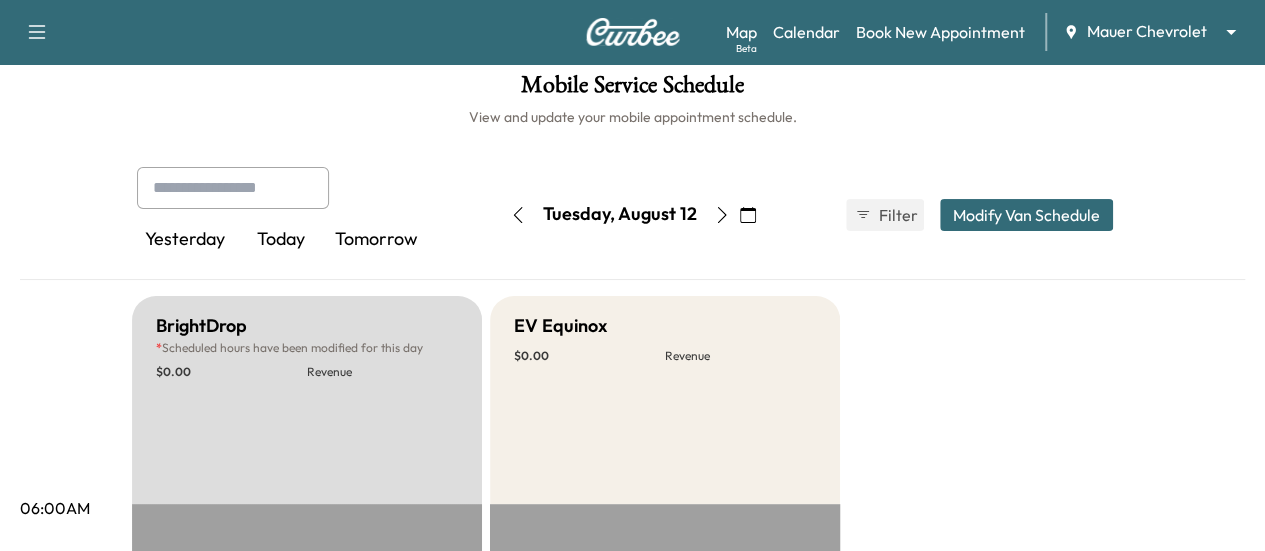 scroll, scrollTop: 0, scrollLeft: 0, axis: both 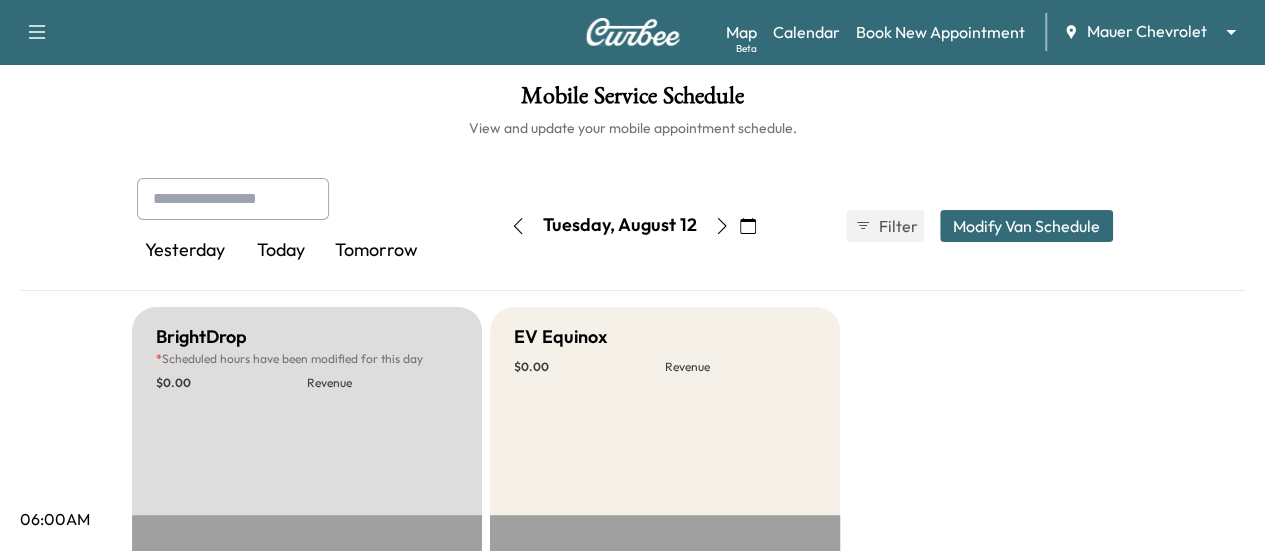 click on "Modify Van Schedule" at bounding box center [1026, 226] 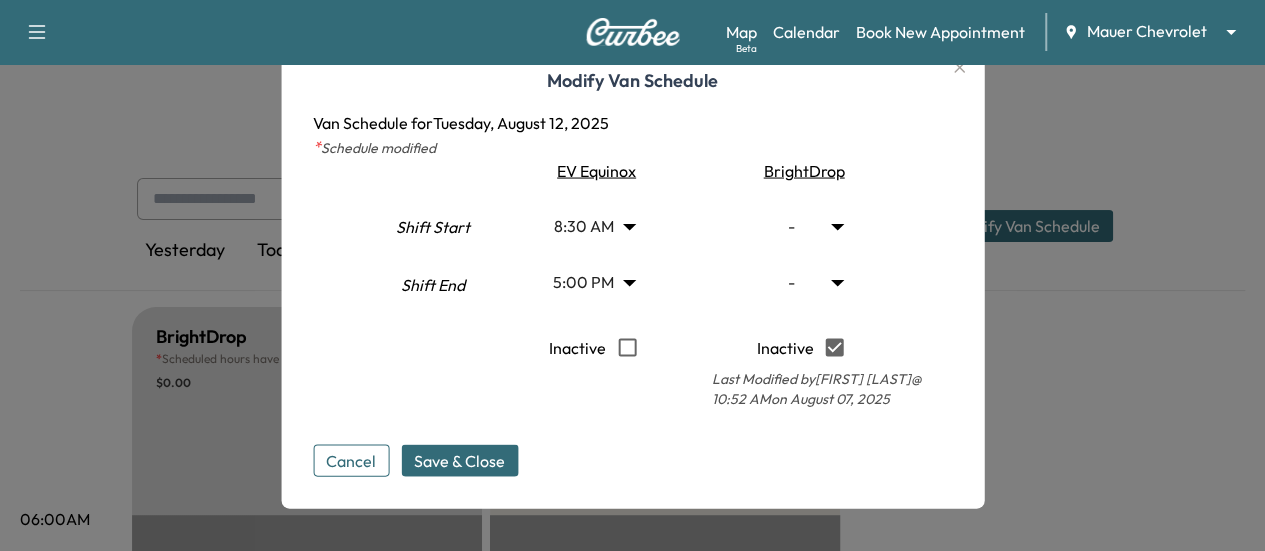 click at bounding box center [632, 275] 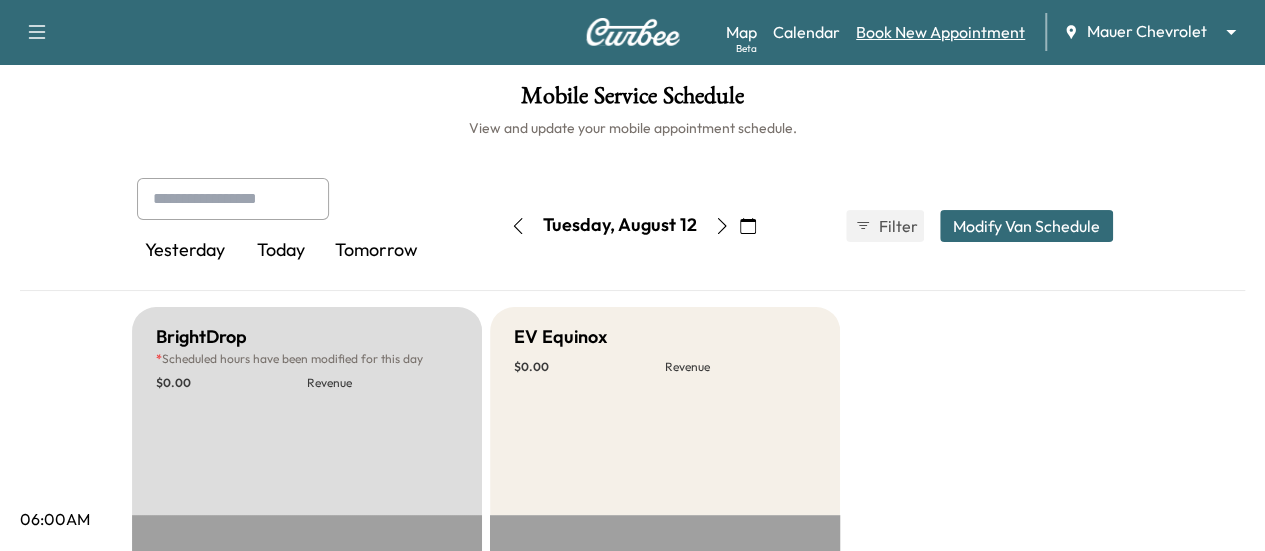click on "Book New Appointment" at bounding box center [940, 32] 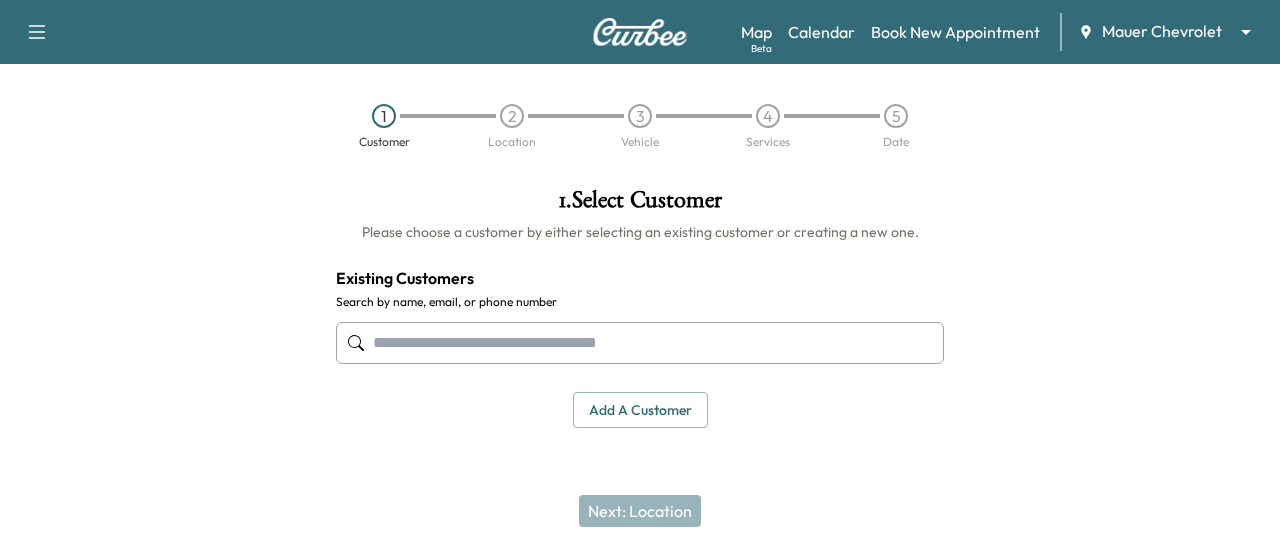 click at bounding box center [640, 343] 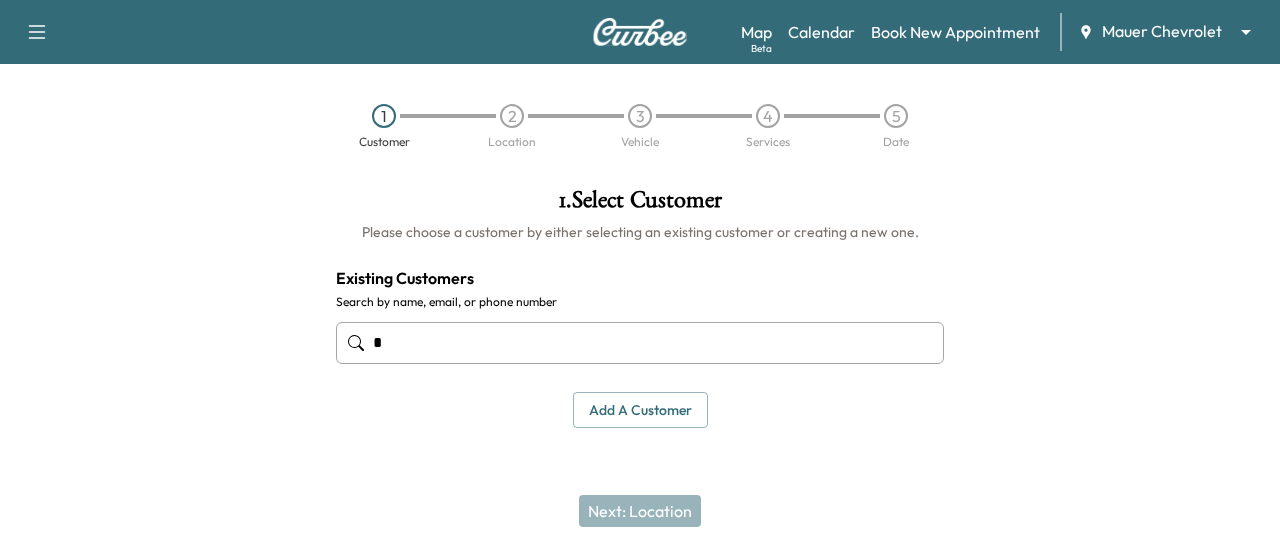 click on "*" at bounding box center [640, 343] 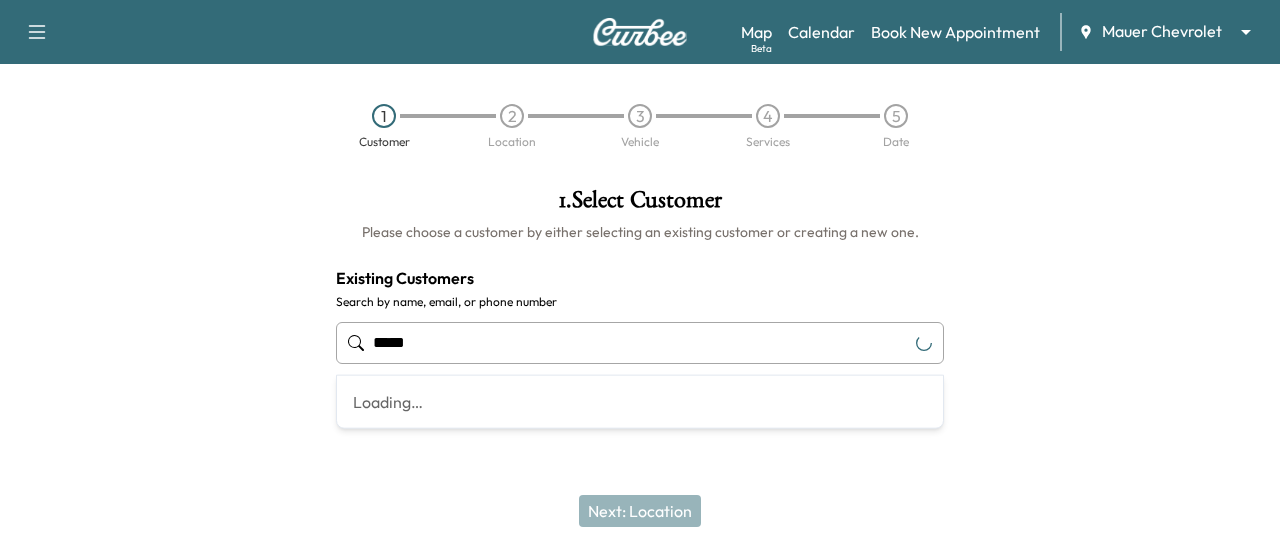 type on "****" 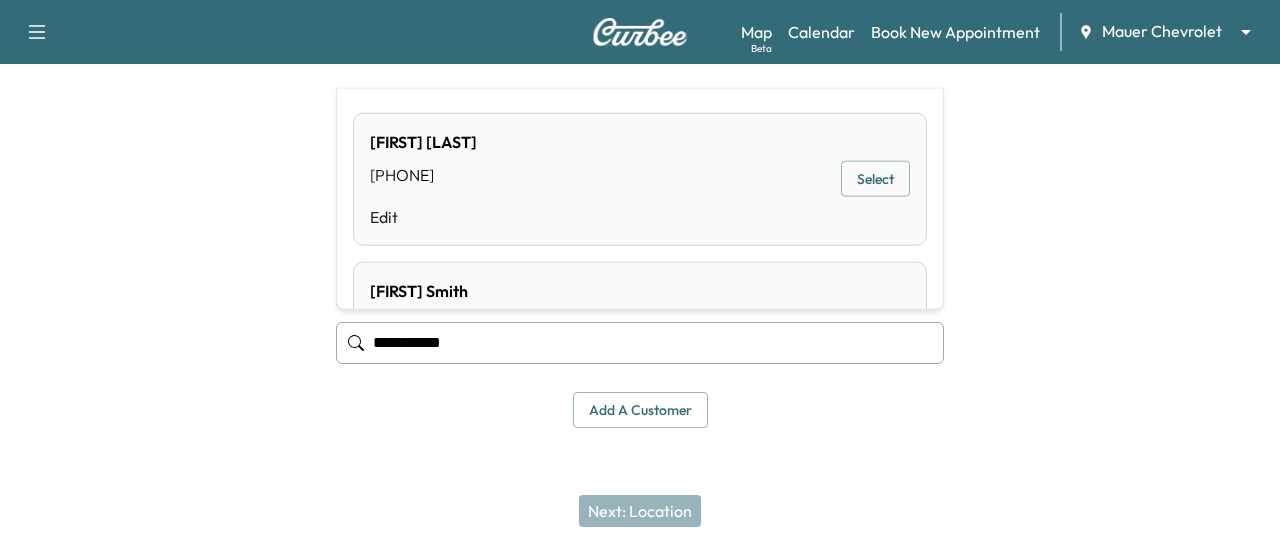 click on "Select" at bounding box center [875, 179] 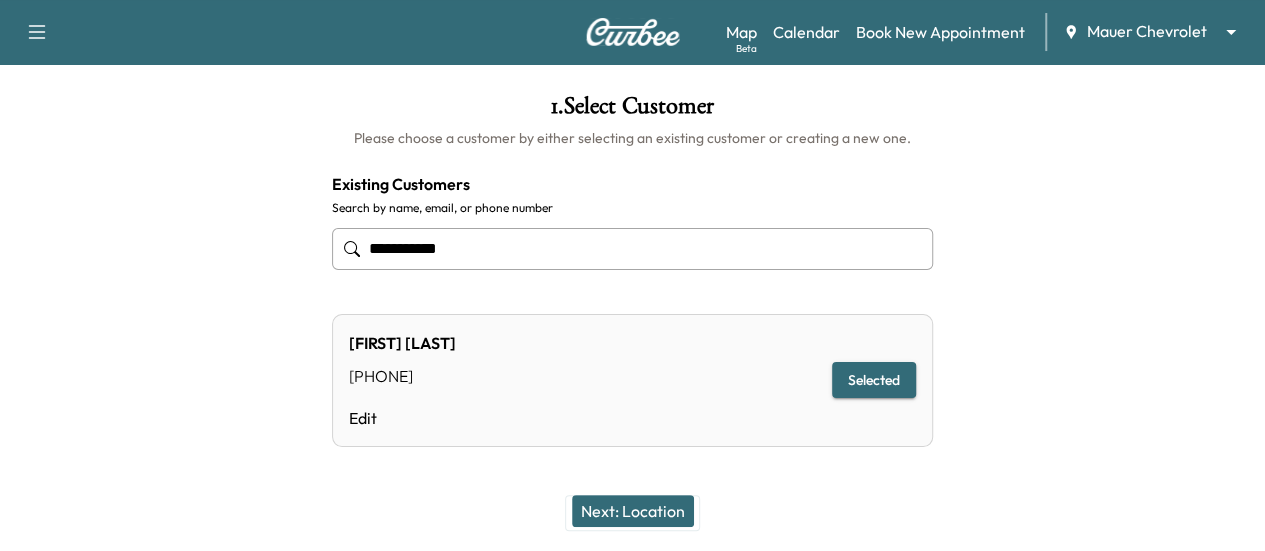 scroll, scrollTop: 152, scrollLeft: 0, axis: vertical 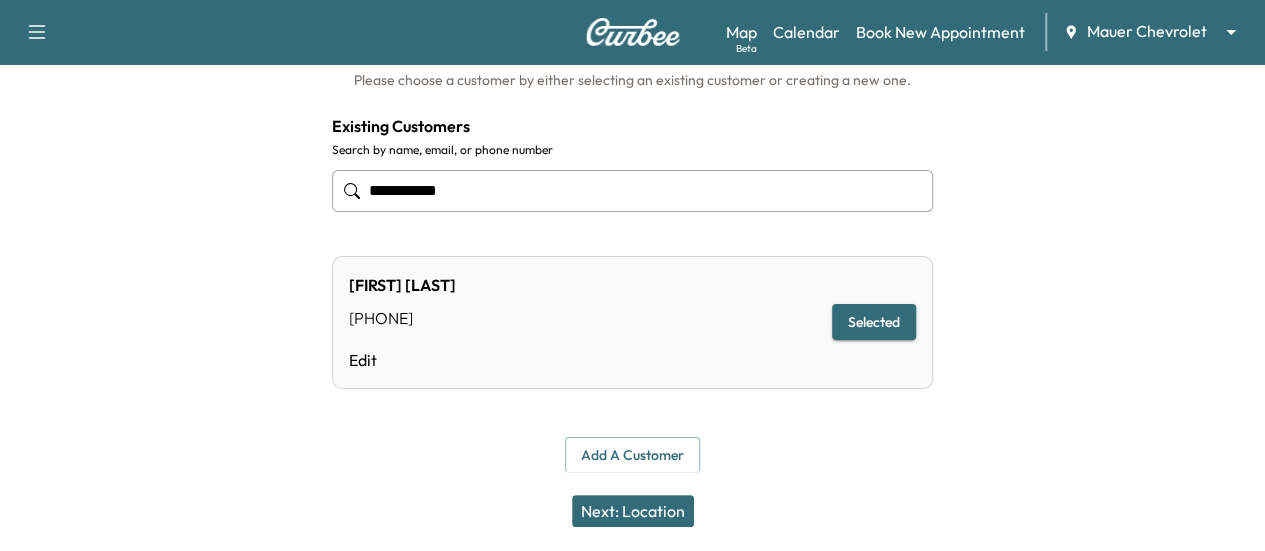 type on "**********" 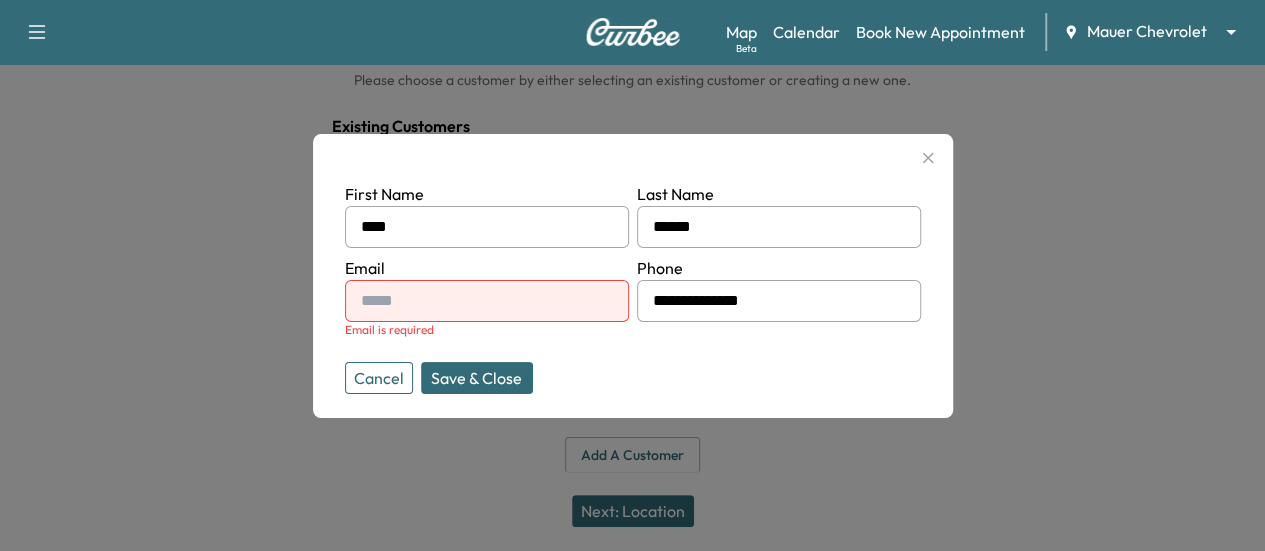 click at bounding box center (487, 301) 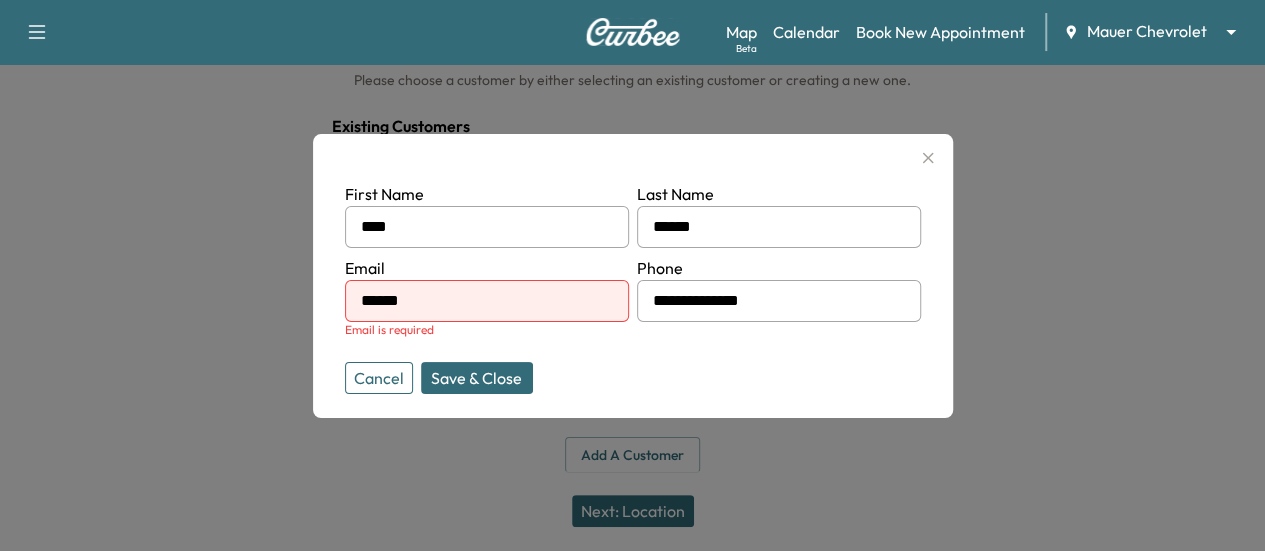 type on "**********" 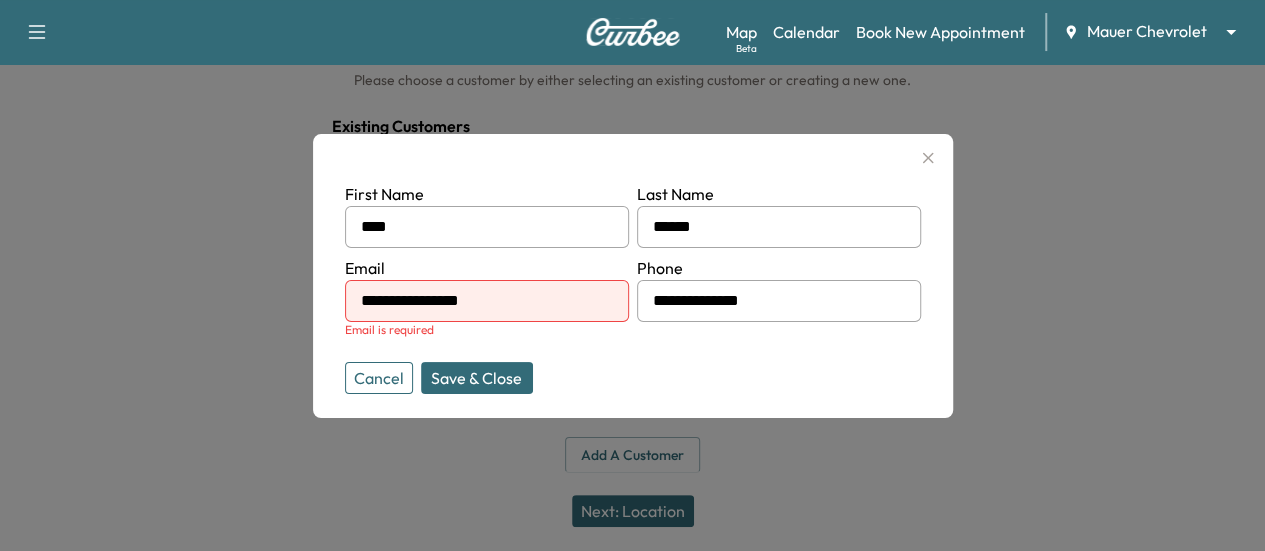 click on "Save & Close" at bounding box center [477, 378] 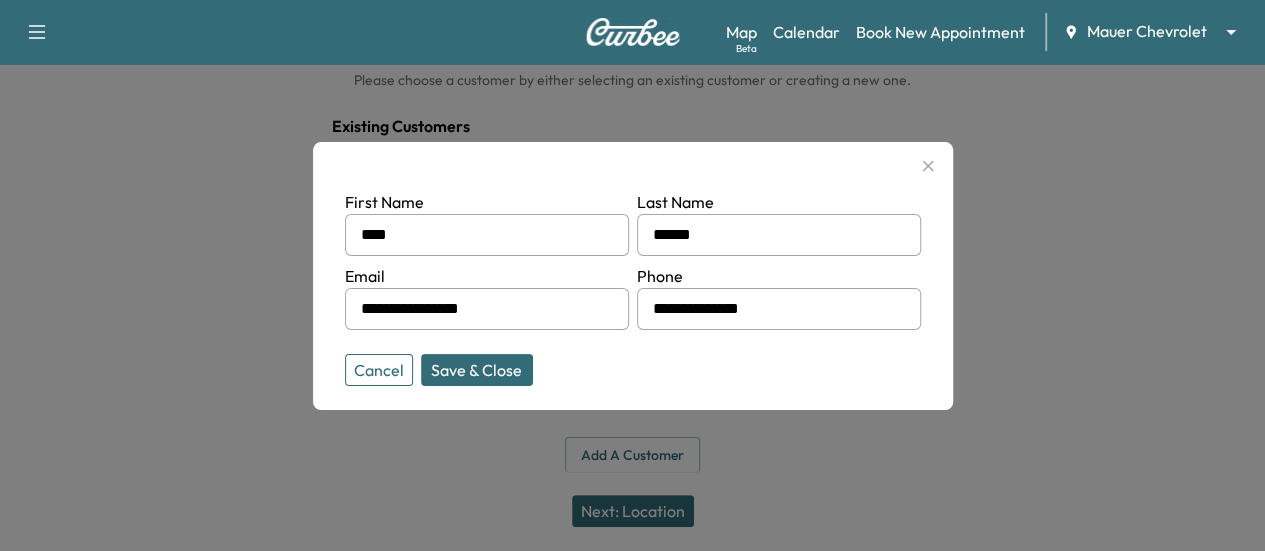 click on "**********" at bounding box center [632, 322] 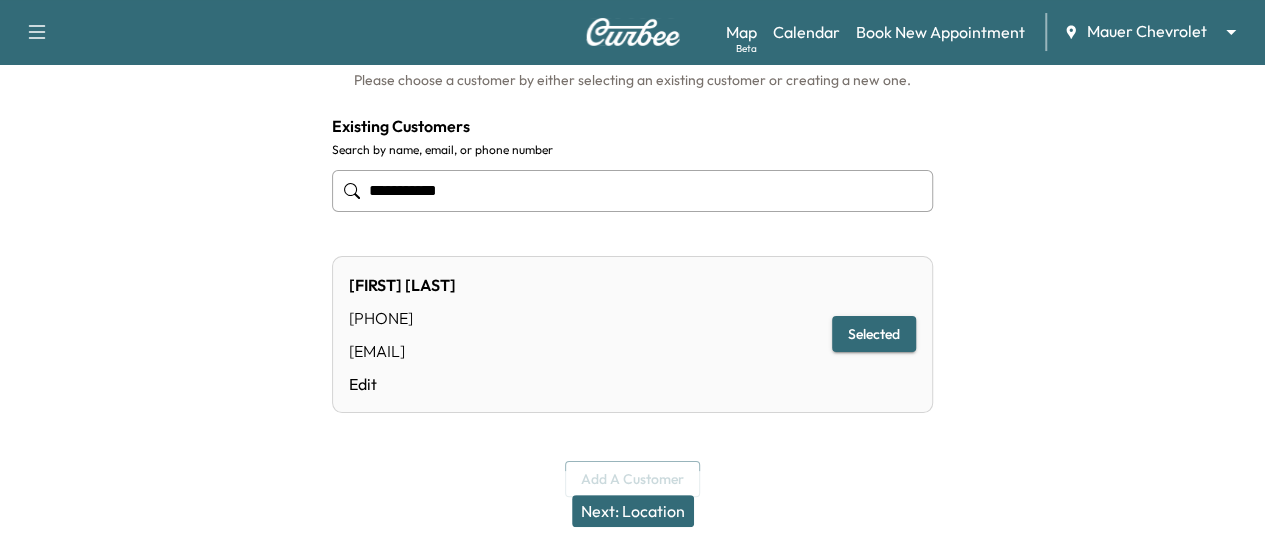 click on "Next: Location" at bounding box center (633, 511) 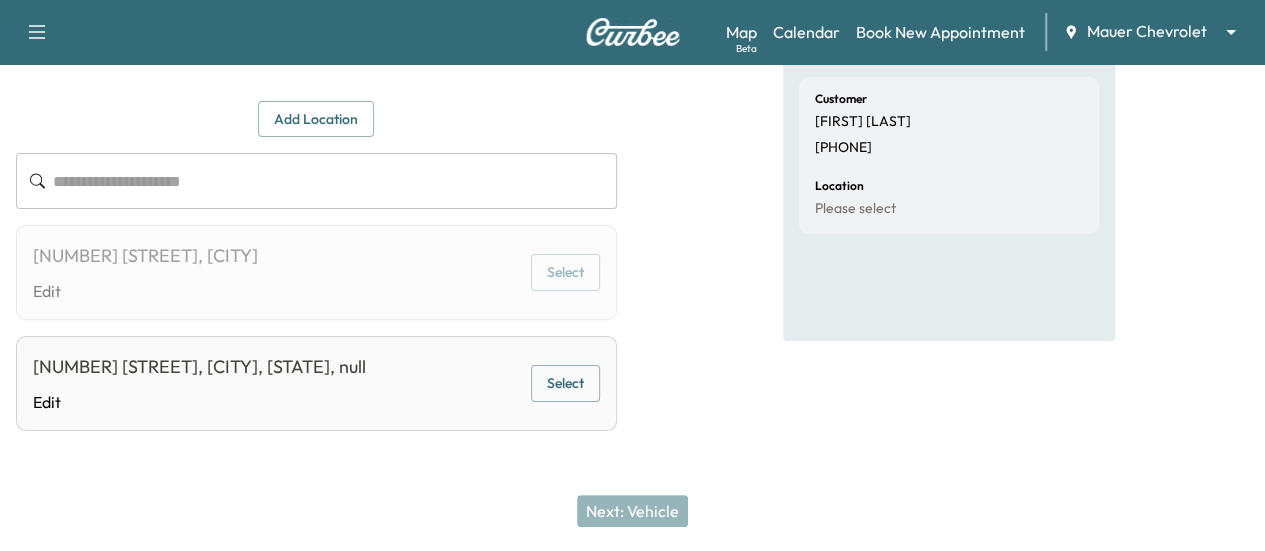 scroll, scrollTop: 224, scrollLeft: 0, axis: vertical 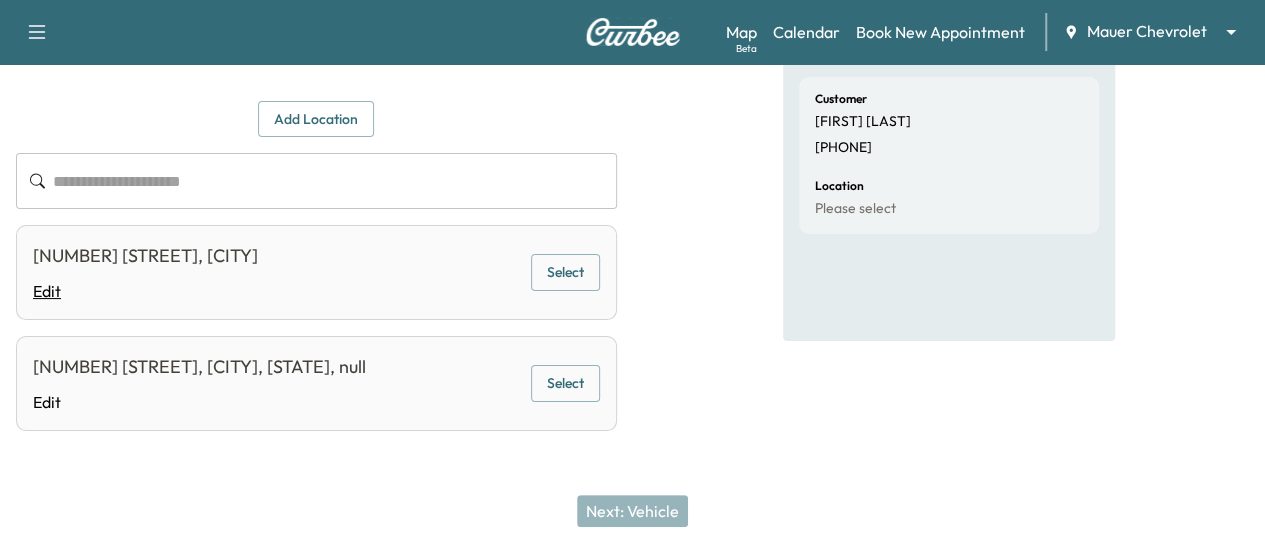 click on "Edit" at bounding box center (145, 291) 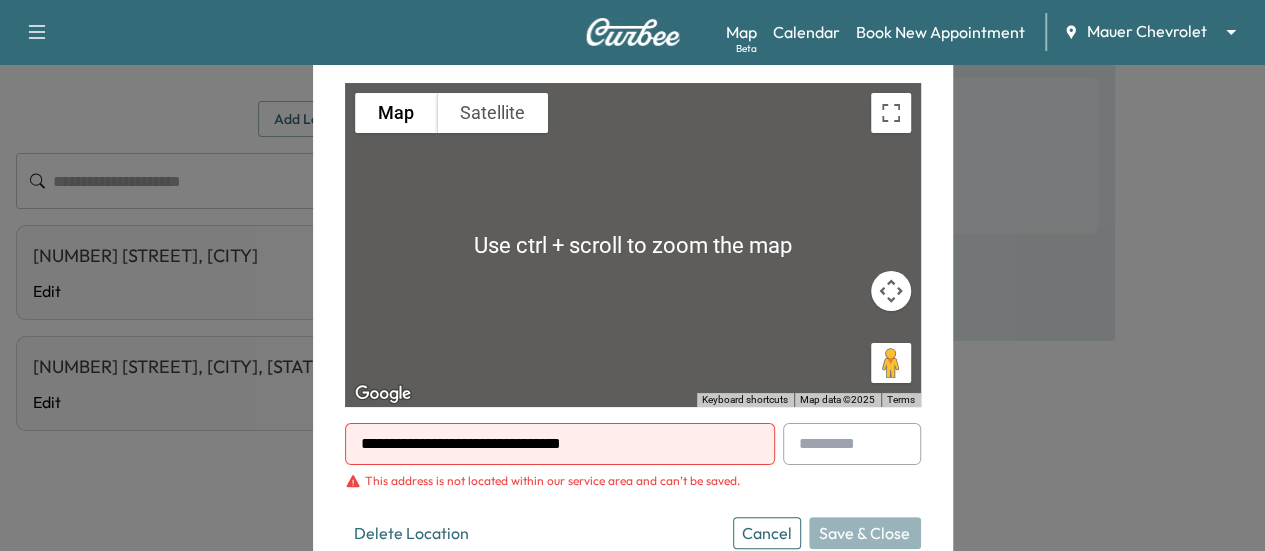 scroll, scrollTop: 232, scrollLeft: 0, axis: vertical 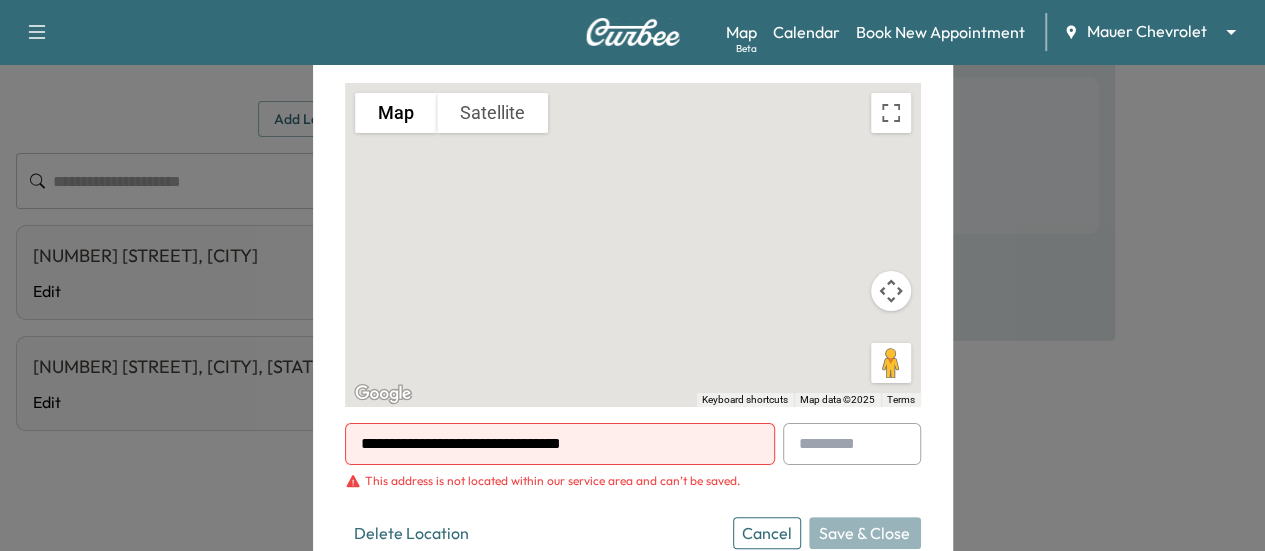 click on "**********" at bounding box center (560, 444) 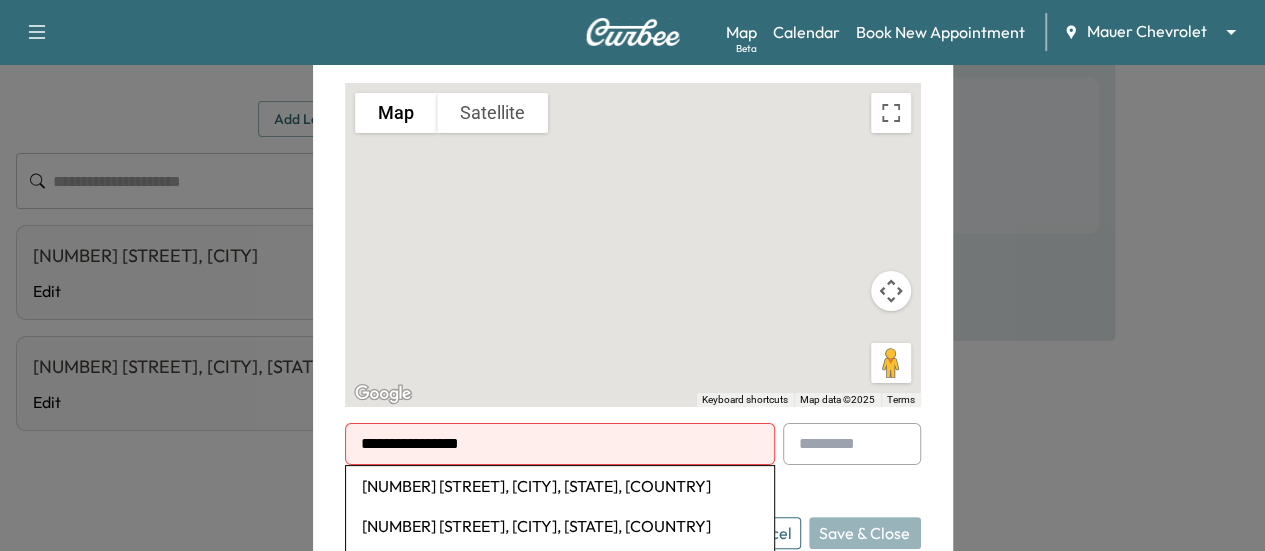 scroll, scrollTop: 234, scrollLeft: 0, axis: vertical 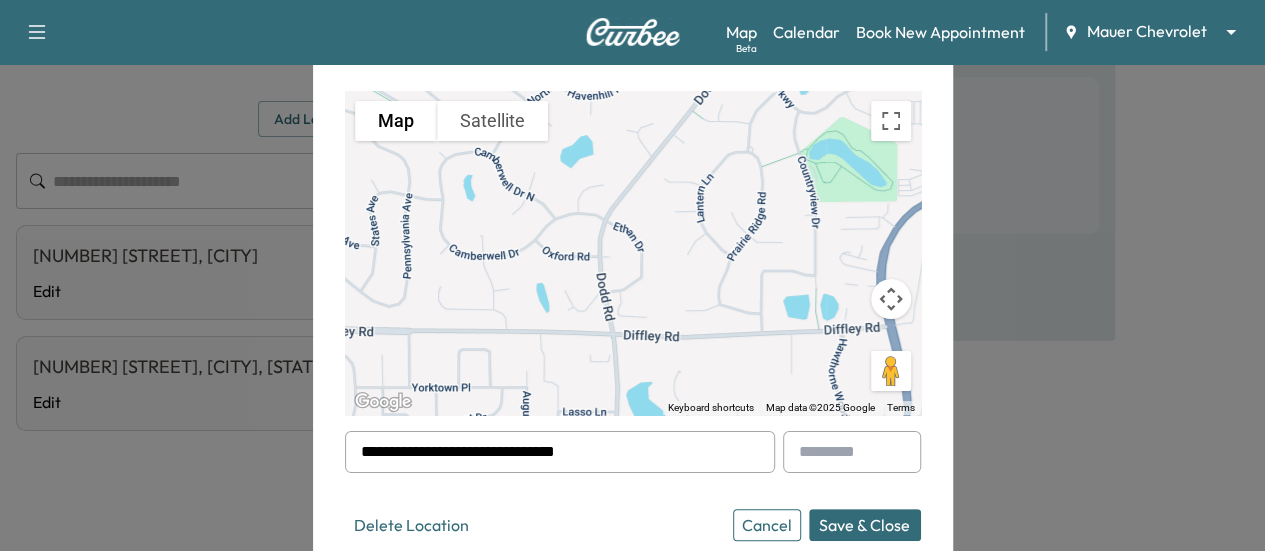 click on "Save & Close" at bounding box center (865, 525) 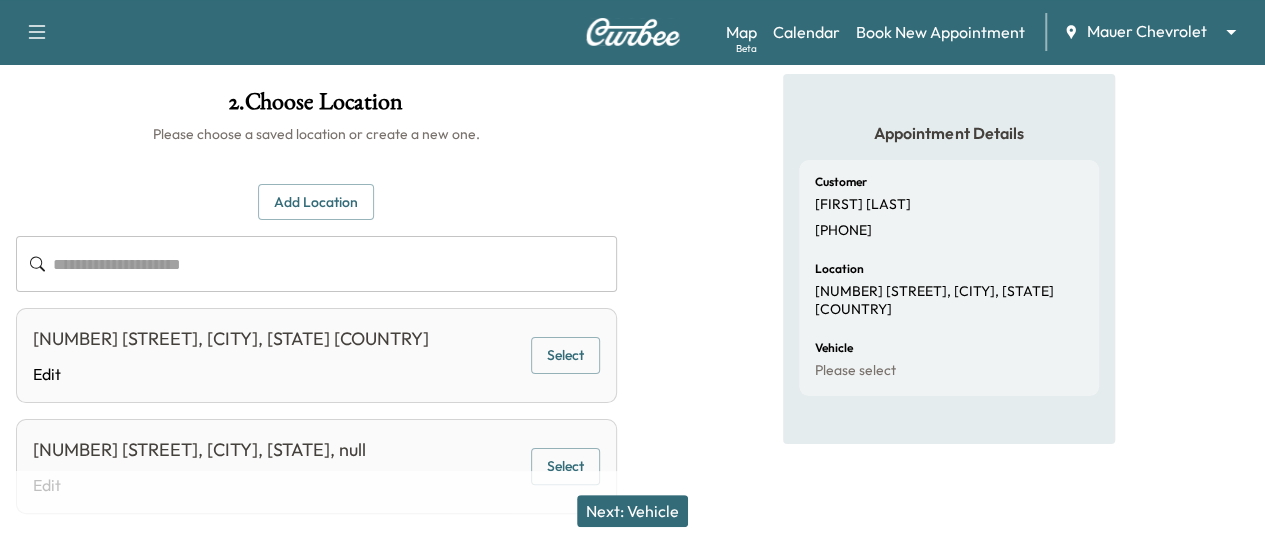 scroll, scrollTop: 100, scrollLeft: 0, axis: vertical 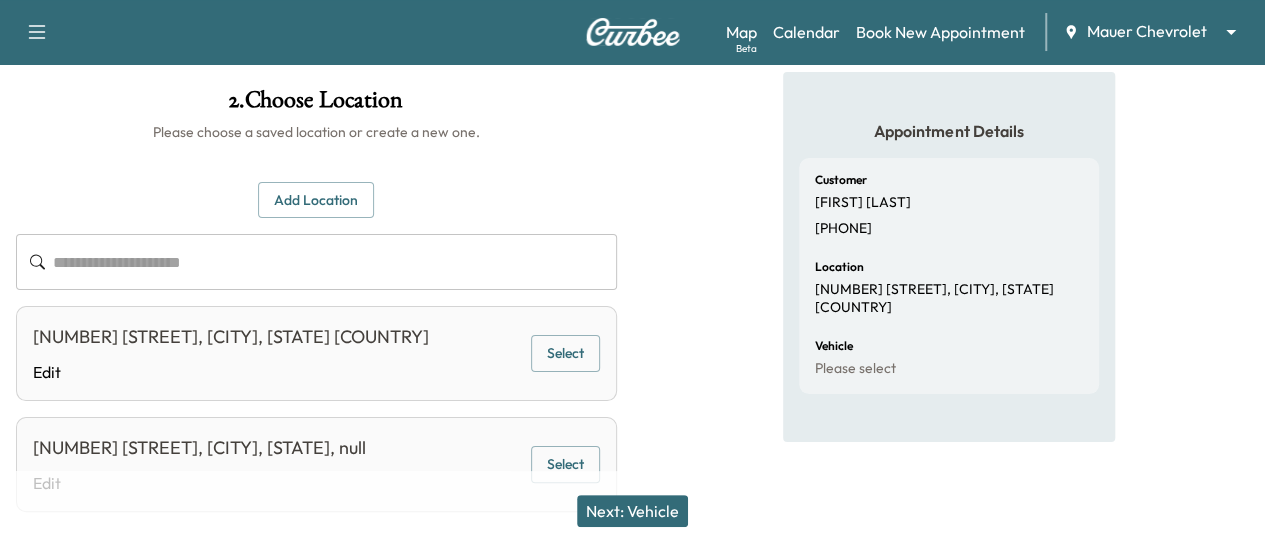 click on "Select" at bounding box center (565, 353) 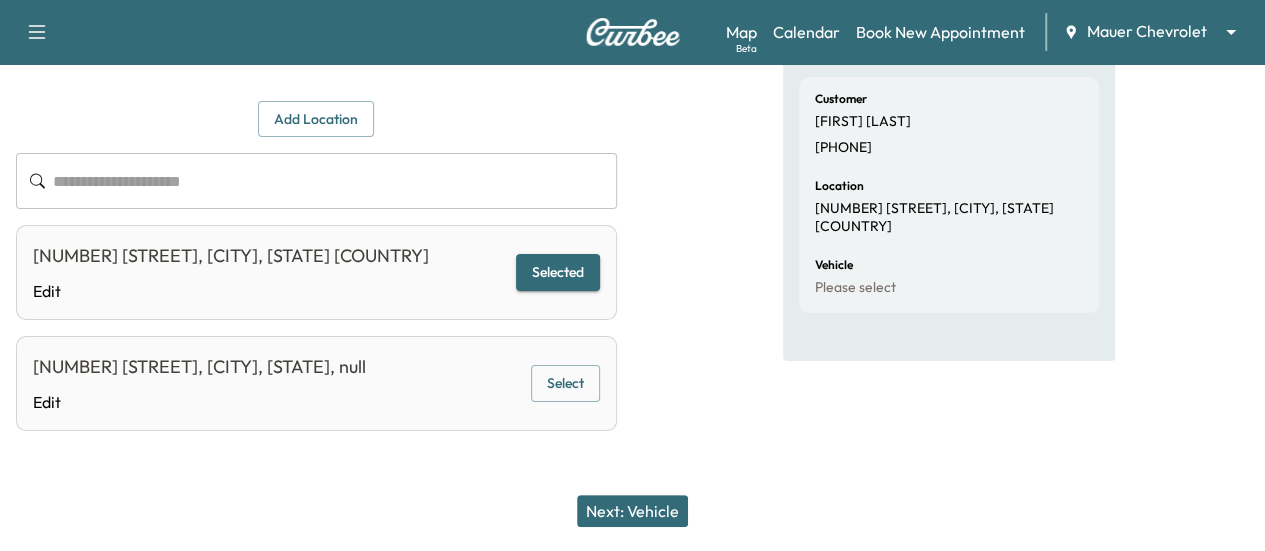 scroll, scrollTop: 194, scrollLeft: 0, axis: vertical 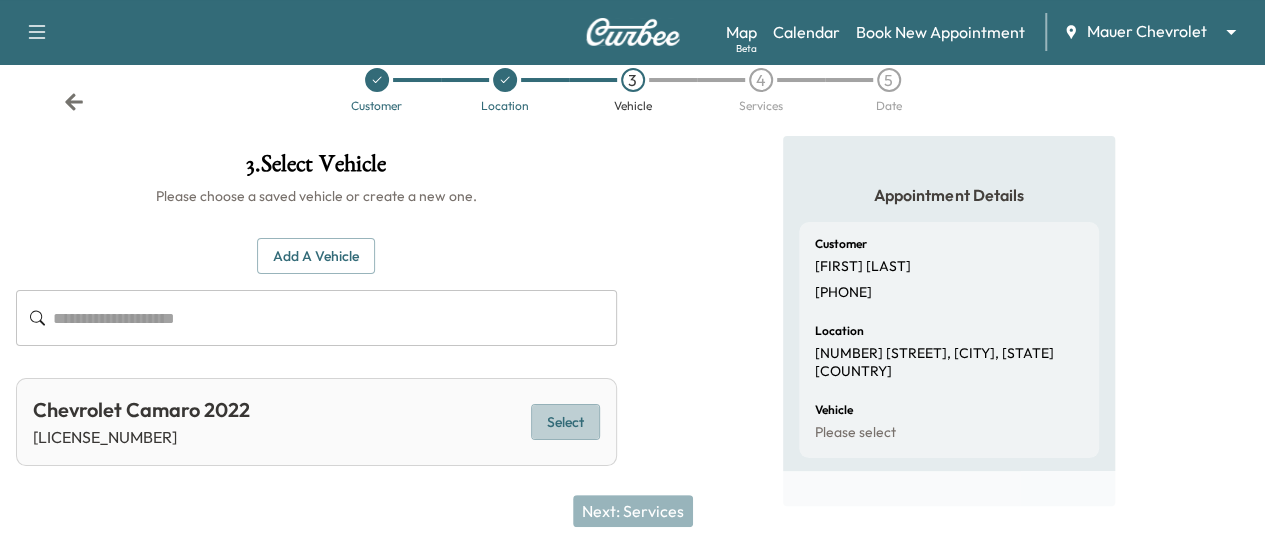 click on "Select" at bounding box center [565, 422] 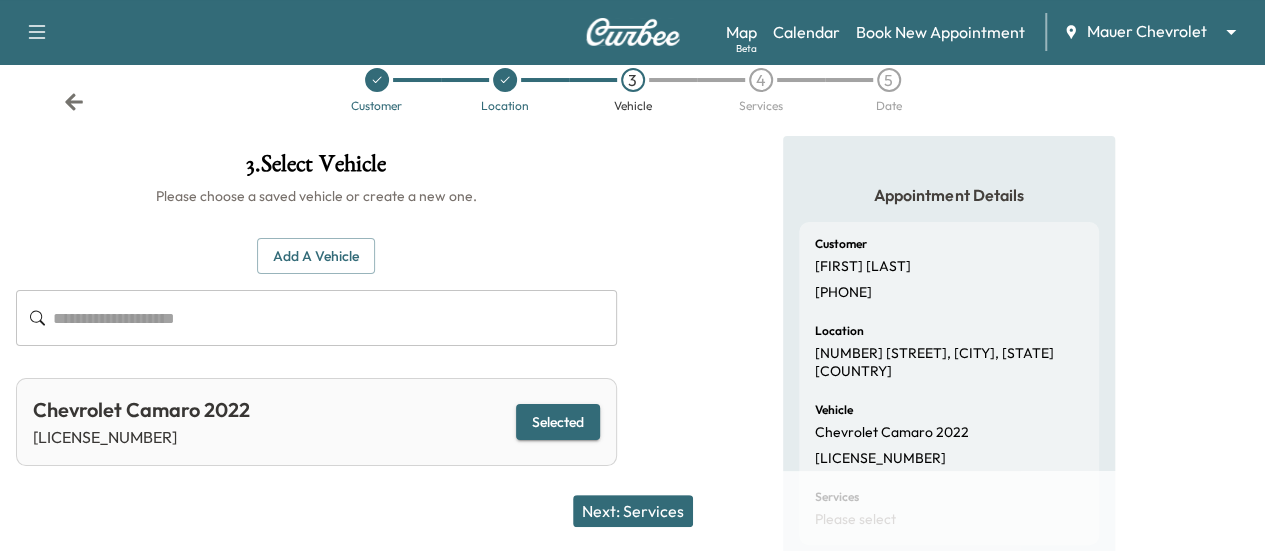click on "Next: Services" at bounding box center [633, 511] 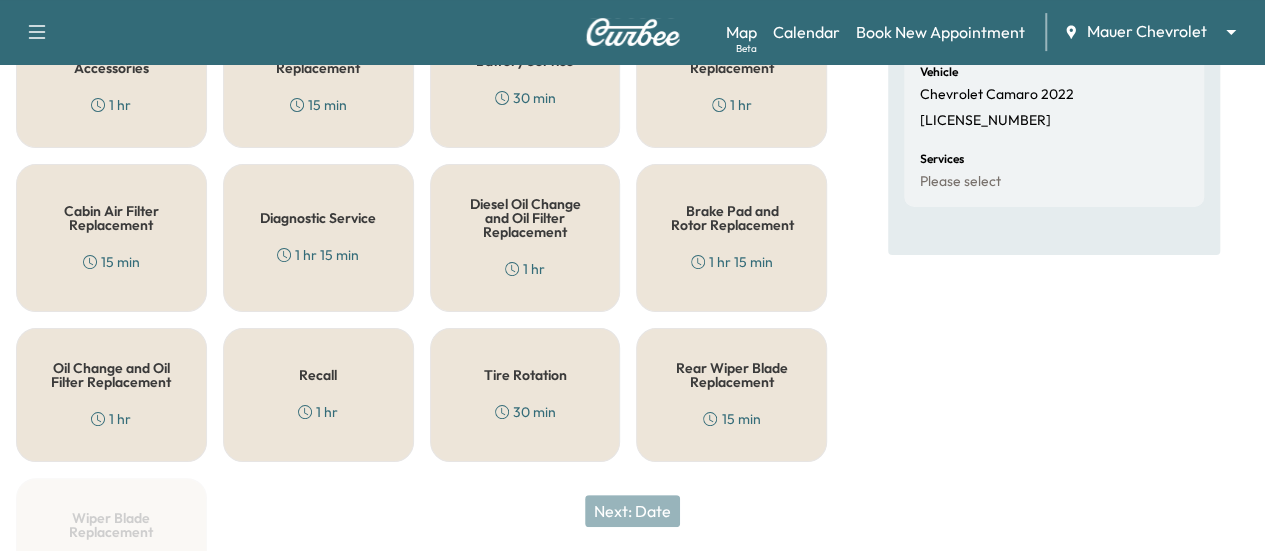 scroll, scrollTop: 378, scrollLeft: 0, axis: vertical 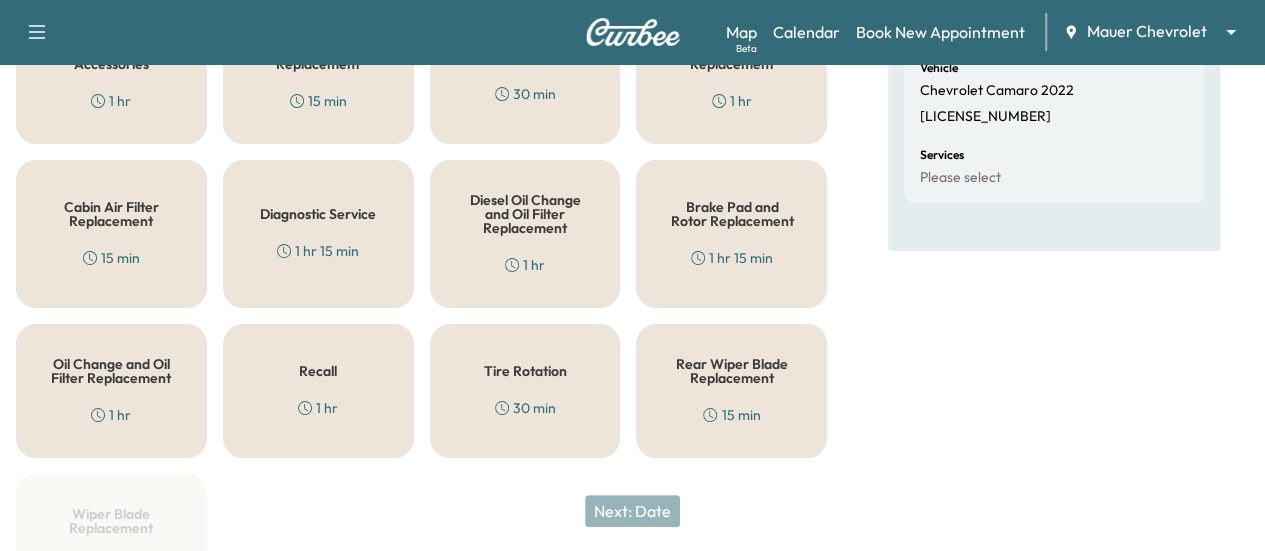 click on "Recall" at bounding box center [318, 371] 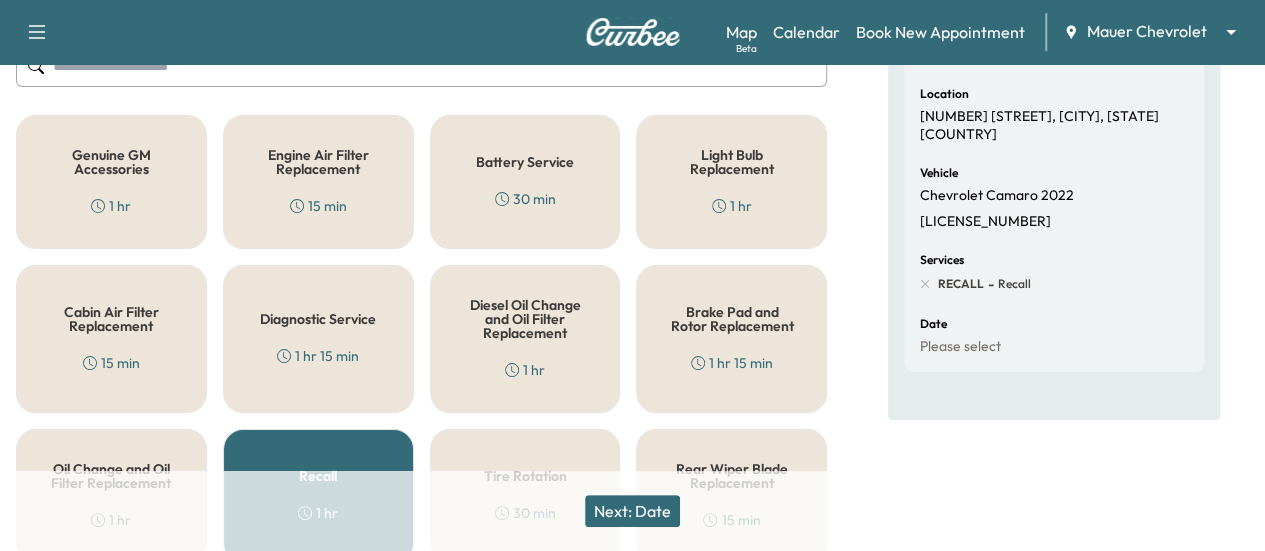 click on "Genuine GM Accessories" at bounding box center [111, 162] 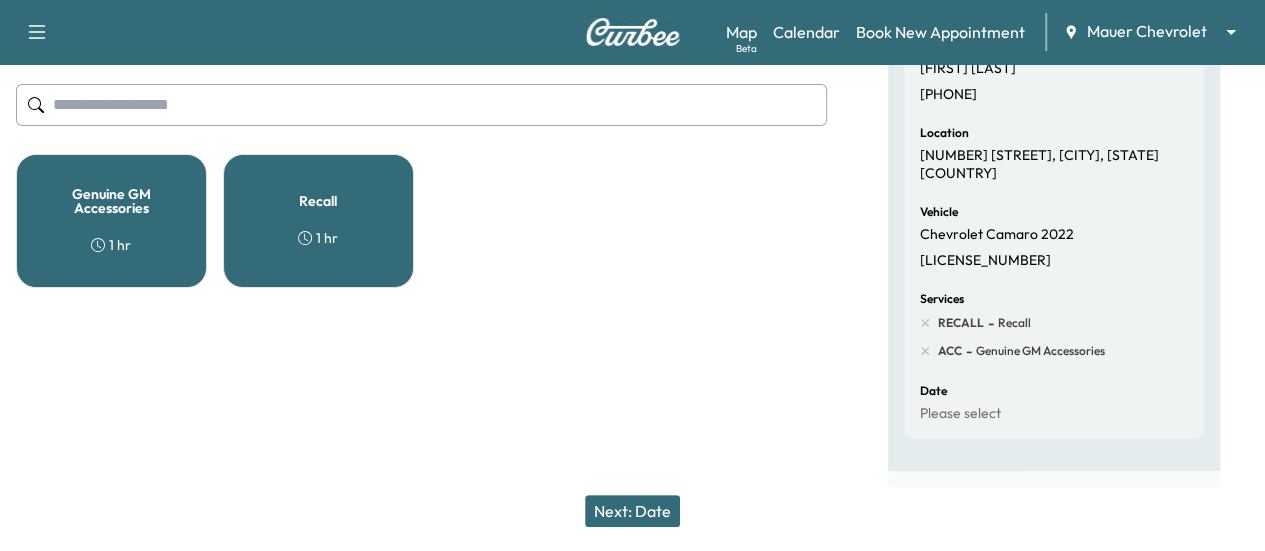 scroll, scrollTop: 216, scrollLeft: 0, axis: vertical 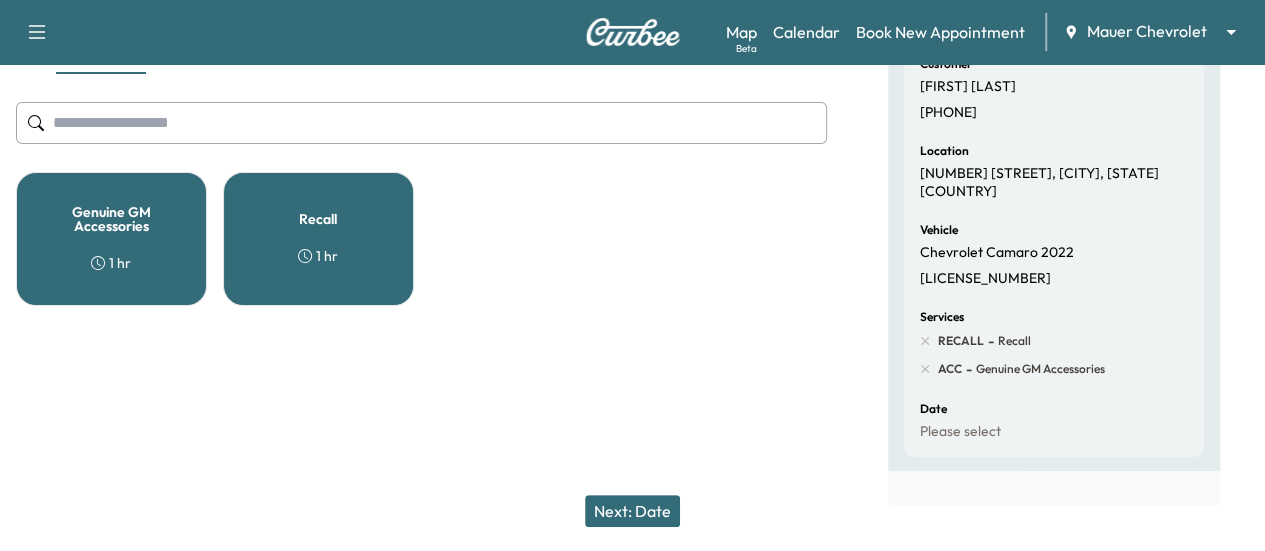click on "Next: Date" at bounding box center [632, 511] 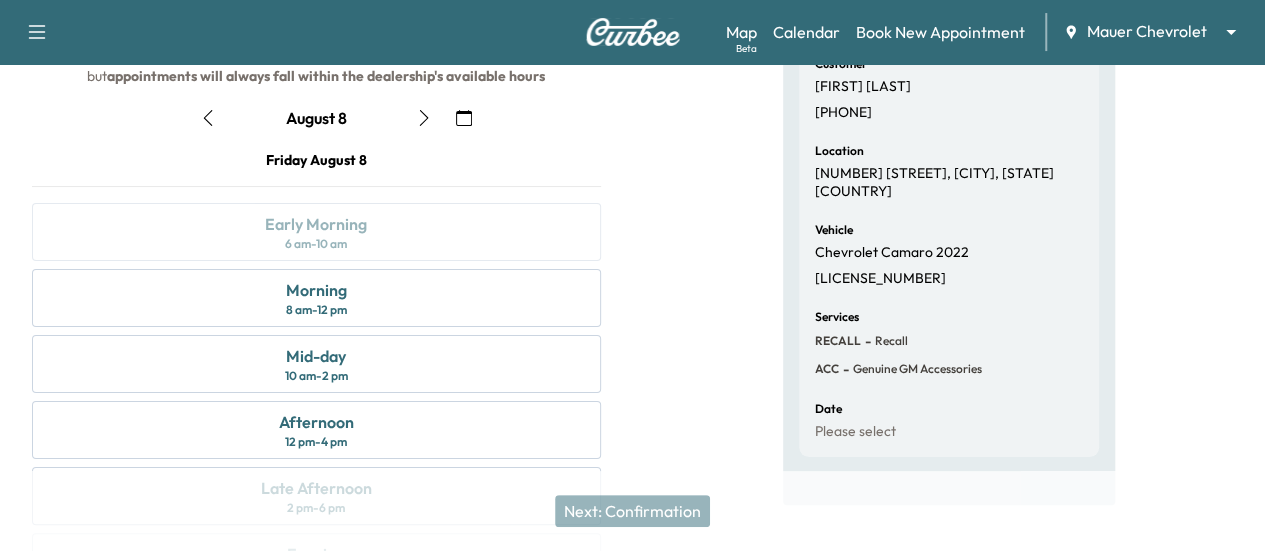 click at bounding box center [424, 118] 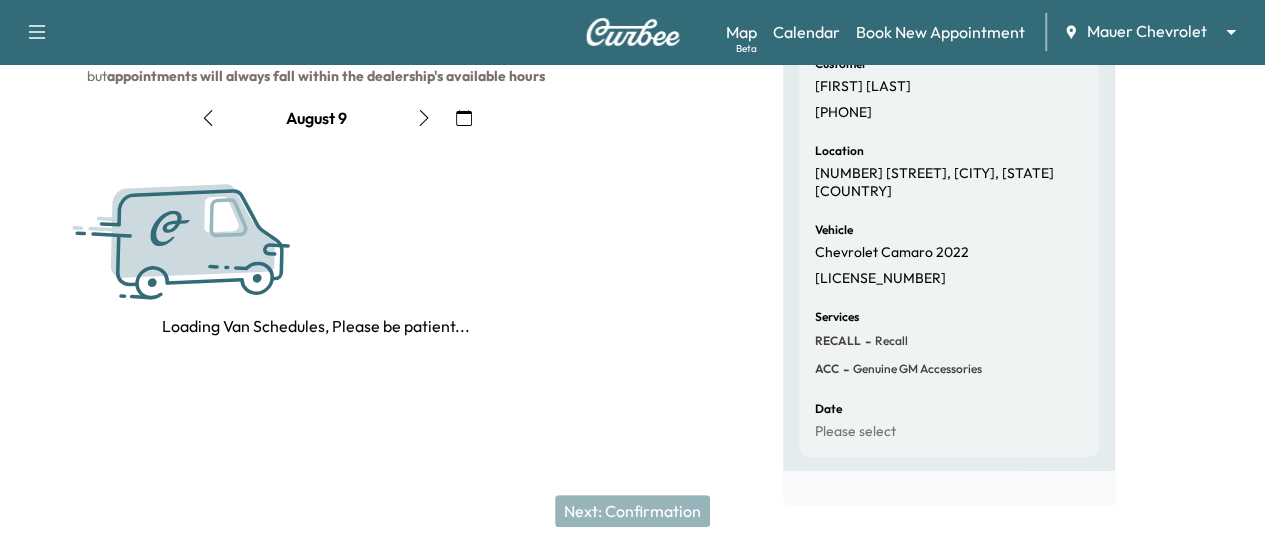 click at bounding box center (424, 118) 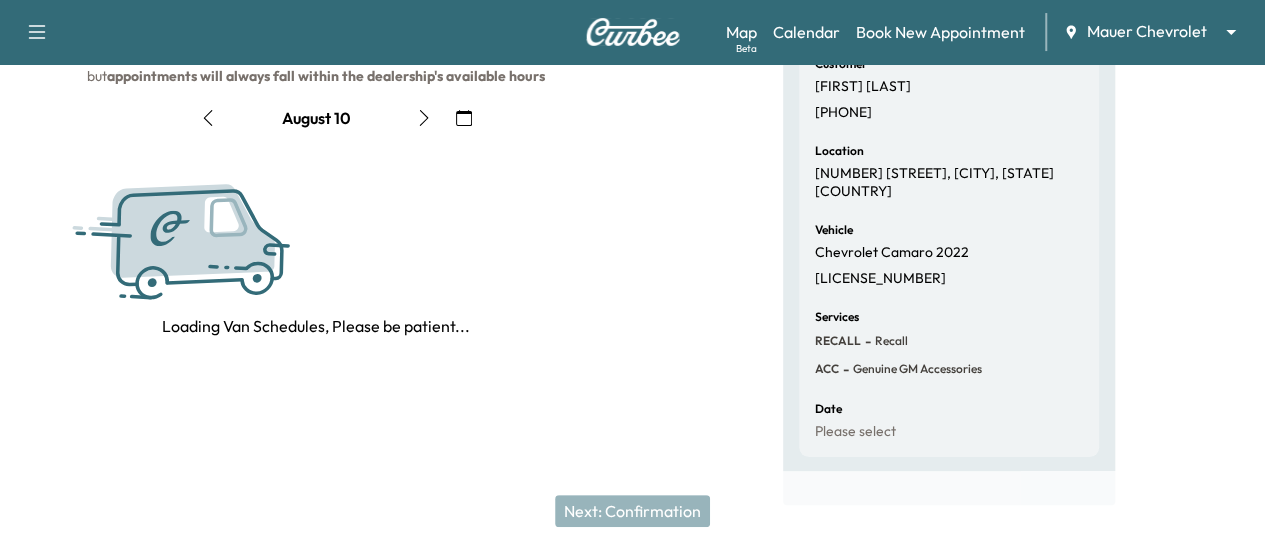 click 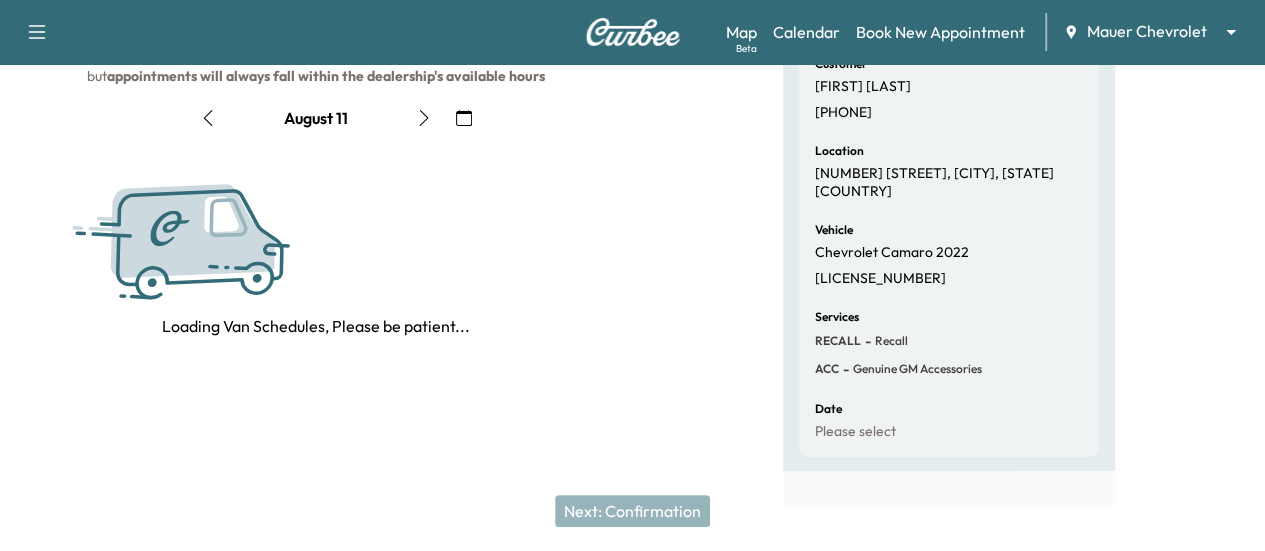click 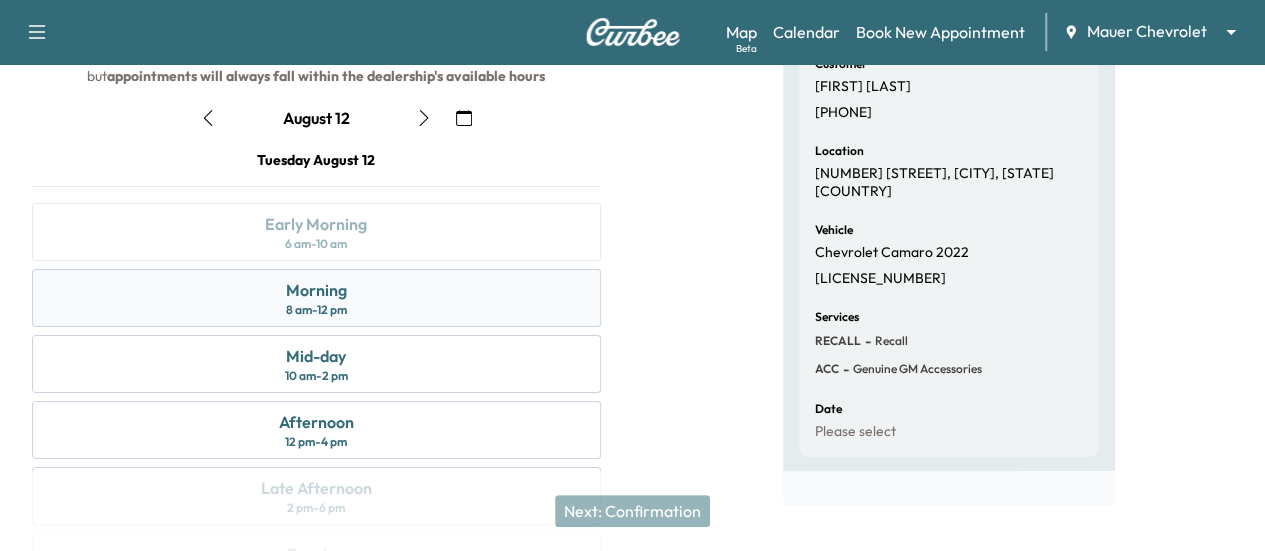 click on "Morning 8 am  -  12 pm" at bounding box center (316, 298) 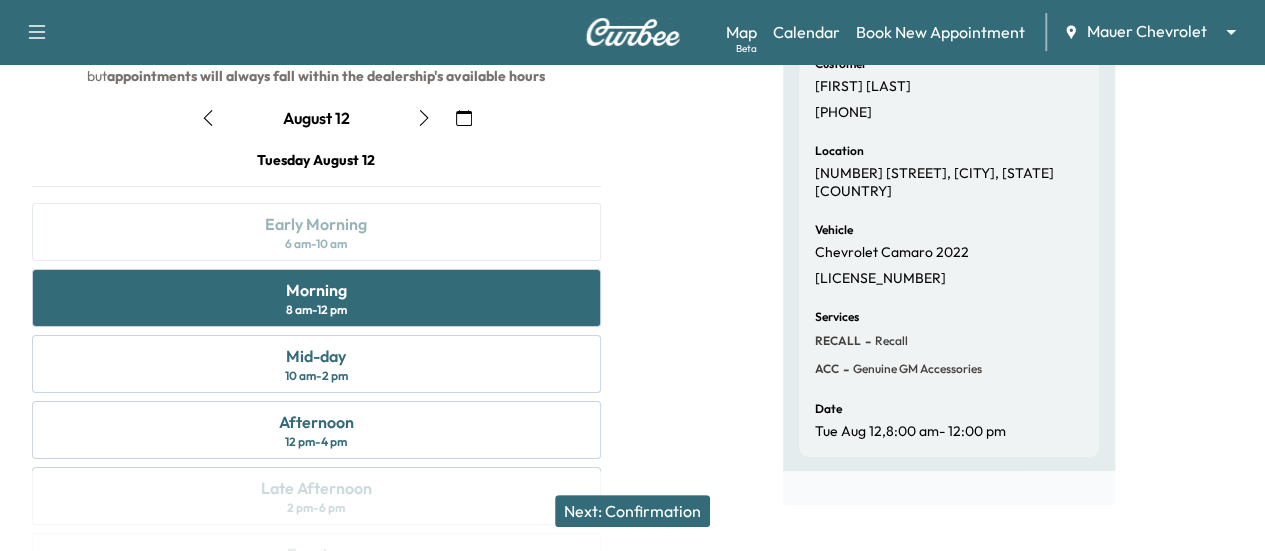 click on "Next: Confirmation" at bounding box center (632, 511) 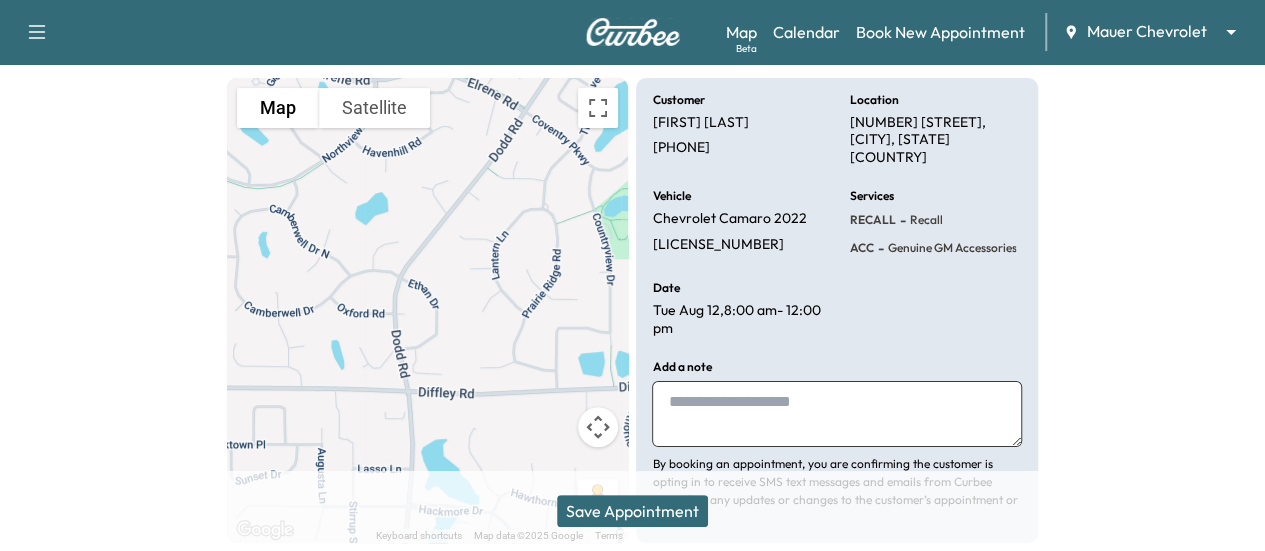 click on "Save Appointment" at bounding box center [632, 511] 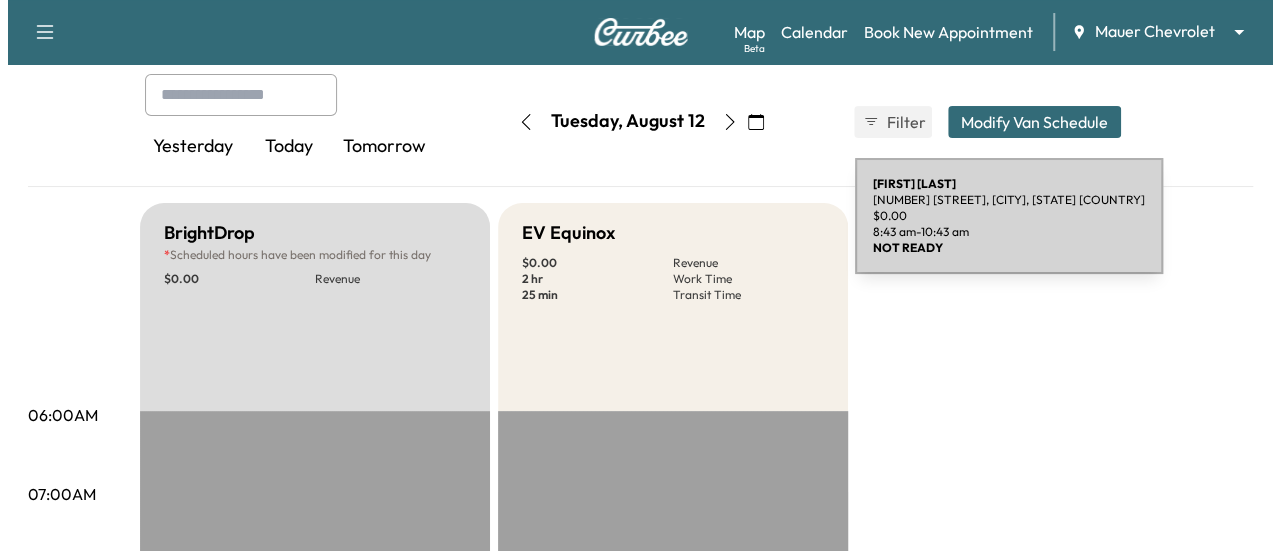 scroll, scrollTop: 0, scrollLeft: 0, axis: both 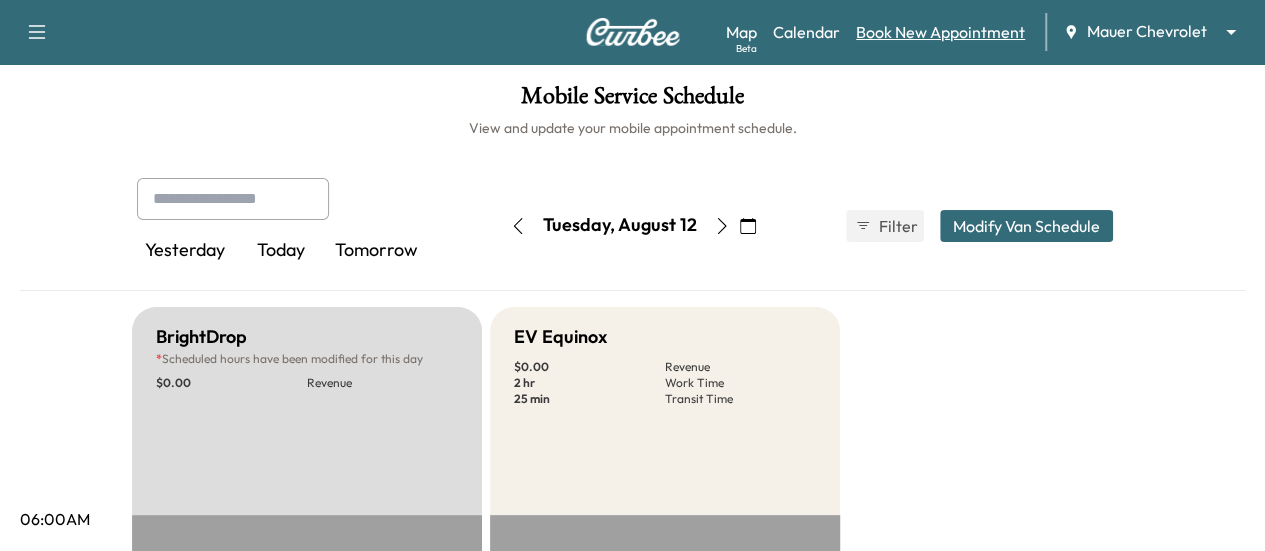 click on "Book New Appointment" at bounding box center (940, 32) 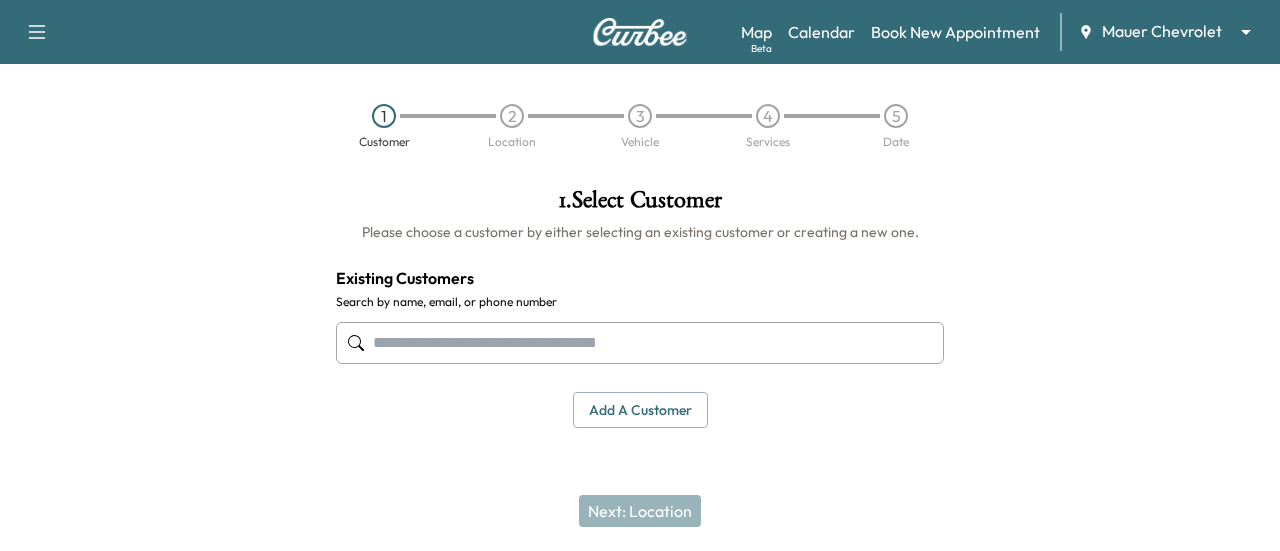 click at bounding box center [640, 343] 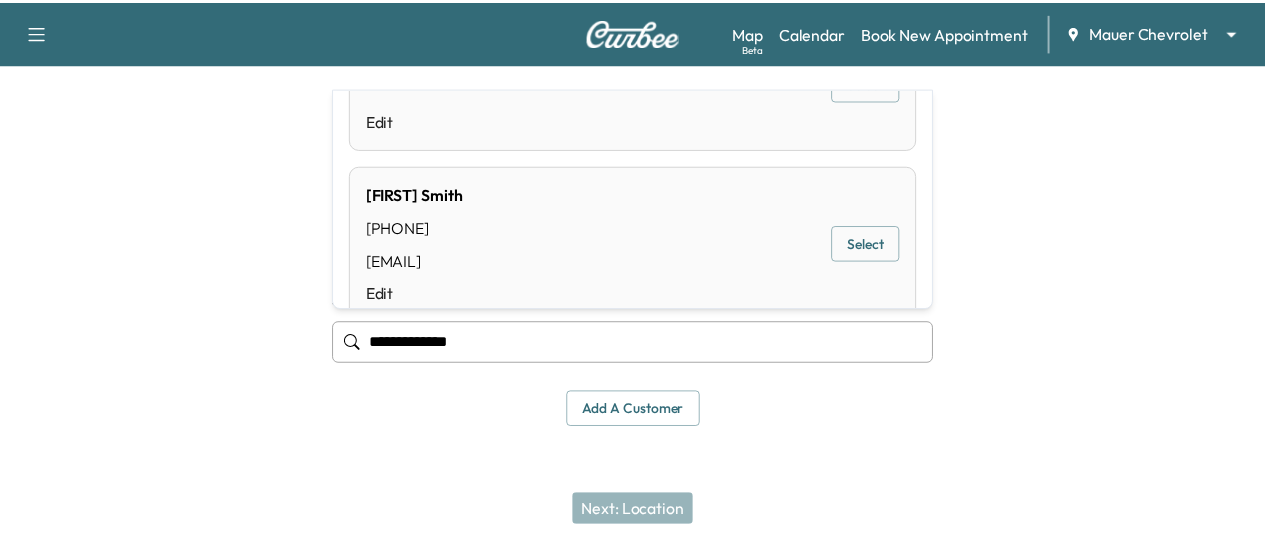 scroll, scrollTop: 98, scrollLeft: 0, axis: vertical 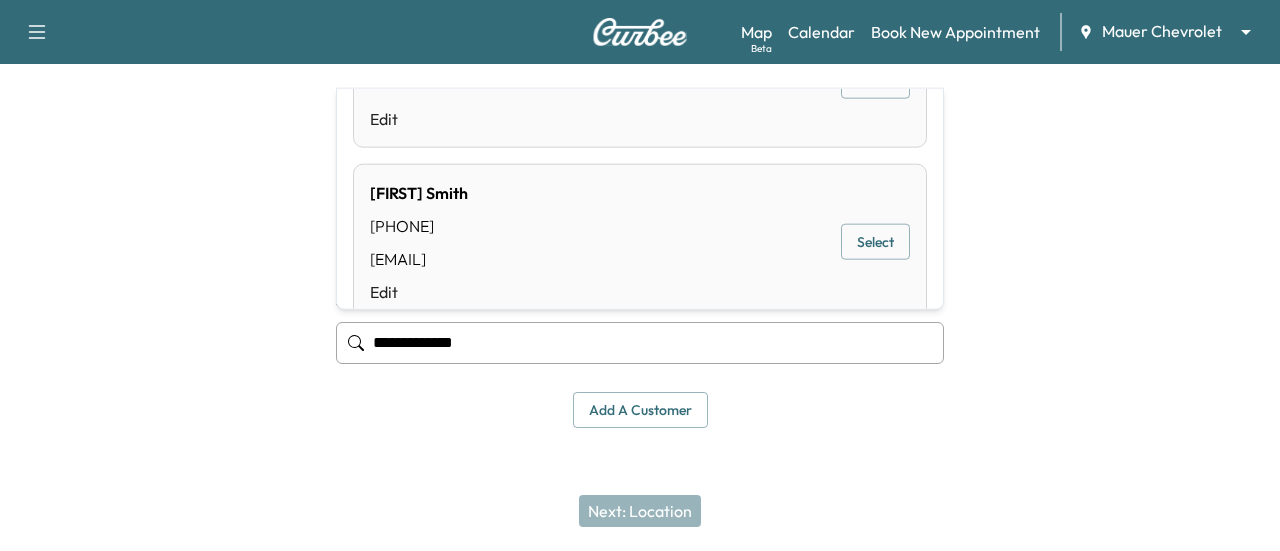click on "Select" at bounding box center (875, 242) 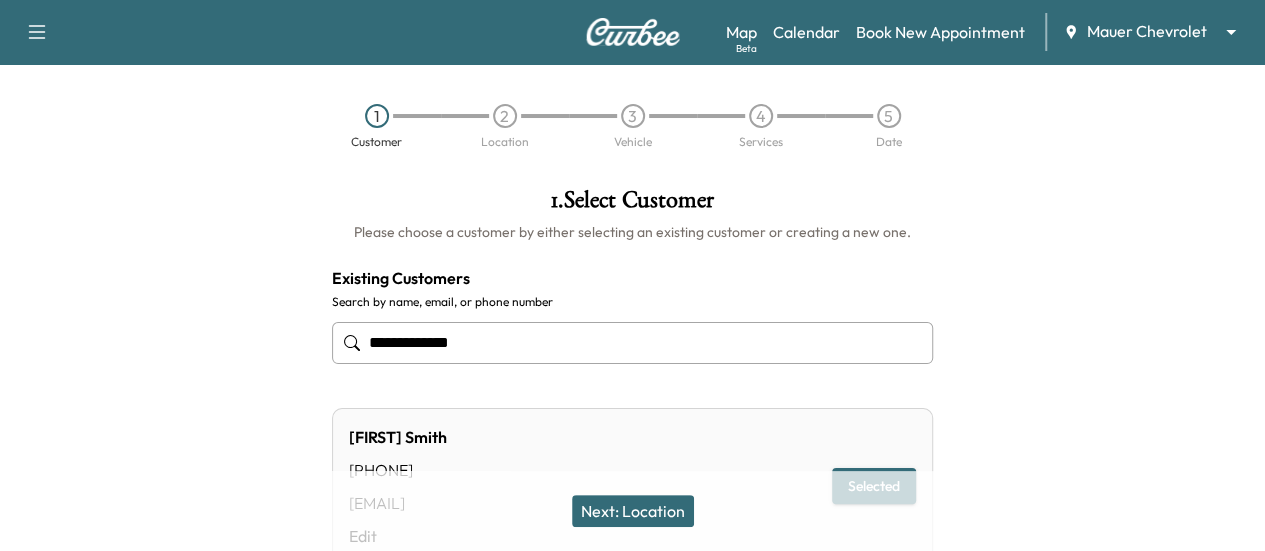 scroll, scrollTop: 176, scrollLeft: 0, axis: vertical 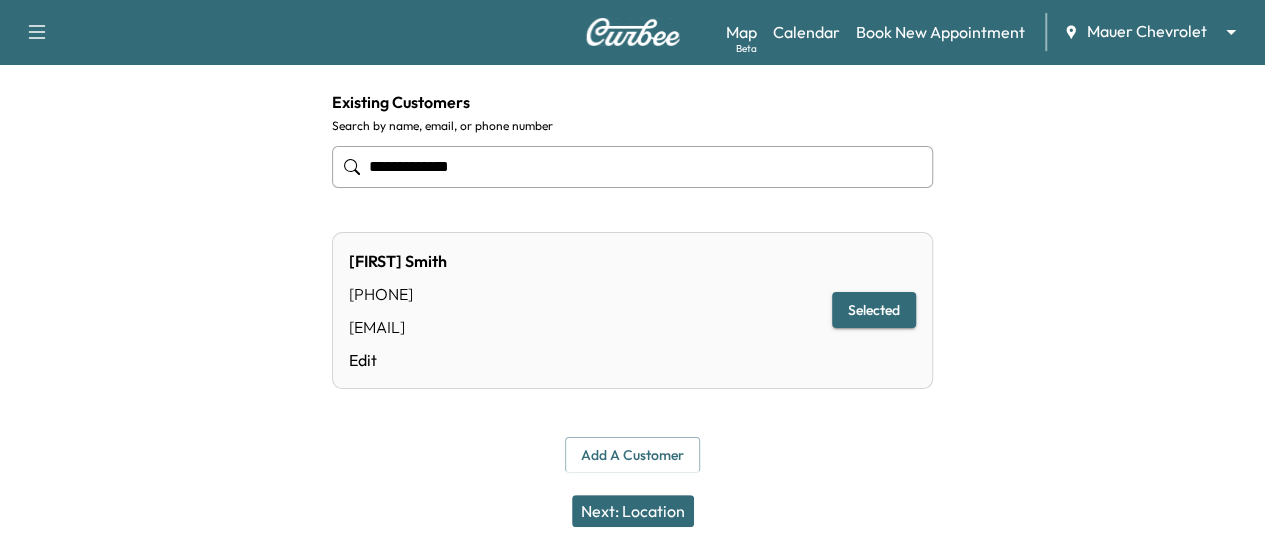 type on "**********" 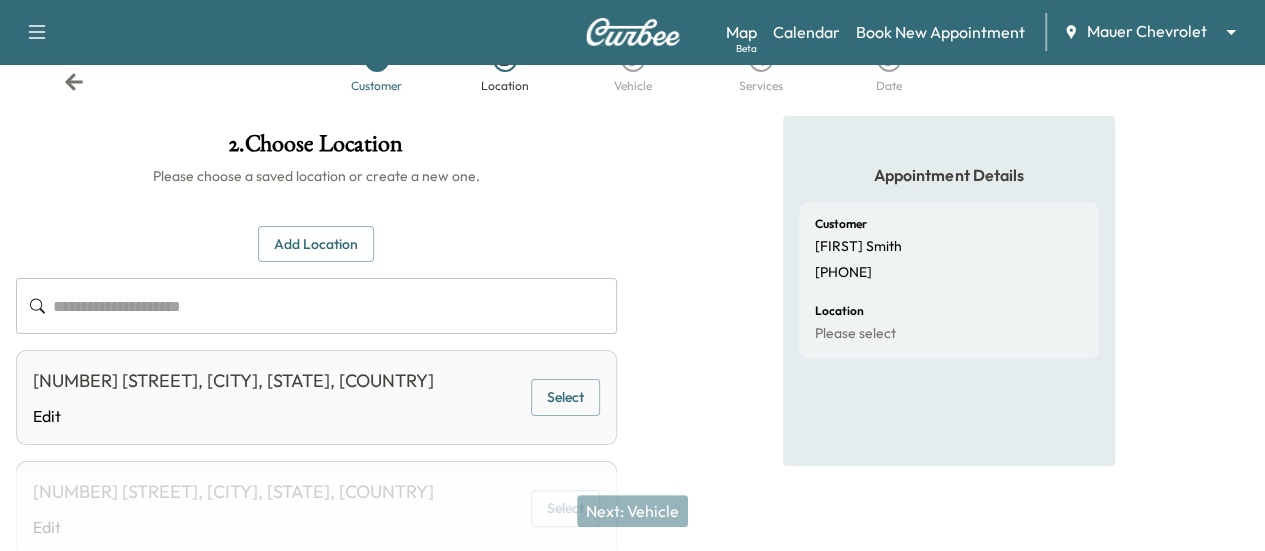 scroll, scrollTop: 0, scrollLeft: 0, axis: both 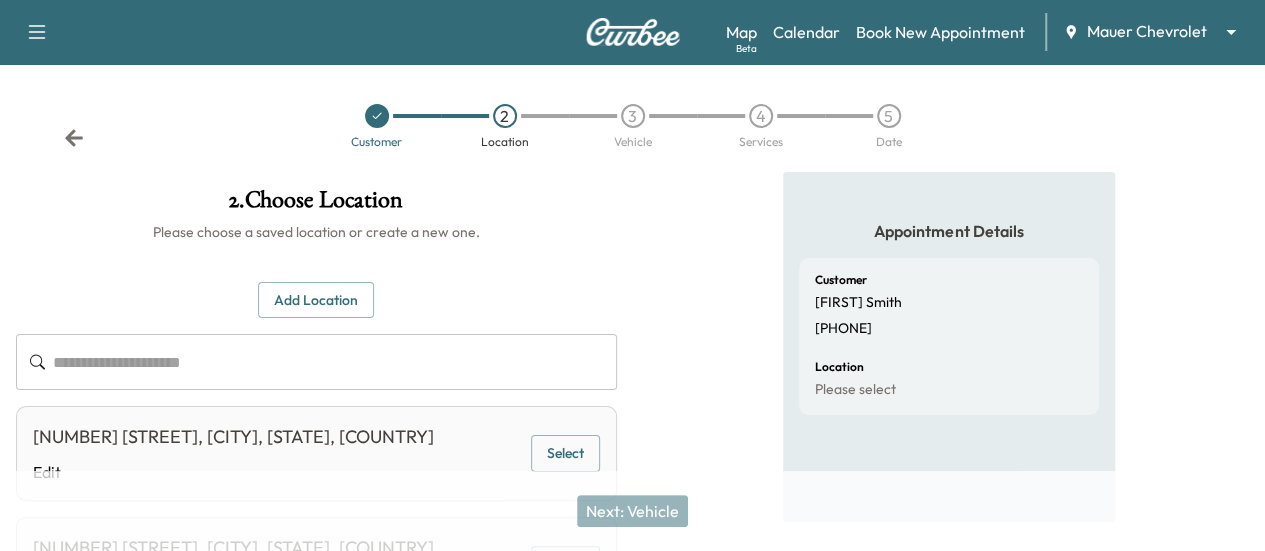 click 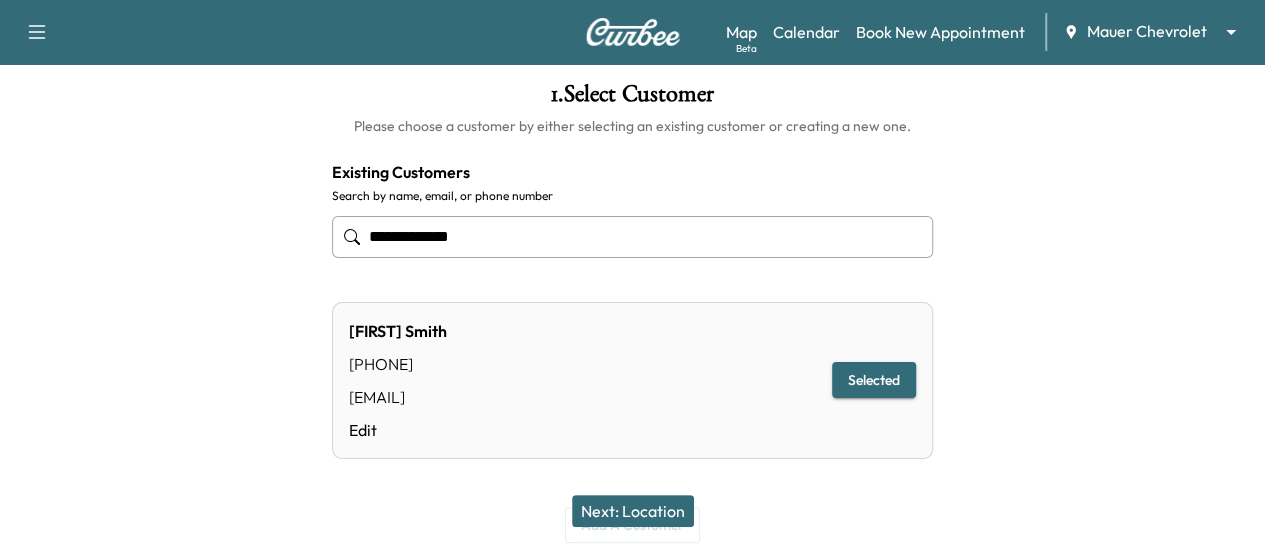 scroll, scrollTop: 93, scrollLeft: 0, axis: vertical 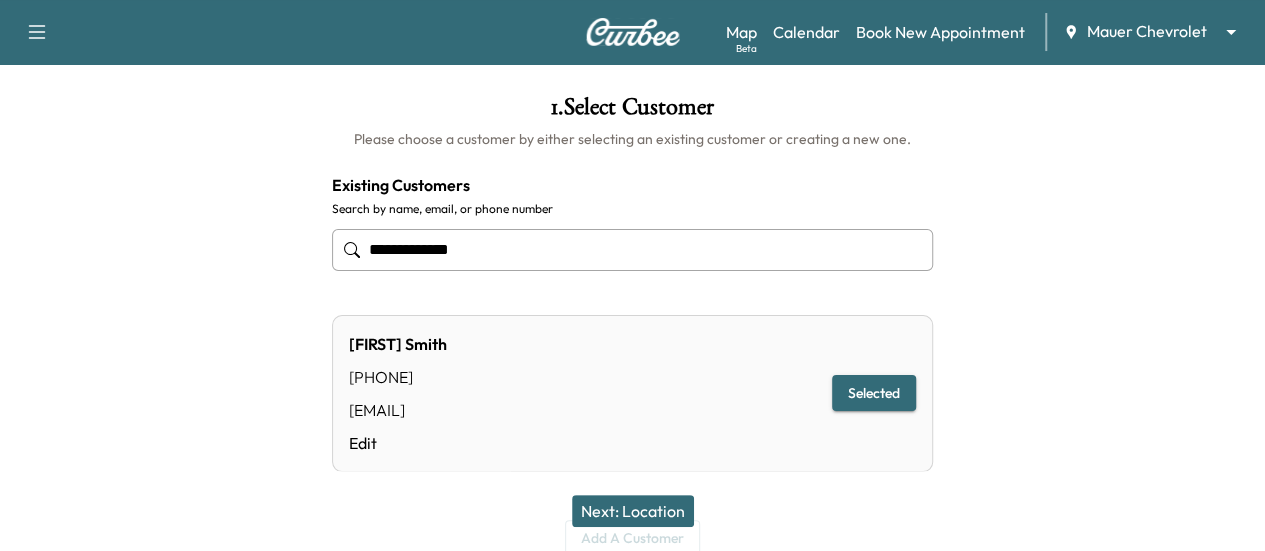 click on "**********" at bounding box center (632, 250) 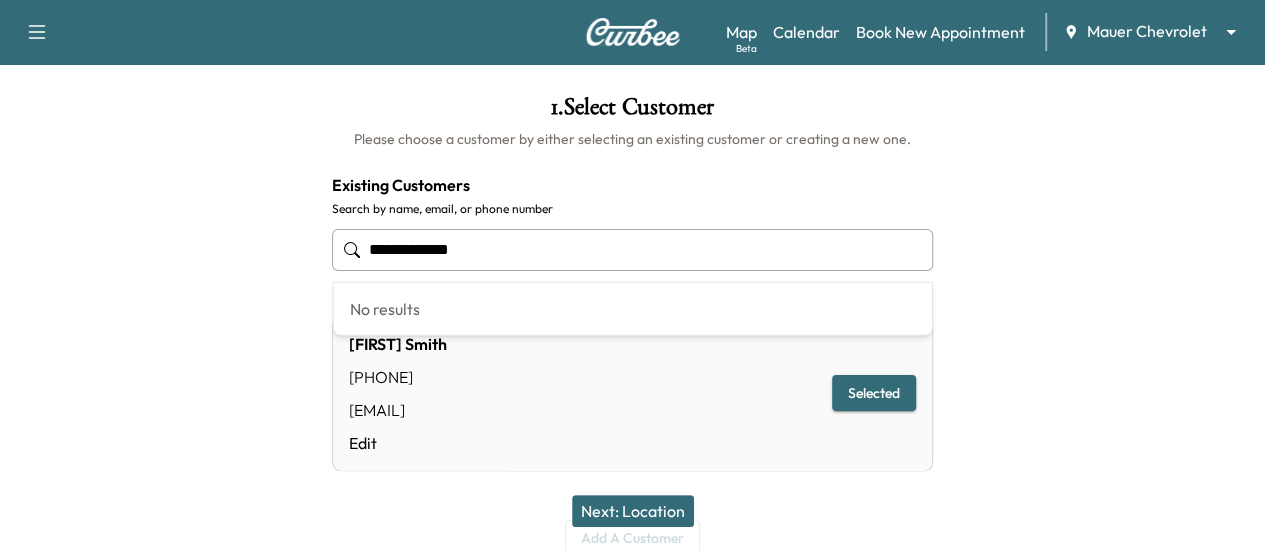 click on "**********" at bounding box center [632, 250] 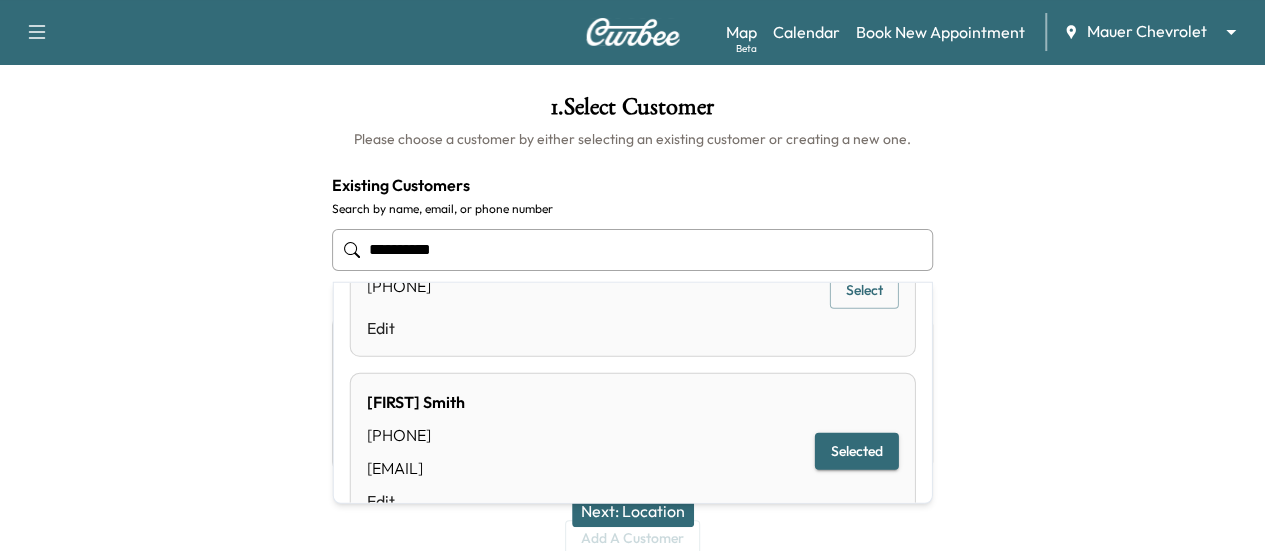 scroll, scrollTop: 0, scrollLeft: 0, axis: both 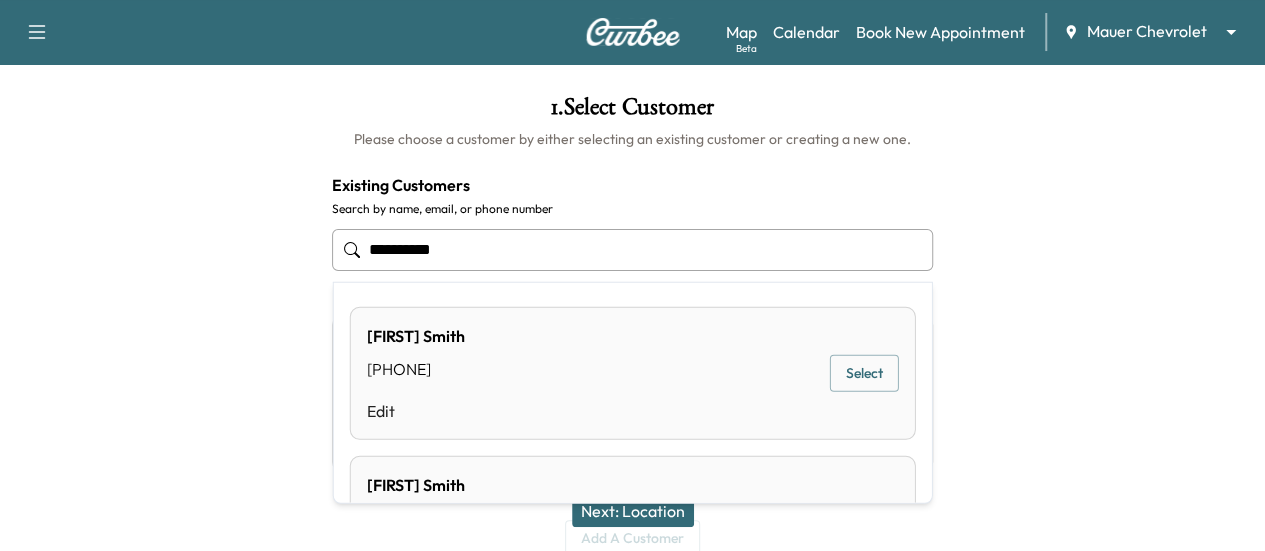 click on "Select" at bounding box center [864, 373] 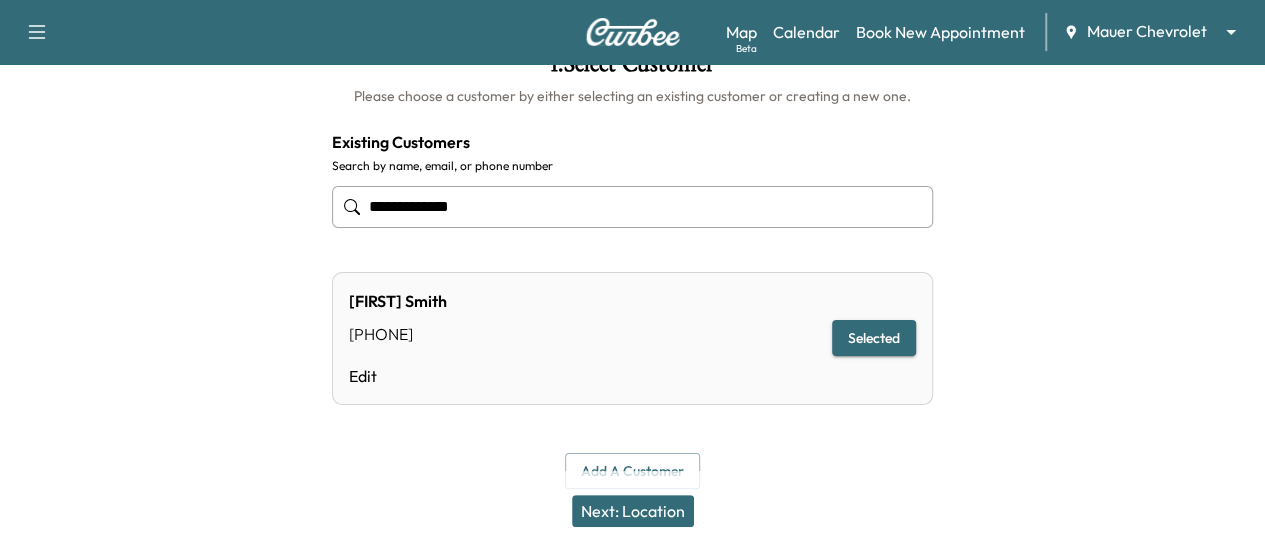scroll, scrollTop: 135, scrollLeft: 0, axis: vertical 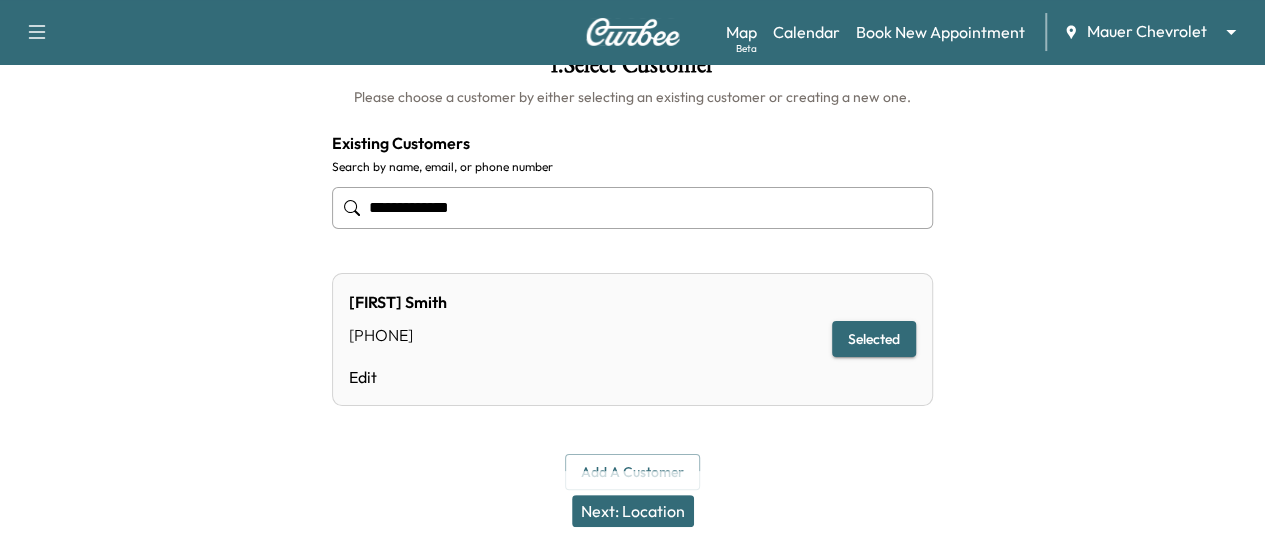 click on "**********" at bounding box center (632, 208) 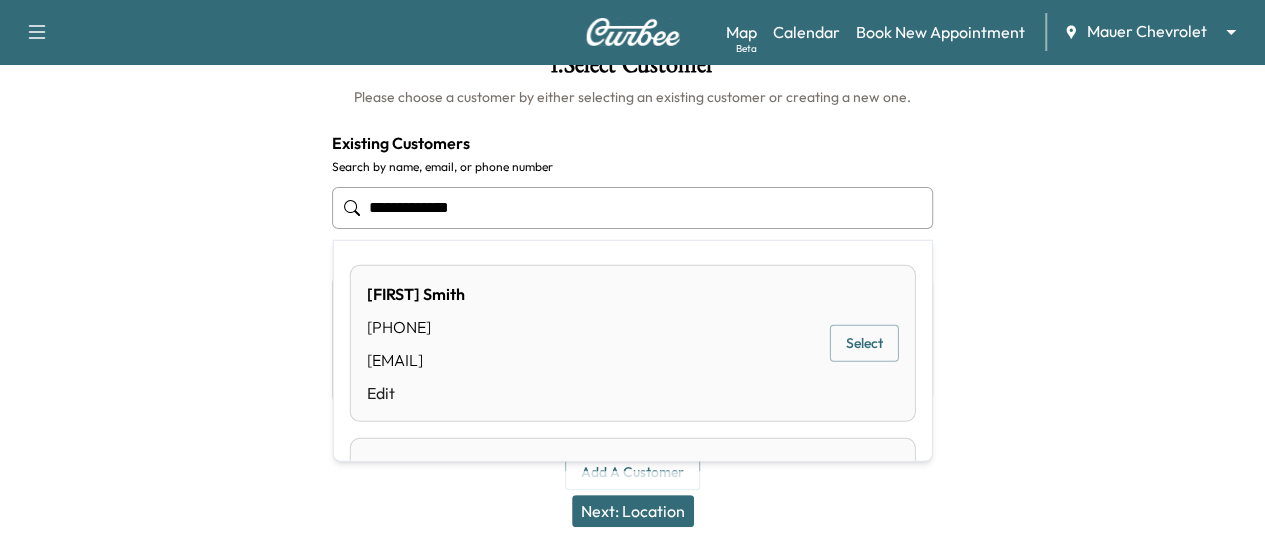 click on "Select" at bounding box center (864, 343) 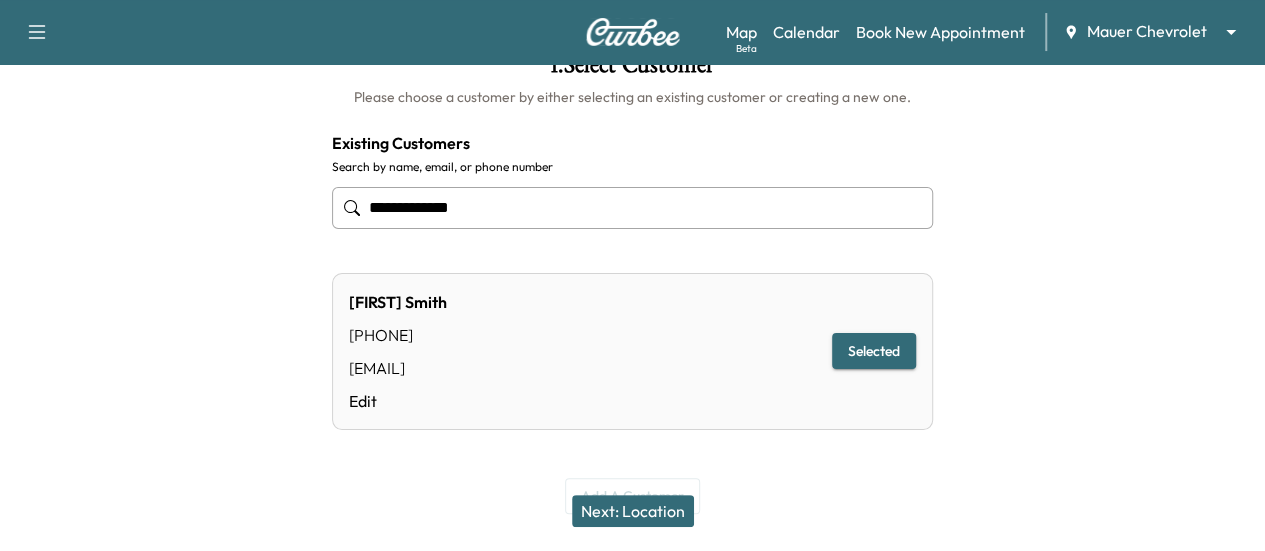 click on "**********" at bounding box center (632, 208) 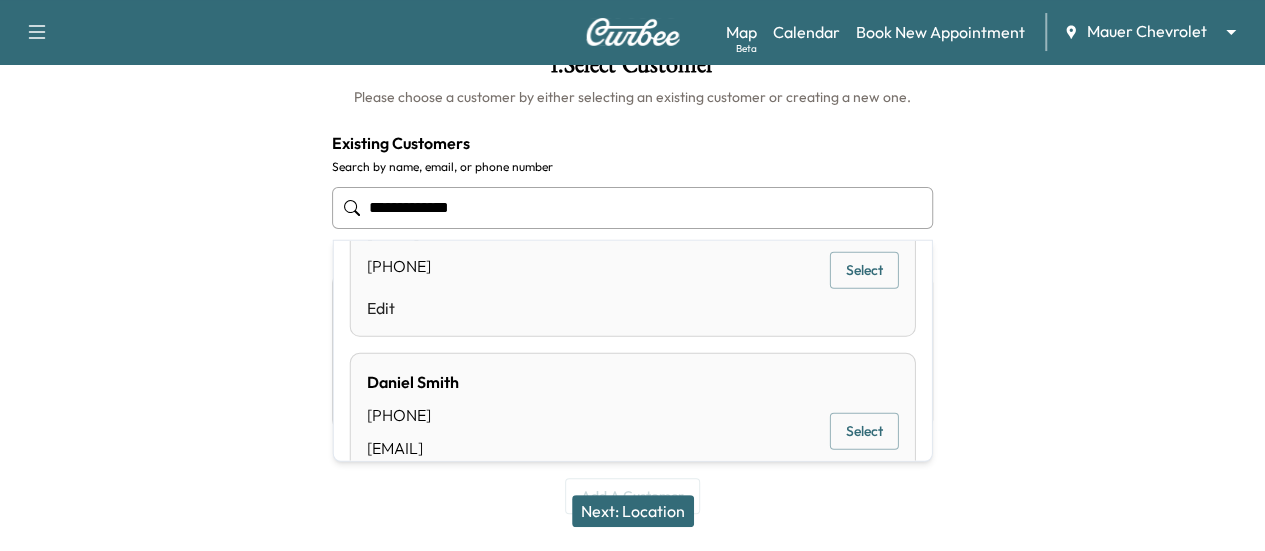scroll, scrollTop: 100, scrollLeft: 0, axis: vertical 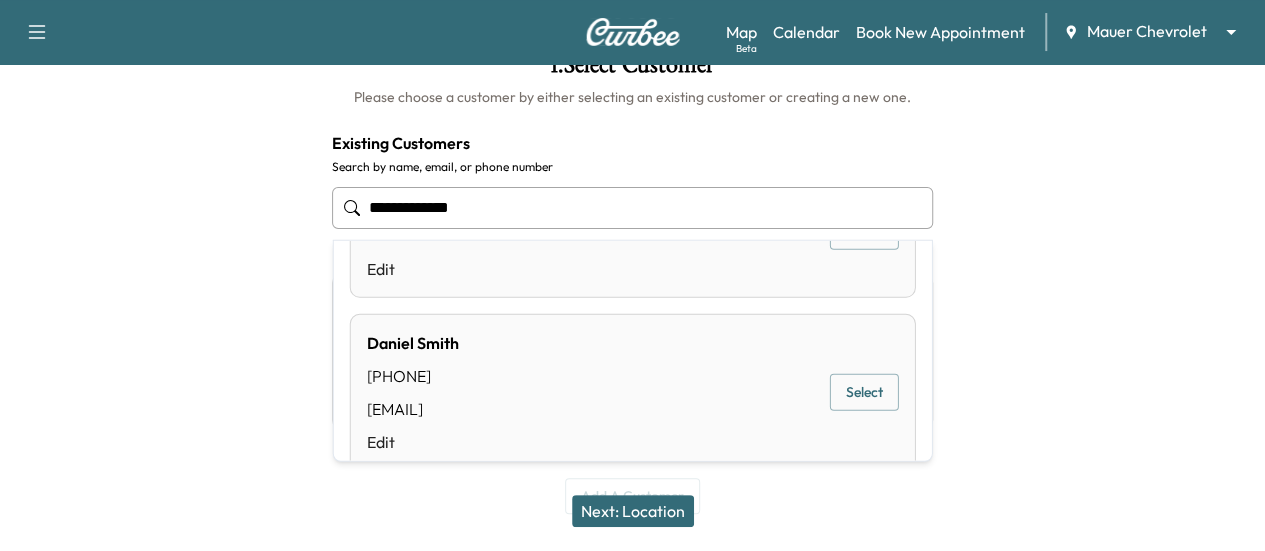 click on "Select" at bounding box center [864, 392] 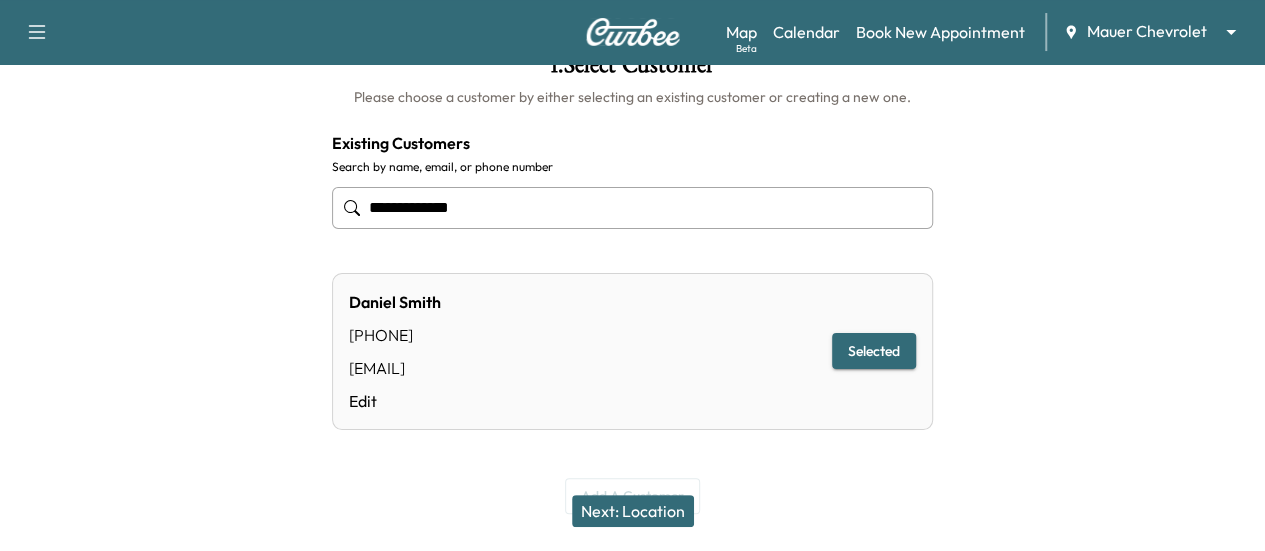 type on "**********" 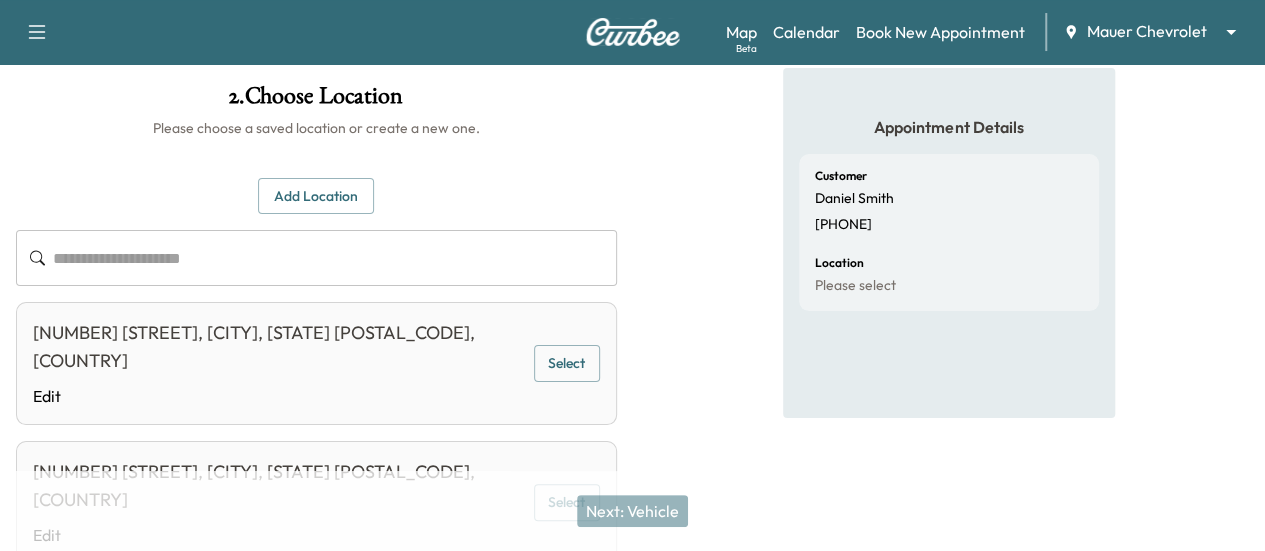 scroll, scrollTop: 135, scrollLeft: 0, axis: vertical 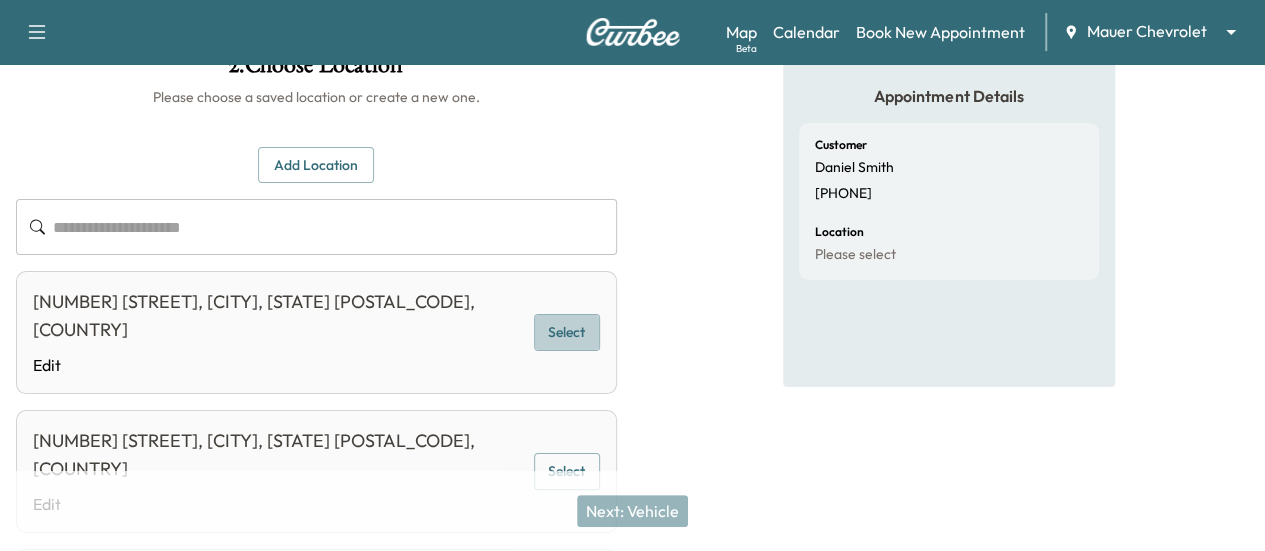 click on "Select" at bounding box center (567, 332) 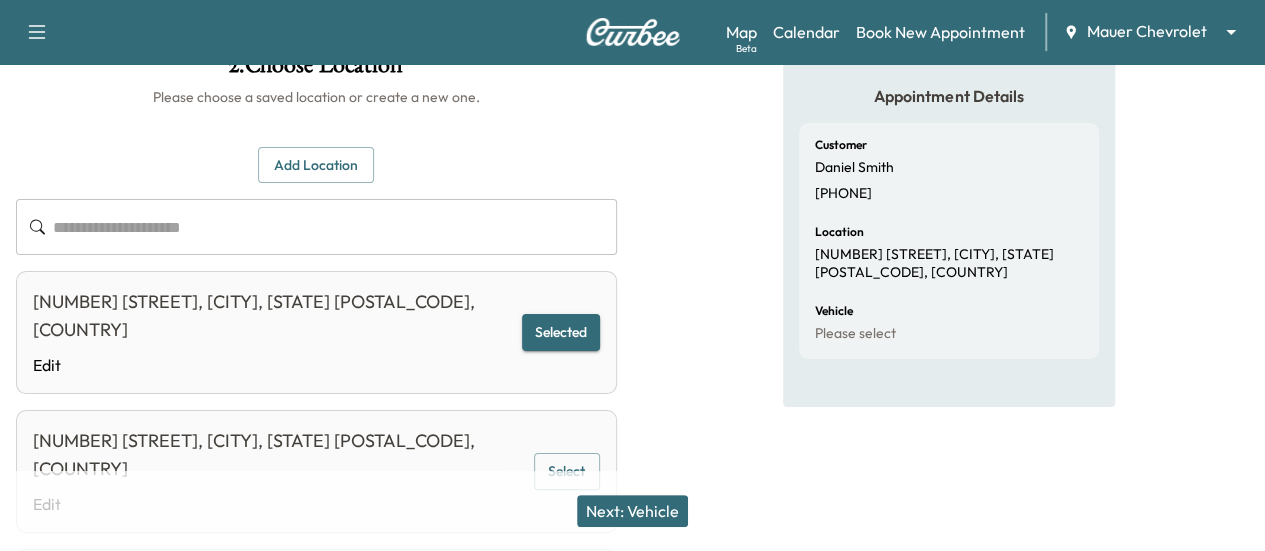 click on "Next: Vehicle" at bounding box center [632, 511] 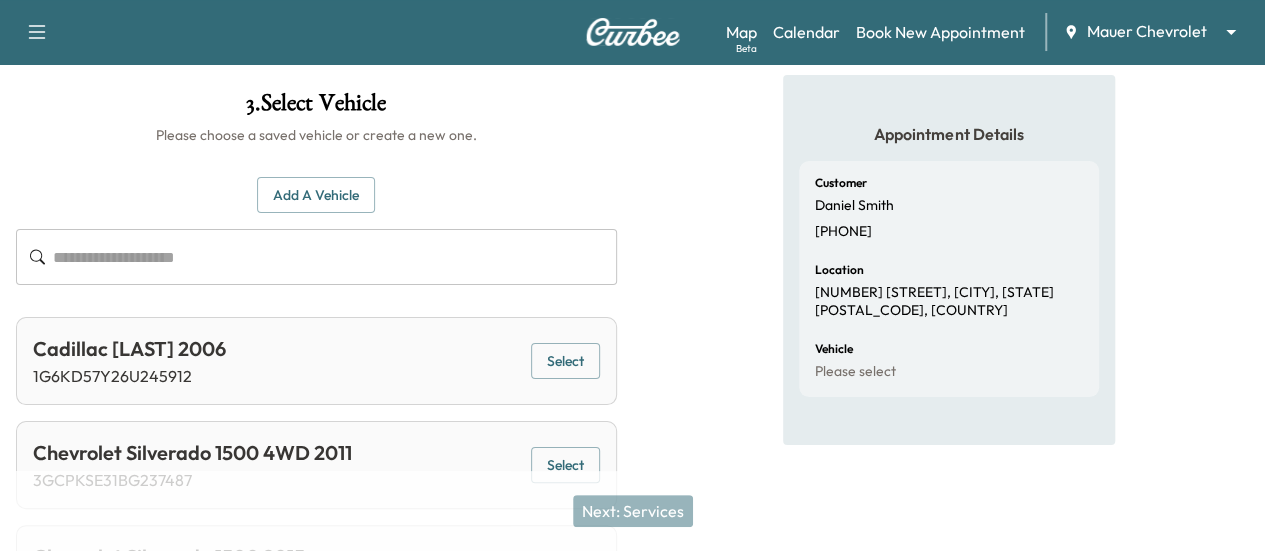 scroll, scrollTop: 66, scrollLeft: 0, axis: vertical 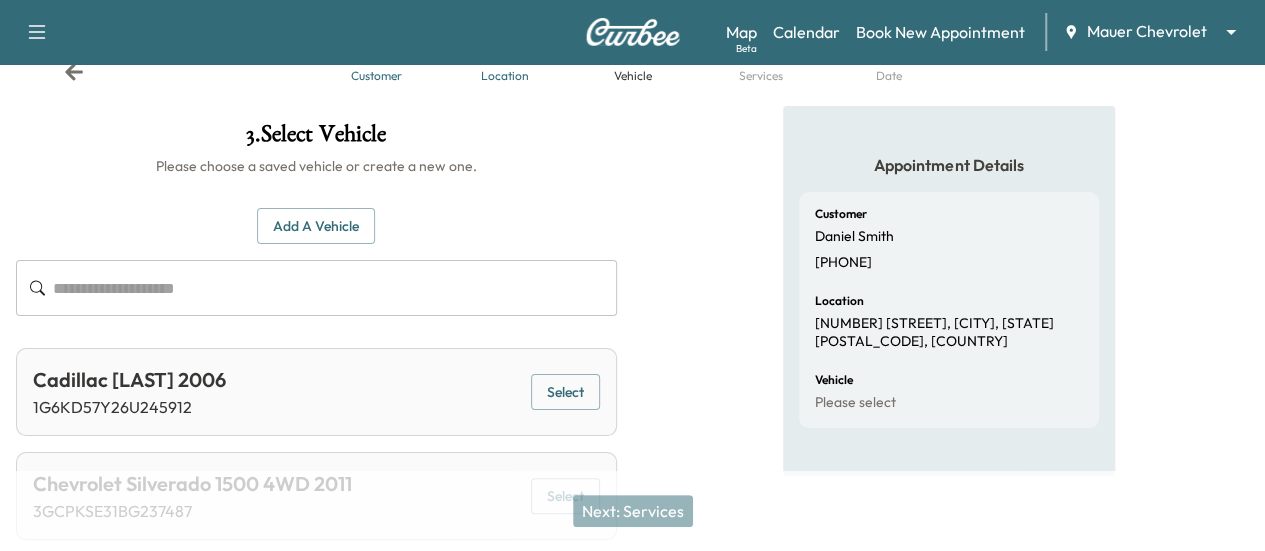 click on "Add a Vehicle" at bounding box center [316, 226] 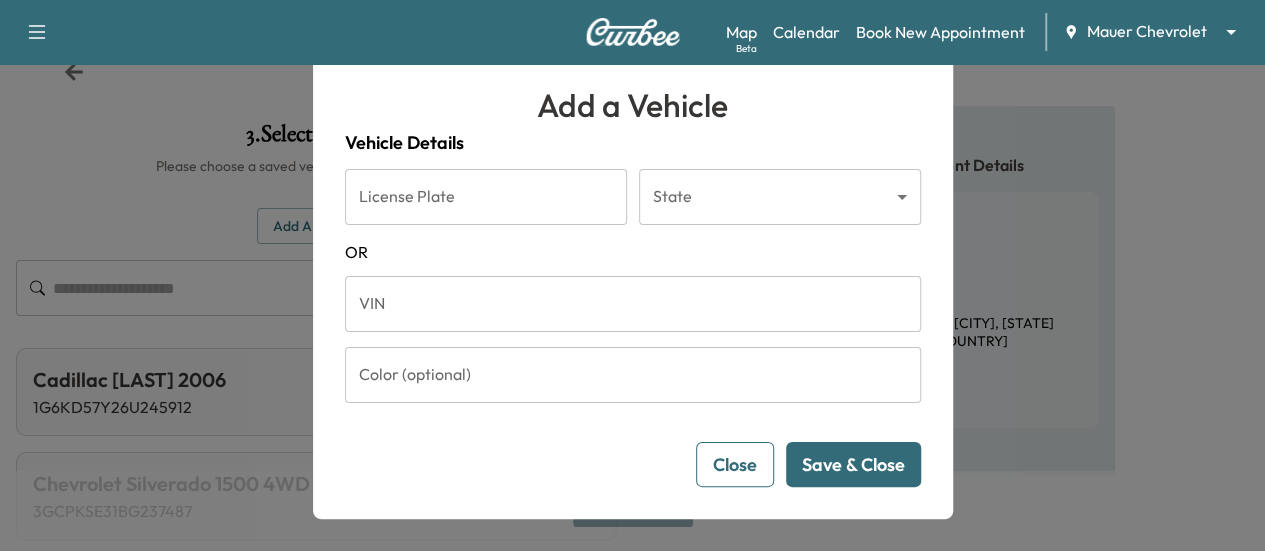 click on "License Plate" at bounding box center (486, 197) 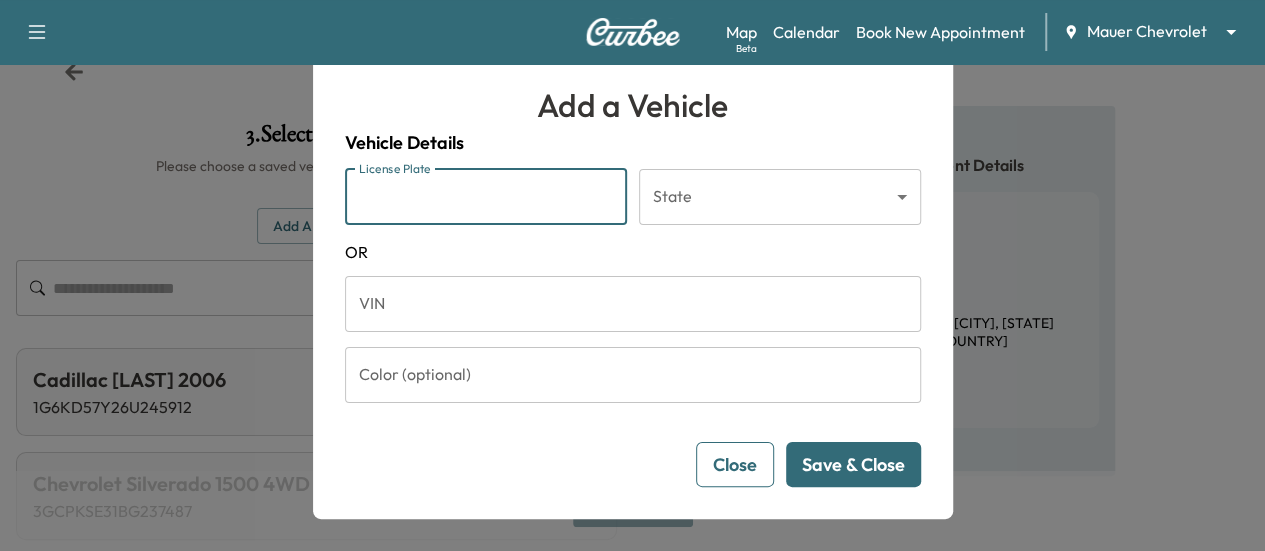 click on "VIN" at bounding box center [633, 304] 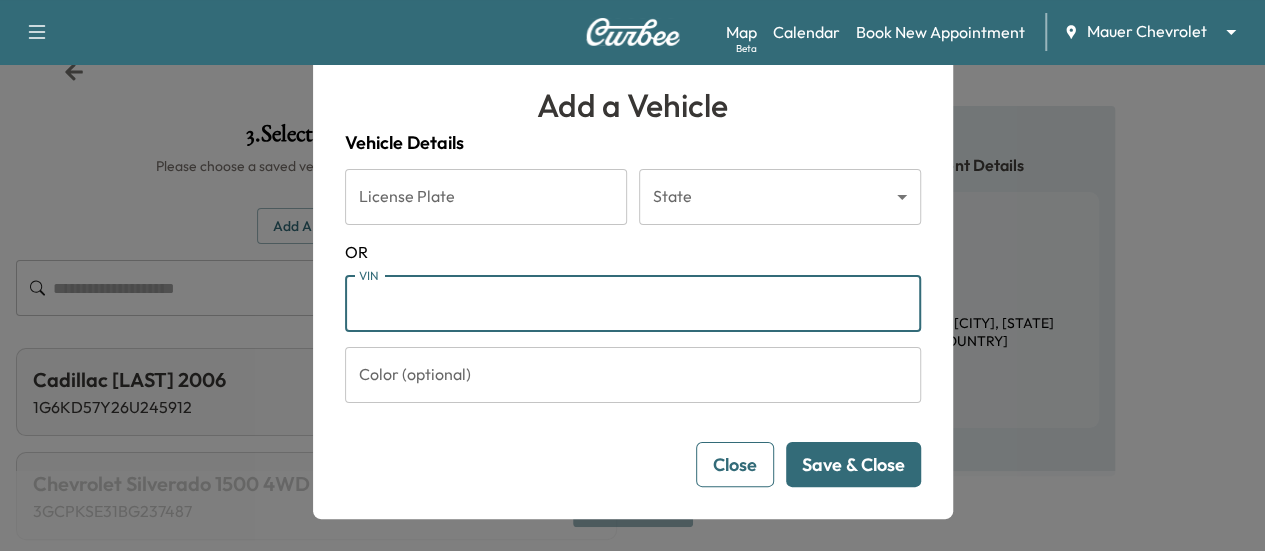 paste on "**********" 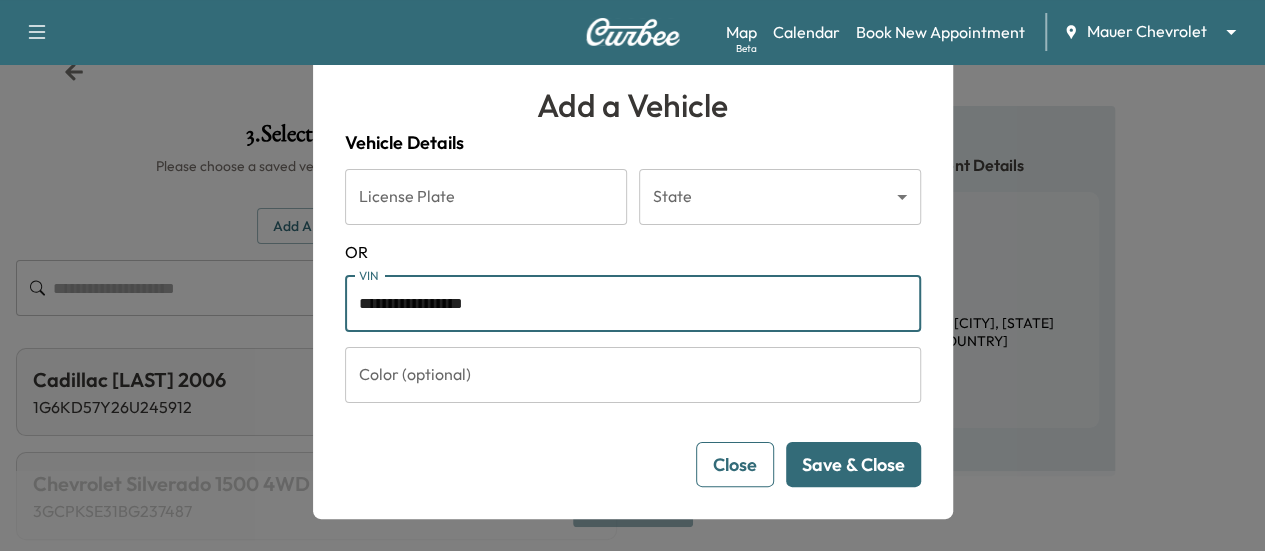type on "**********" 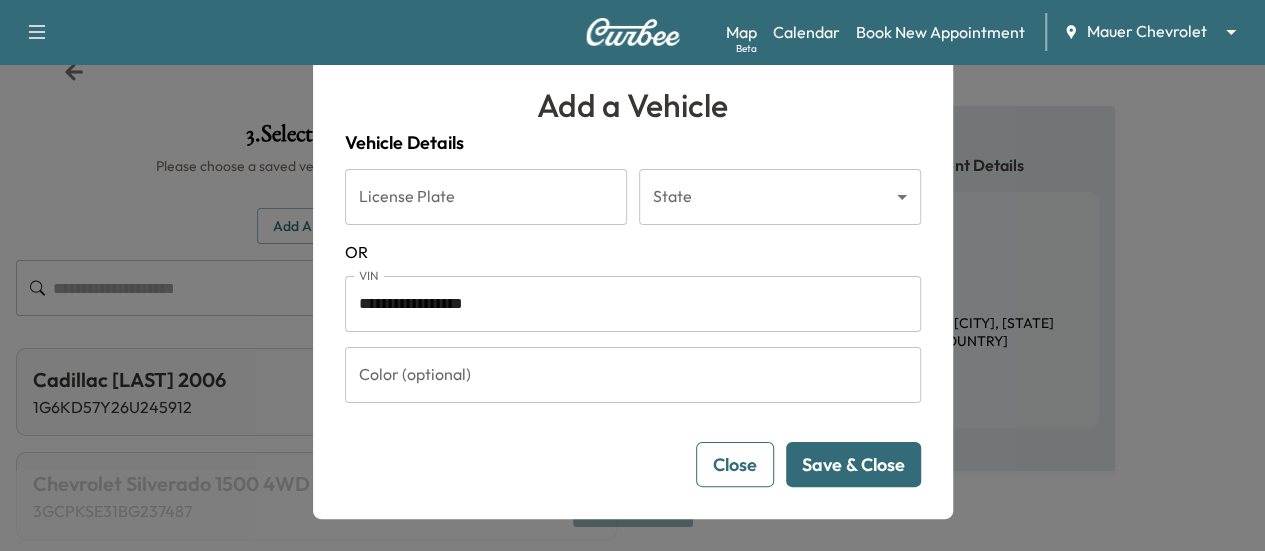 click on "Save & Close" at bounding box center [853, 464] 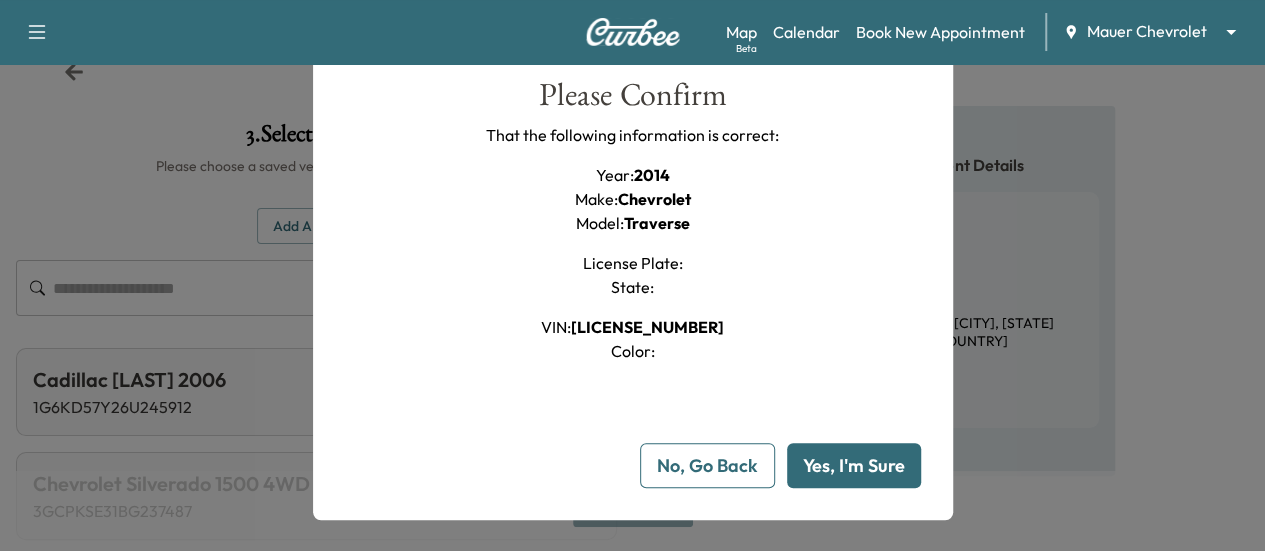click on "Yes, I'm Sure" at bounding box center [854, 465] 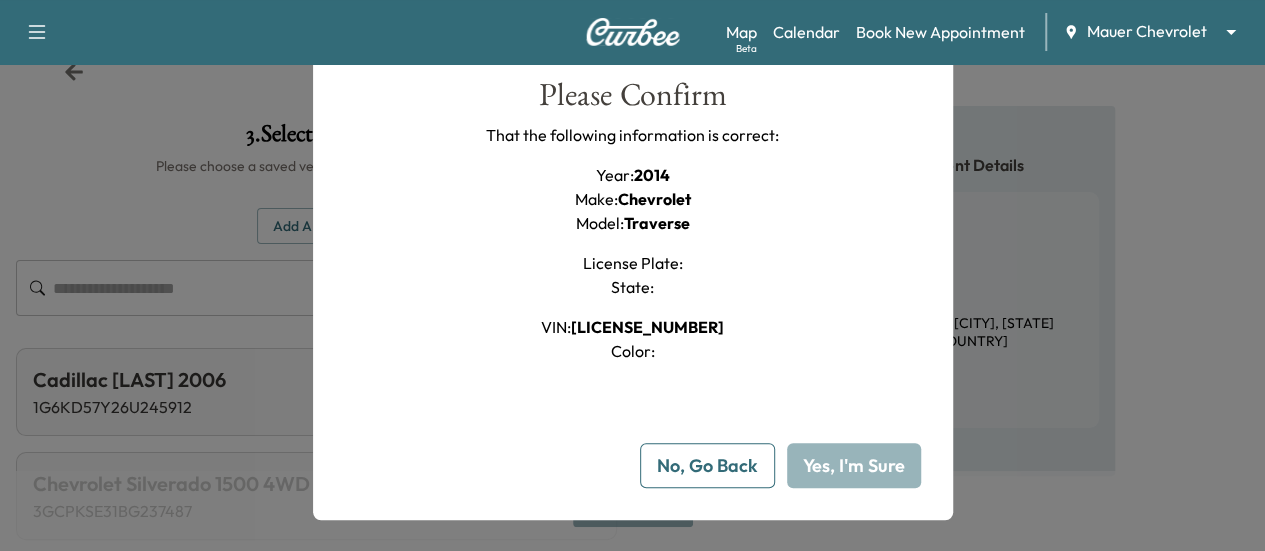 type 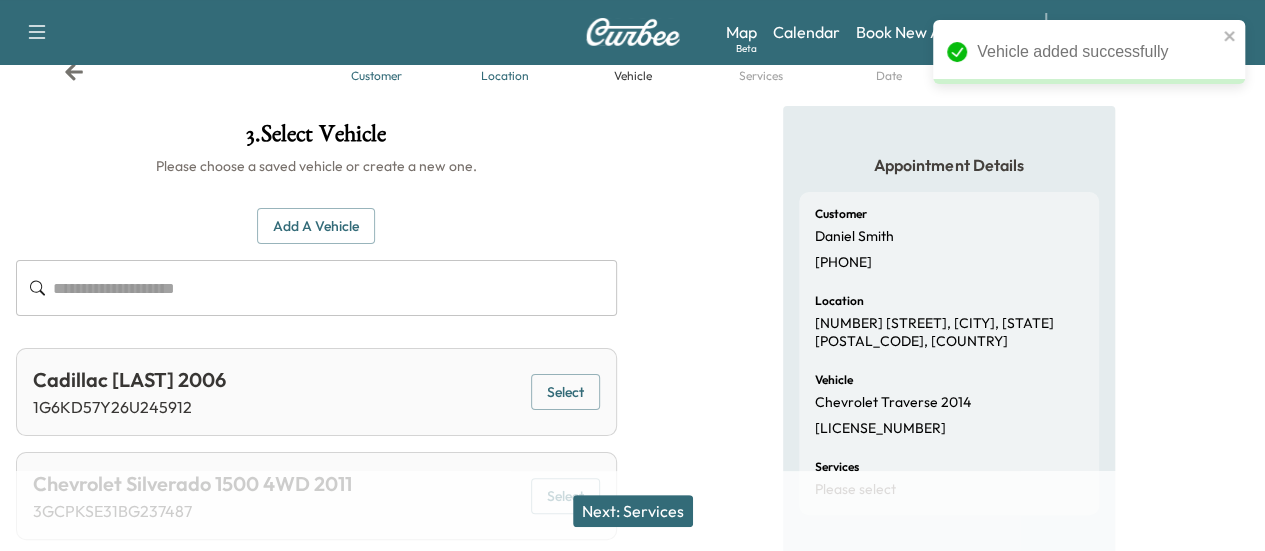 click on "Next: Services" at bounding box center [633, 511] 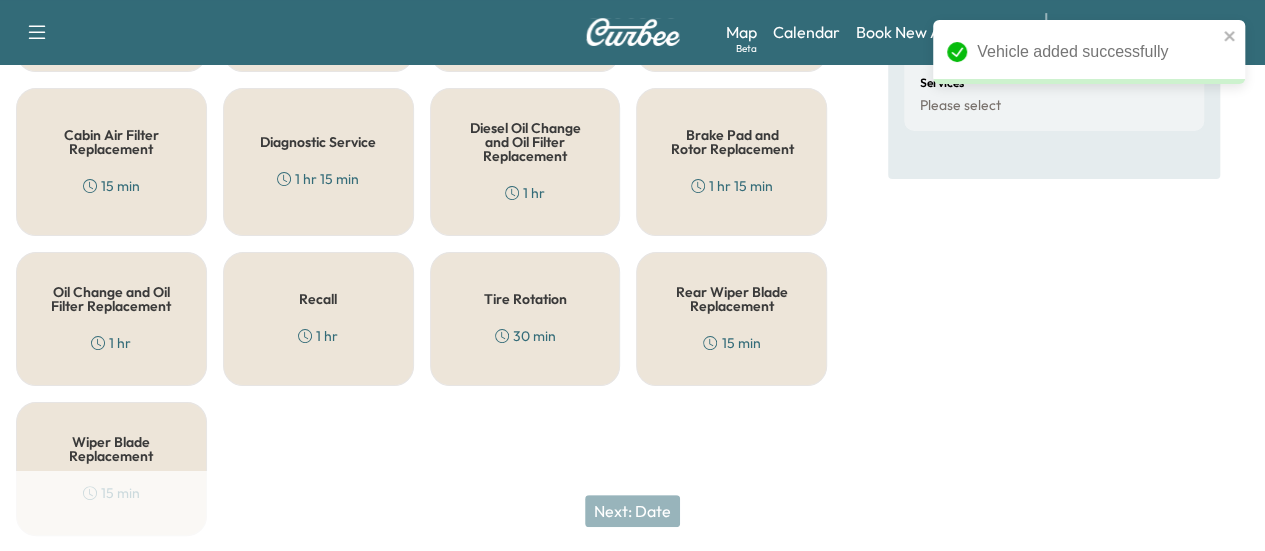 scroll, scrollTop: 466, scrollLeft: 0, axis: vertical 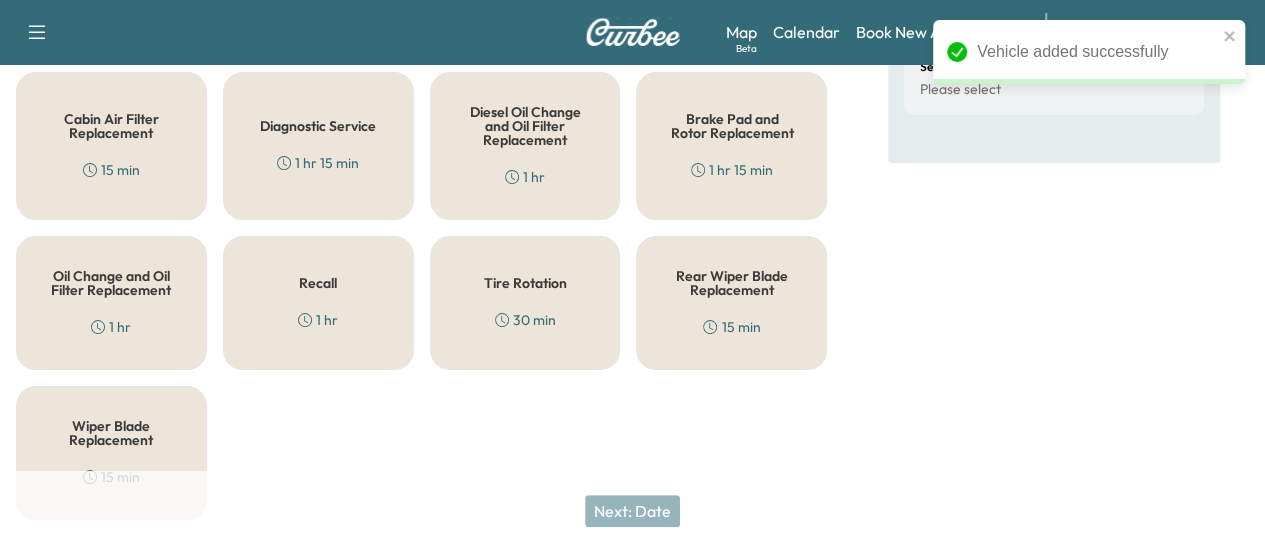 click on "Recall 1 hr" at bounding box center (318, 303) 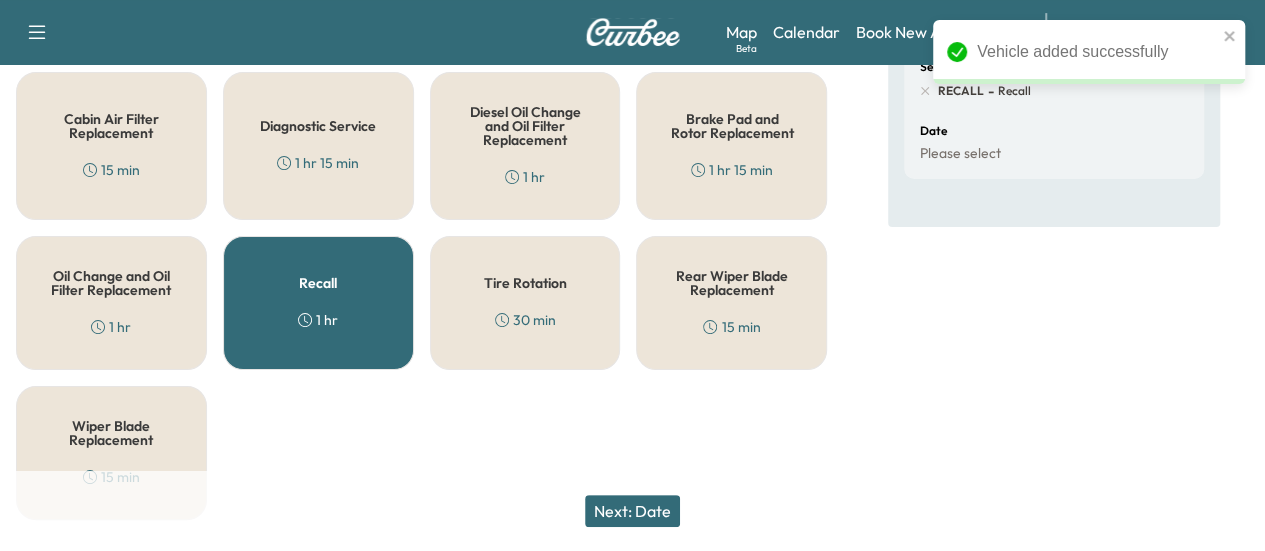 click on "Next: Date" at bounding box center [632, 511] 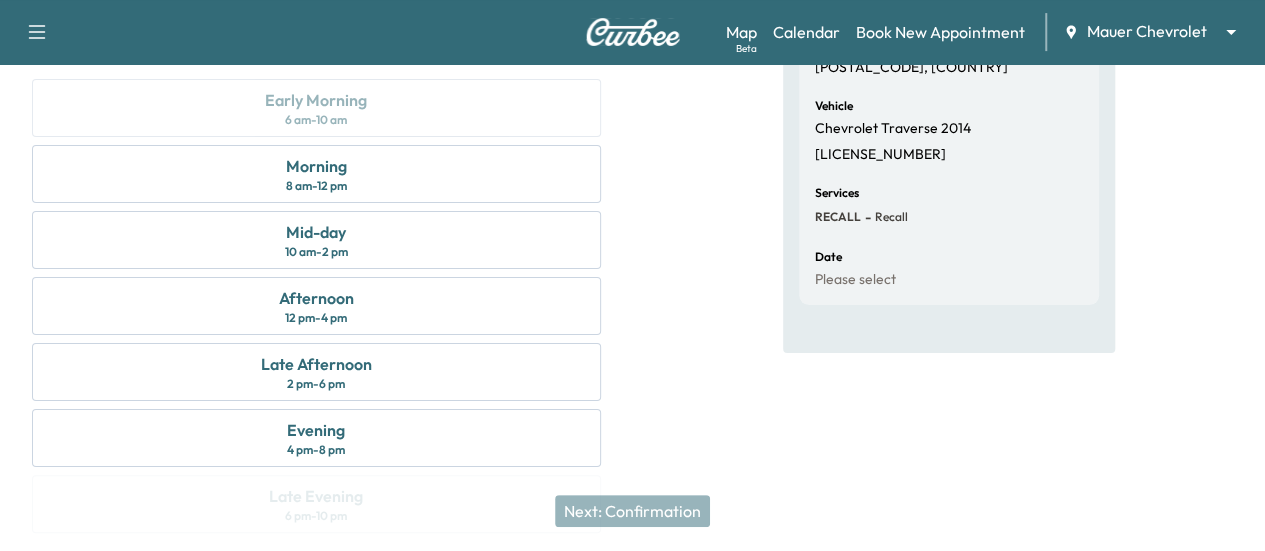 scroll, scrollTop: 244, scrollLeft: 0, axis: vertical 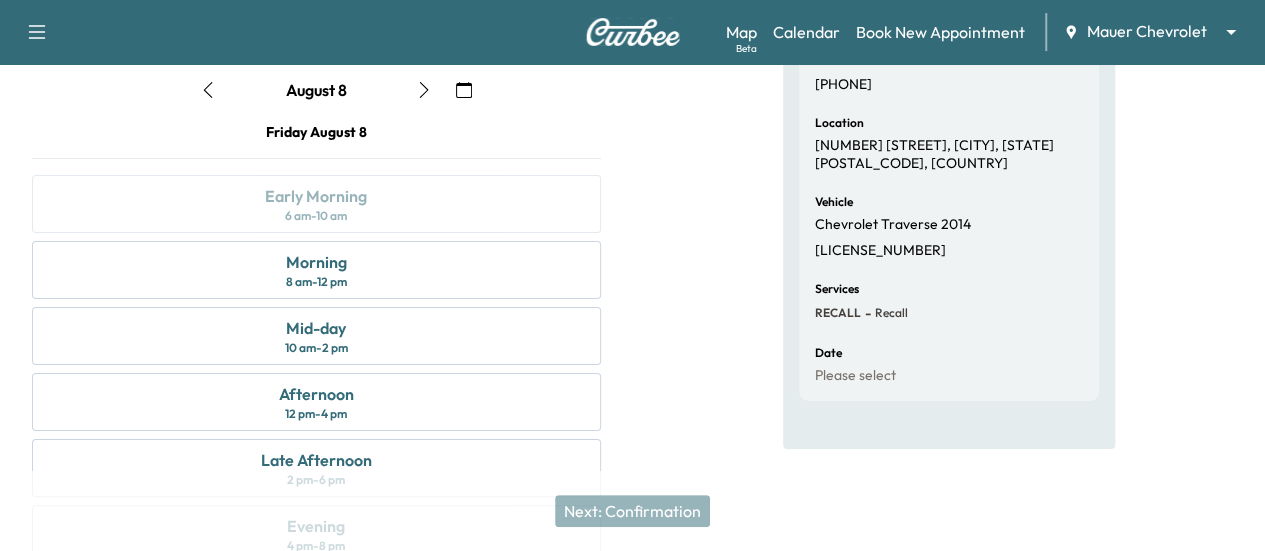 click at bounding box center (464, 90) 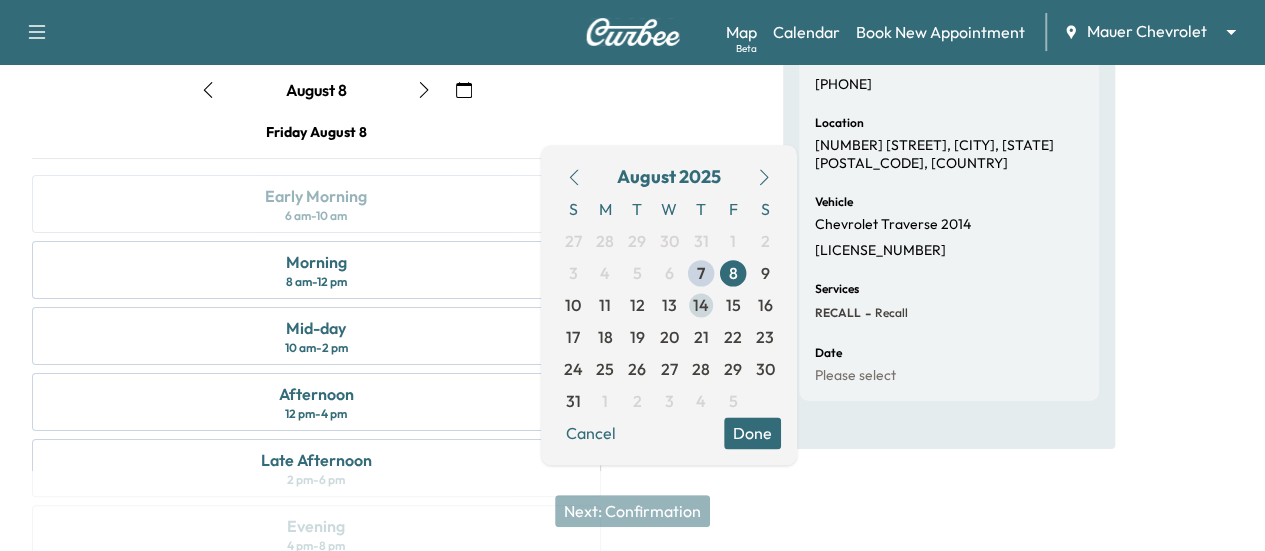 click on "14" at bounding box center [701, 305] 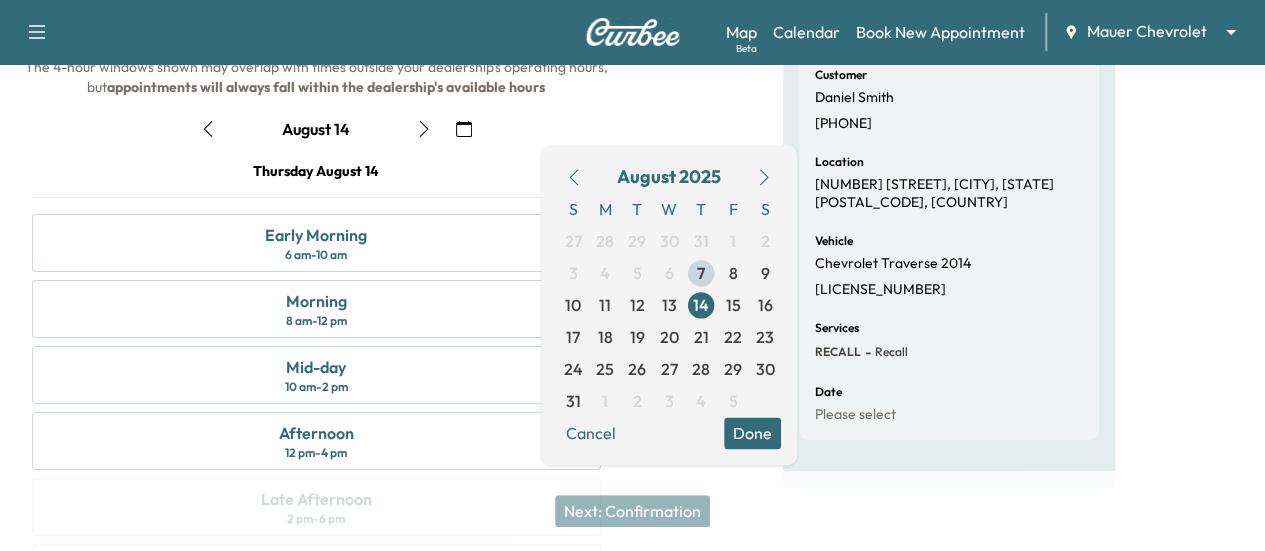 scroll, scrollTop: 244, scrollLeft: 0, axis: vertical 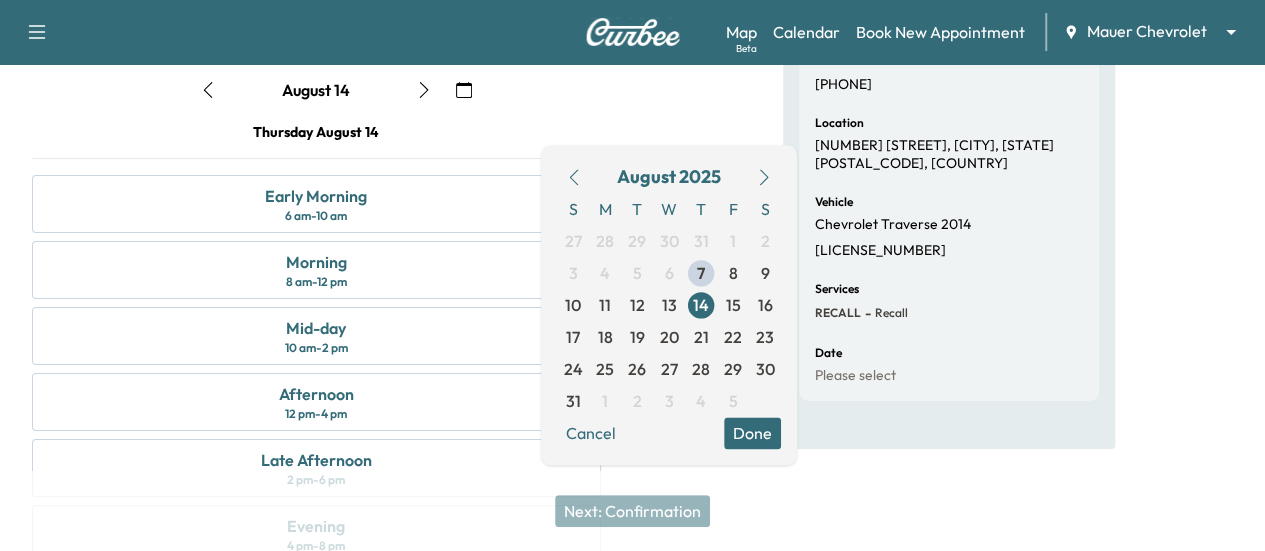 click on "Done" at bounding box center [752, 433] 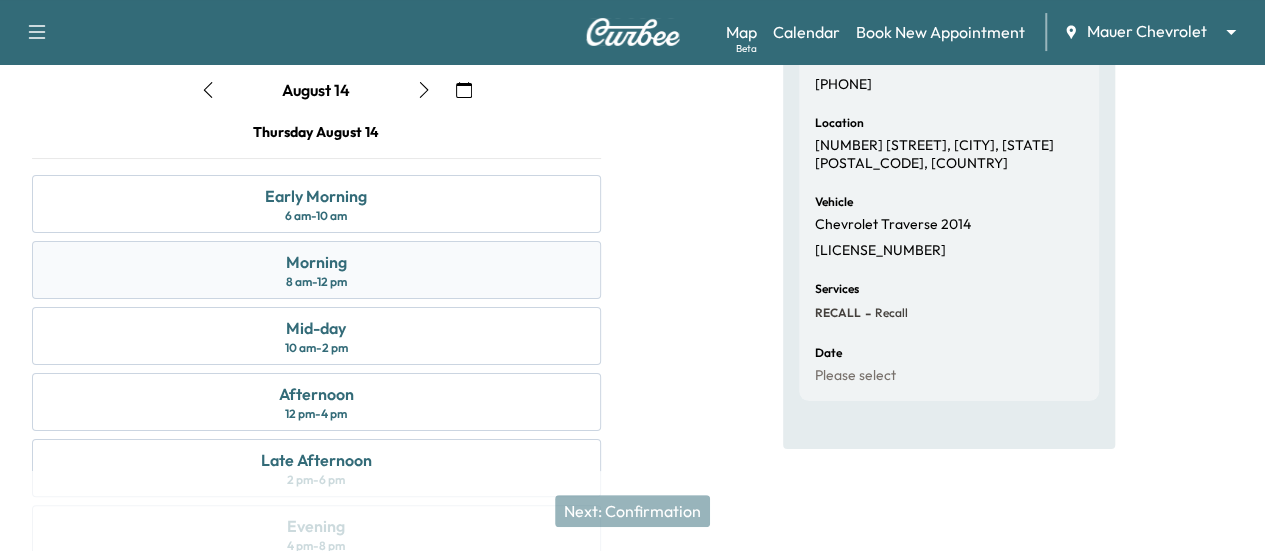 click on "Morning 8 am  -  12 pm" at bounding box center [316, 270] 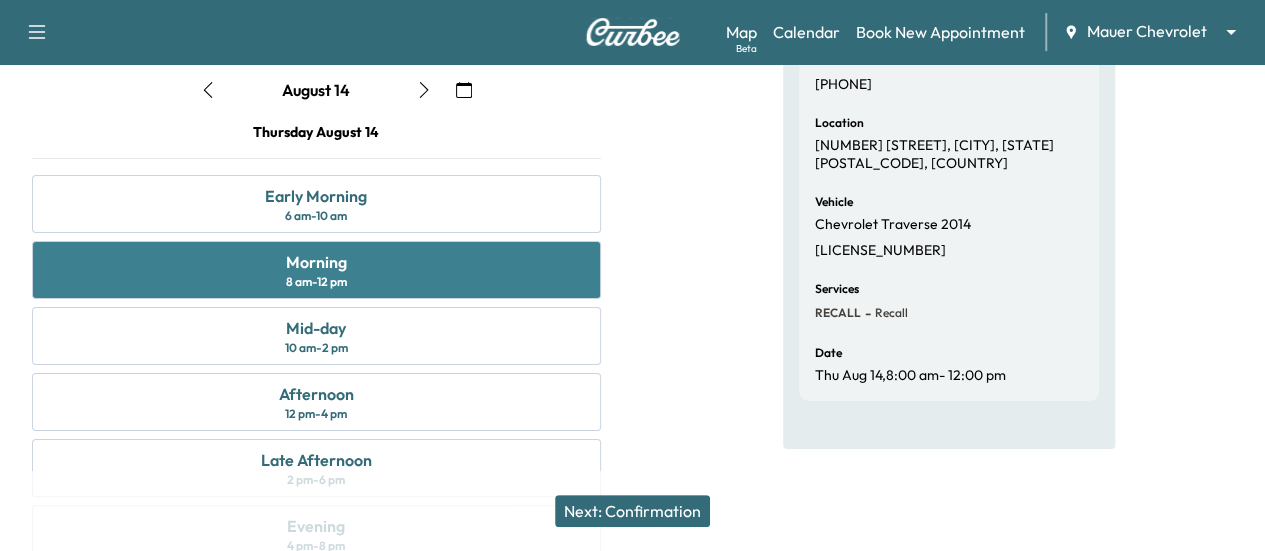 click on "Morning 8 am  -  12 pm" at bounding box center (316, 270) 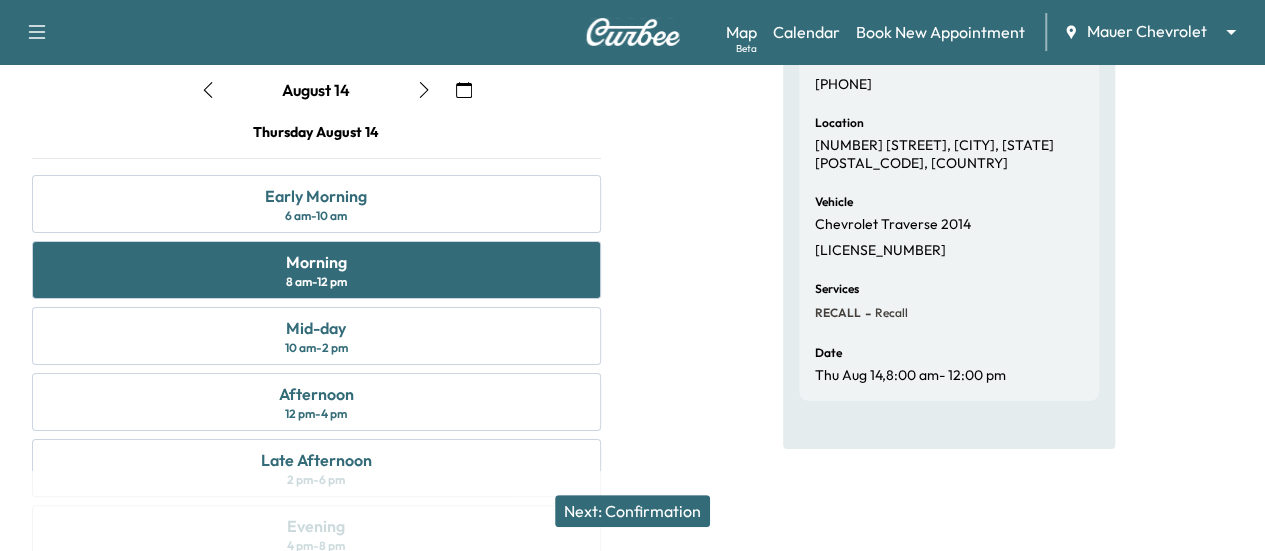 click on "Next: Confirmation" at bounding box center [632, 511] 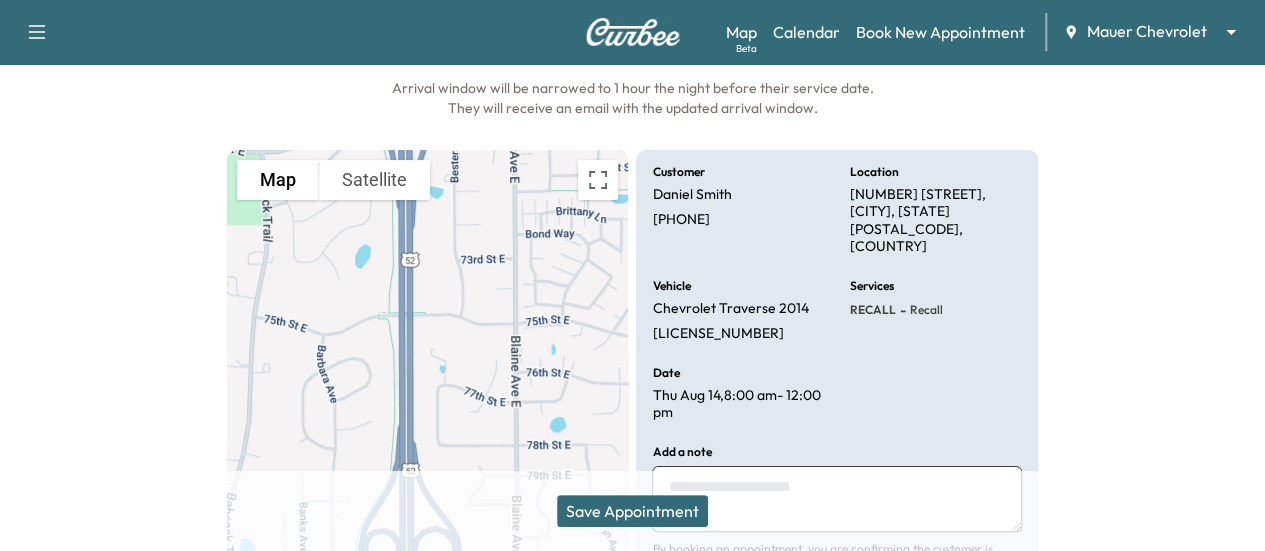 scroll, scrollTop: 244, scrollLeft: 0, axis: vertical 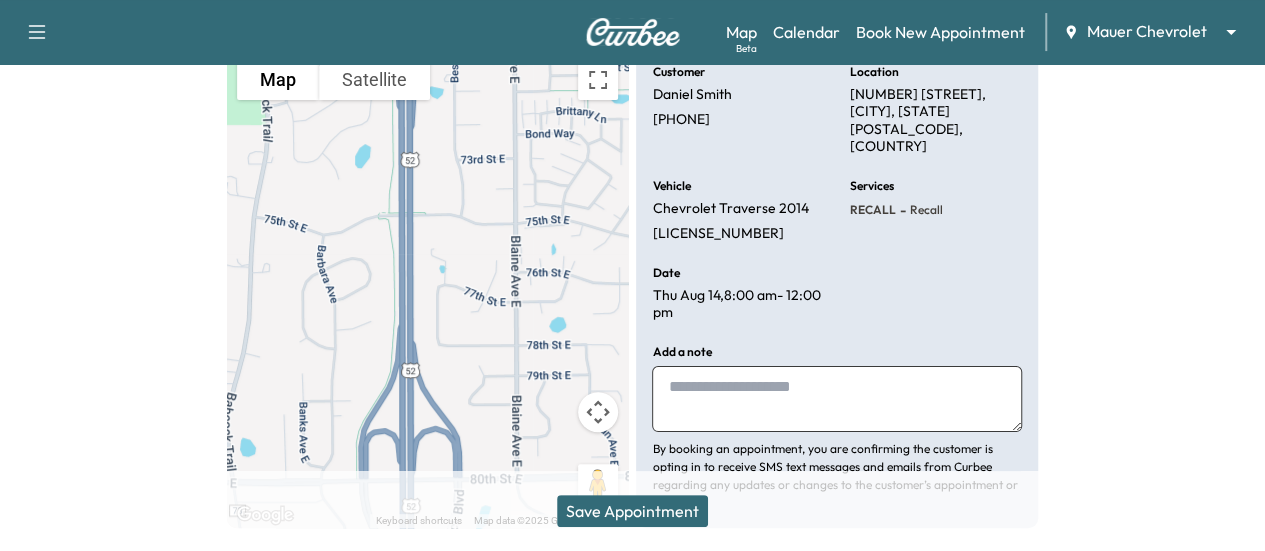 click on "Save Appointment" at bounding box center (632, 511) 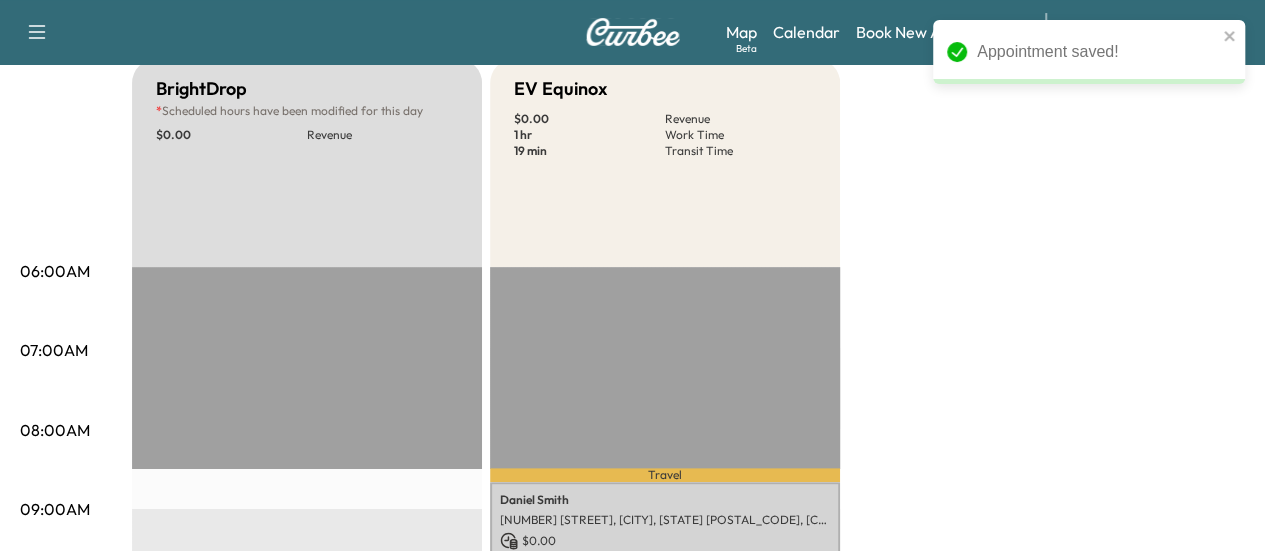 scroll, scrollTop: 144, scrollLeft: 0, axis: vertical 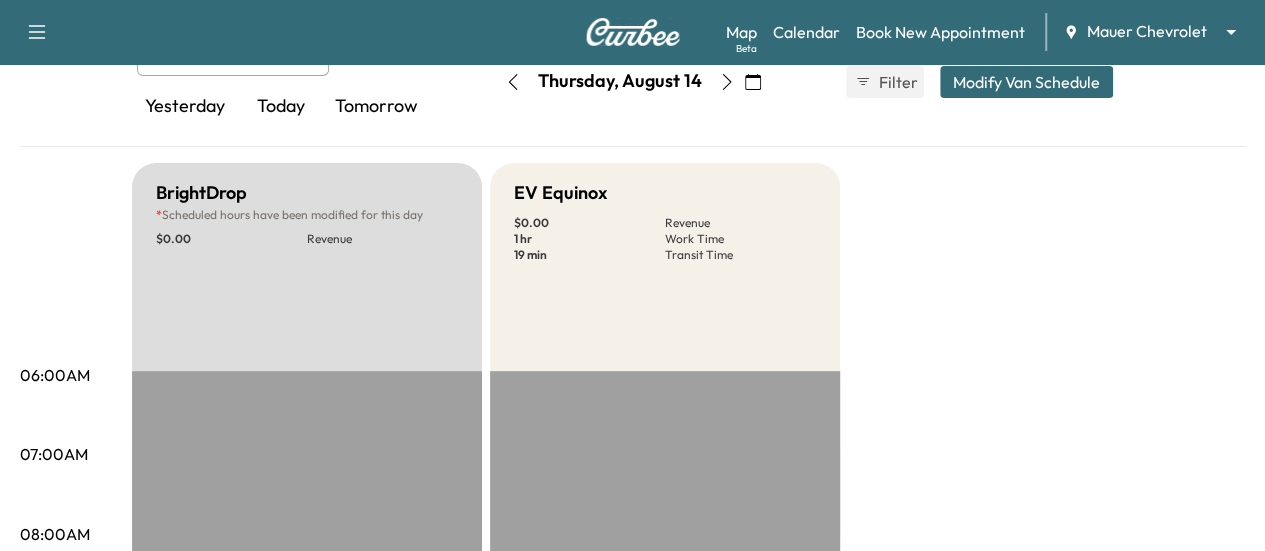 click 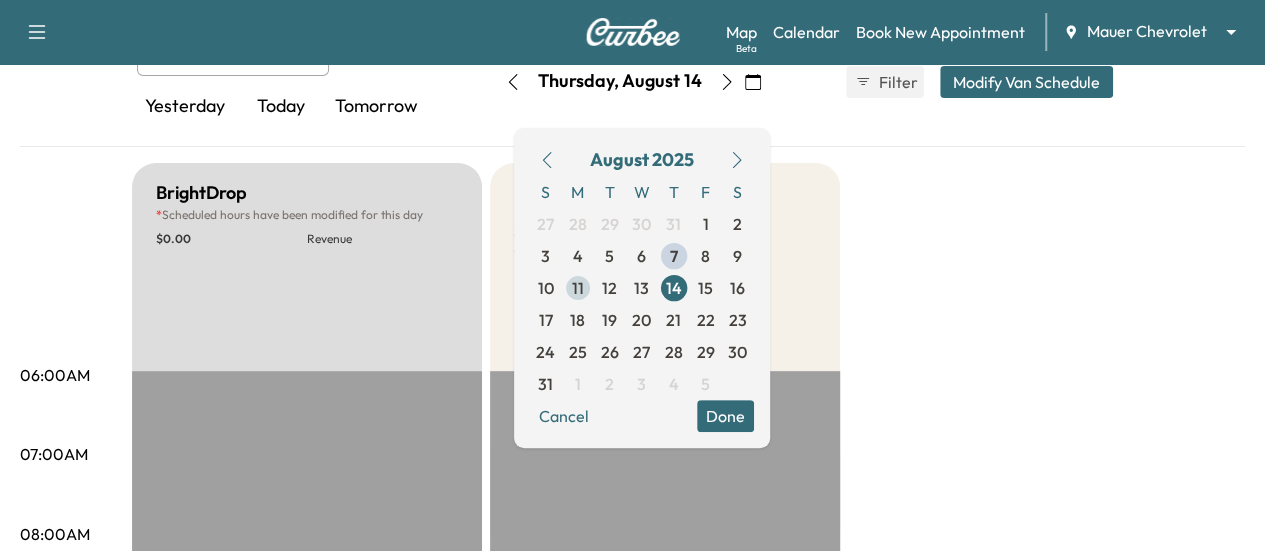 click on "11" at bounding box center [578, 288] 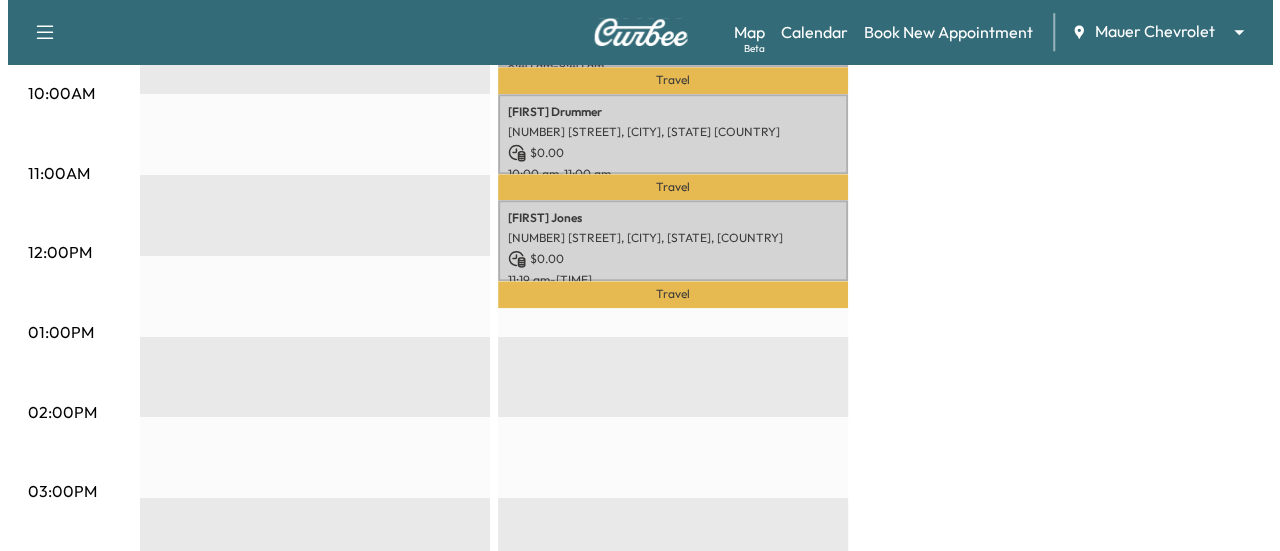 scroll, scrollTop: 644, scrollLeft: 0, axis: vertical 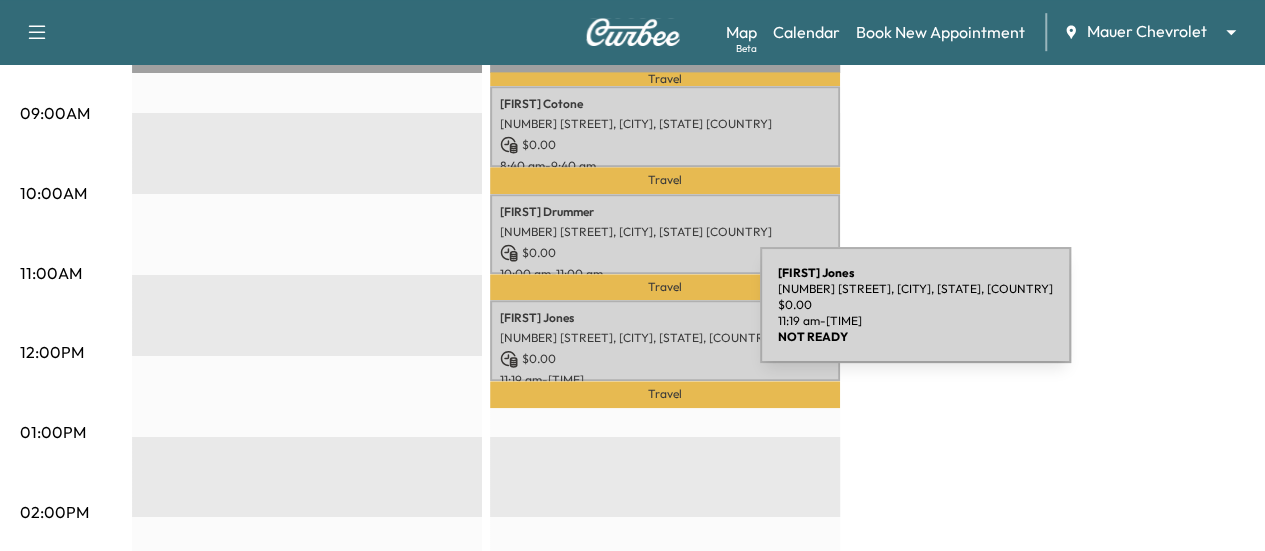 click on "[FIRST] [LAST]" at bounding box center [665, 318] 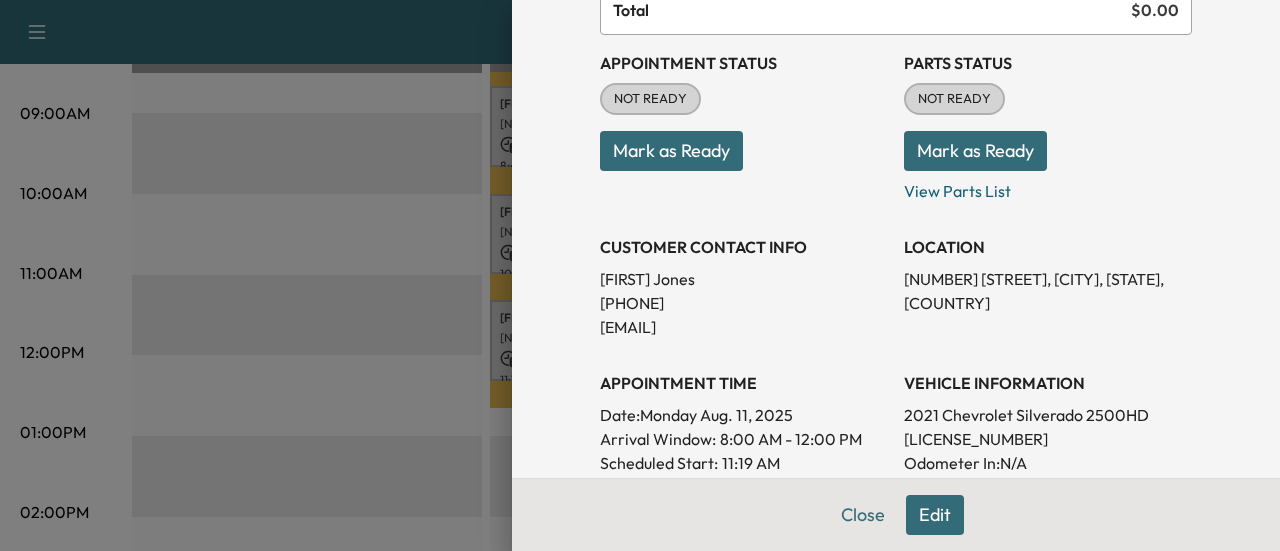 scroll, scrollTop: 300, scrollLeft: 0, axis: vertical 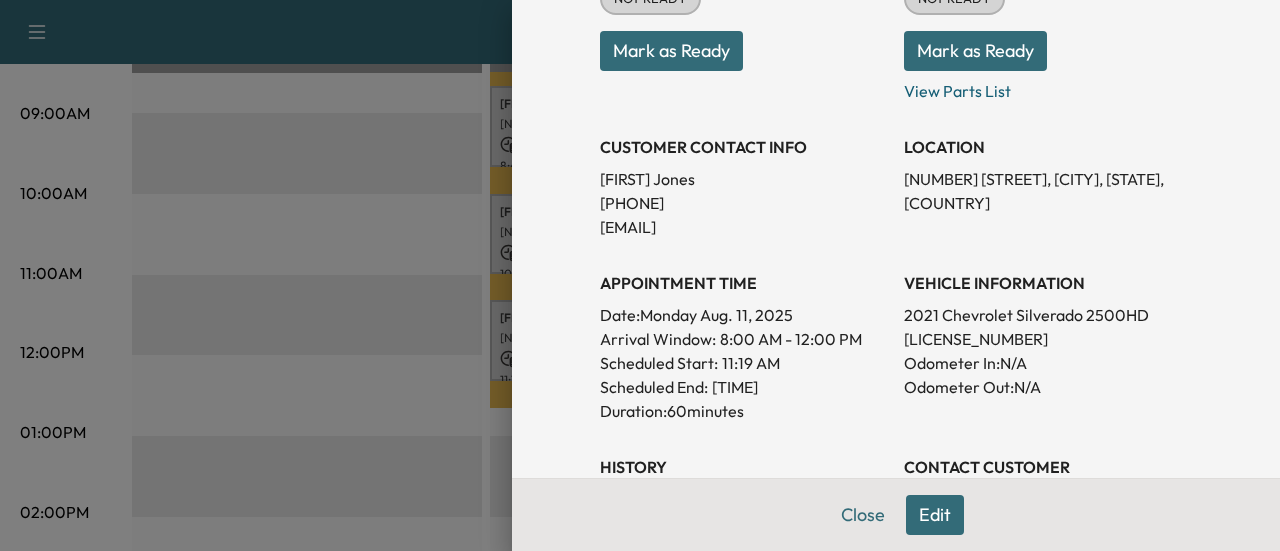 click on "[LICENSE_NUMBER]" at bounding box center [1048, 339] 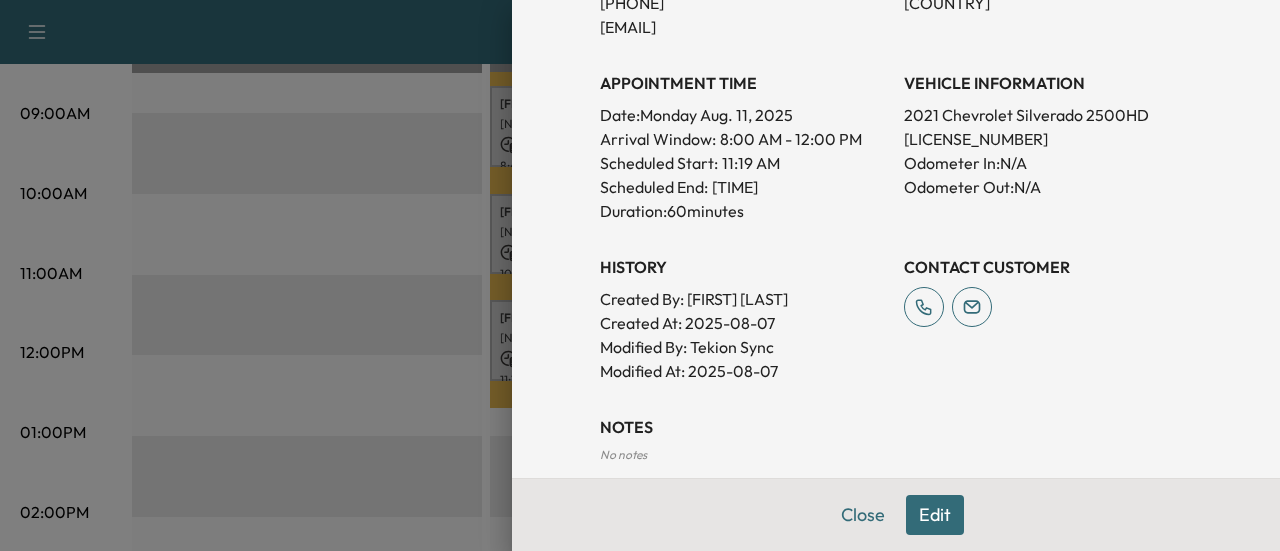 click at bounding box center [640, 275] 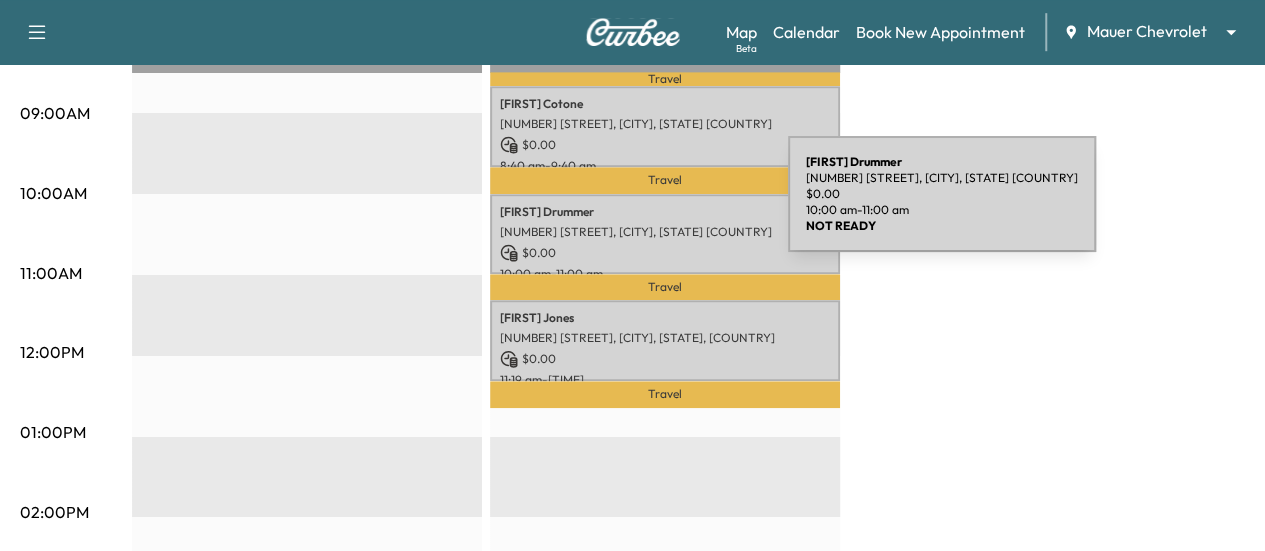 click on "[FIRST] [LAST]" at bounding box center [665, 212] 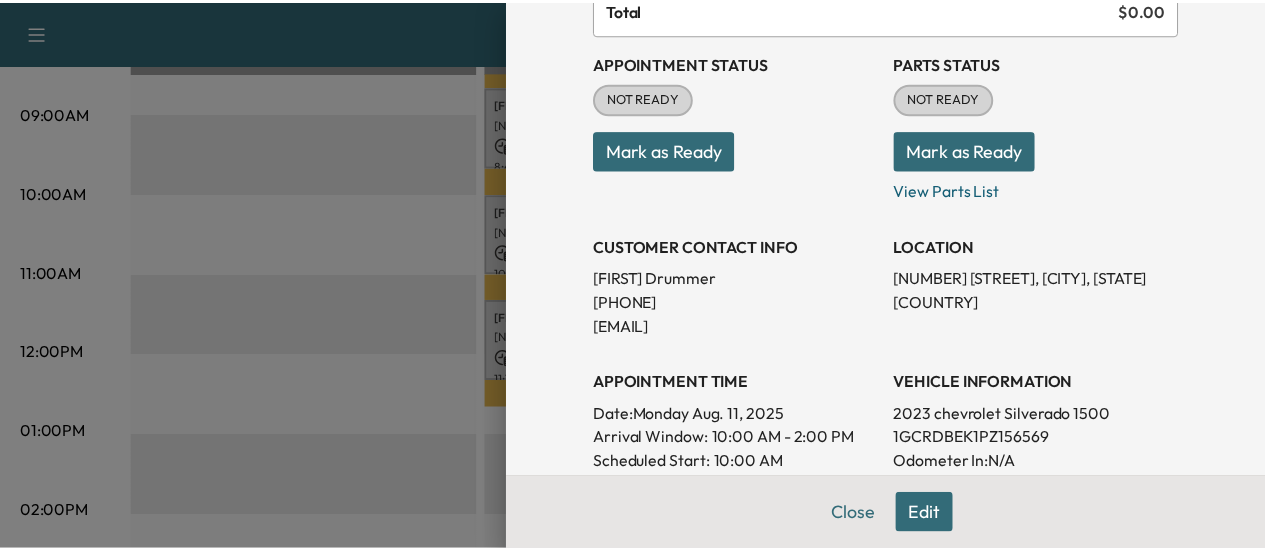 scroll, scrollTop: 400, scrollLeft: 0, axis: vertical 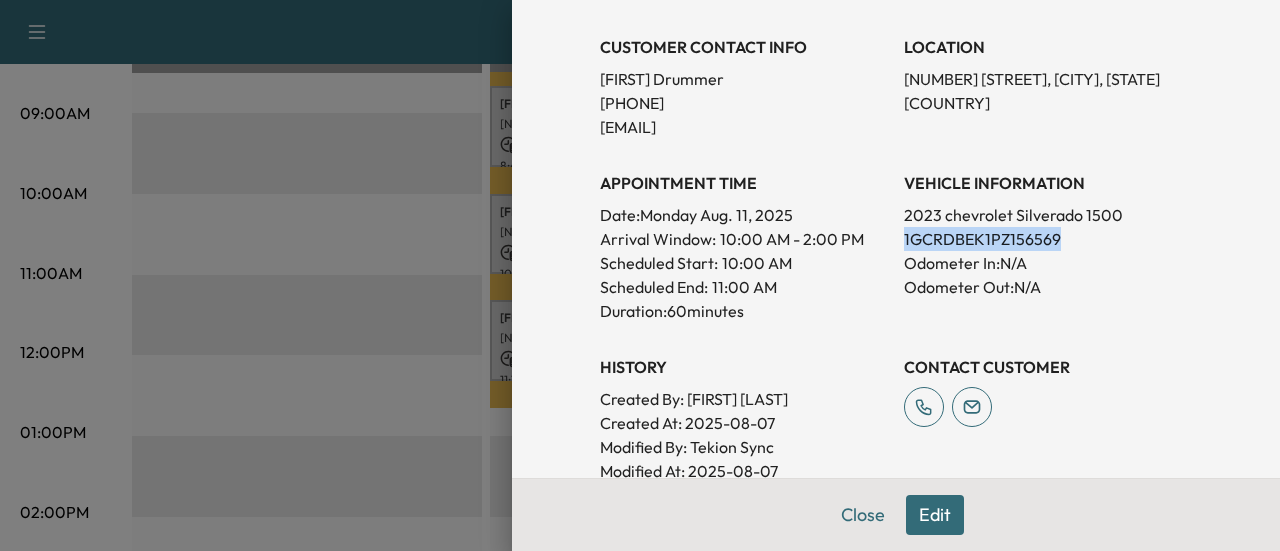 drag, startPoint x: 886, startPoint y: 235, endPoint x: 1050, endPoint y: 249, distance: 164.59648 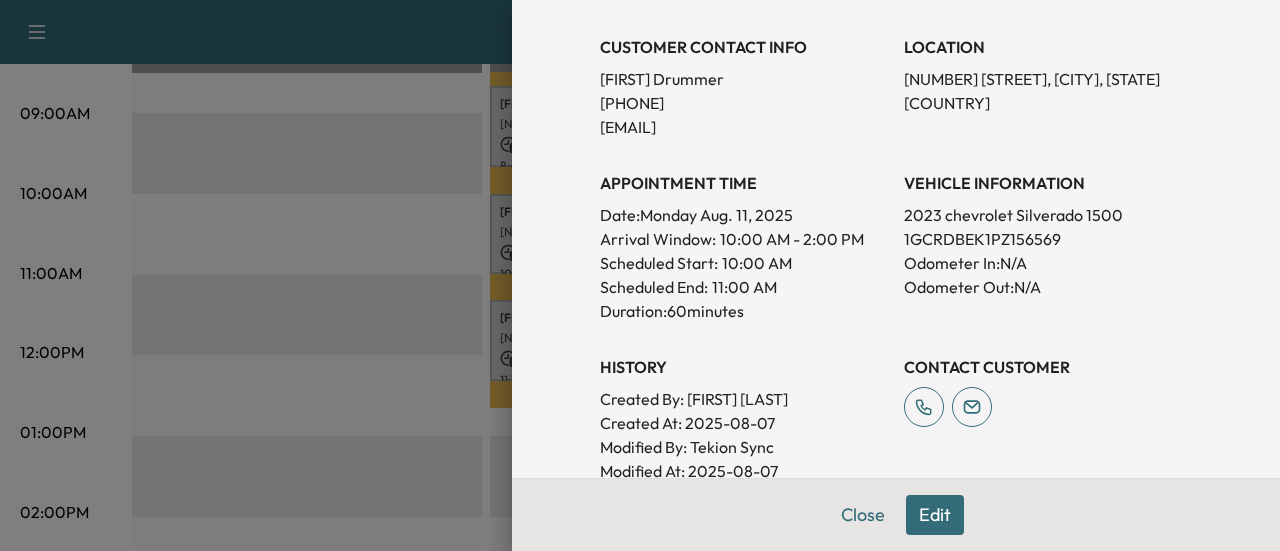 click at bounding box center (640, 275) 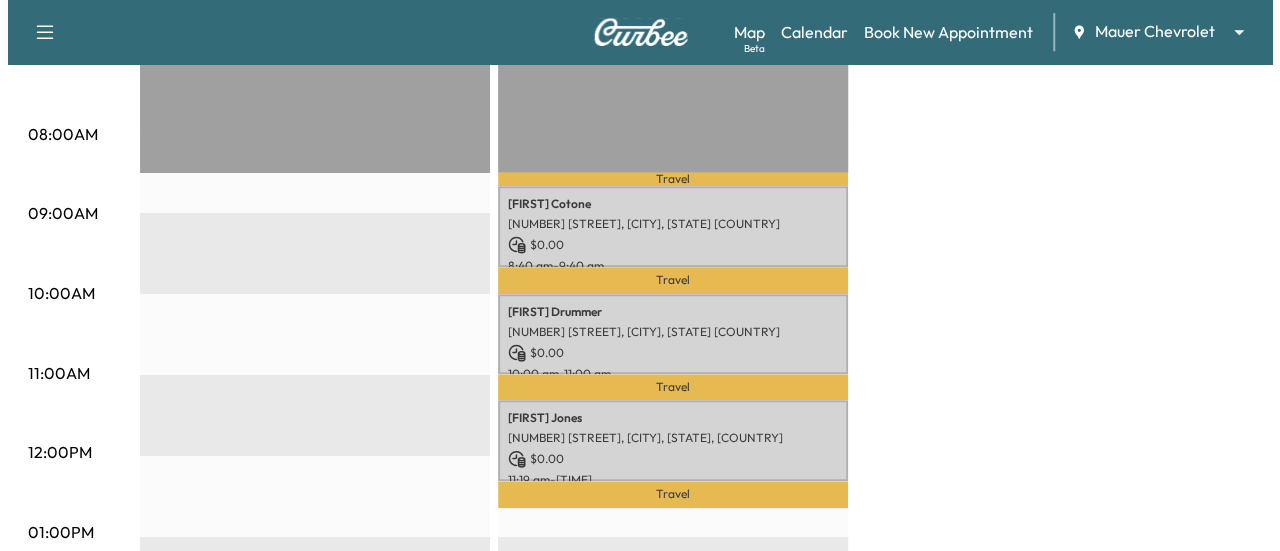 scroll, scrollTop: 444, scrollLeft: 0, axis: vertical 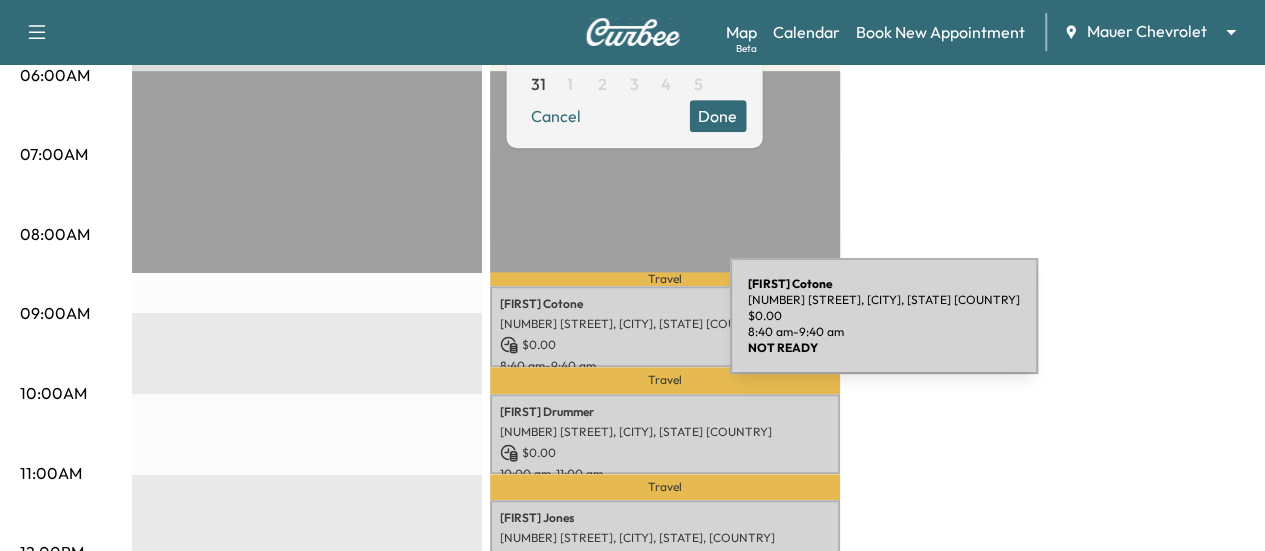 click on "[NUMBER] [STREET], [CITY], [STATE] [COUNTRY]" at bounding box center [665, 324] 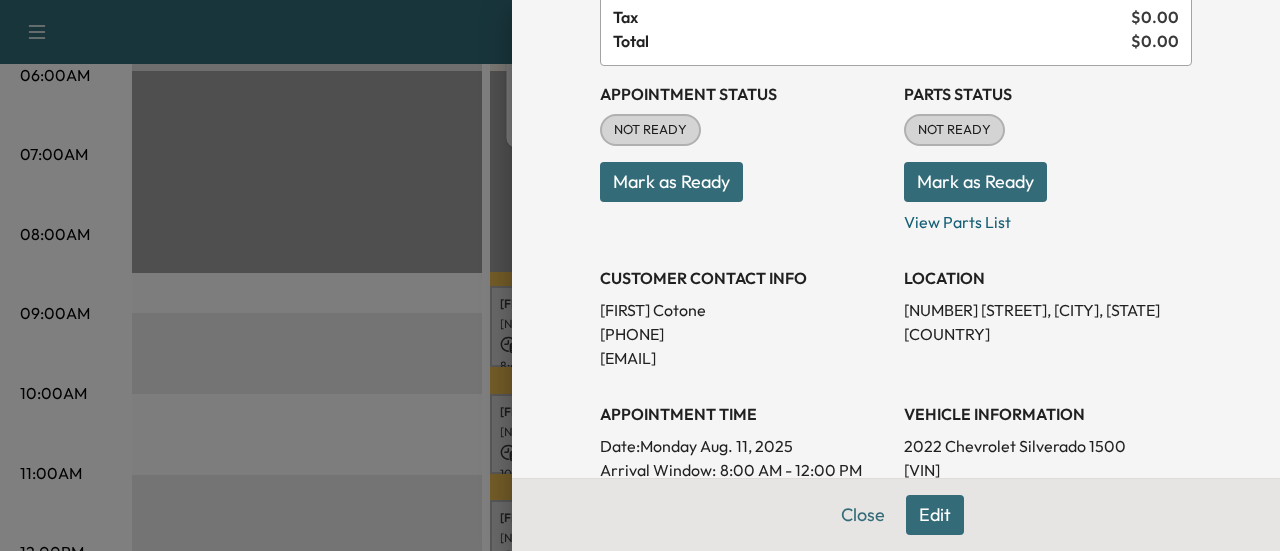 scroll, scrollTop: 200, scrollLeft: 0, axis: vertical 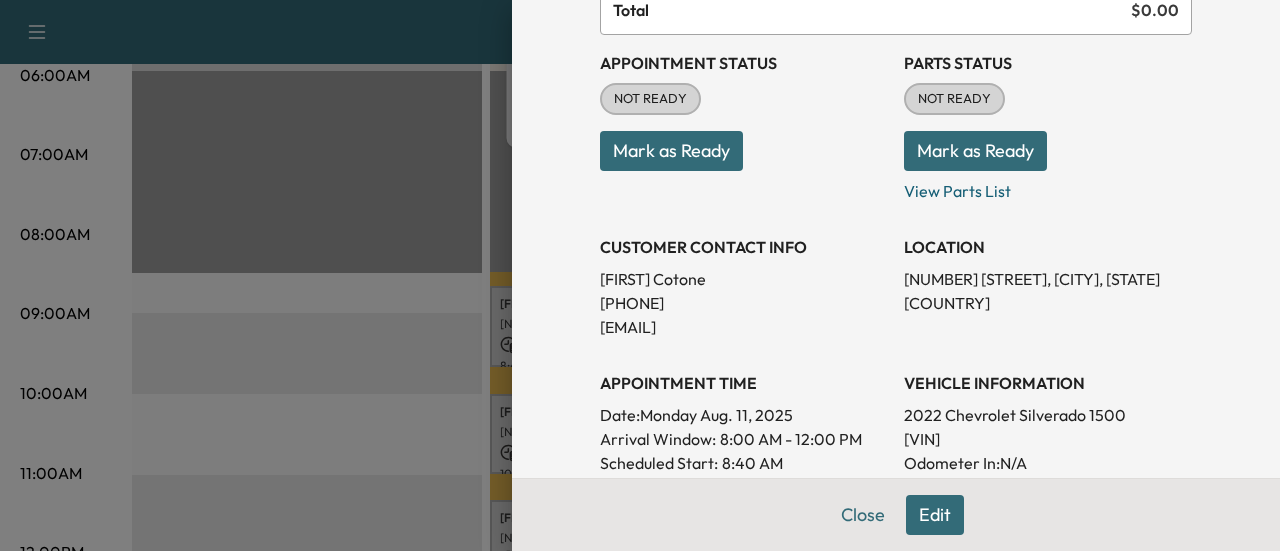 drag, startPoint x: 882, startPoint y: 440, endPoint x: 1062, endPoint y: 445, distance: 180.06943 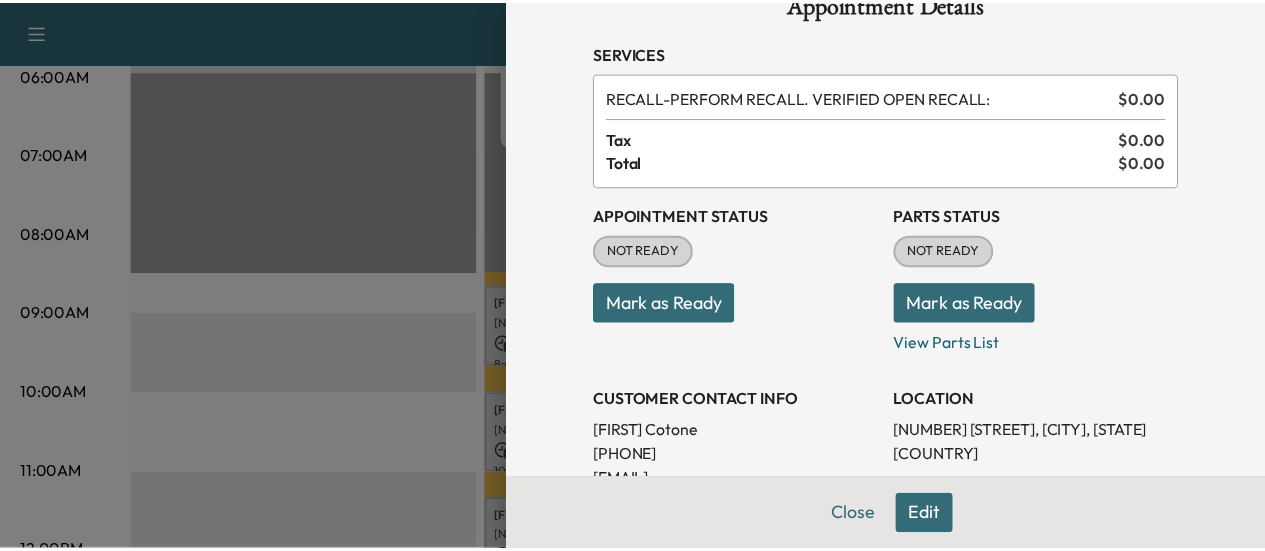 scroll, scrollTop: 0, scrollLeft: 0, axis: both 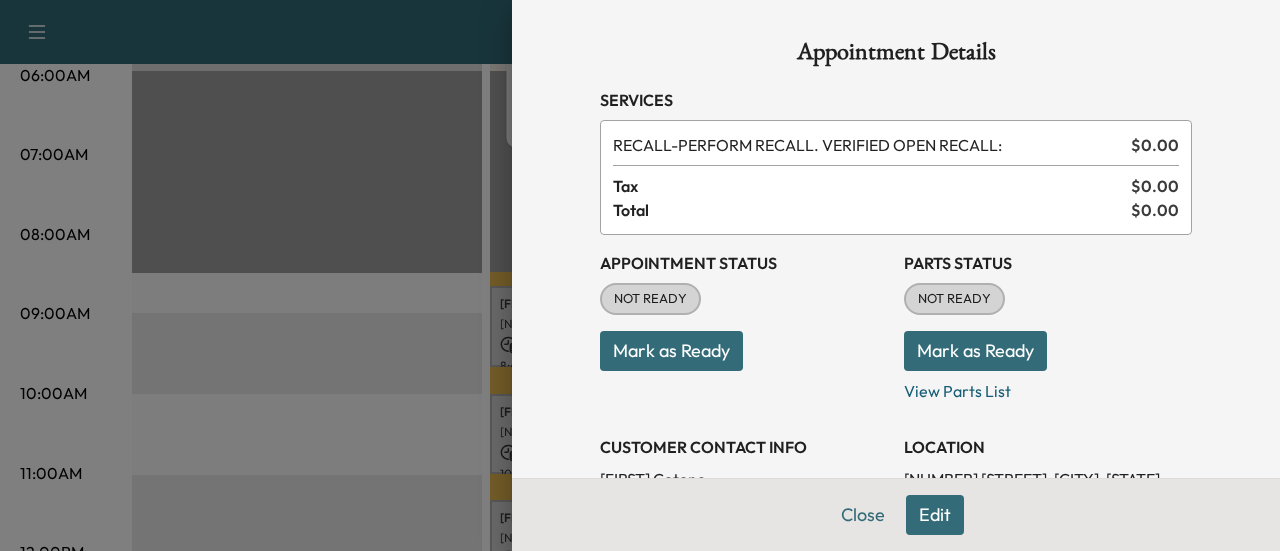 drag, startPoint x: 848, startPoint y: 519, endPoint x: 800, endPoint y: 493, distance: 54.589375 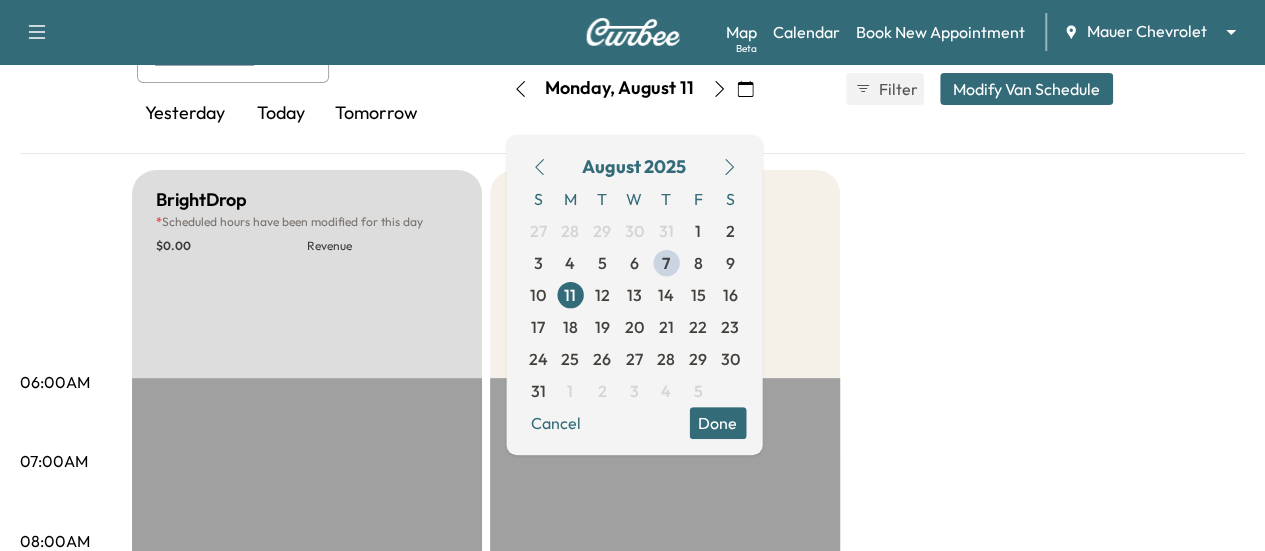 scroll, scrollTop: 44, scrollLeft: 0, axis: vertical 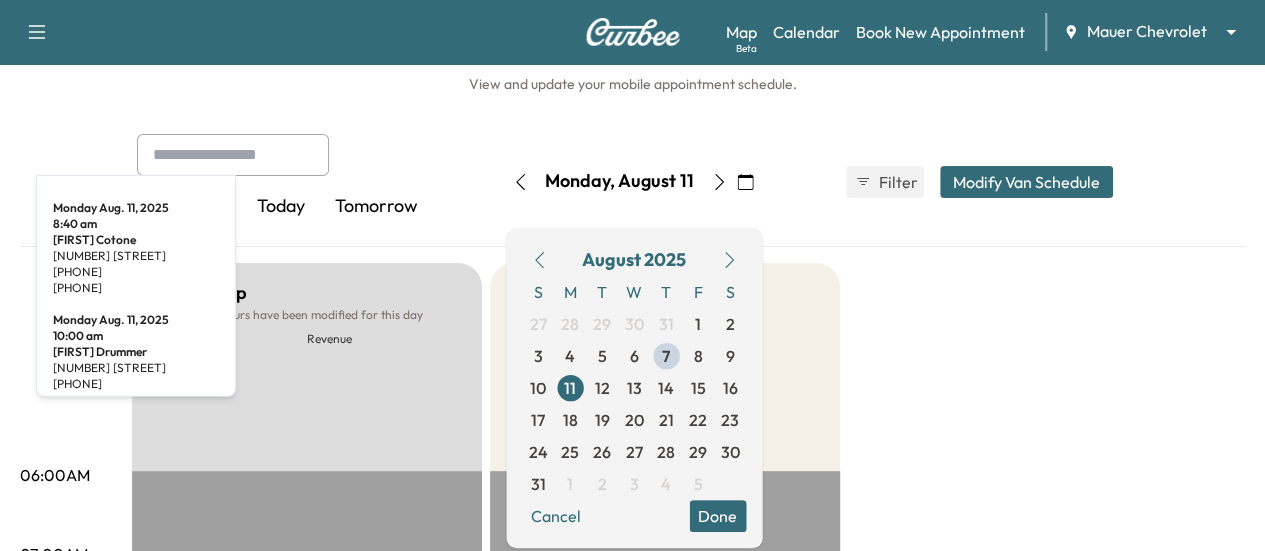click at bounding box center (233, 155) 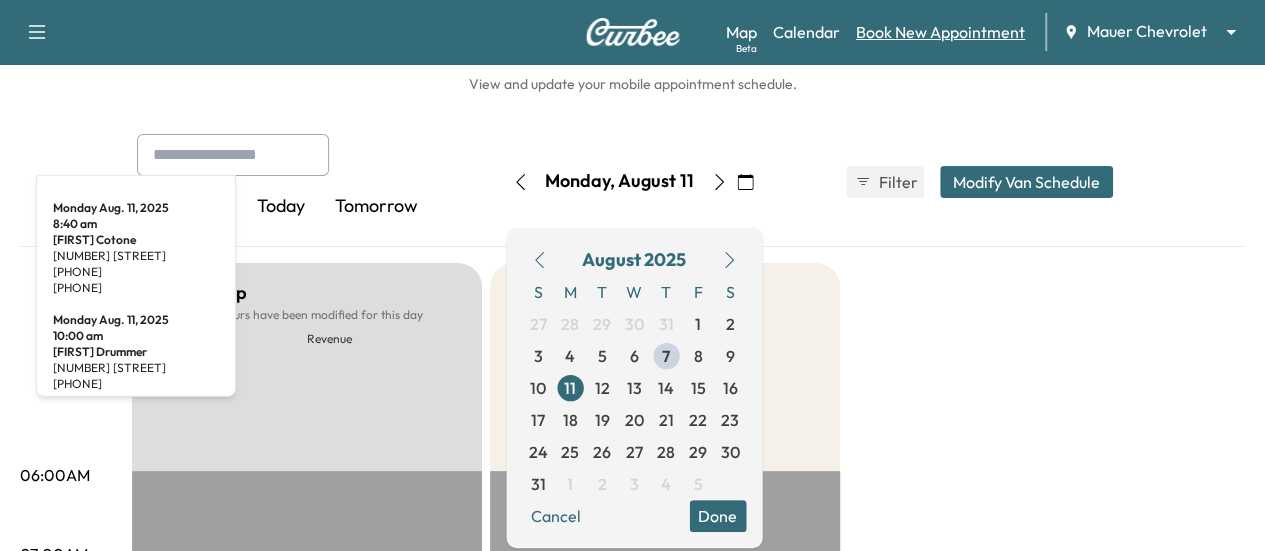 click on "Book New Appointment" at bounding box center (940, 32) 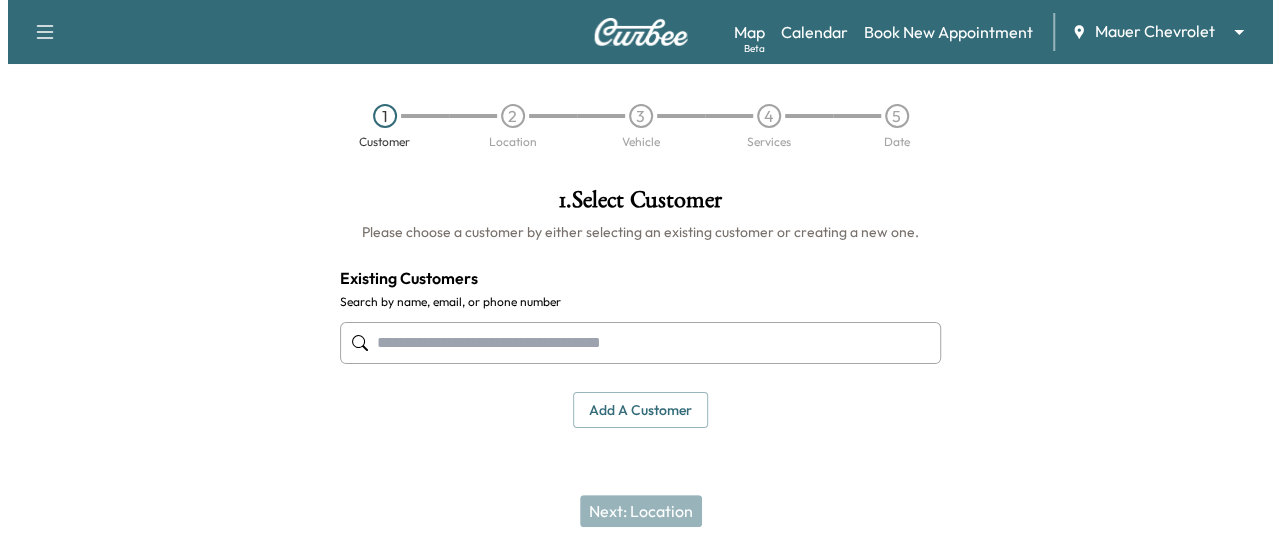 scroll, scrollTop: 0, scrollLeft: 0, axis: both 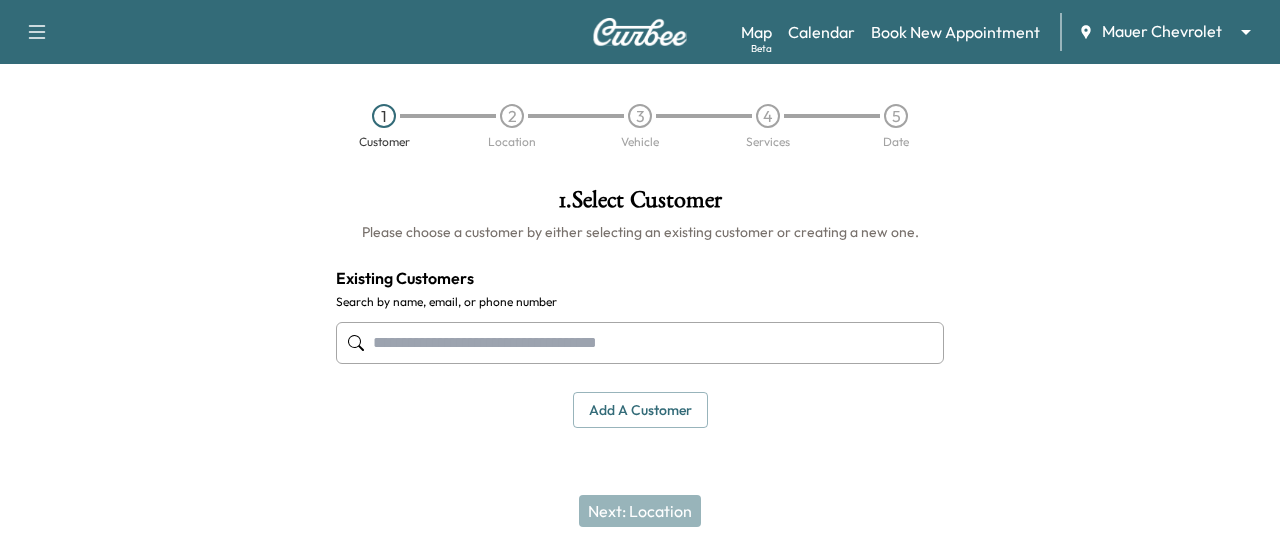 click at bounding box center (640, 343) 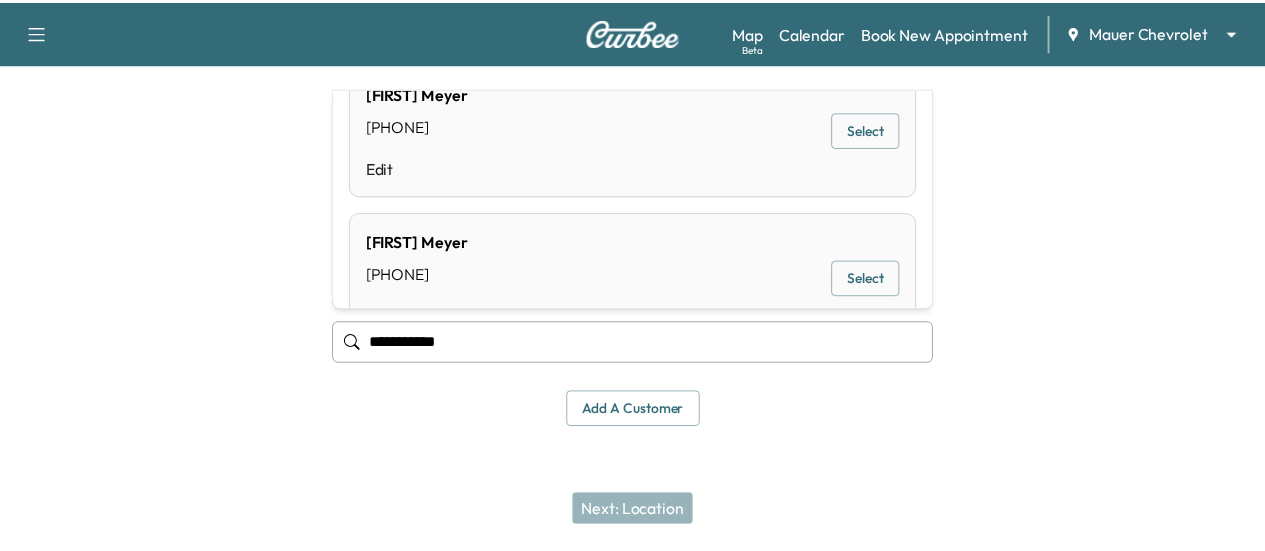 scroll, scrollTop: 0, scrollLeft: 0, axis: both 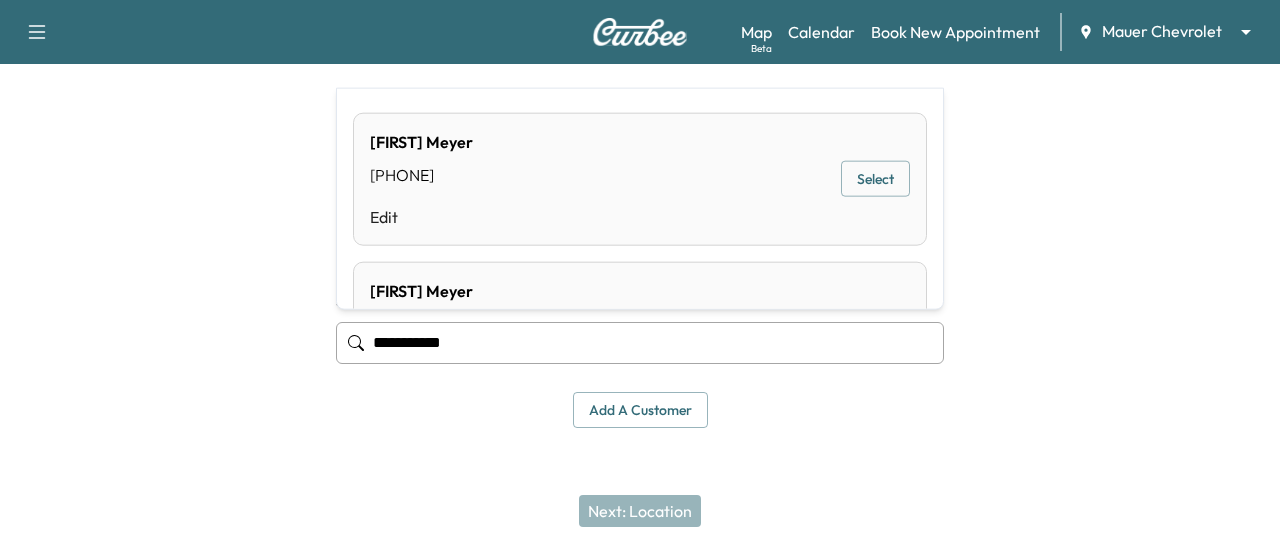 type on "**********" 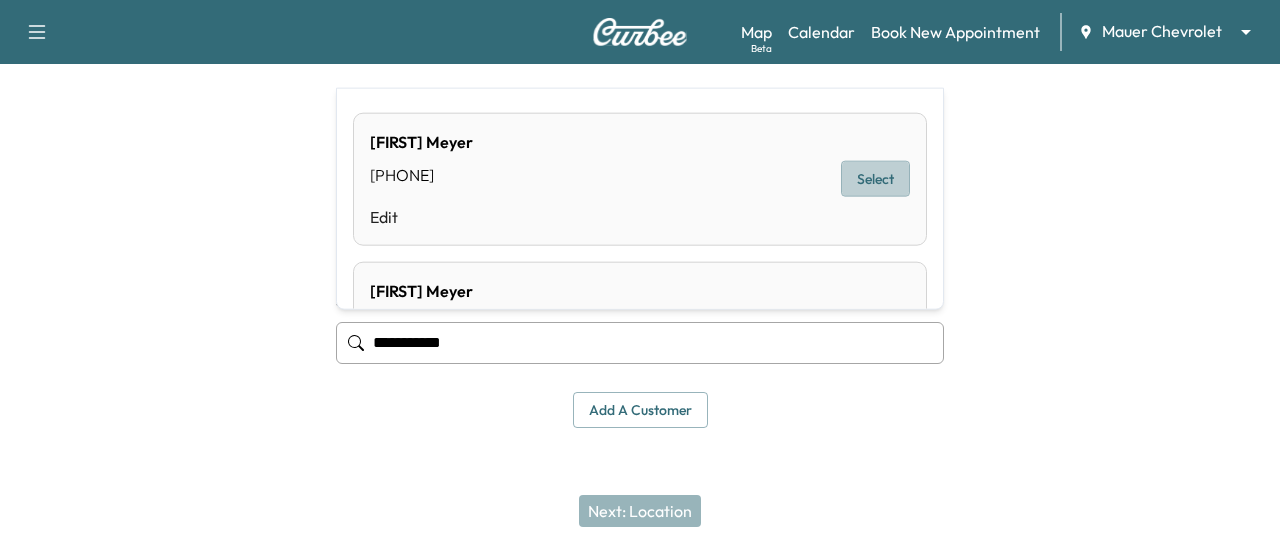 click on "Select" at bounding box center (875, 179) 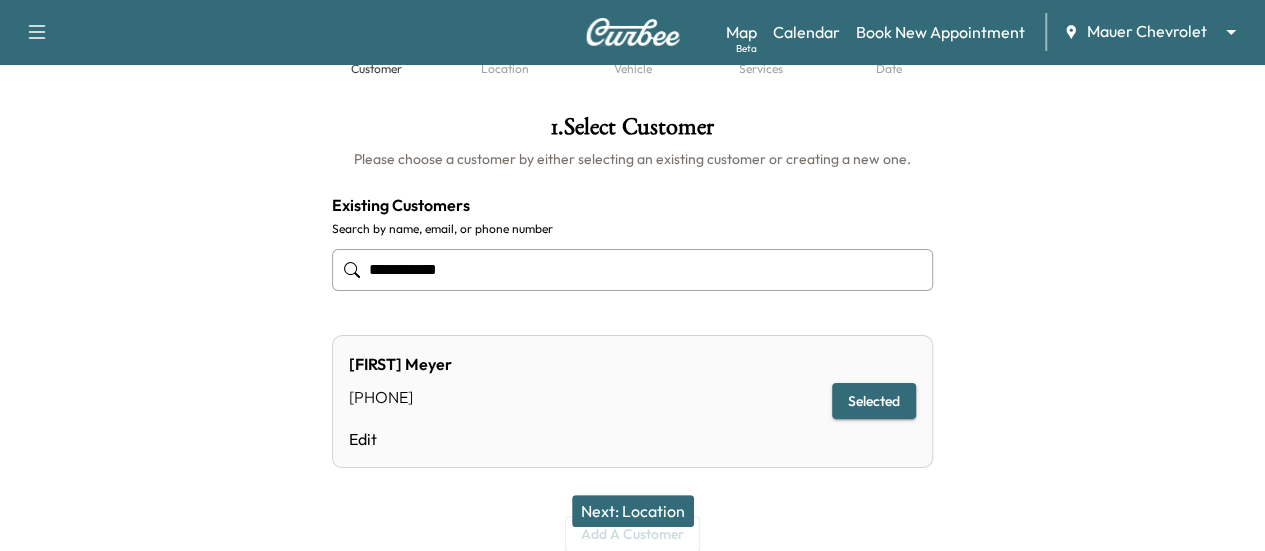 scroll, scrollTop: 152, scrollLeft: 0, axis: vertical 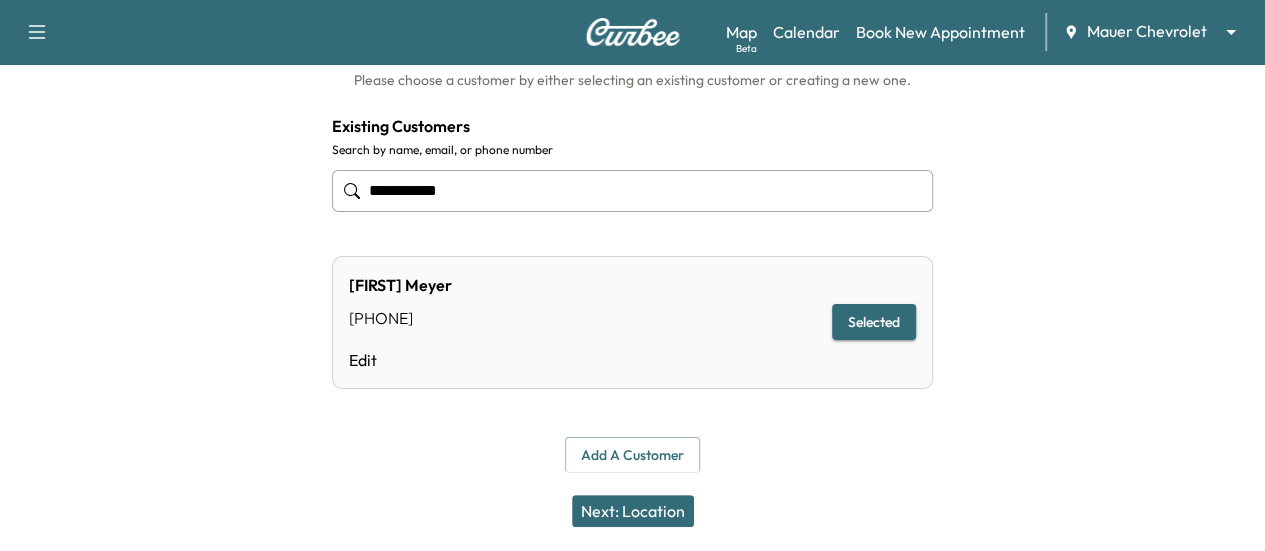 type on "**********" 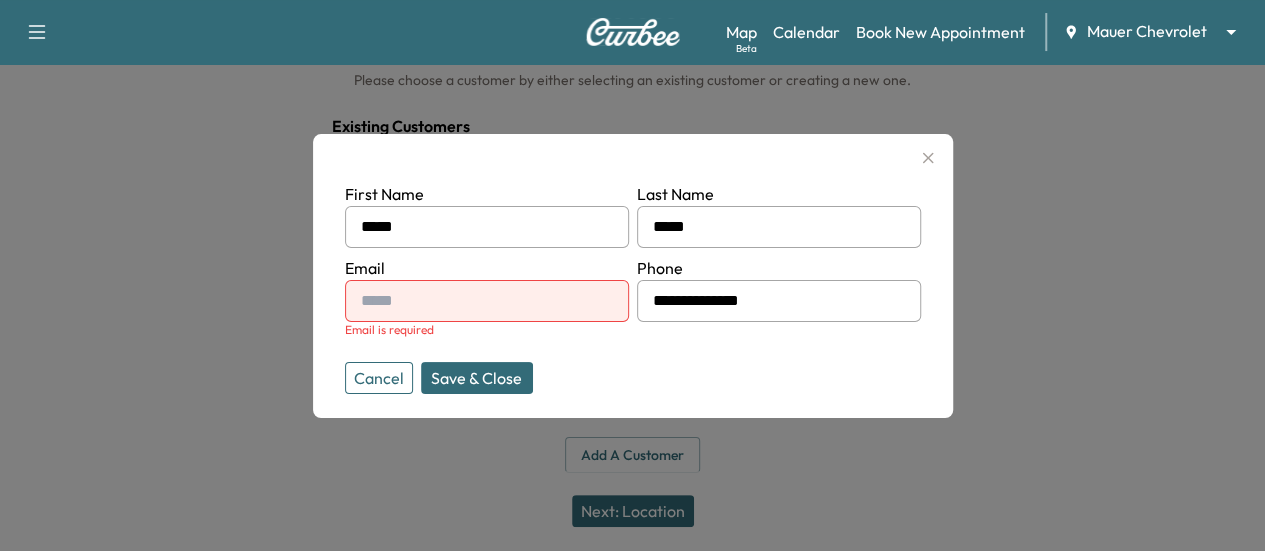 click at bounding box center (487, 301) 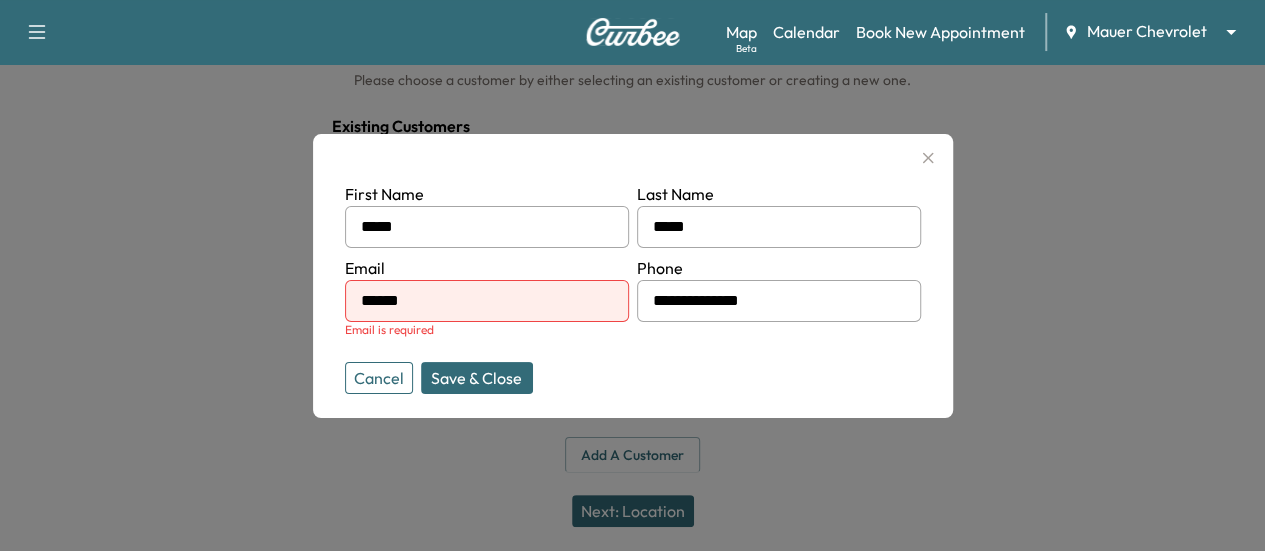 type on "**********" 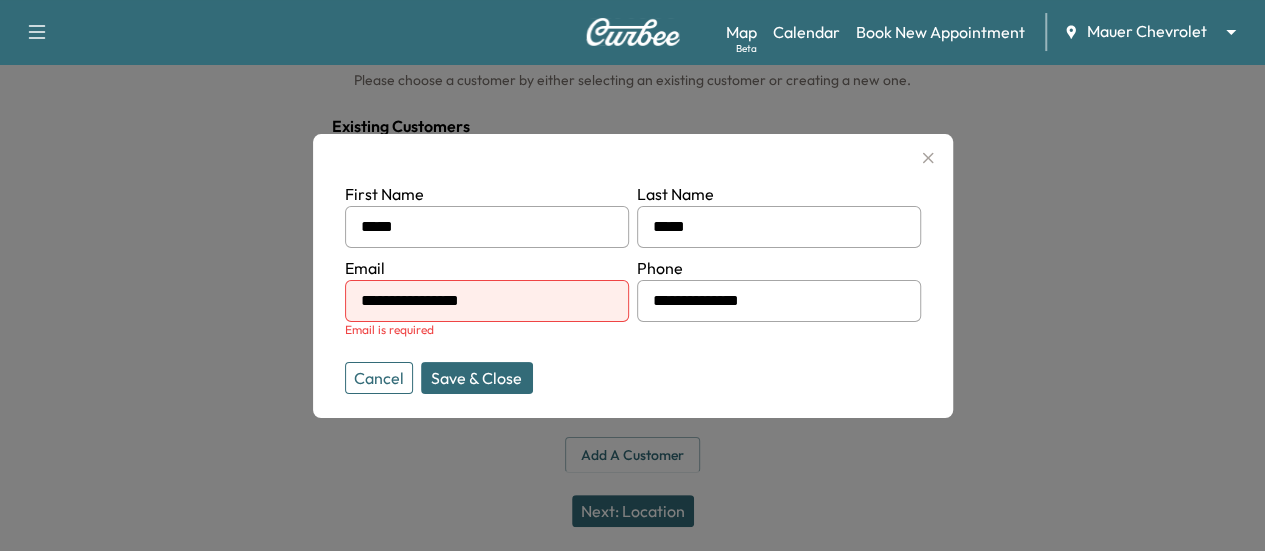 click on "Save & Close" at bounding box center (477, 378) 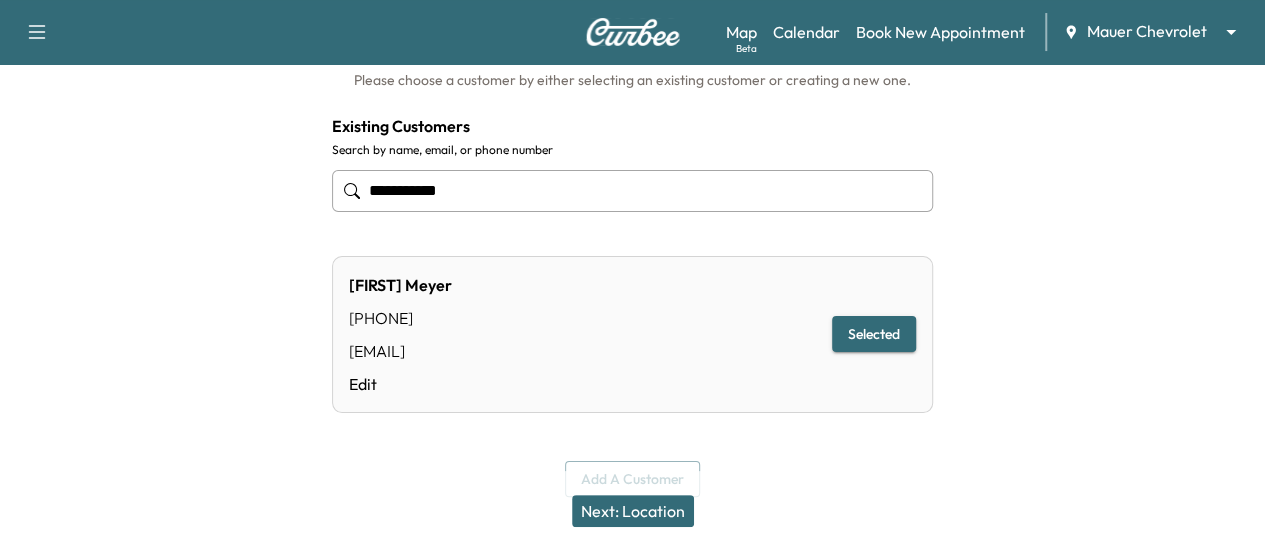 click on "Next: Location" at bounding box center [633, 511] 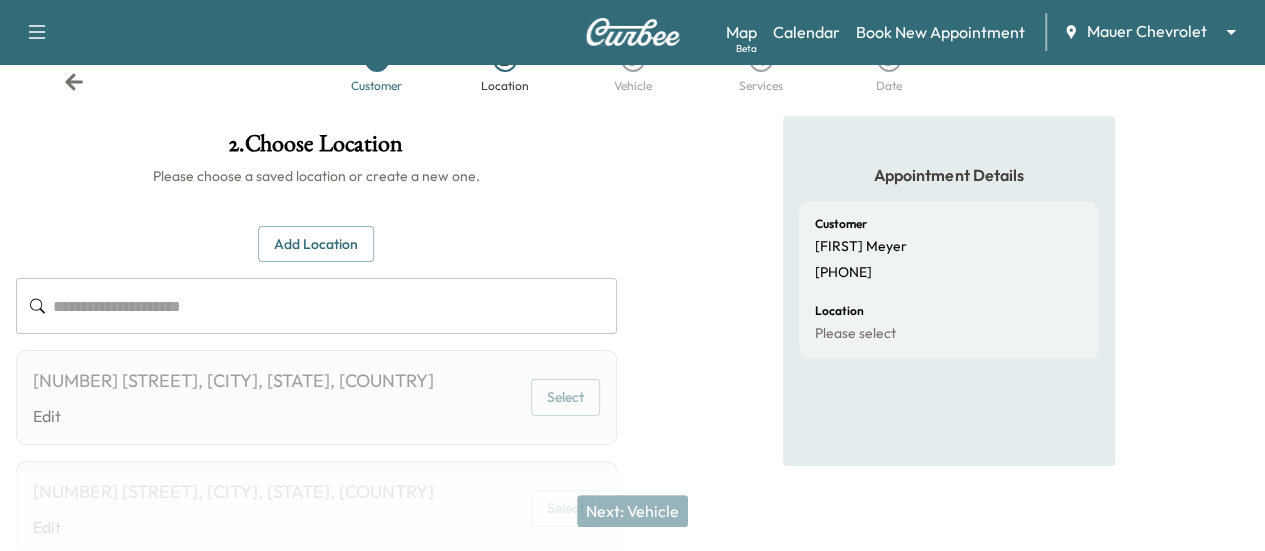 scroll, scrollTop: 0, scrollLeft: 0, axis: both 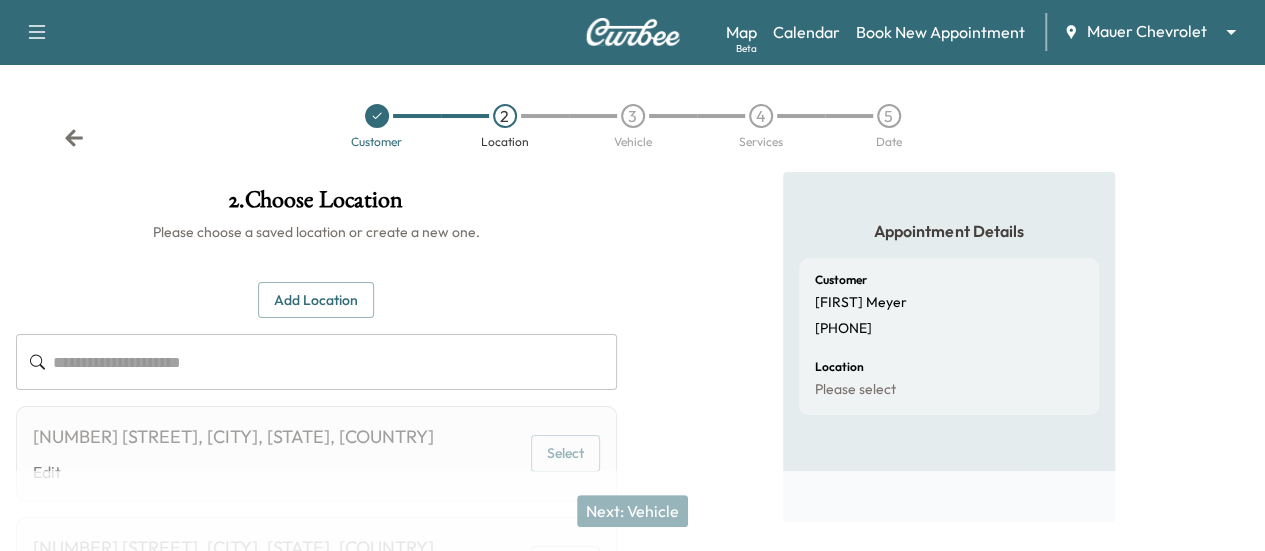 click 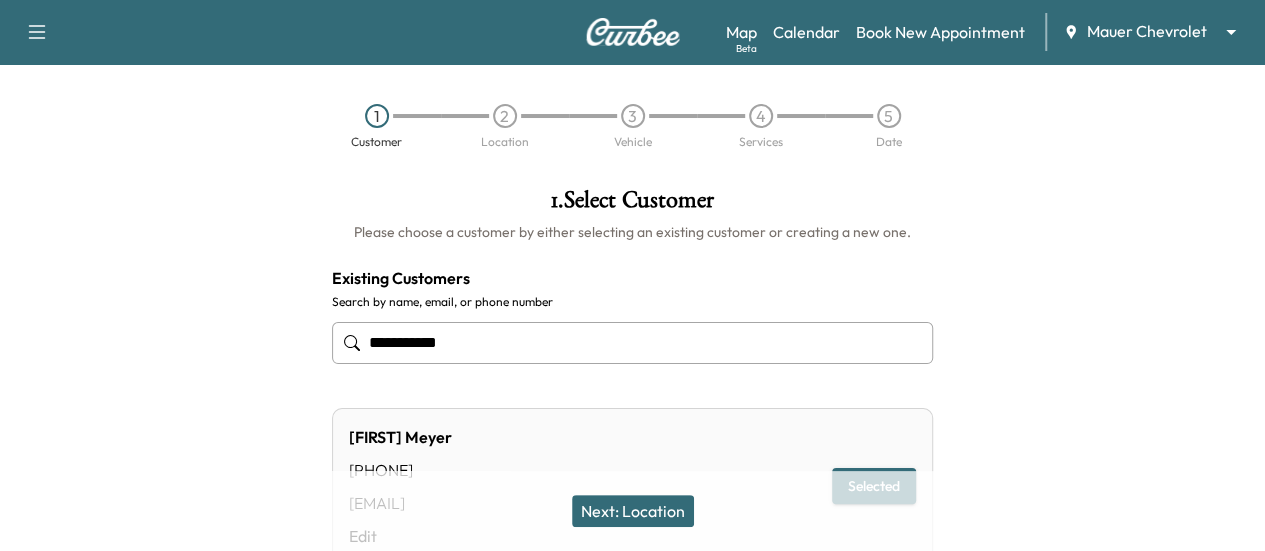 click on "**********" at bounding box center (632, 343) 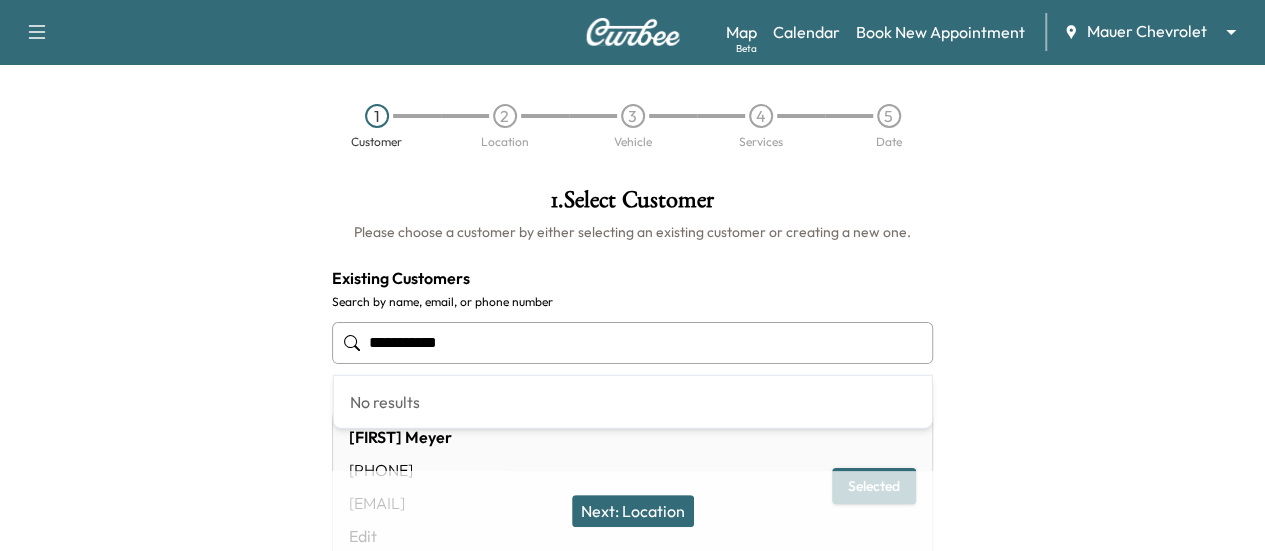 click on "**********" at bounding box center [632, 343] 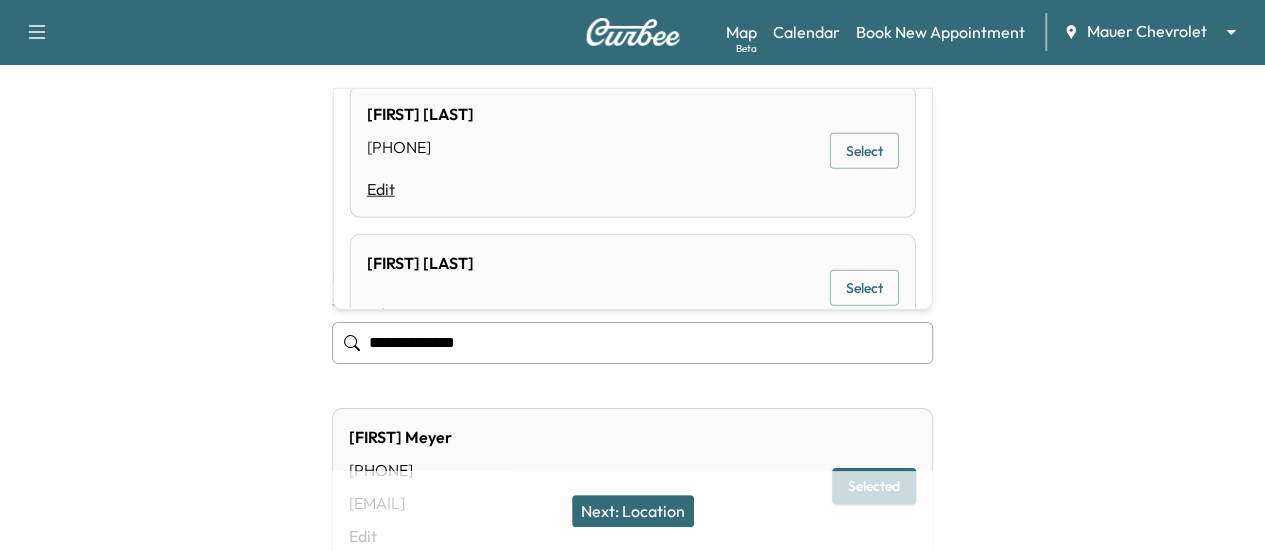 scroll, scrollTop: 0, scrollLeft: 0, axis: both 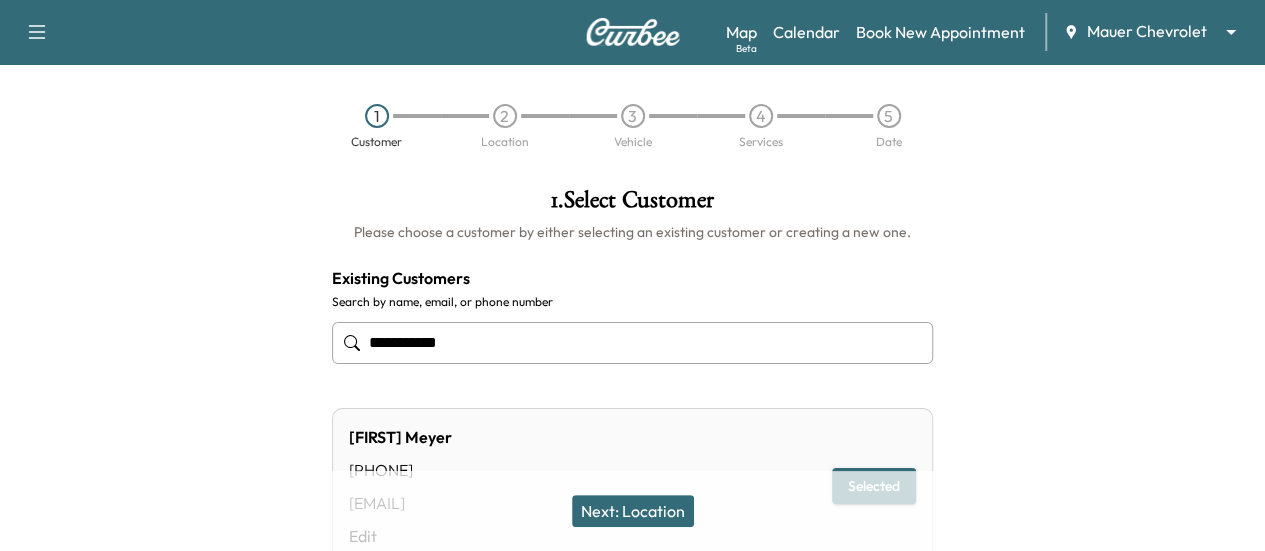 click on "**********" at bounding box center [632, 343] 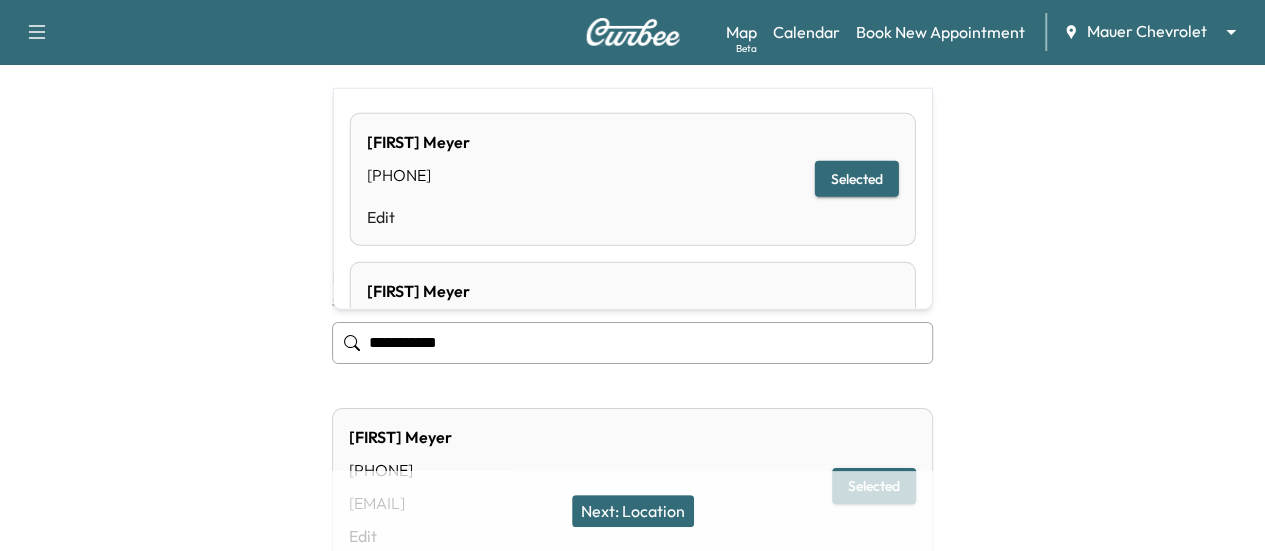 drag, startPoint x: 503, startPoint y: 348, endPoint x: 413, endPoint y: 339, distance: 90.44888 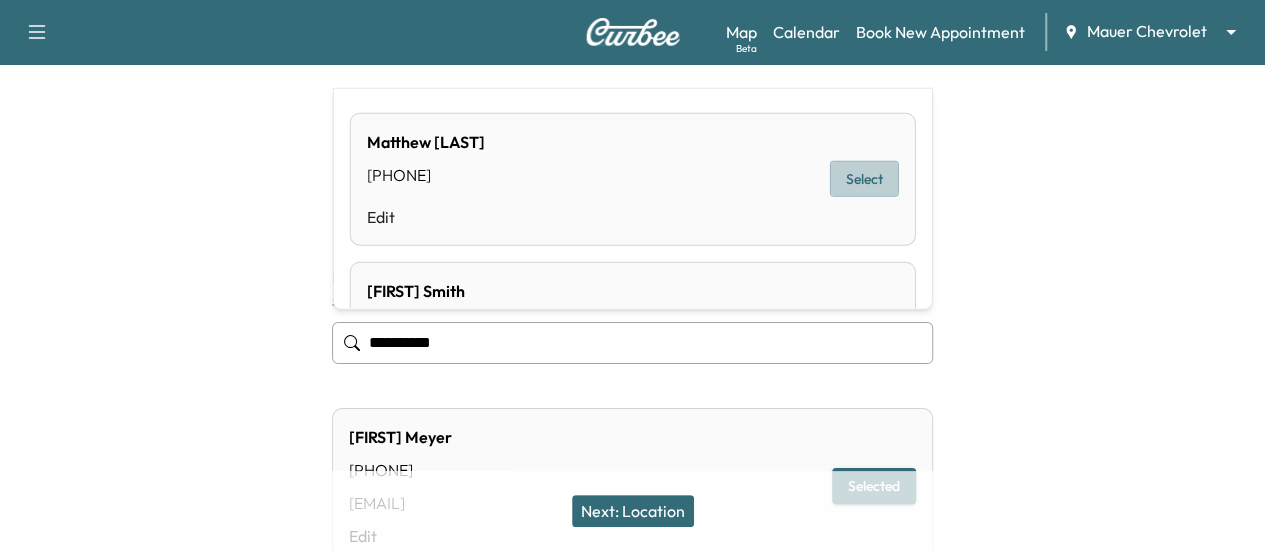 click on "Select" at bounding box center [864, 179] 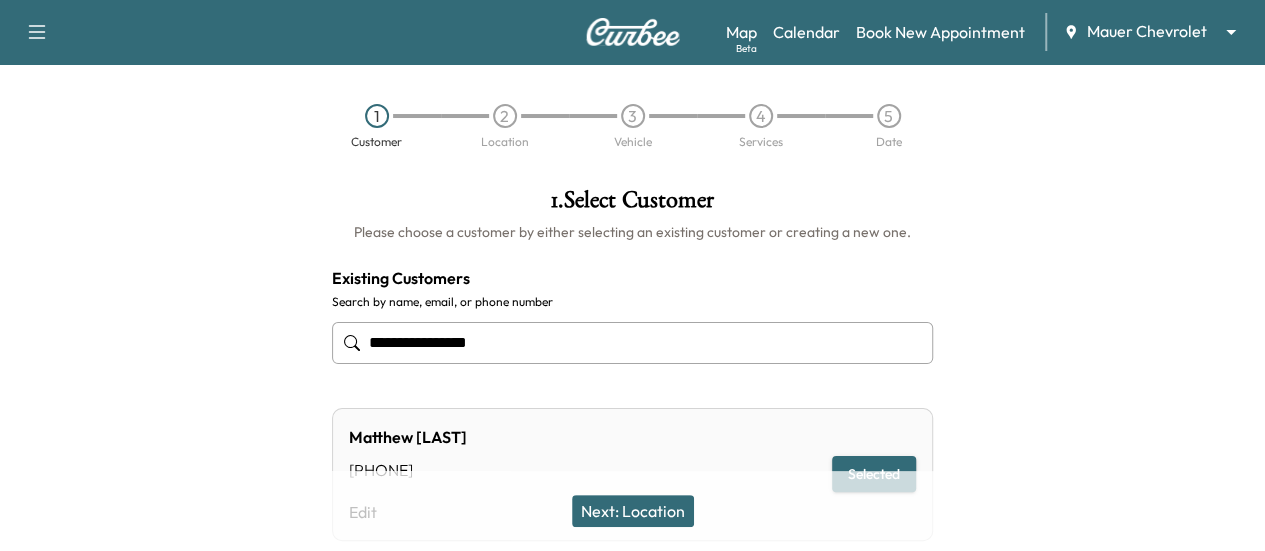 scroll, scrollTop: 100, scrollLeft: 0, axis: vertical 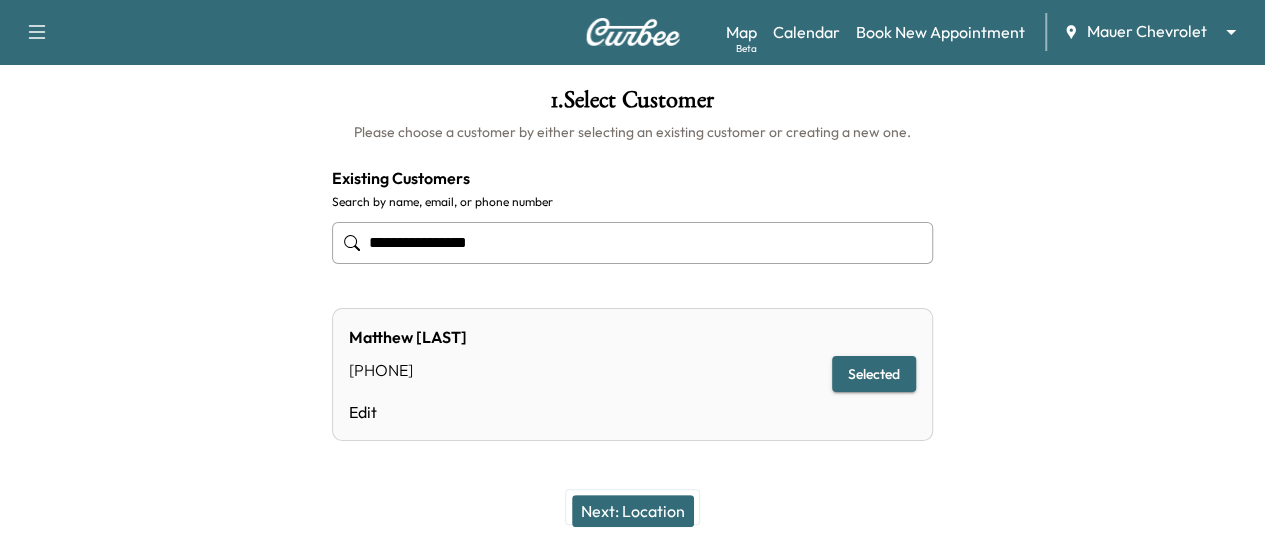 type on "**********" 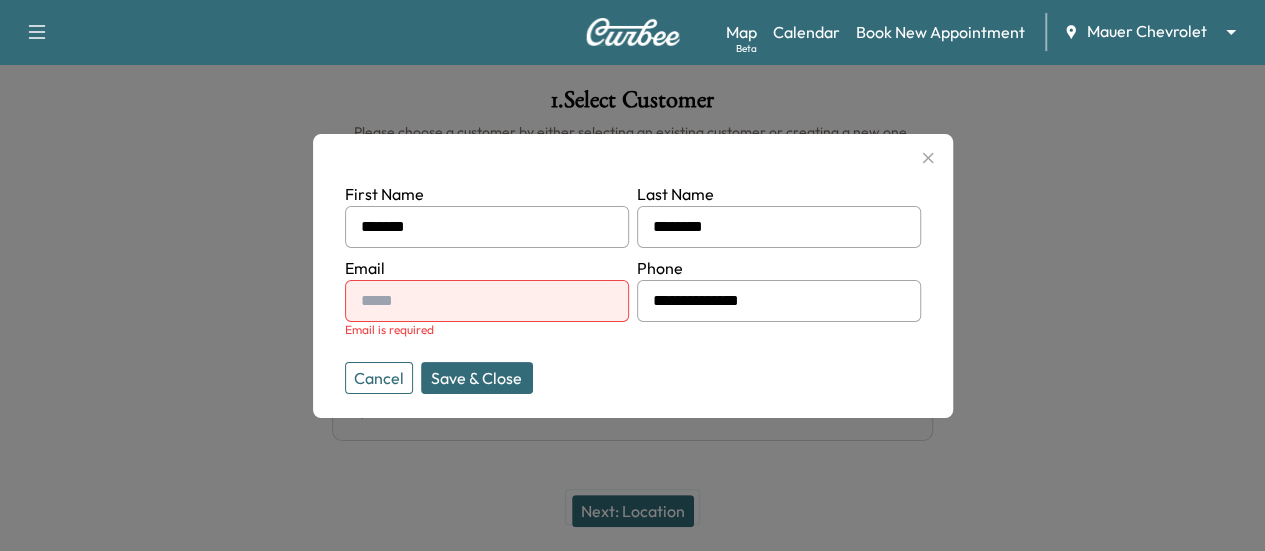 drag, startPoint x: 444, startPoint y: 293, endPoint x: 428, endPoint y: 300, distance: 17.464249 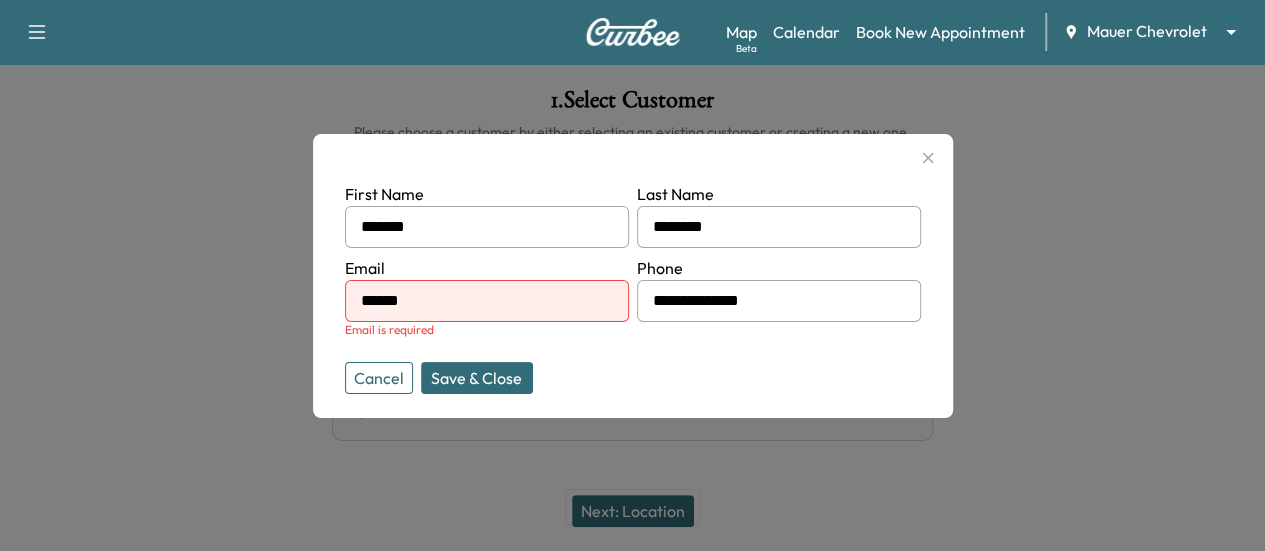 type on "**********" 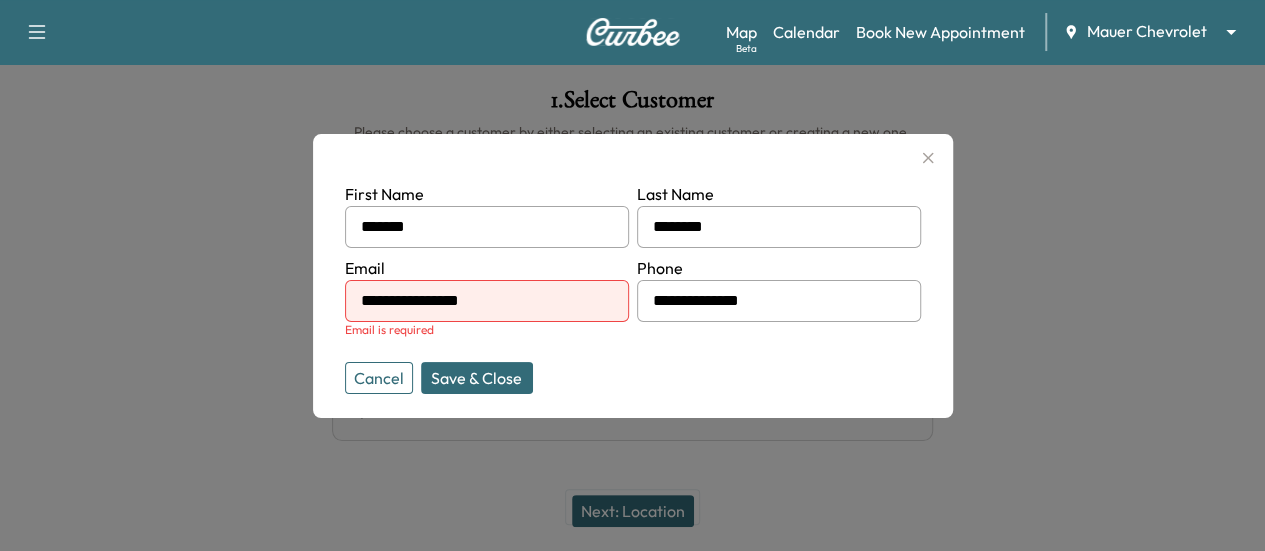 click on "Save & Close" at bounding box center [477, 378] 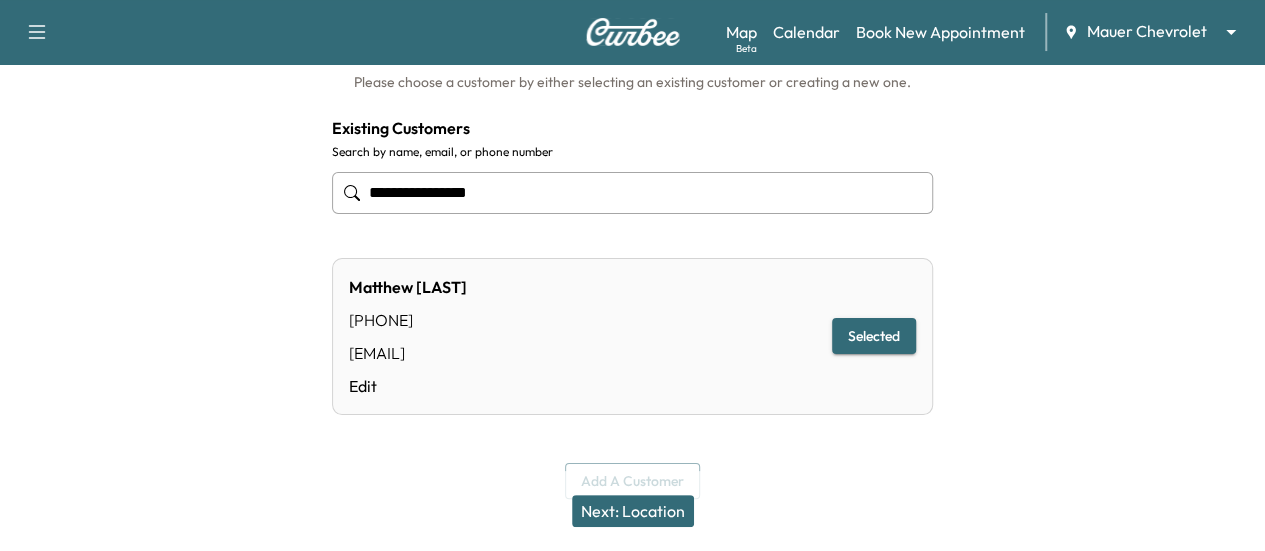 scroll, scrollTop: 176, scrollLeft: 0, axis: vertical 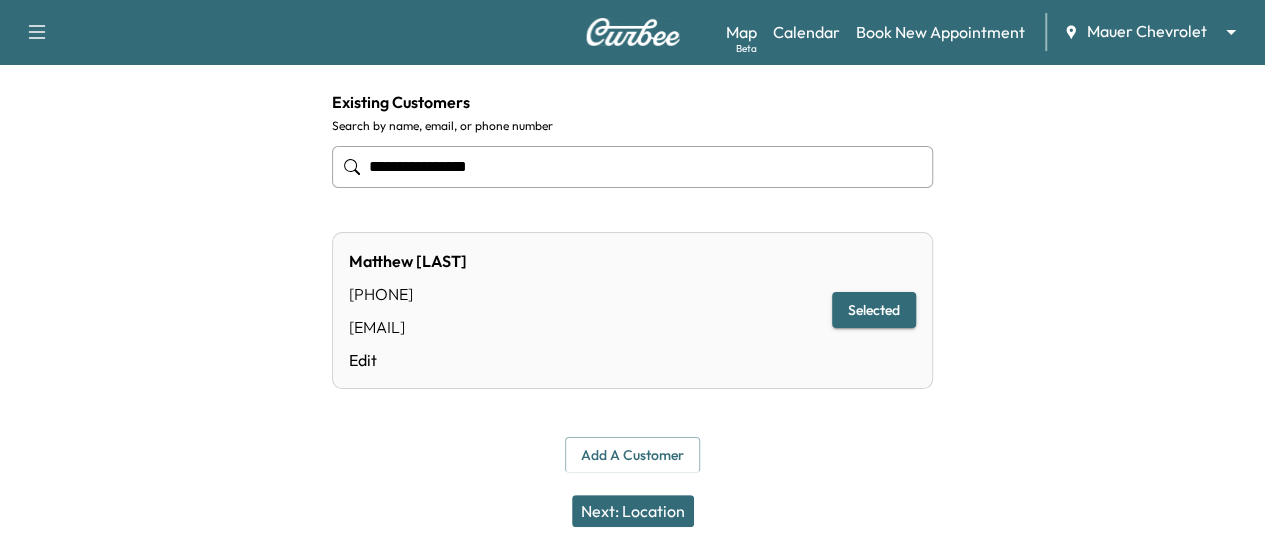 click on "Next: Location" at bounding box center (633, 511) 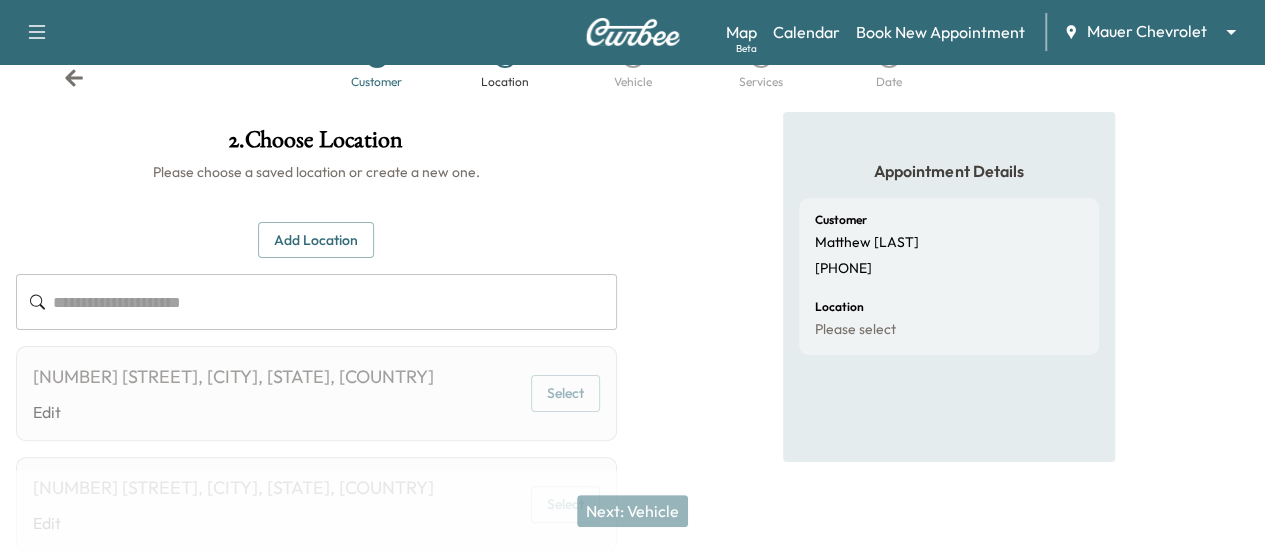 scroll, scrollTop: 0, scrollLeft: 0, axis: both 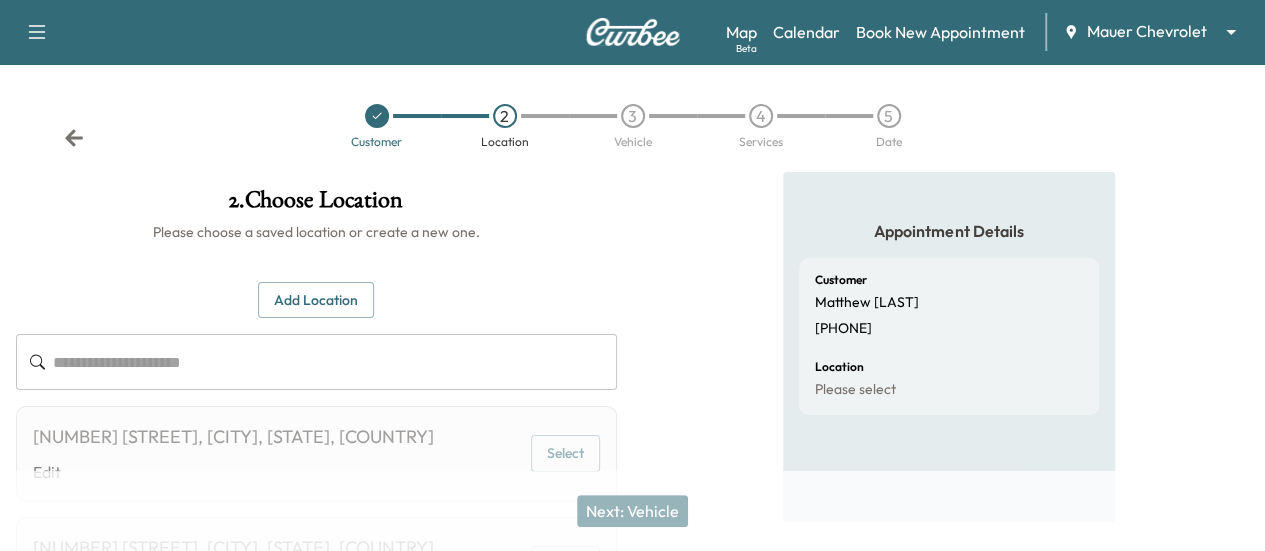 click at bounding box center [335, 362] 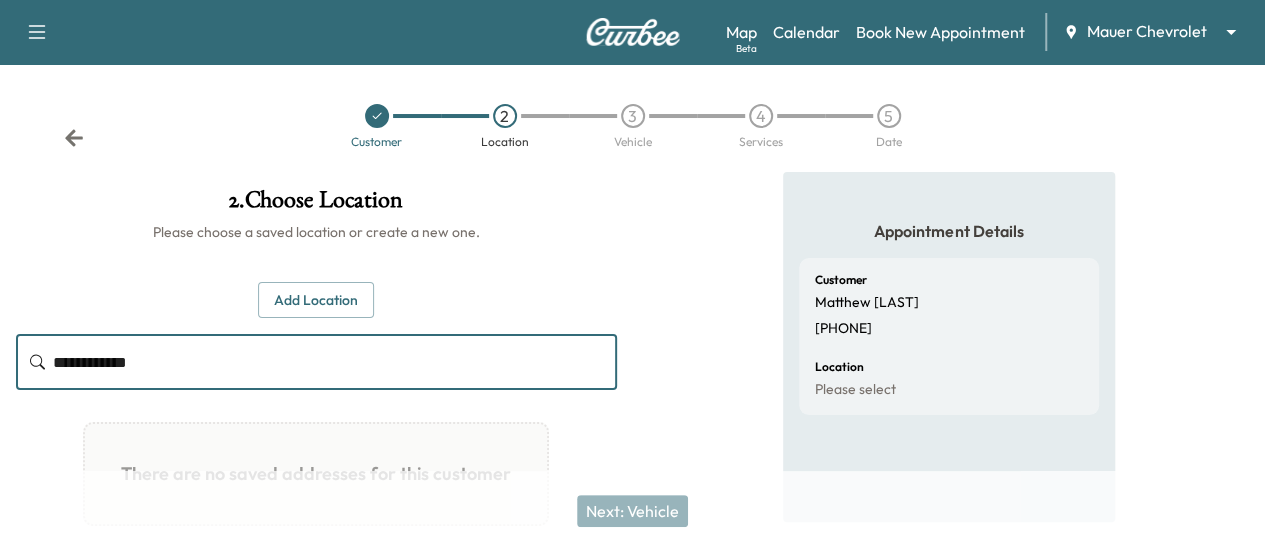 type on "**********" 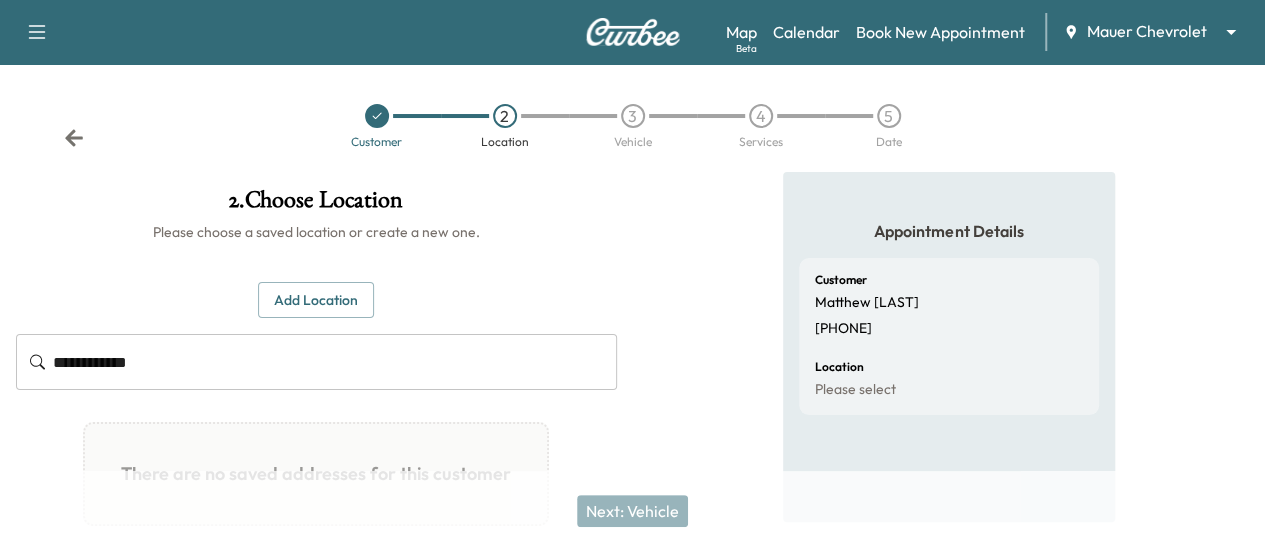 click 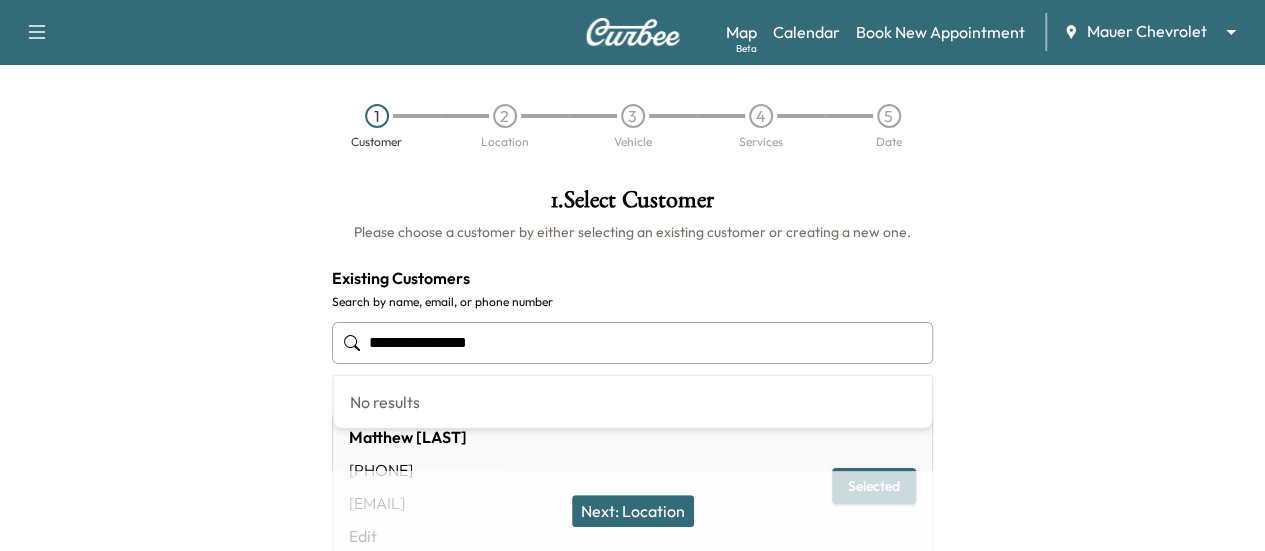 click on "**********" at bounding box center (632, 343) 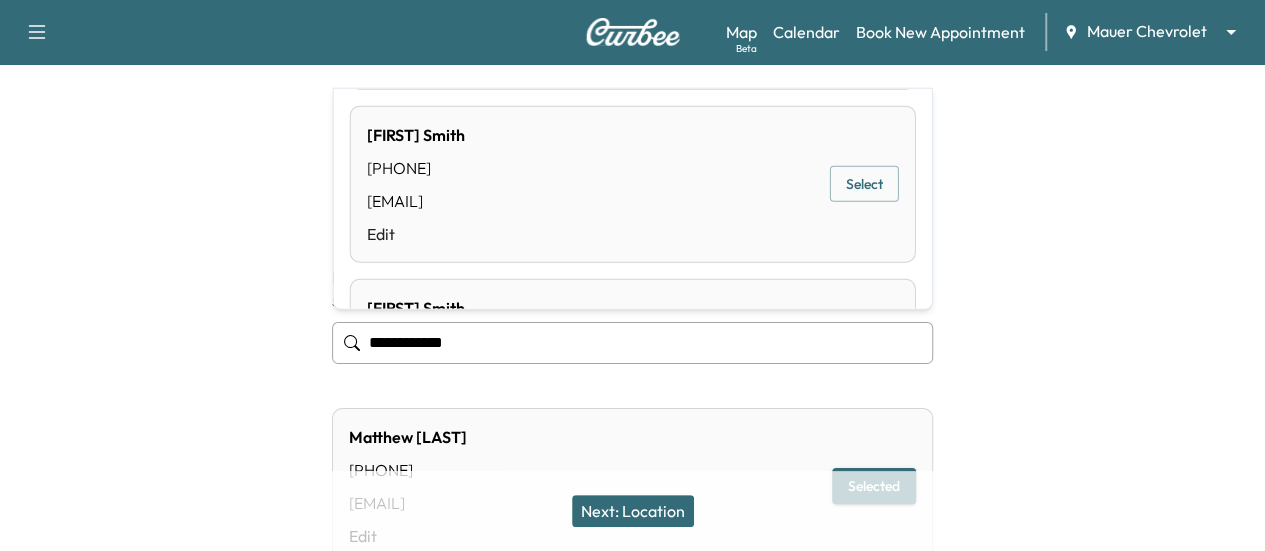 scroll, scrollTop: 200, scrollLeft: 0, axis: vertical 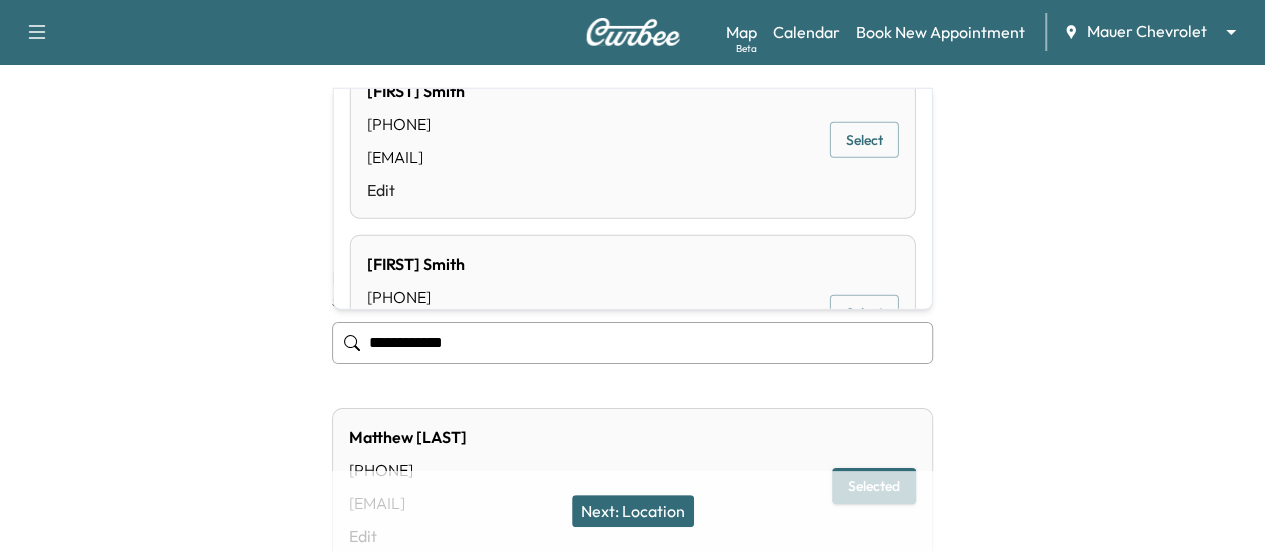 click on "Select" at bounding box center (864, 140) 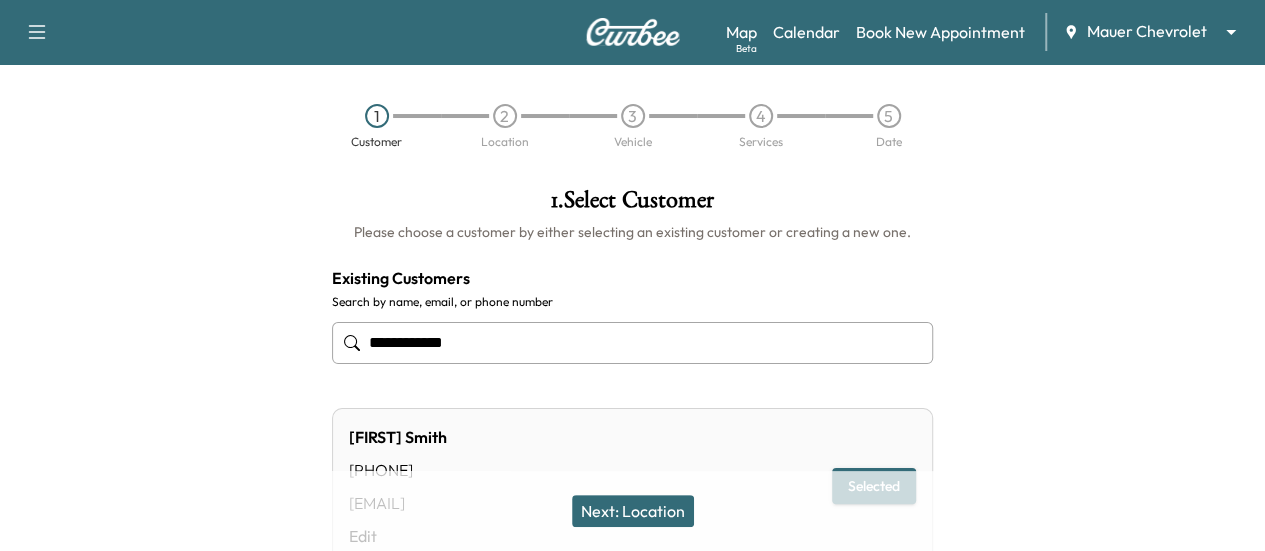 type on "**********" 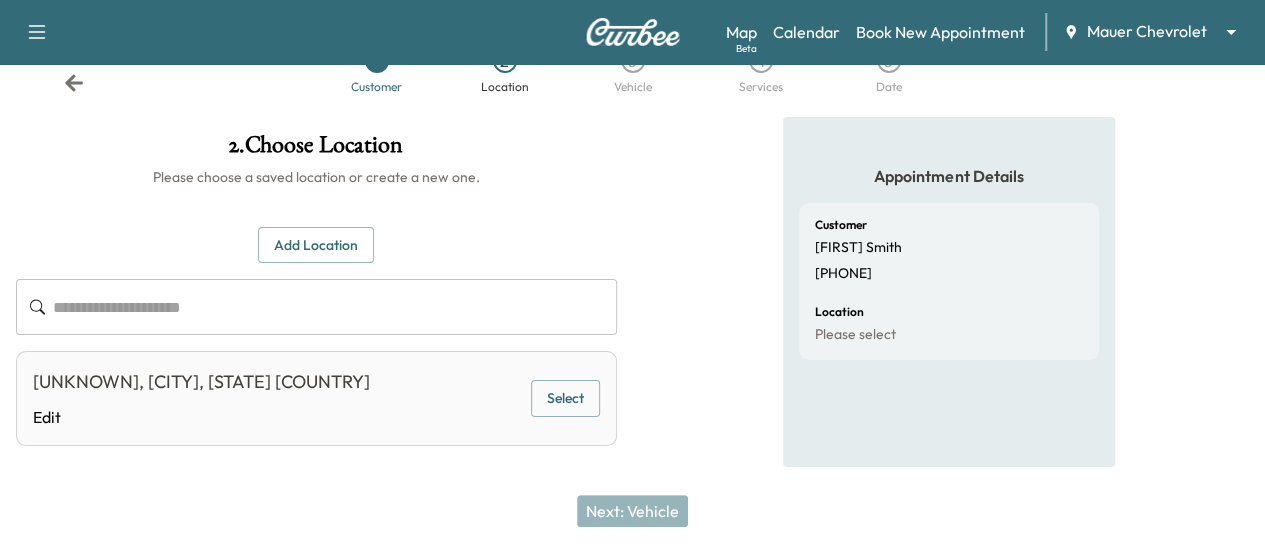 scroll, scrollTop: 0, scrollLeft: 0, axis: both 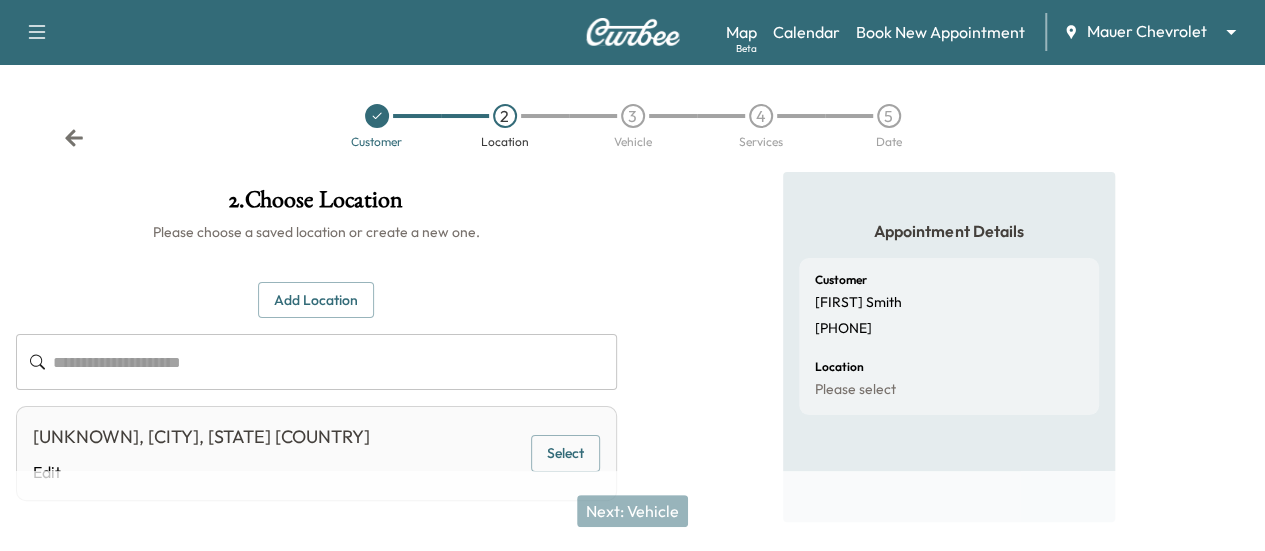 click at bounding box center [335, 362] 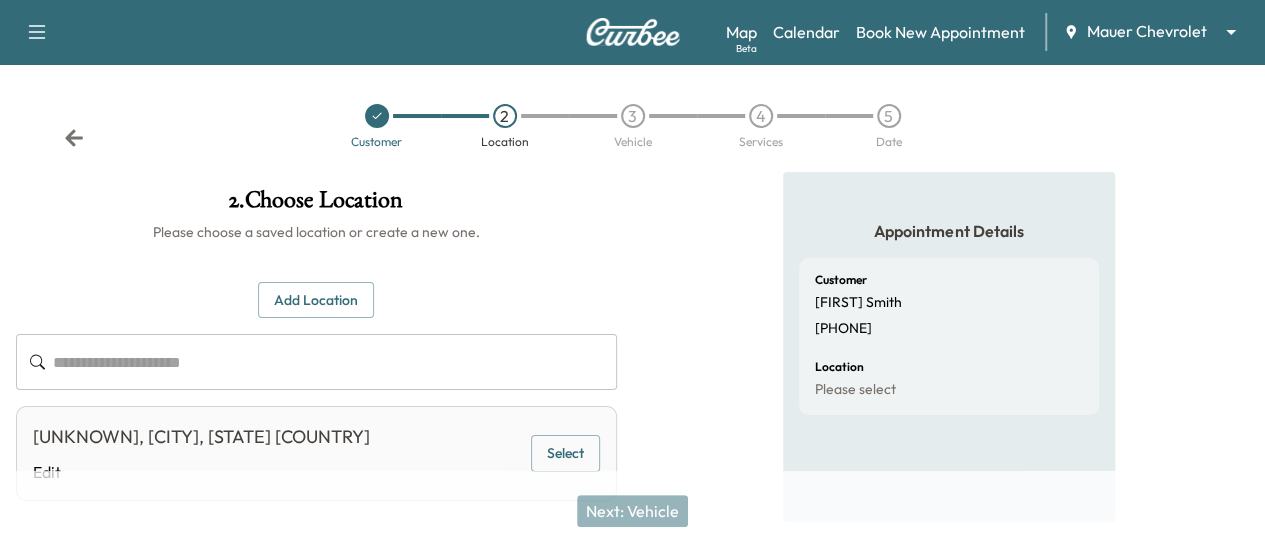 click 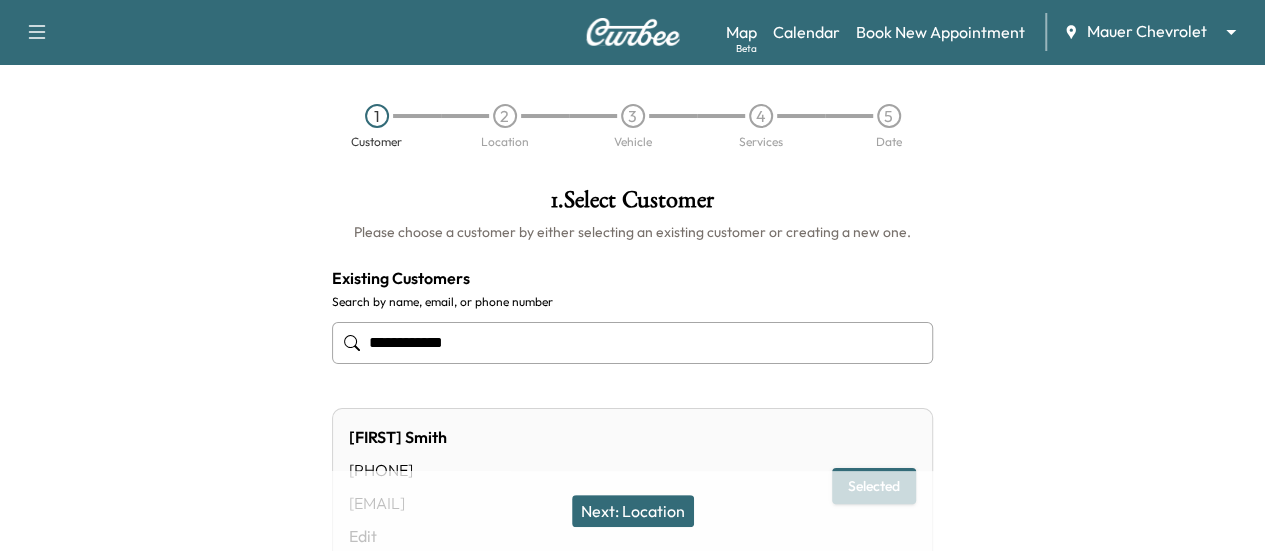click on "**********" at bounding box center (632, 343) 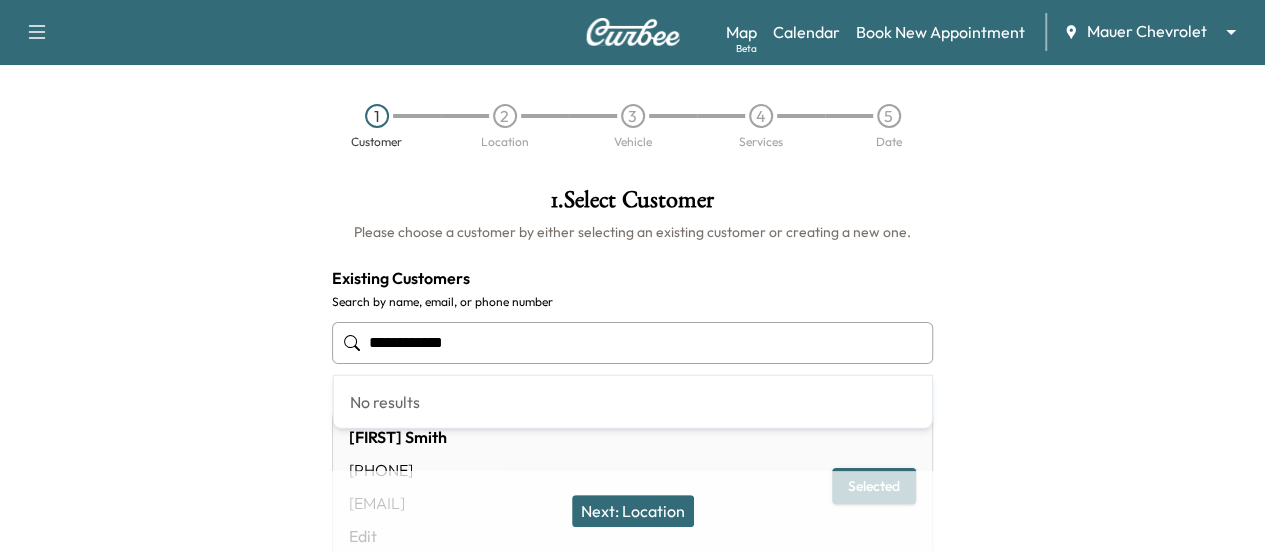 click on "**********" at bounding box center [632, 343] 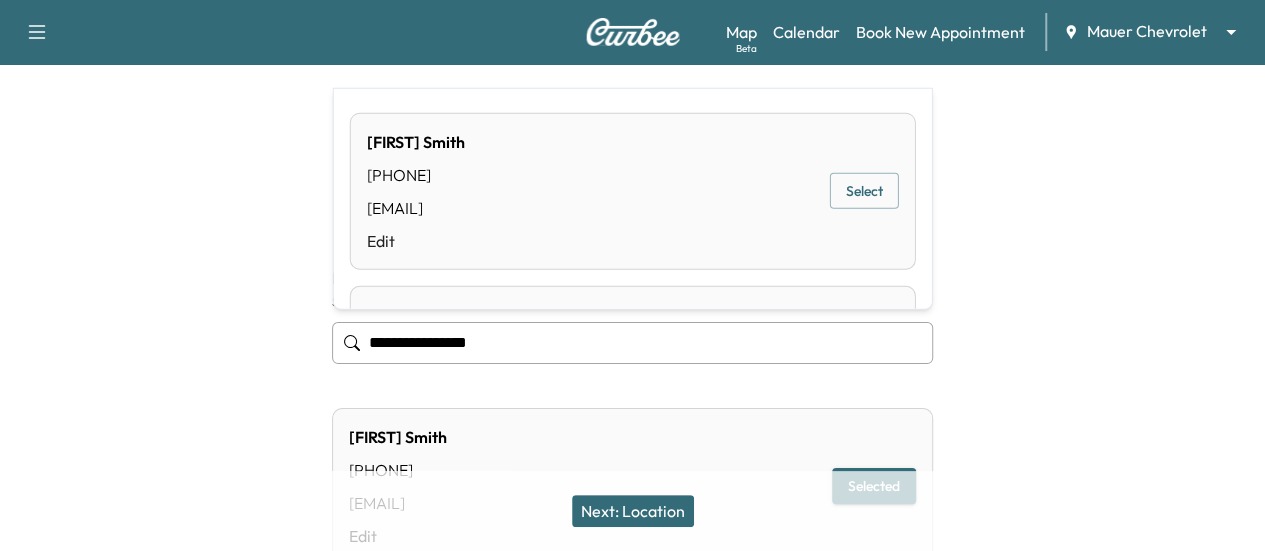 click on "Select" at bounding box center [864, 191] 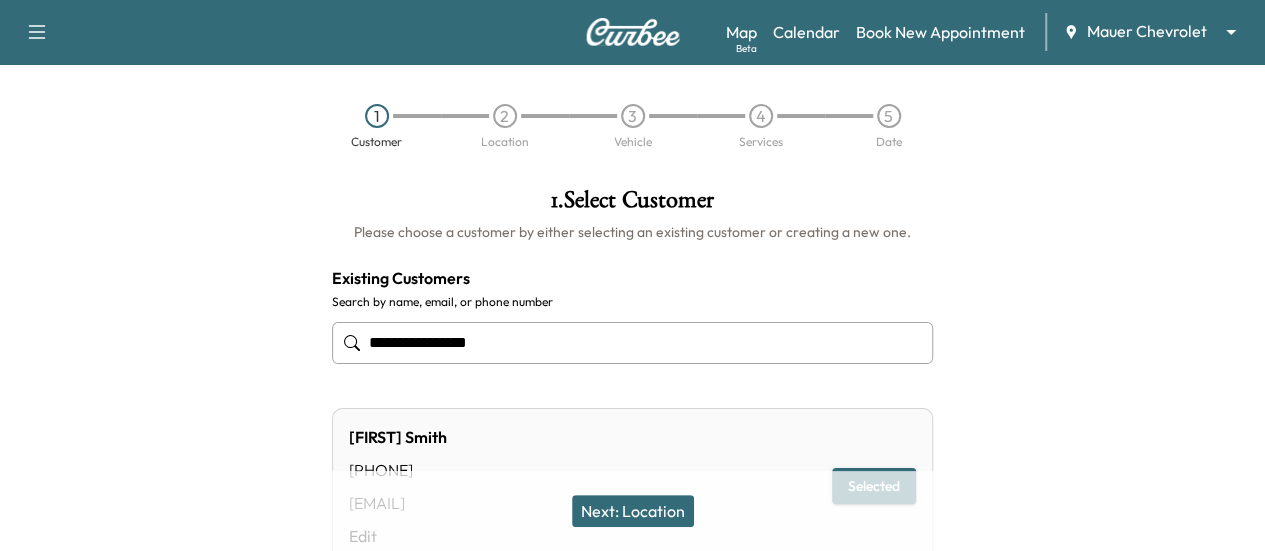 type on "**********" 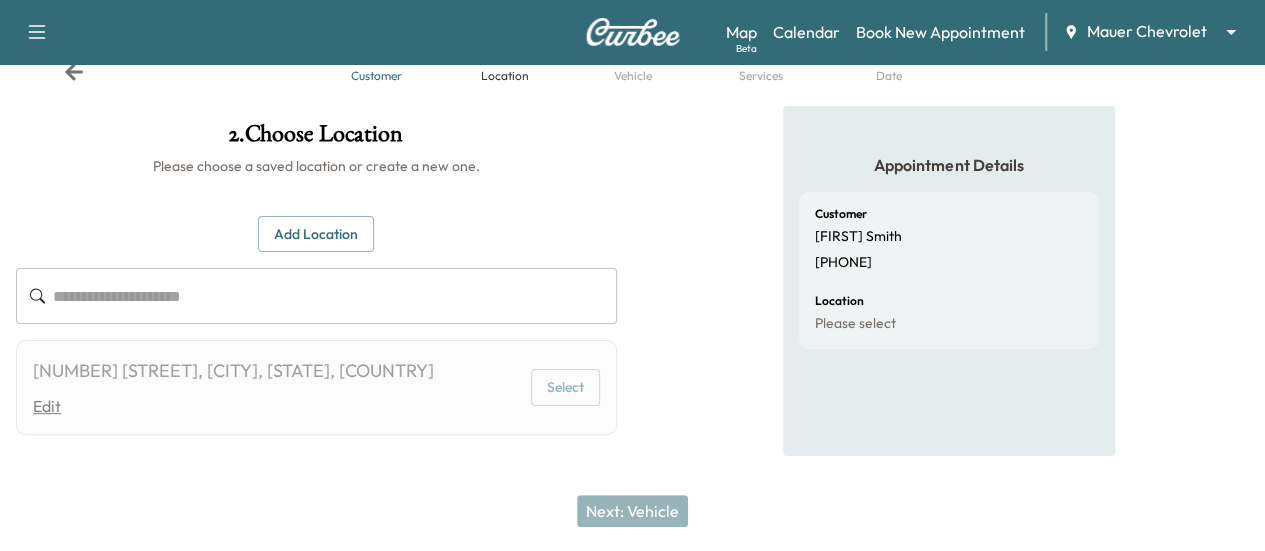 scroll, scrollTop: 96, scrollLeft: 0, axis: vertical 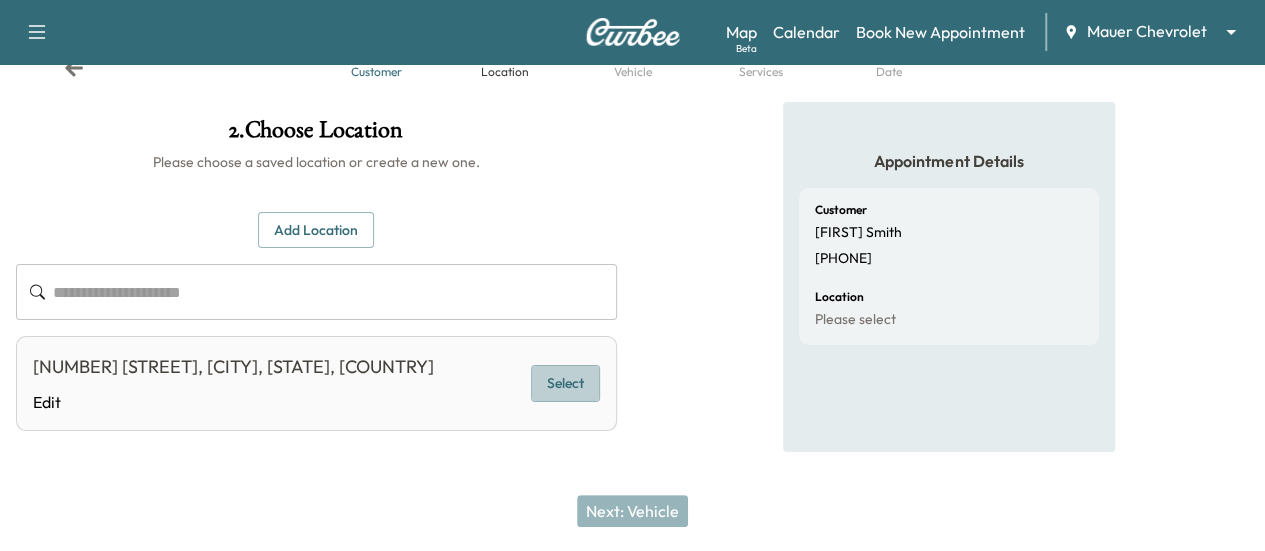 click on "Select" at bounding box center [565, 383] 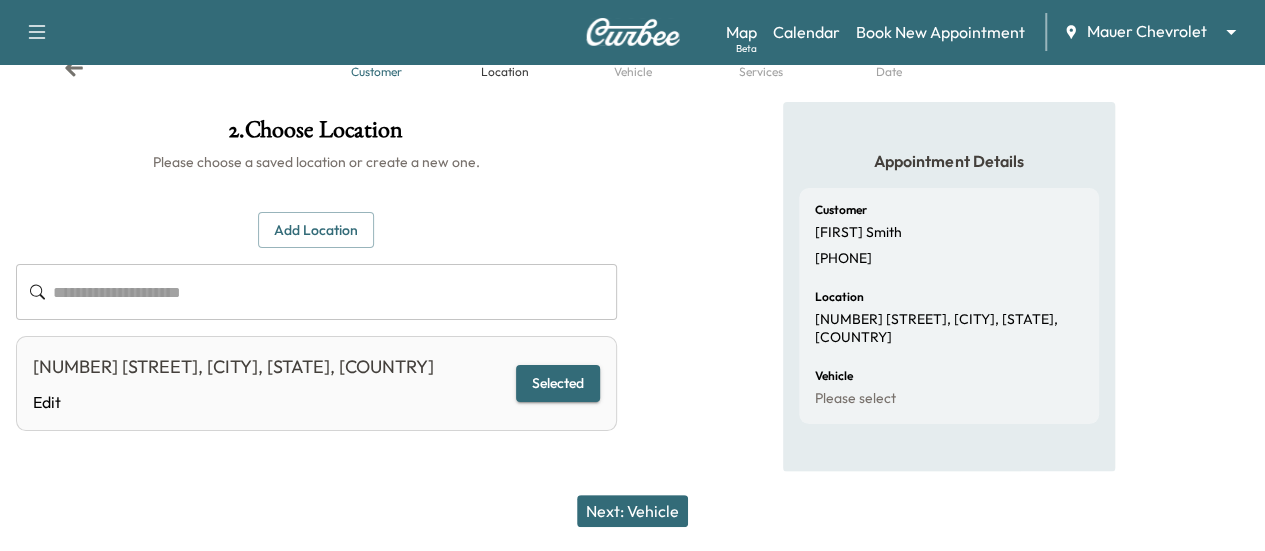 click on "Next: Vehicle" at bounding box center (632, 511) 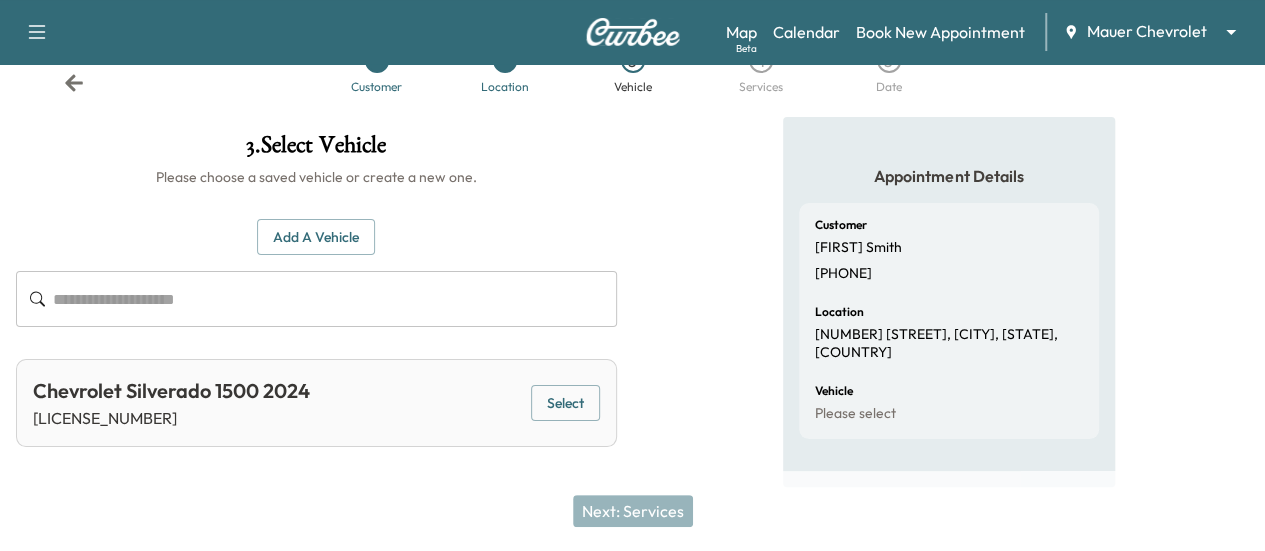 click at bounding box center [335, 299] 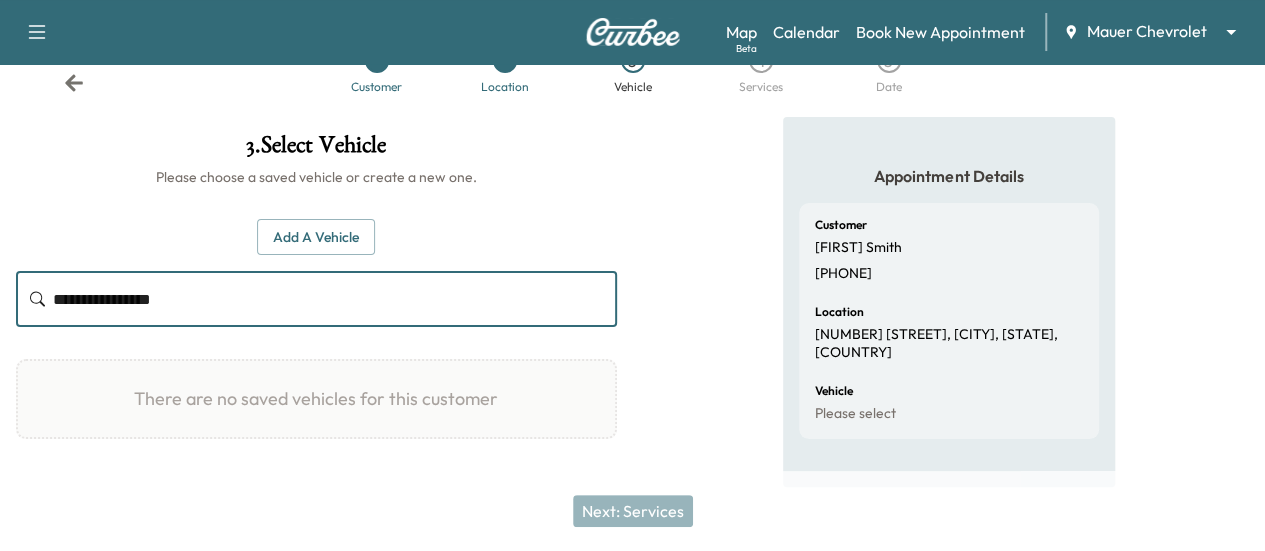 type on "**********" 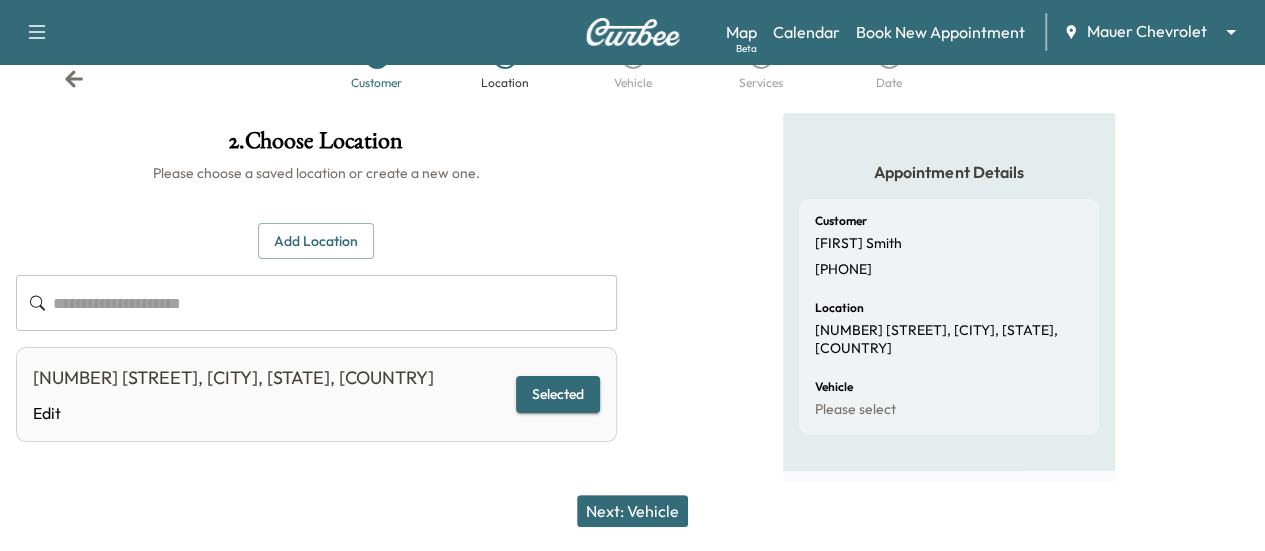 click 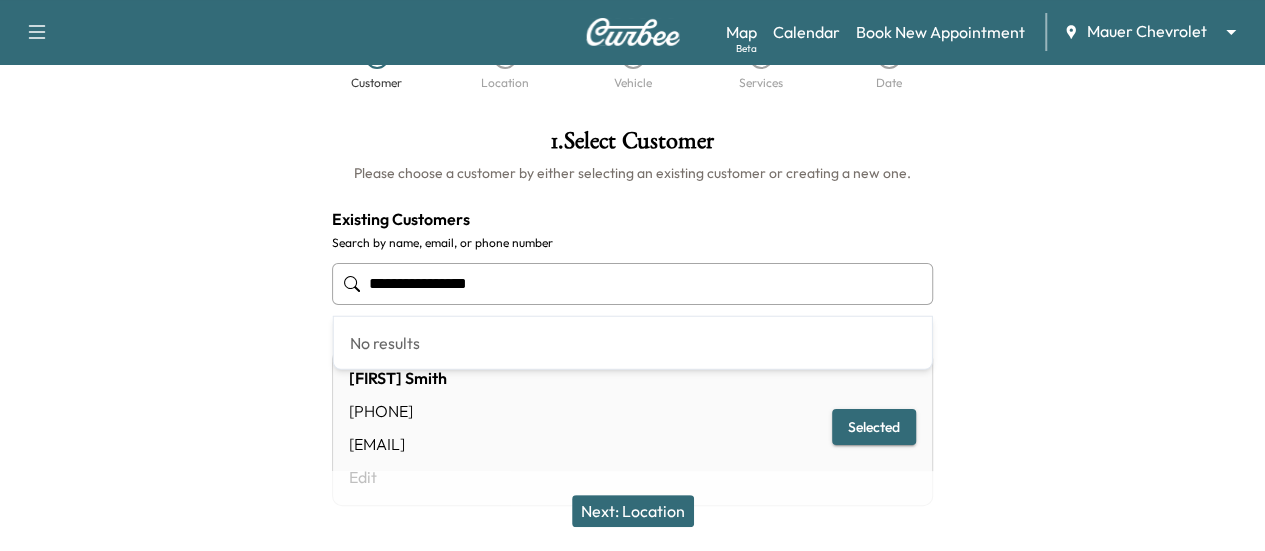 click on "**********" at bounding box center (632, 284) 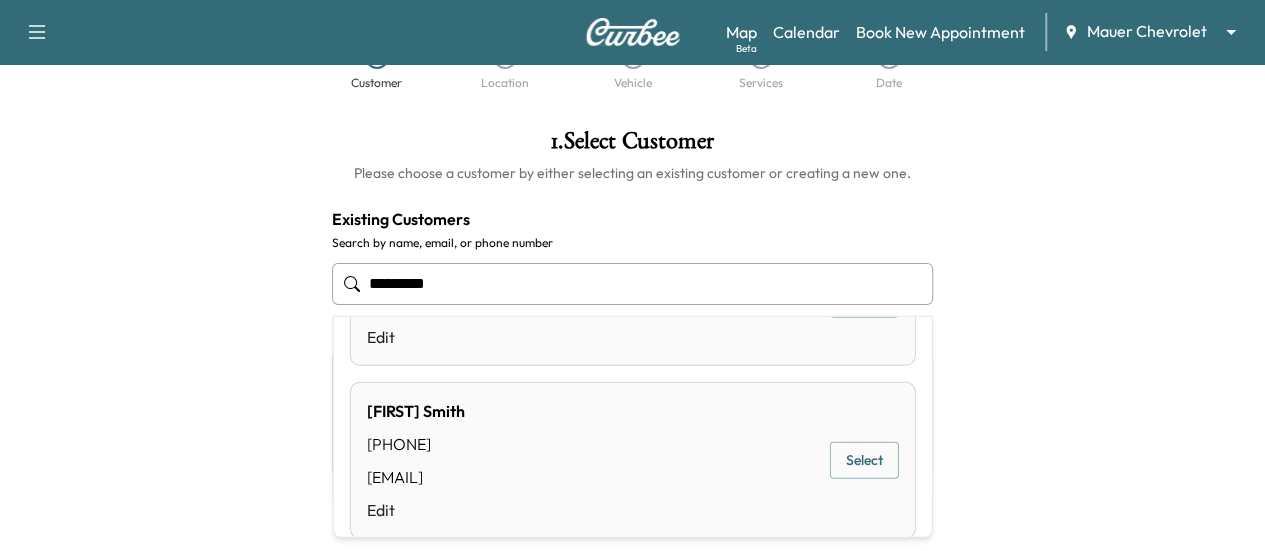 scroll, scrollTop: 280, scrollLeft: 0, axis: vertical 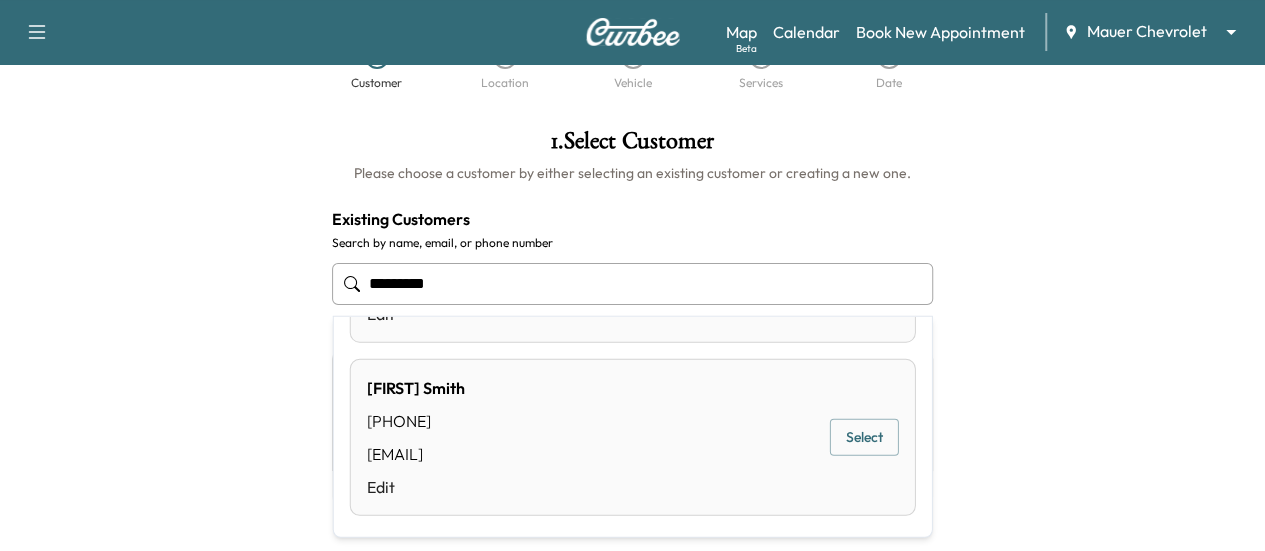 click on "Select" at bounding box center (864, 437) 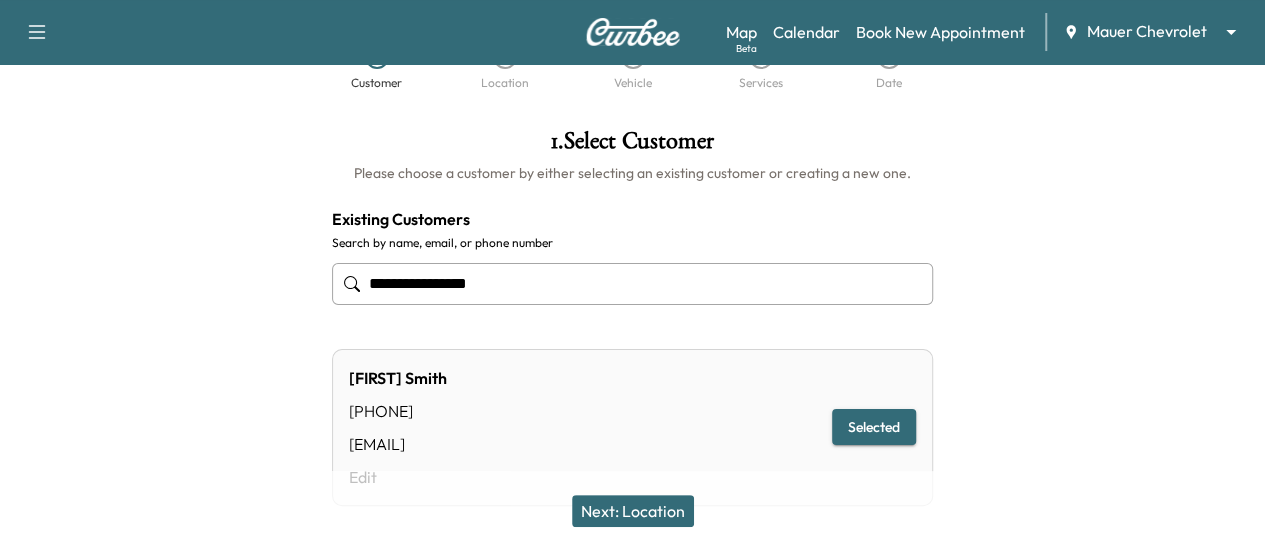 type on "**********" 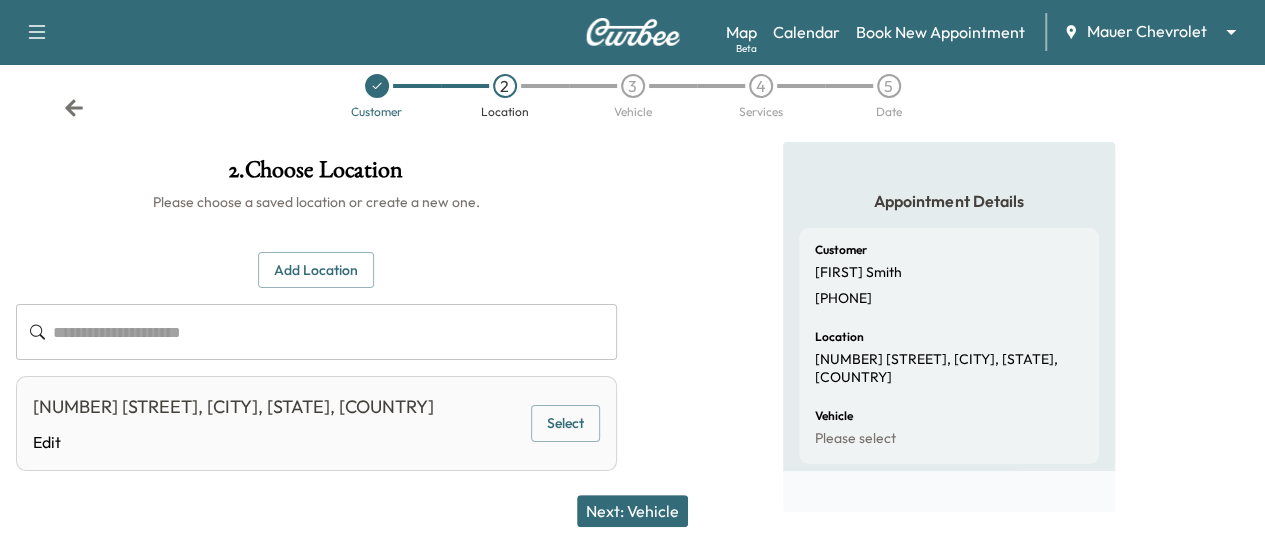 scroll, scrollTop: 0, scrollLeft: 0, axis: both 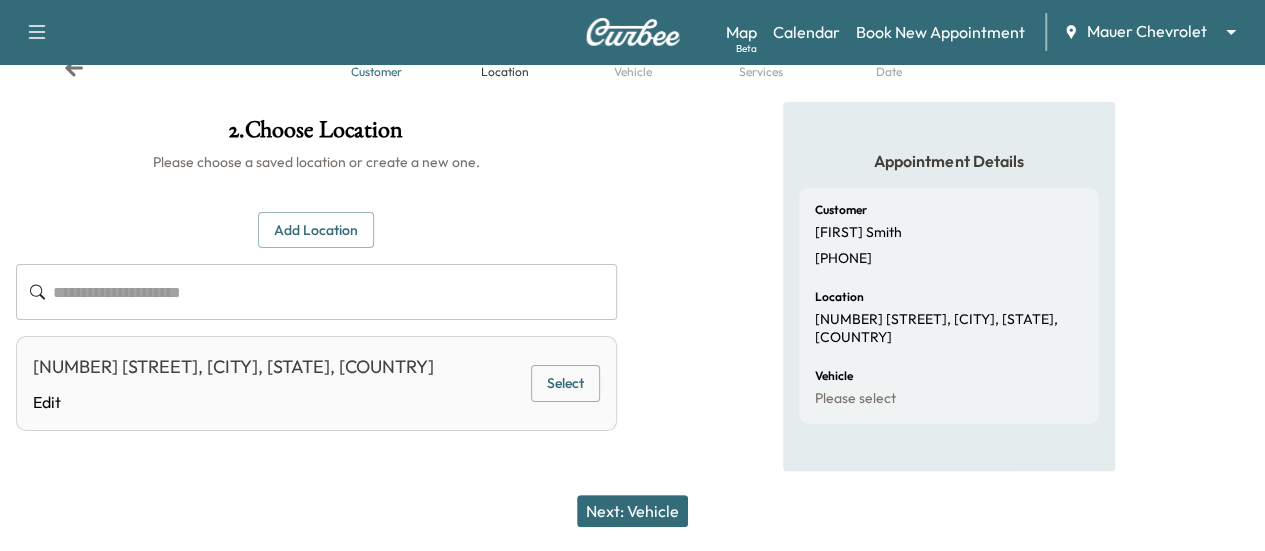 click on "Select" at bounding box center (565, 383) 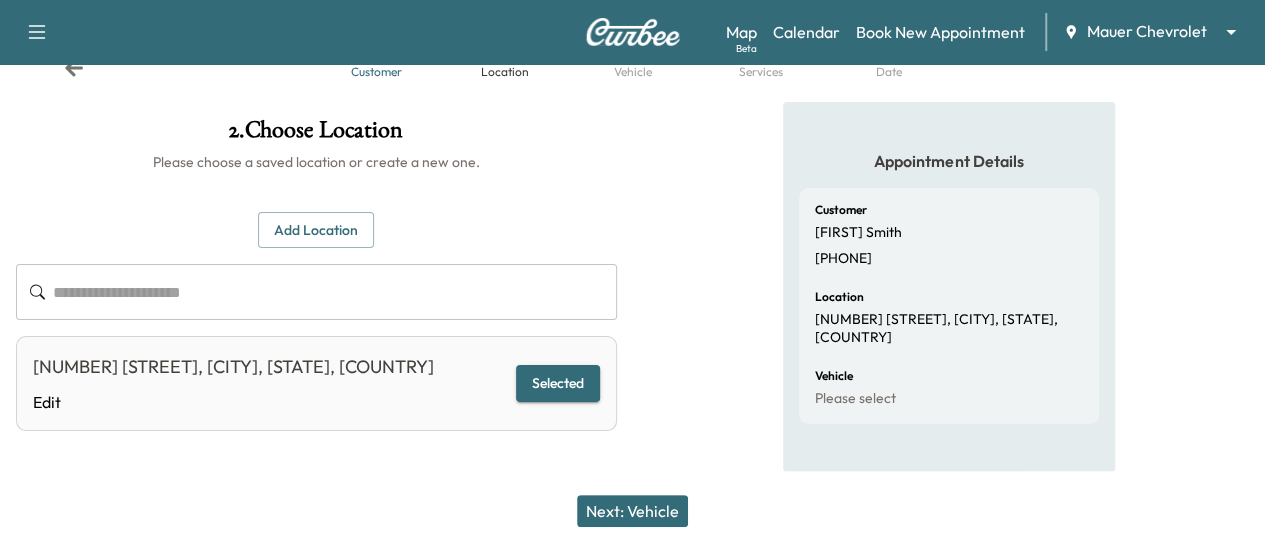 click on "Next: Vehicle" at bounding box center (632, 511) 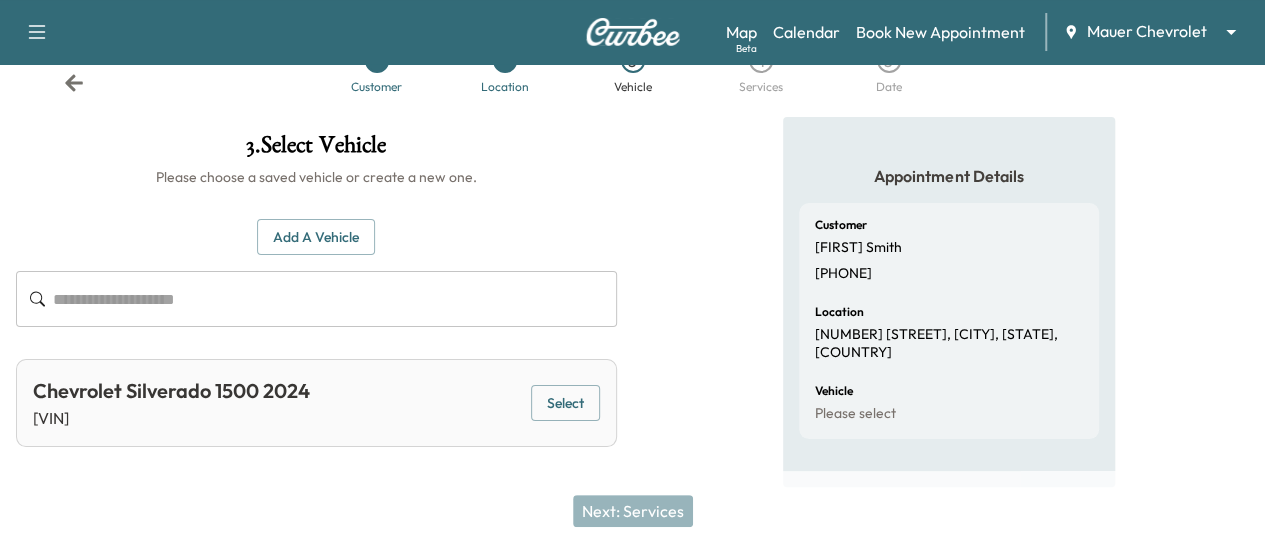 scroll, scrollTop: 59, scrollLeft: 0, axis: vertical 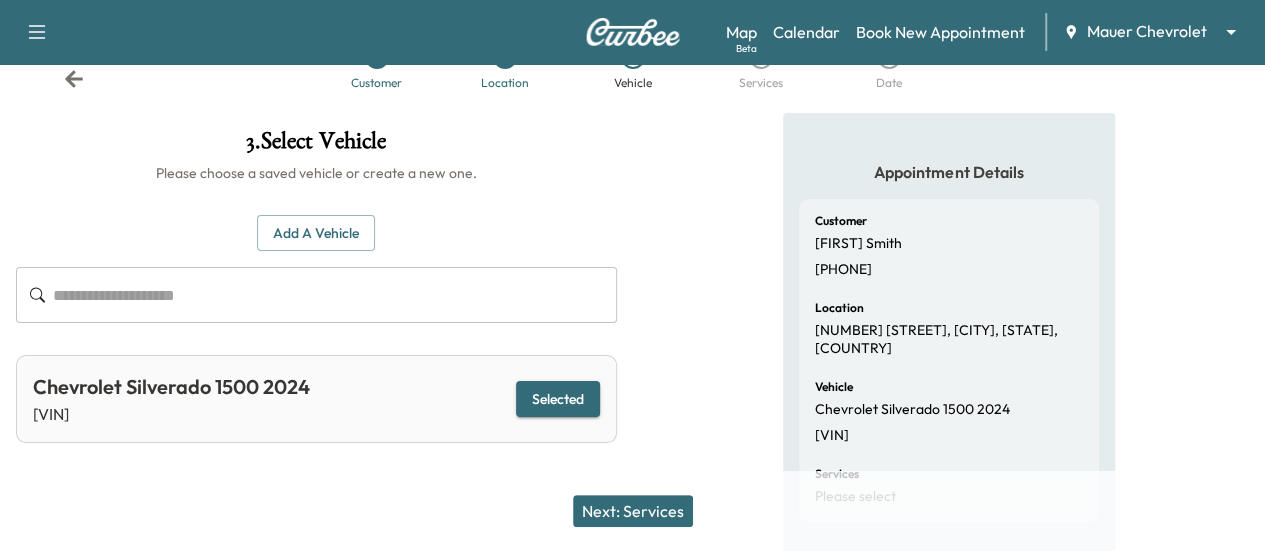 click on "Next: Services" at bounding box center (633, 511) 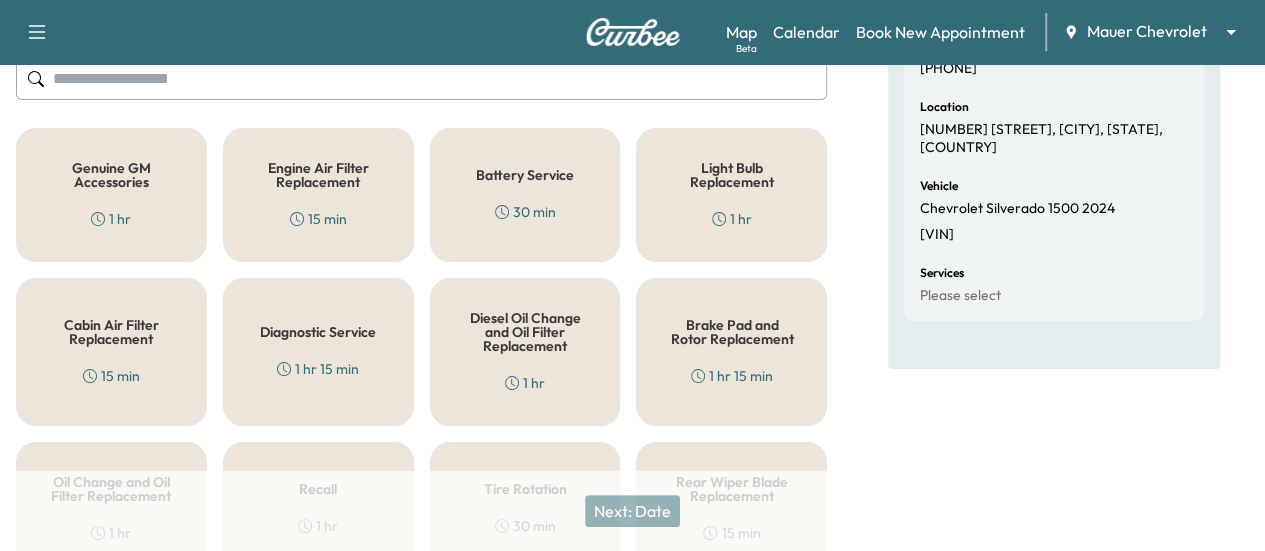 scroll, scrollTop: 359, scrollLeft: 0, axis: vertical 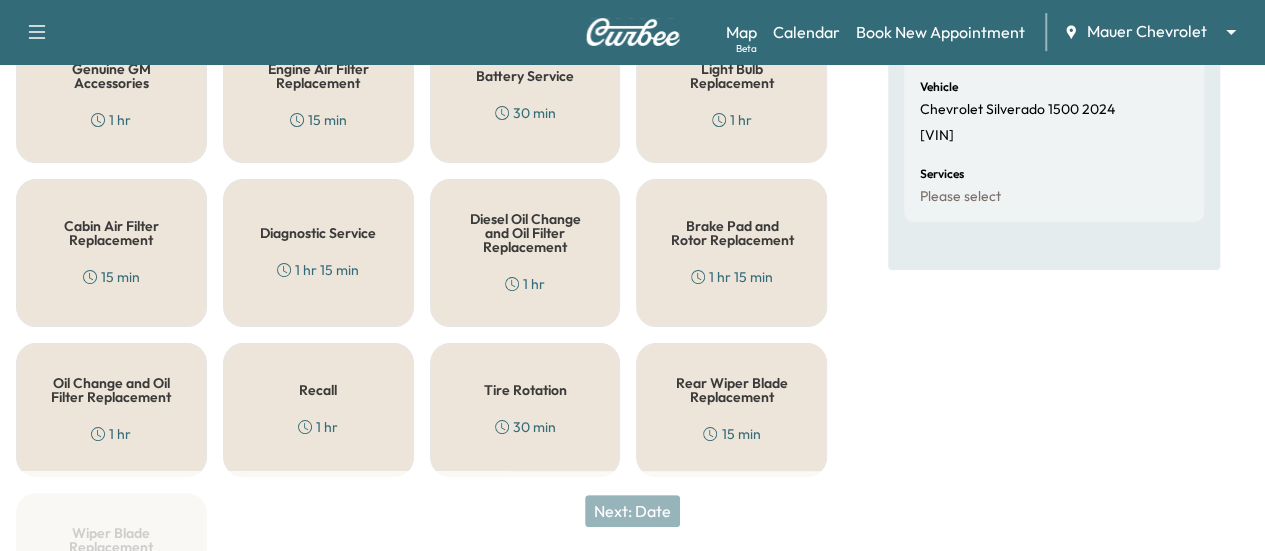 click on "Recall 1 hr" at bounding box center (318, 410) 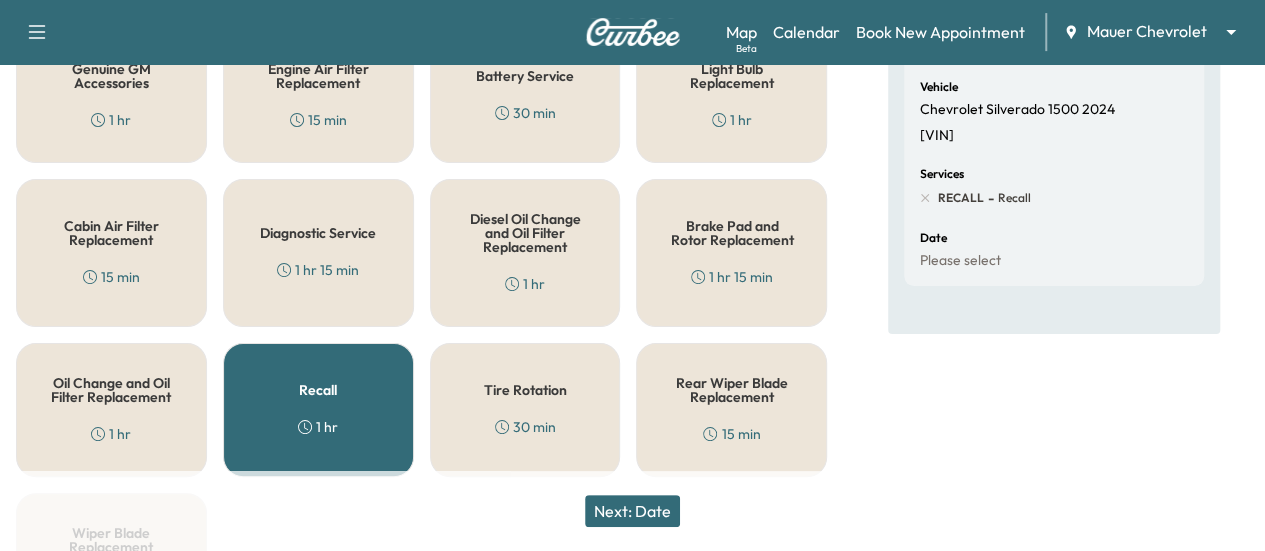 click on "Next: Date" at bounding box center [632, 511] 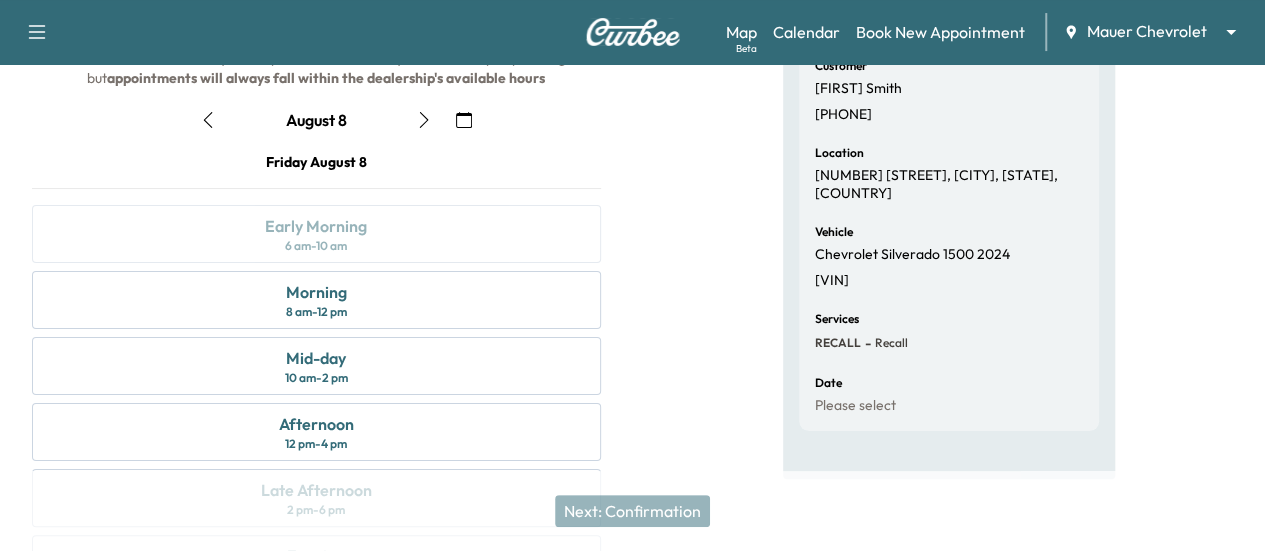 scroll, scrollTop: 59, scrollLeft: 0, axis: vertical 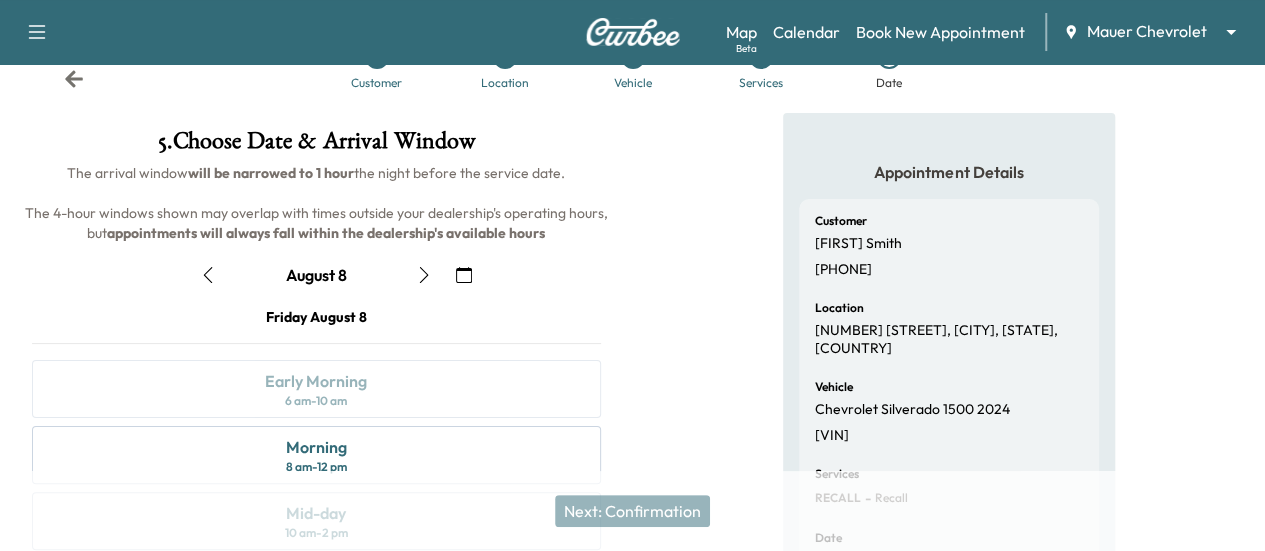 click 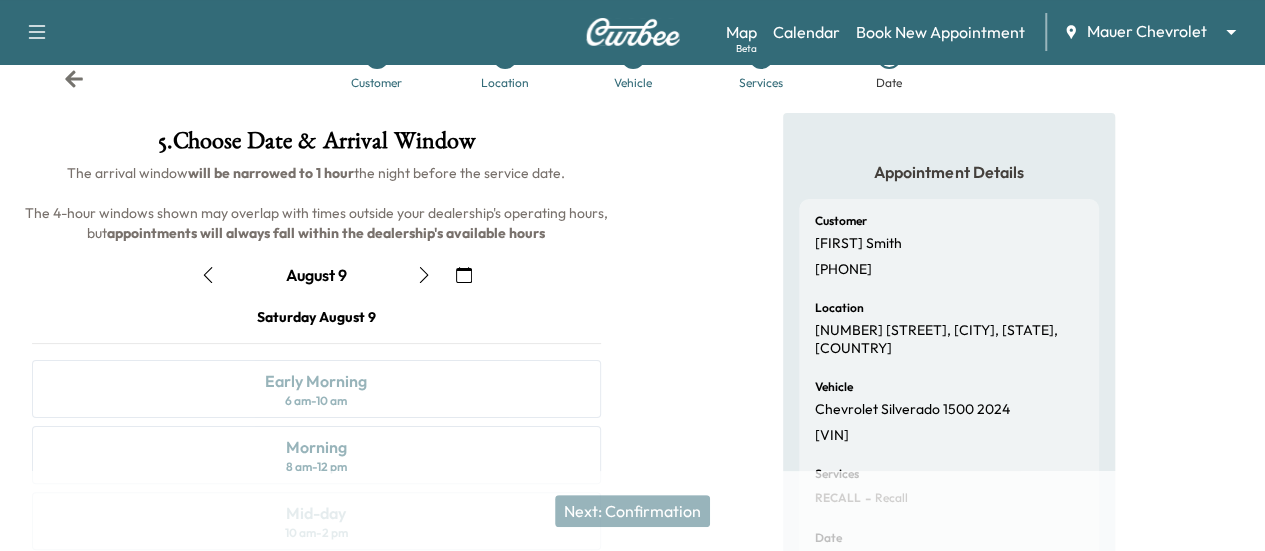 click 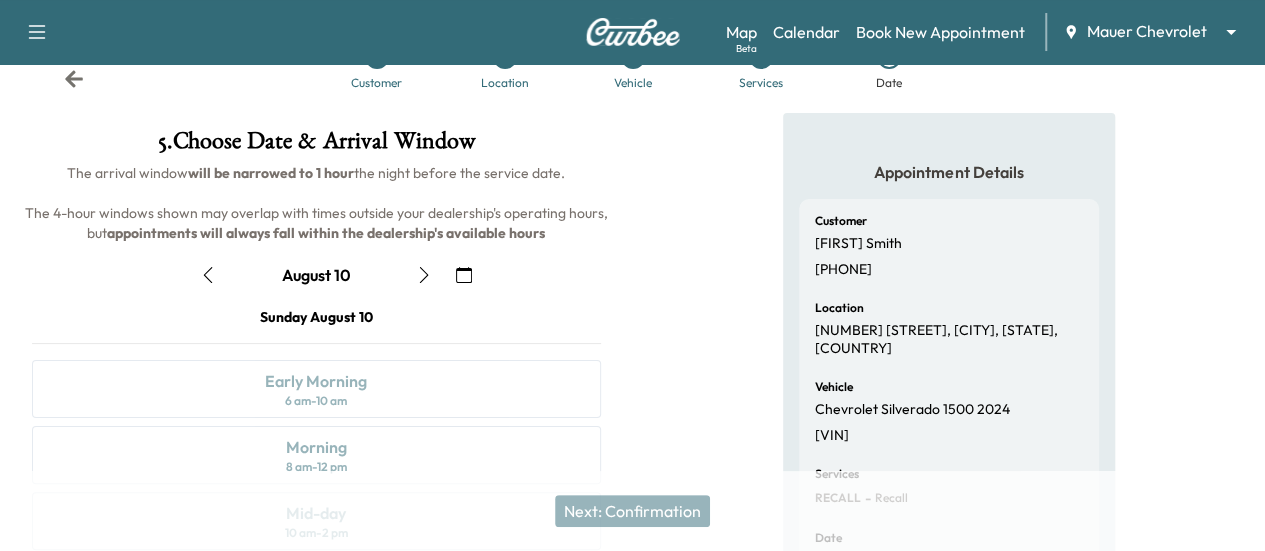 click 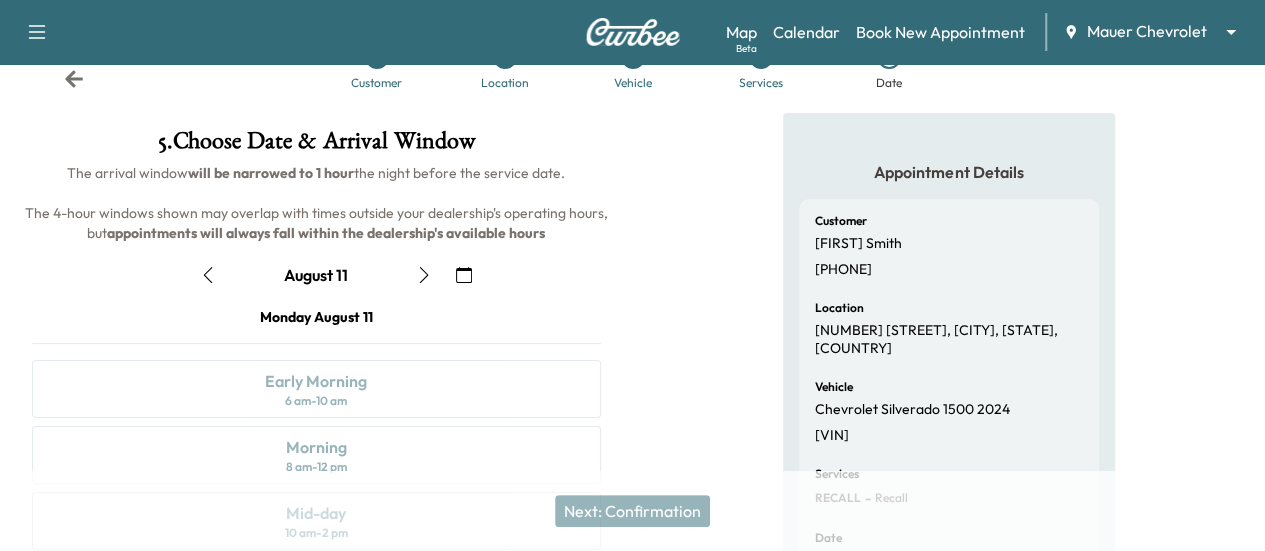 click 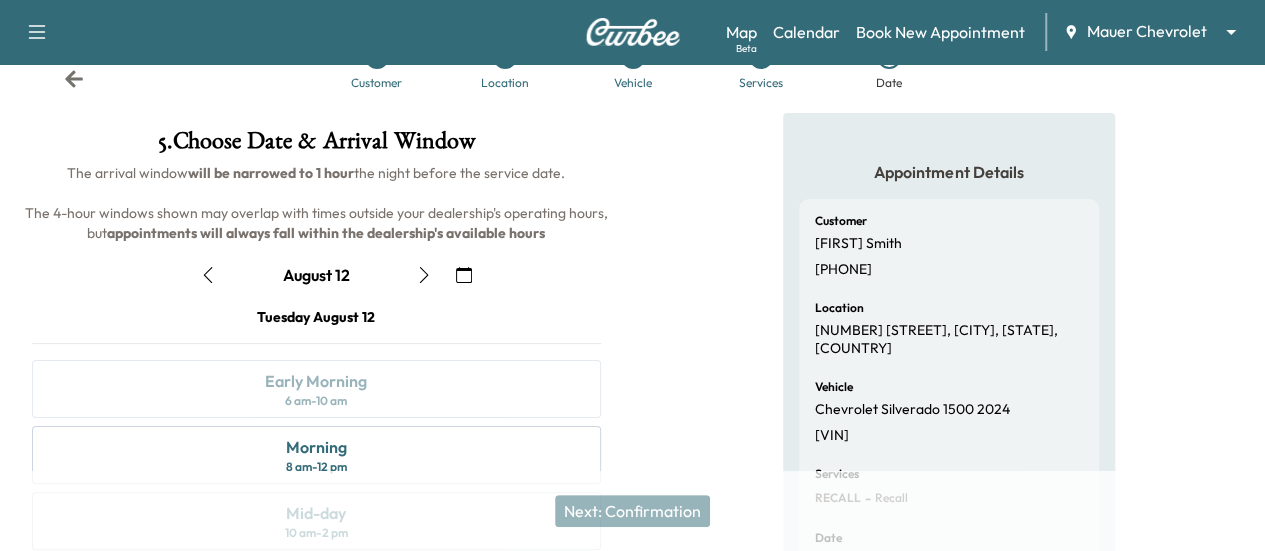 click 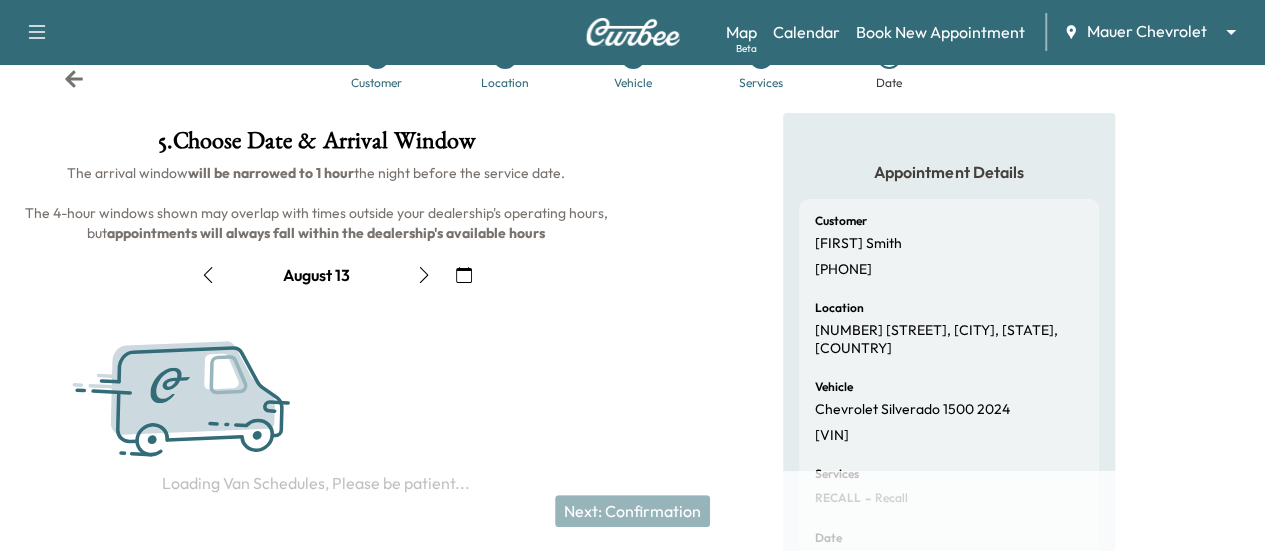 click 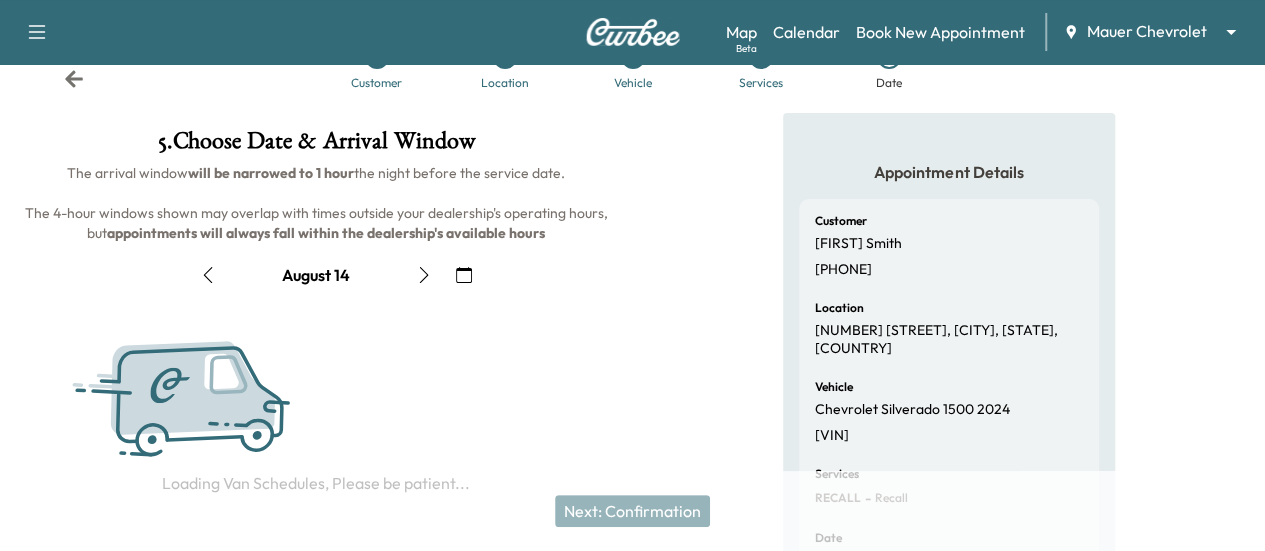 click 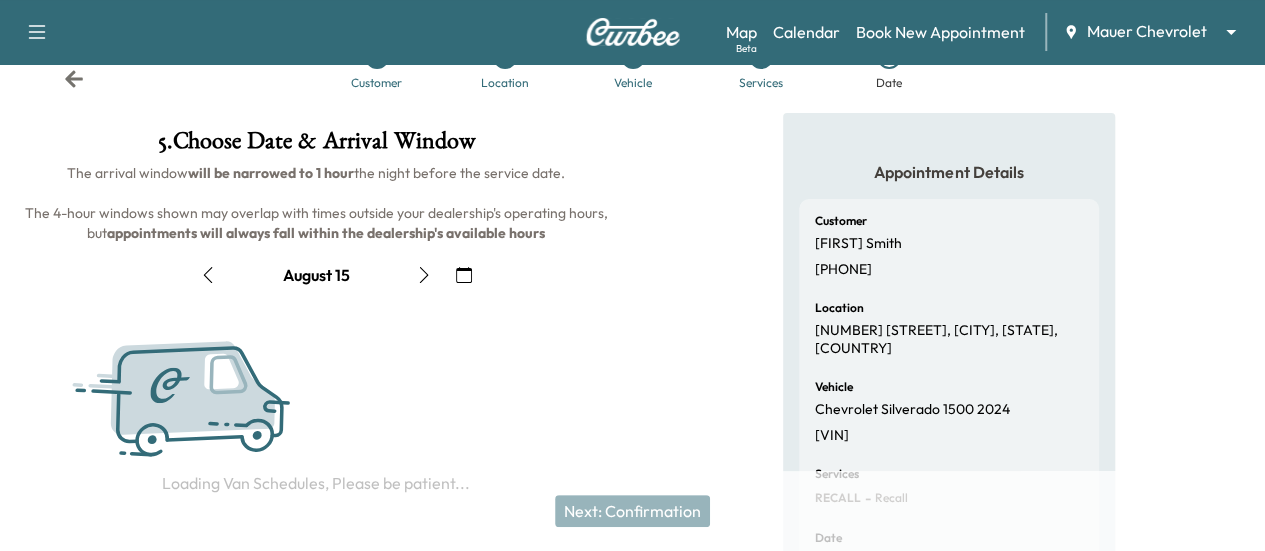 click 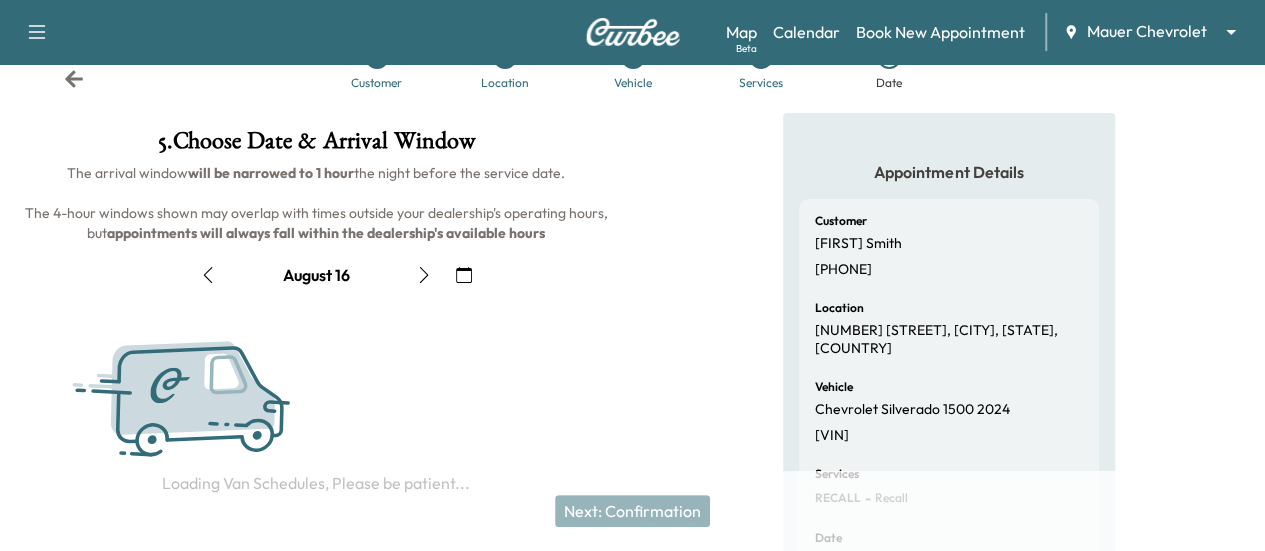 click 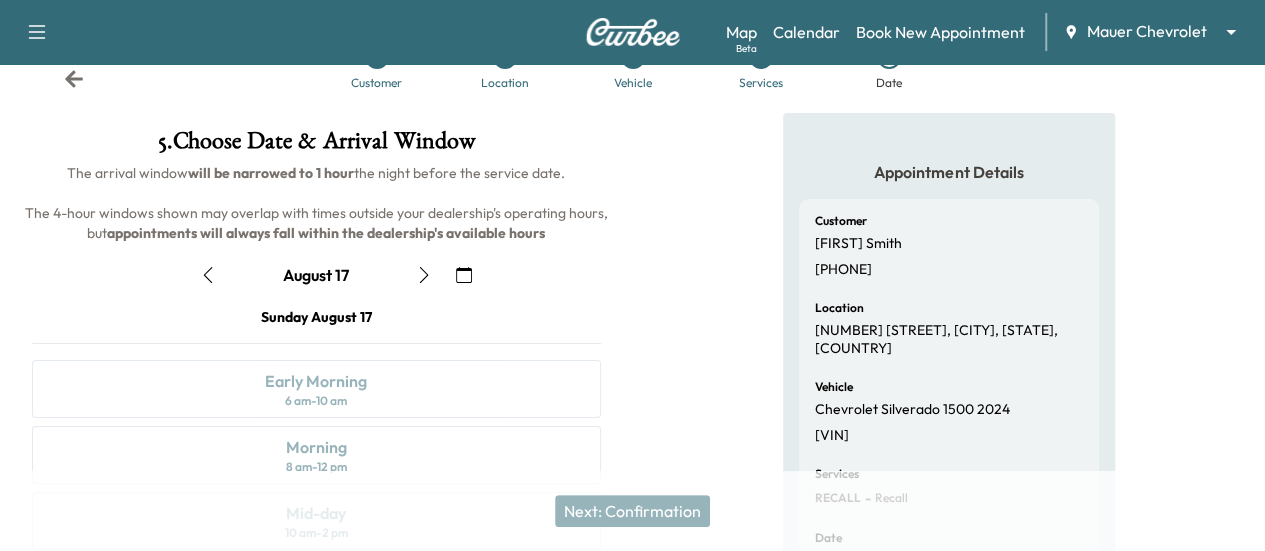 click 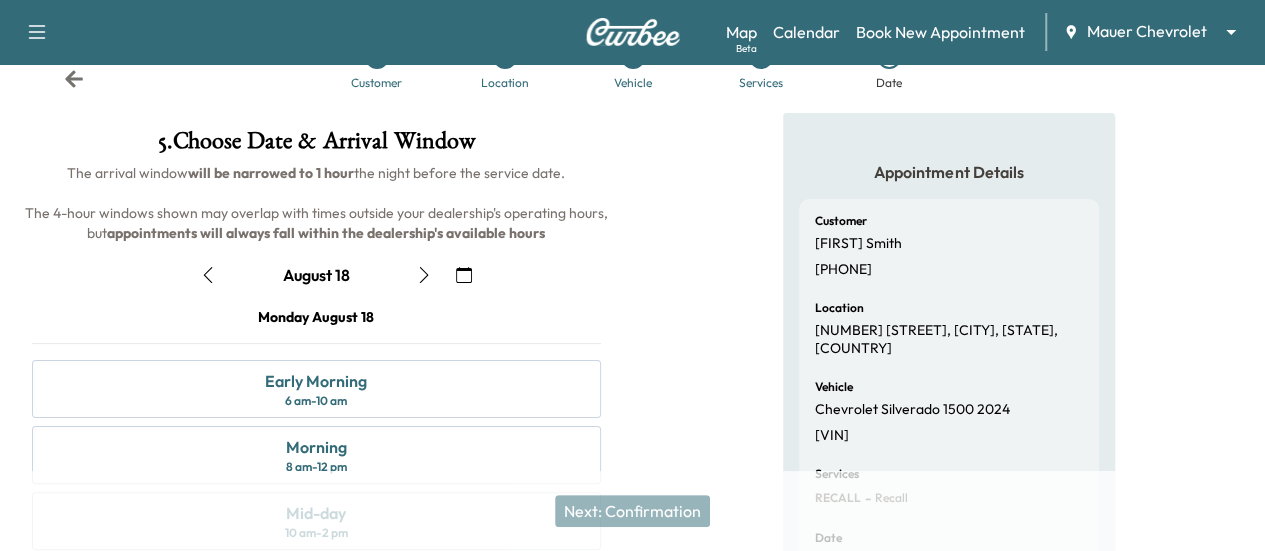 click 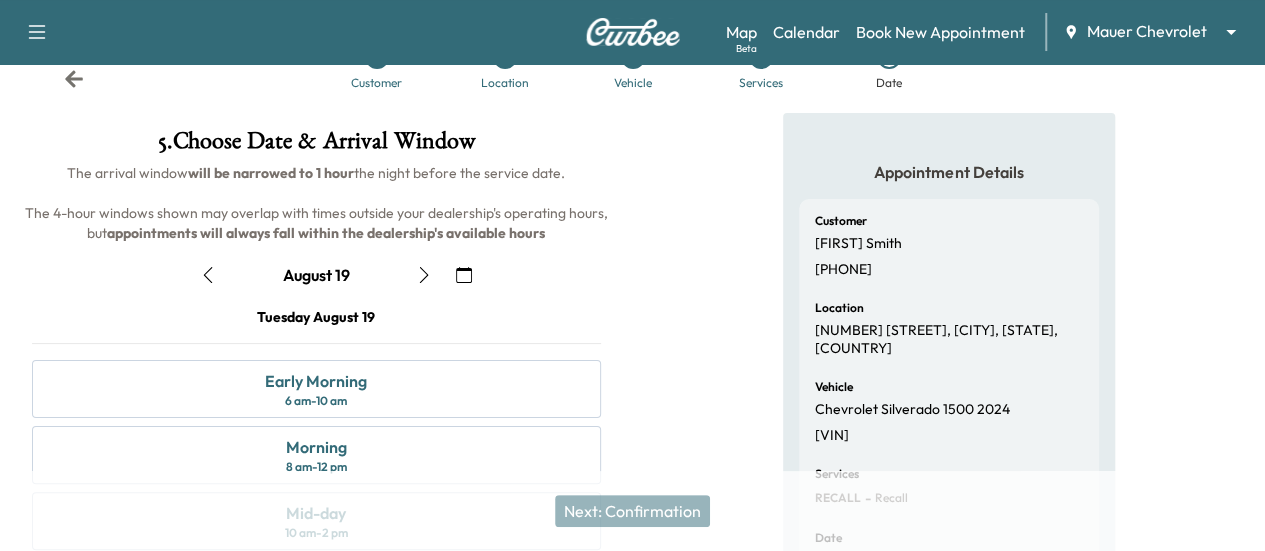 click 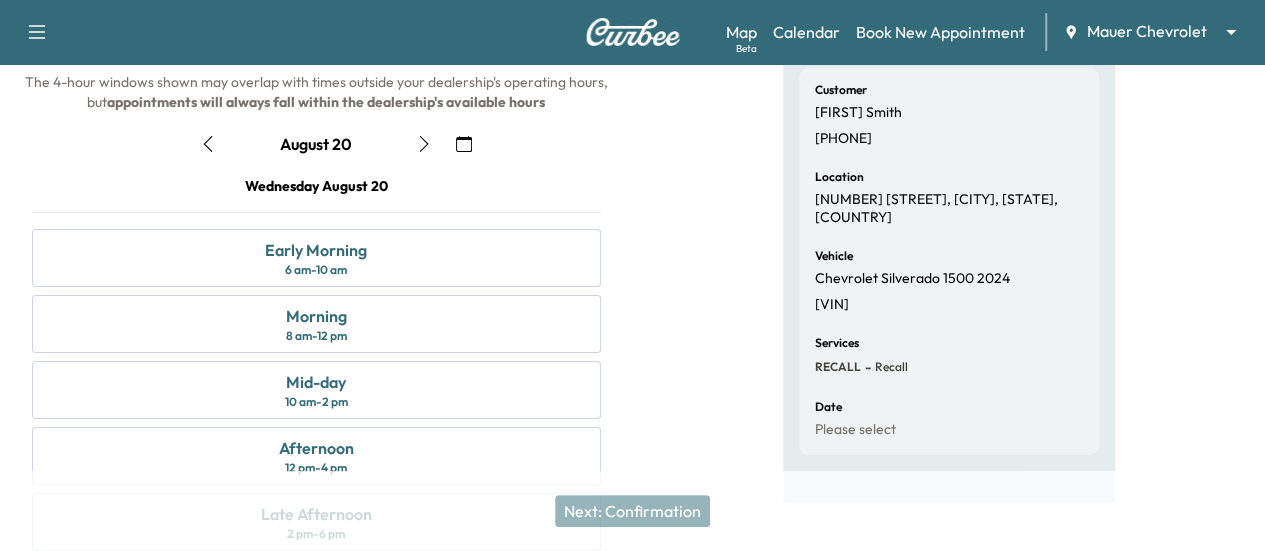 scroll, scrollTop: 159, scrollLeft: 0, axis: vertical 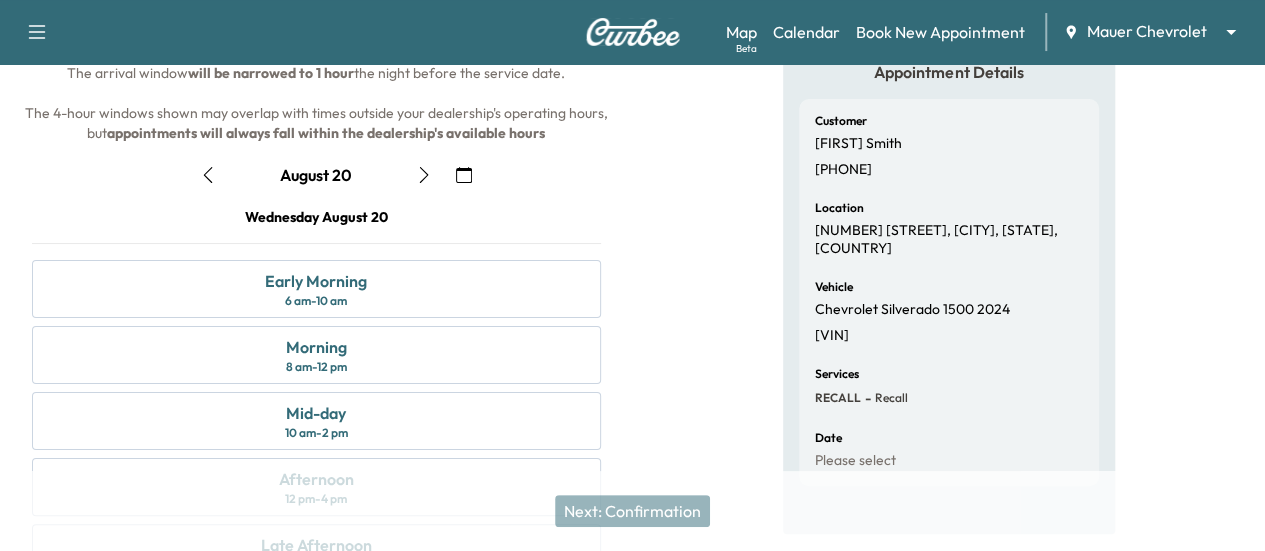 click 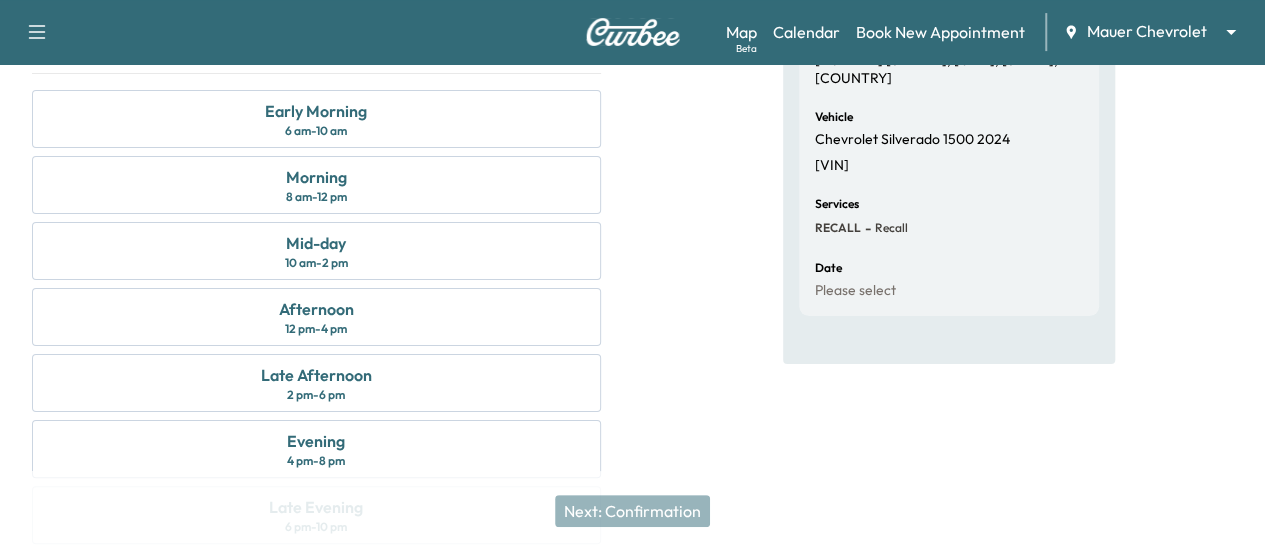 scroll, scrollTop: 359, scrollLeft: 0, axis: vertical 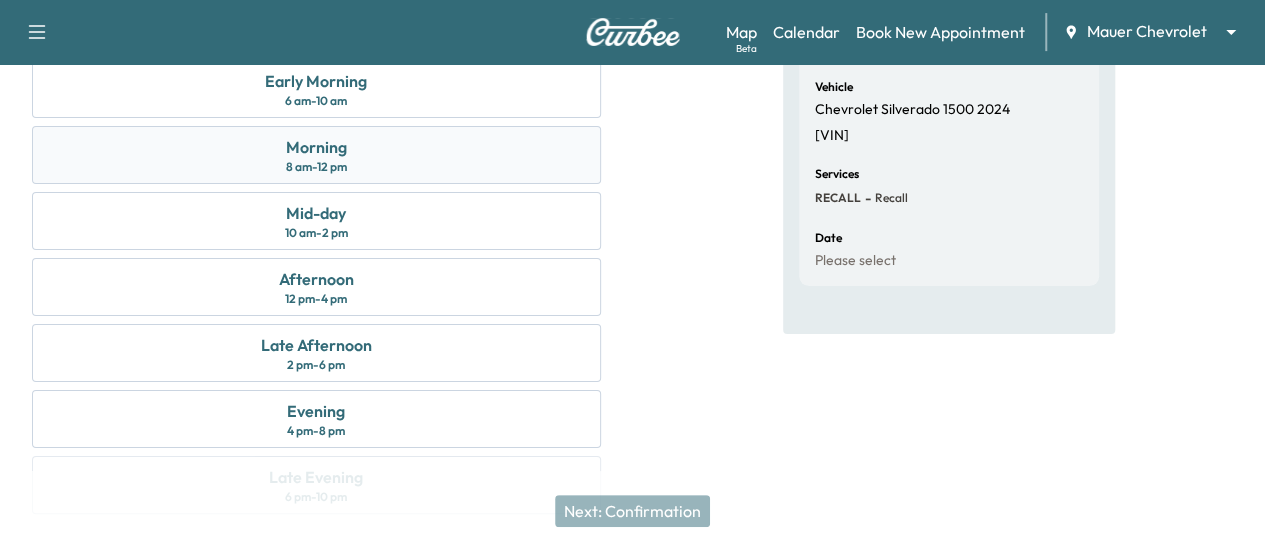 click on "Morning 8 am  -  12 pm" at bounding box center [316, 155] 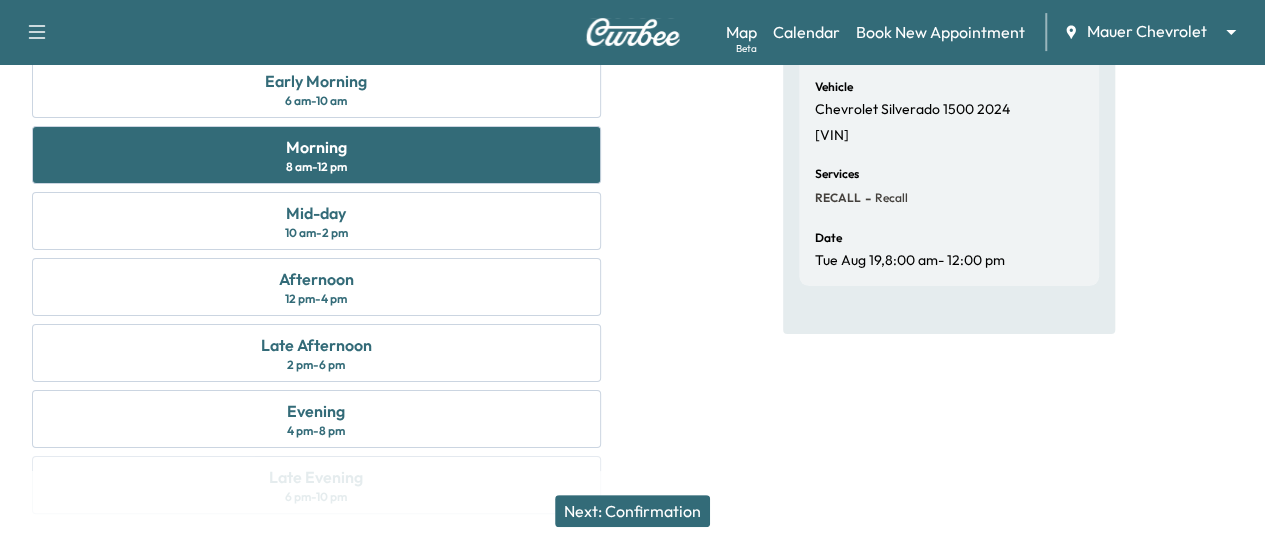 click on "Next: Confirmation" at bounding box center [632, 511] 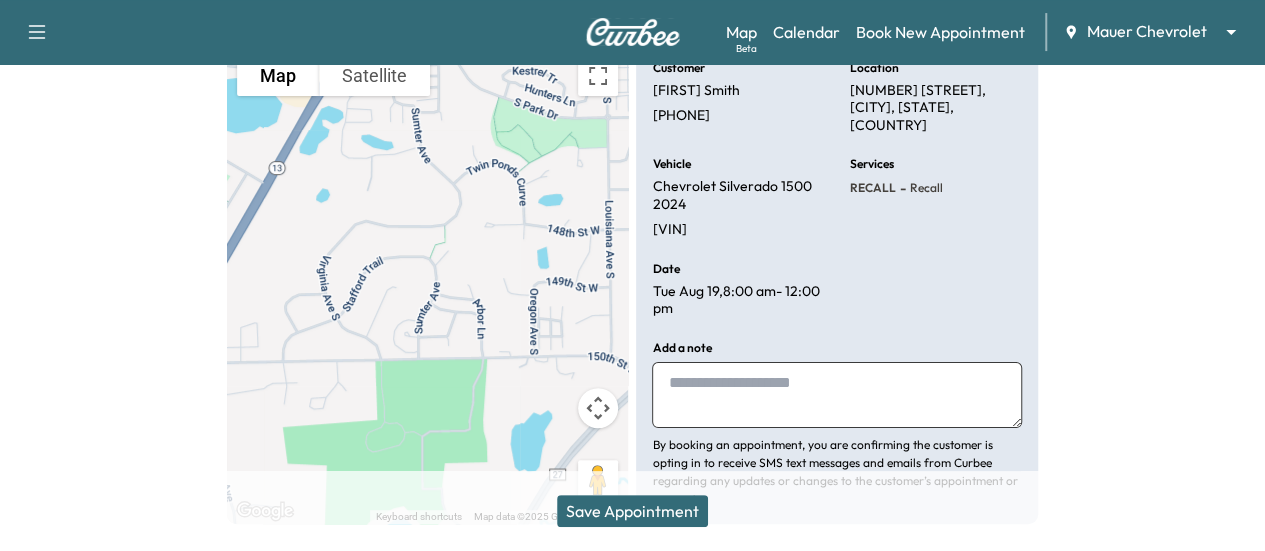 scroll, scrollTop: 290, scrollLeft: 0, axis: vertical 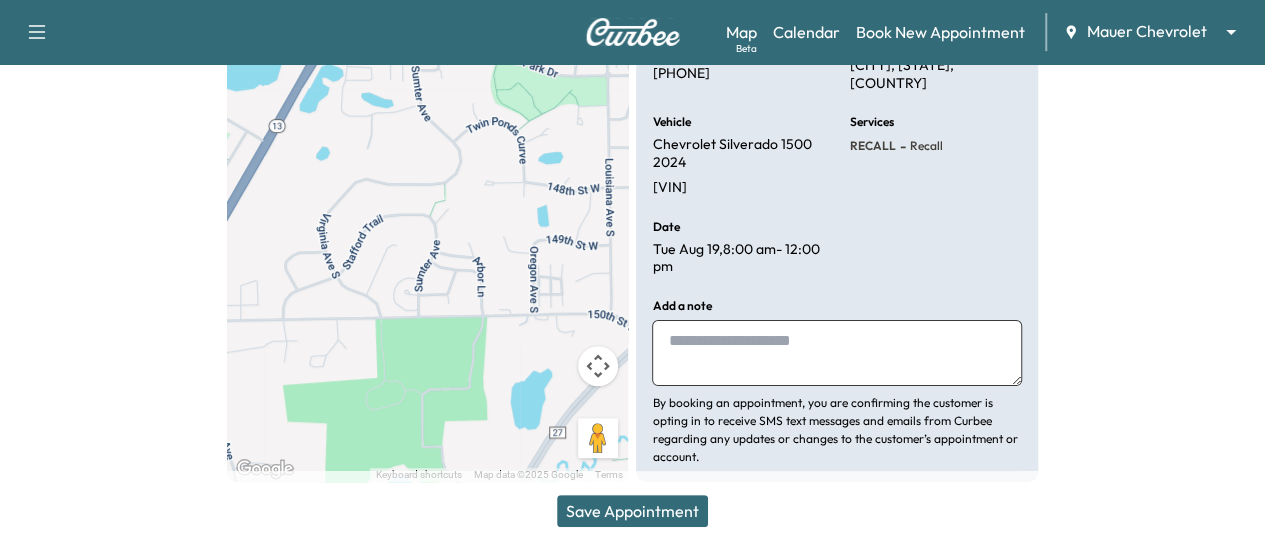 click on "Save Appointment" at bounding box center (632, 511) 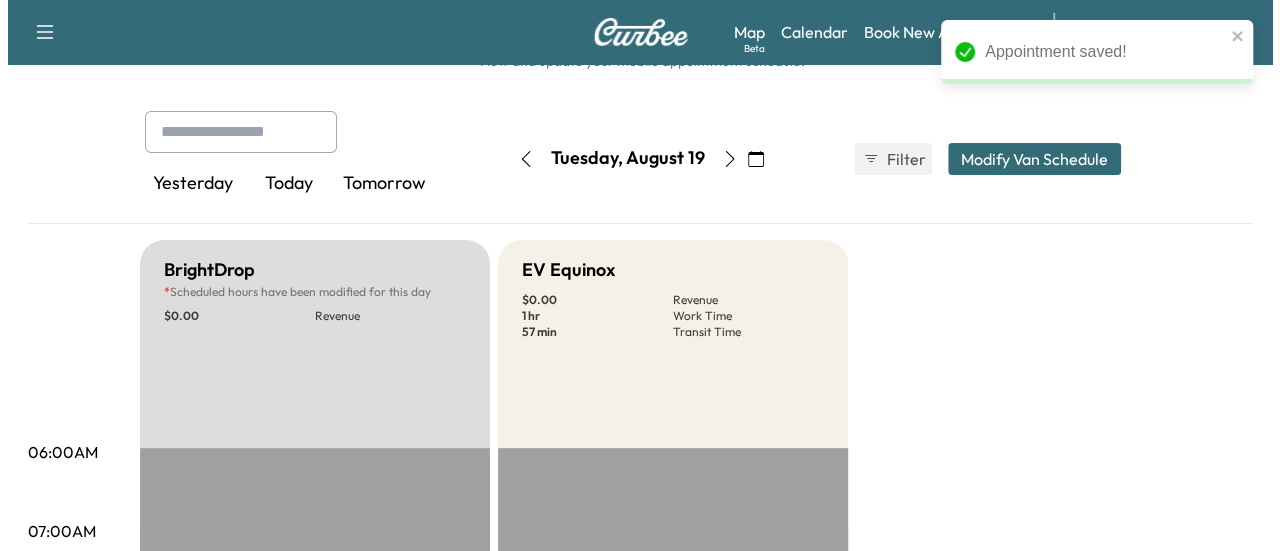 scroll, scrollTop: 0, scrollLeft: 0, axis: both 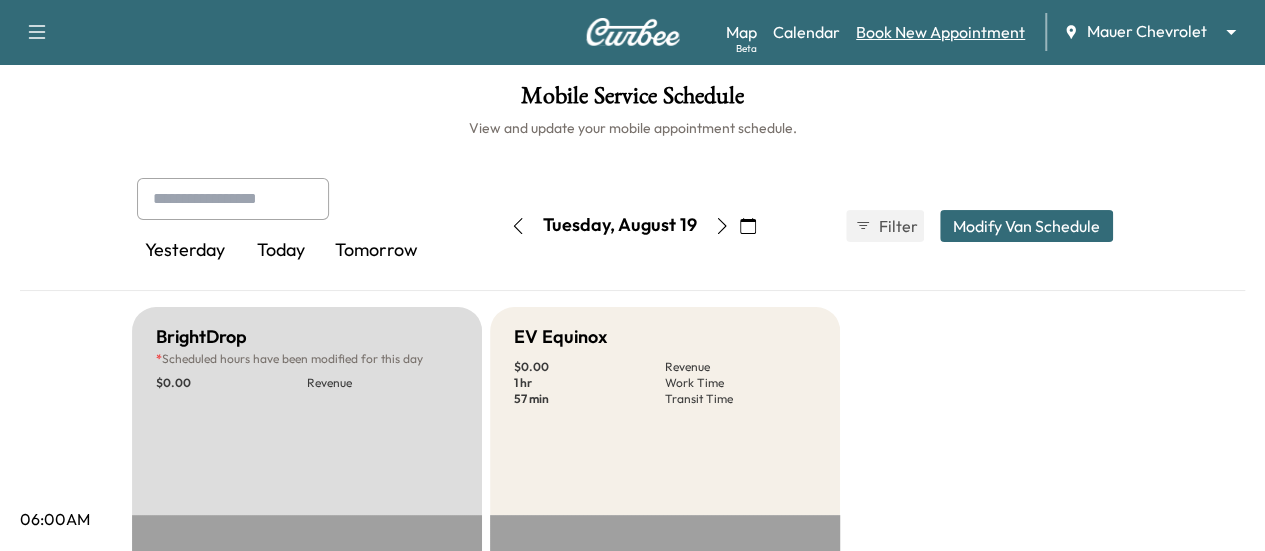 click on "Book New Appointment" at bounding box center [940, 32] 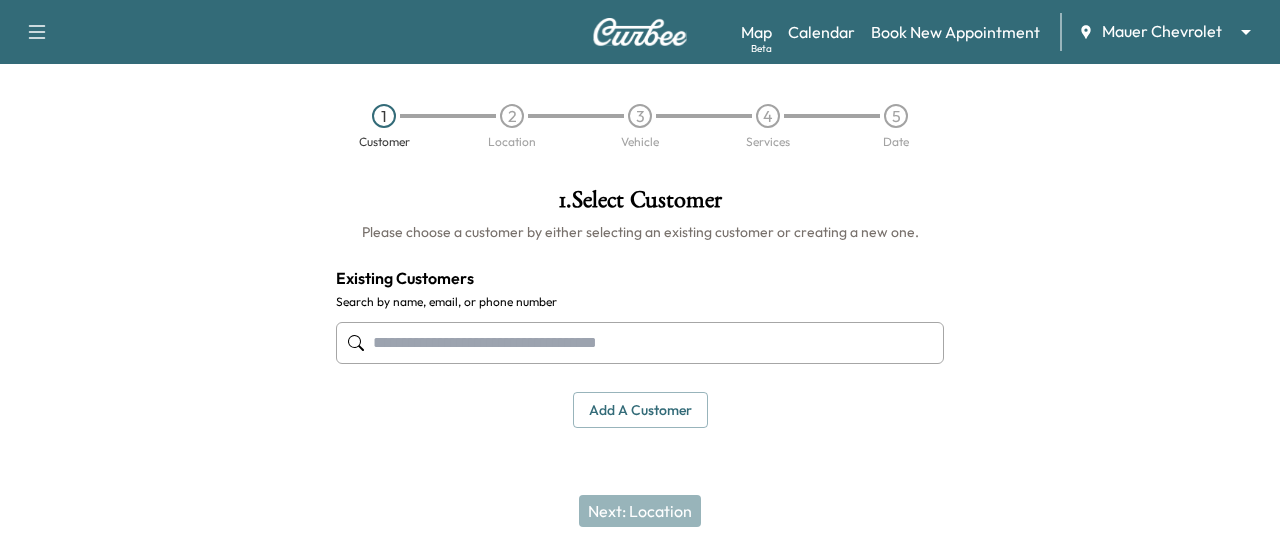 click at bounding box center [640, 343] 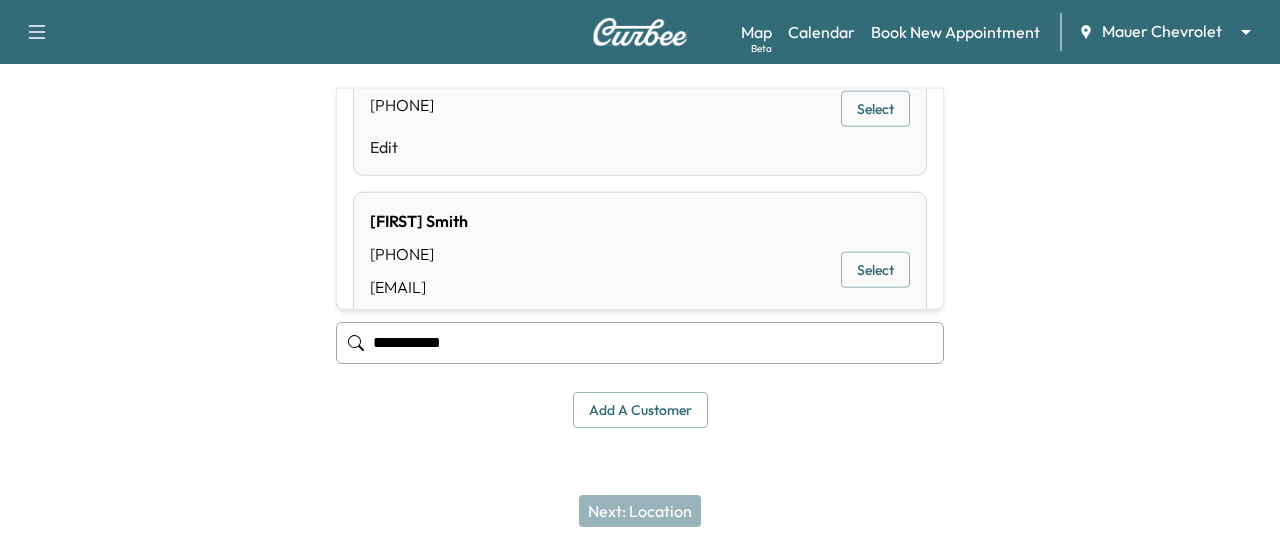 scroll, scrollTop: 100, scrollLeft: 0, axis: vertical 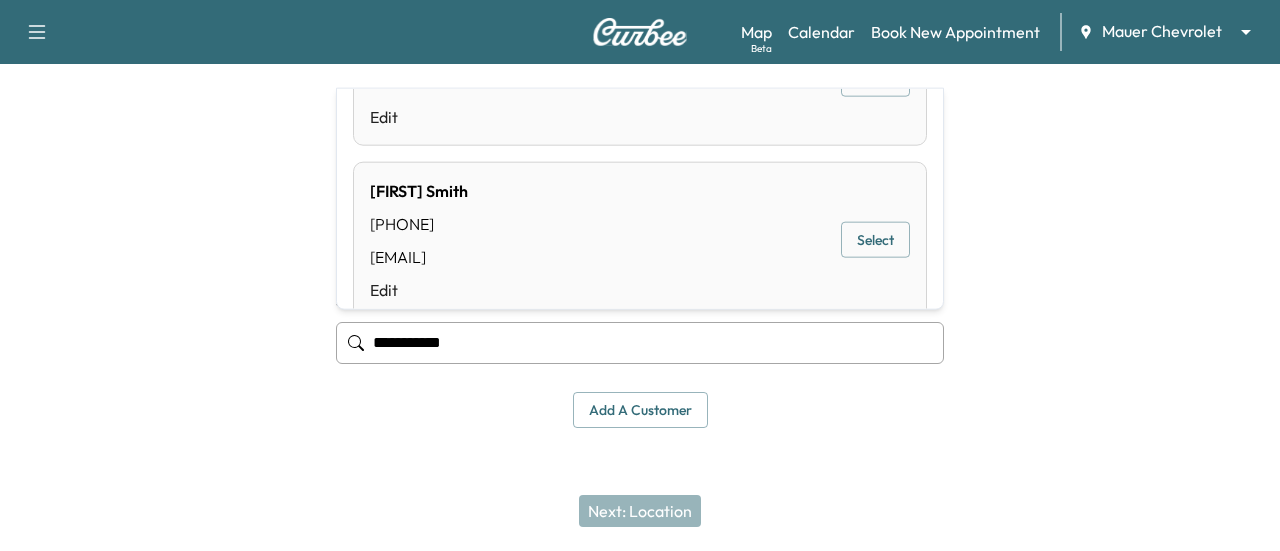 type on "**********" 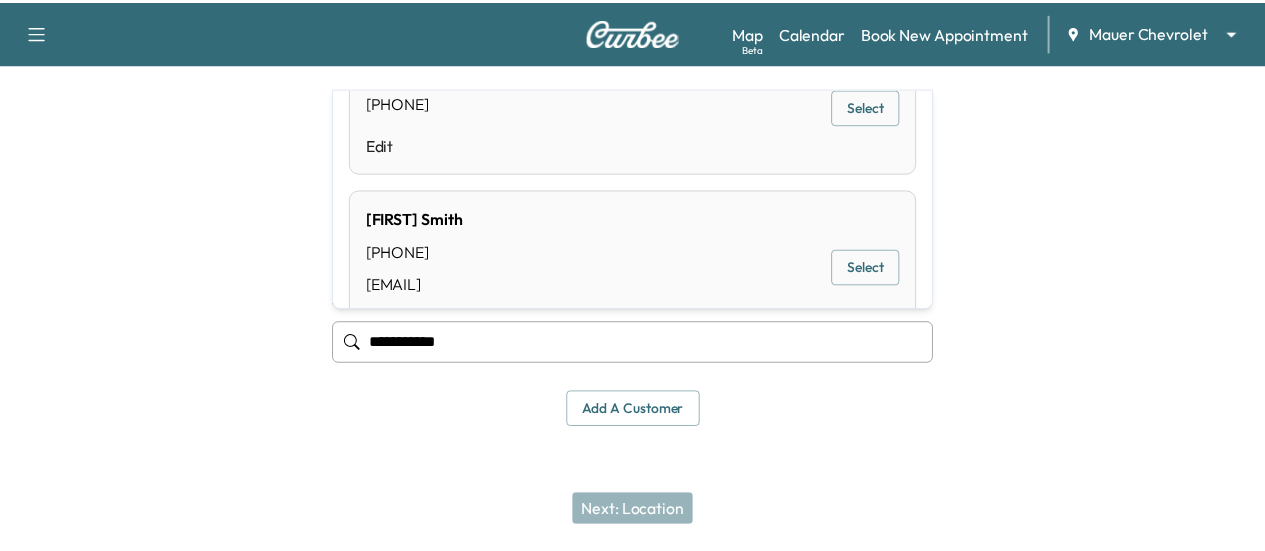 scroll, scrollTop: 100, scrollLeft: 0, axis: vertical 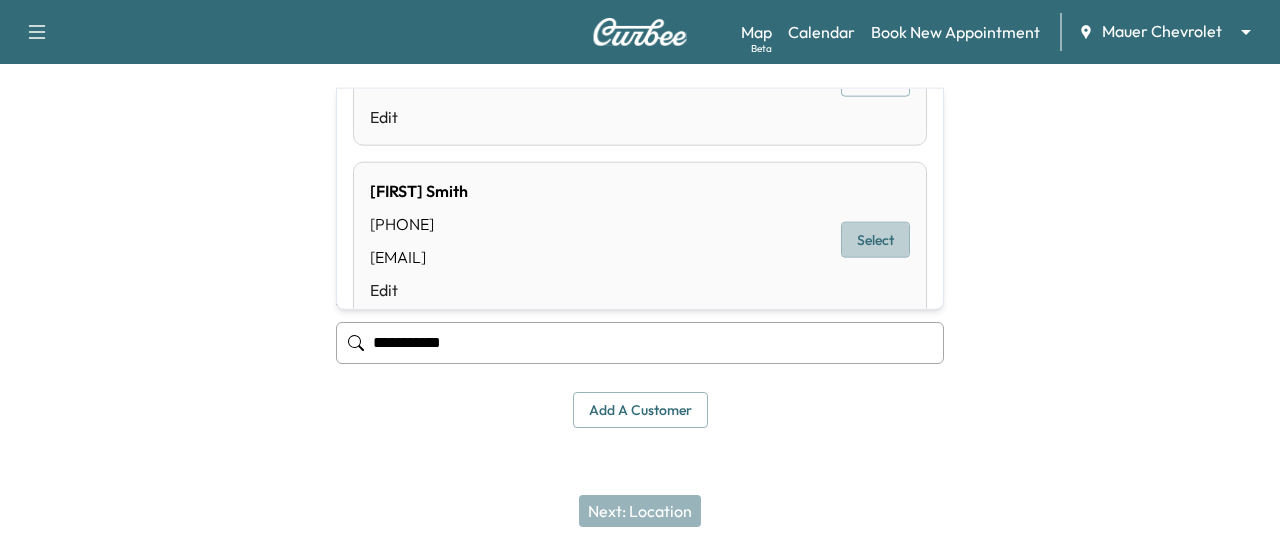 drag, startPoint x: 850, startPoint y: 240, endPoint x: 836, endPoint y: 253, distance: 19.104973 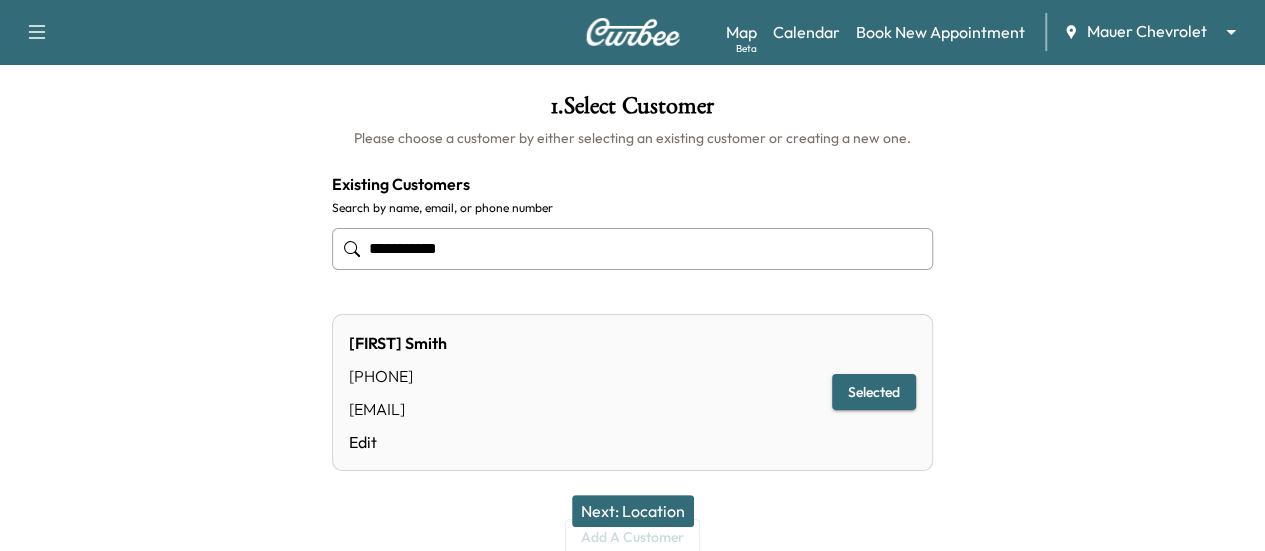 scroll, scrollTop: 176, scrollLeft: 0, axis: vertical 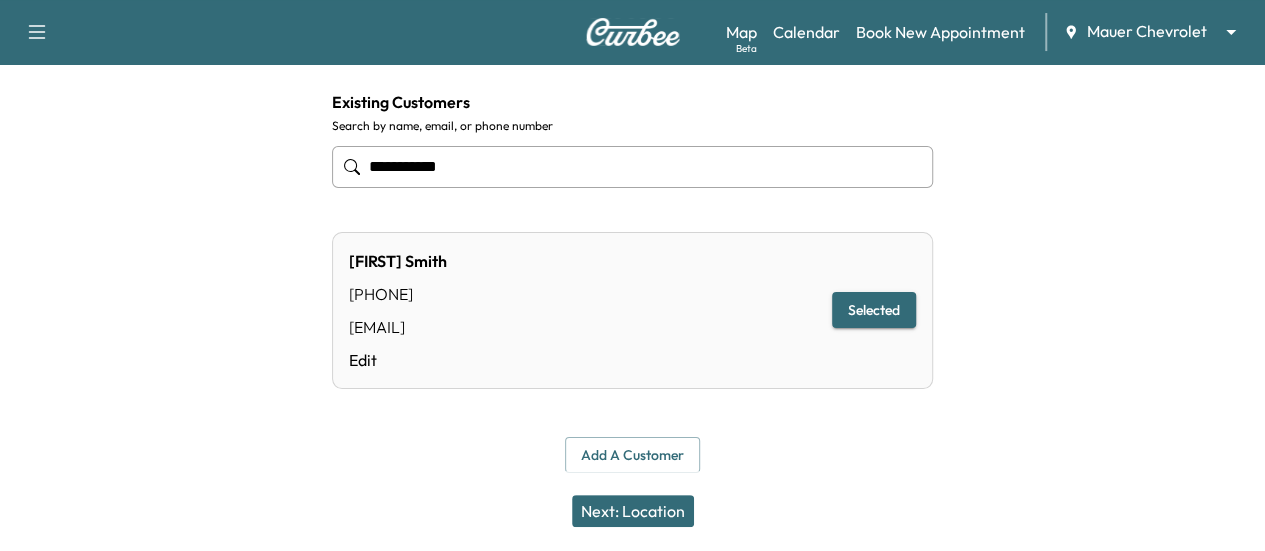 type on "**********" 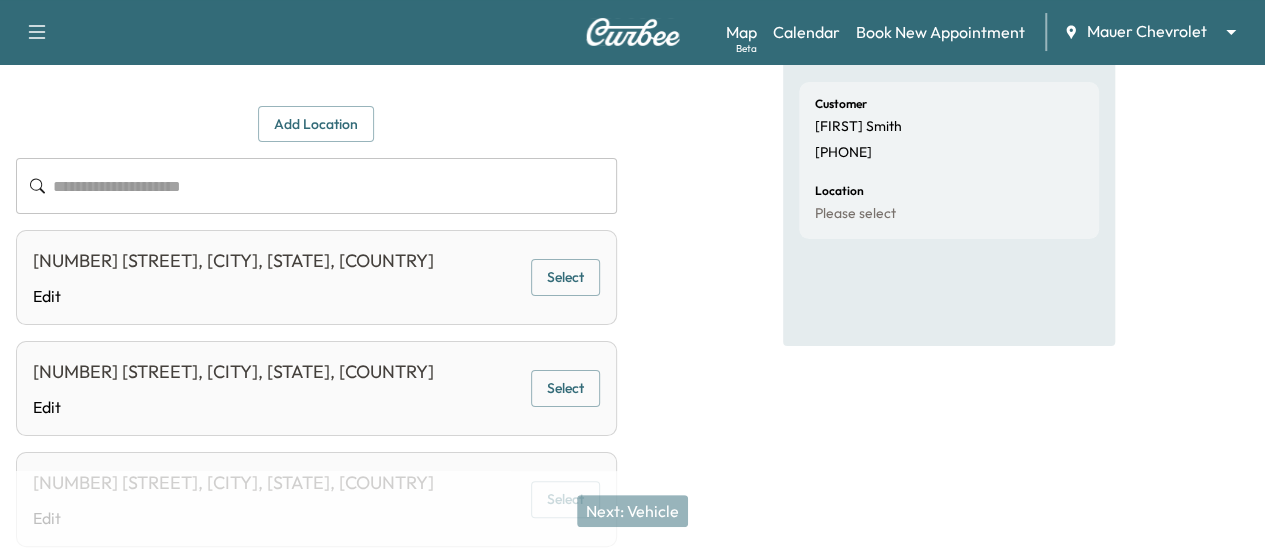 click on "Select" at bounding box center [565, 277] 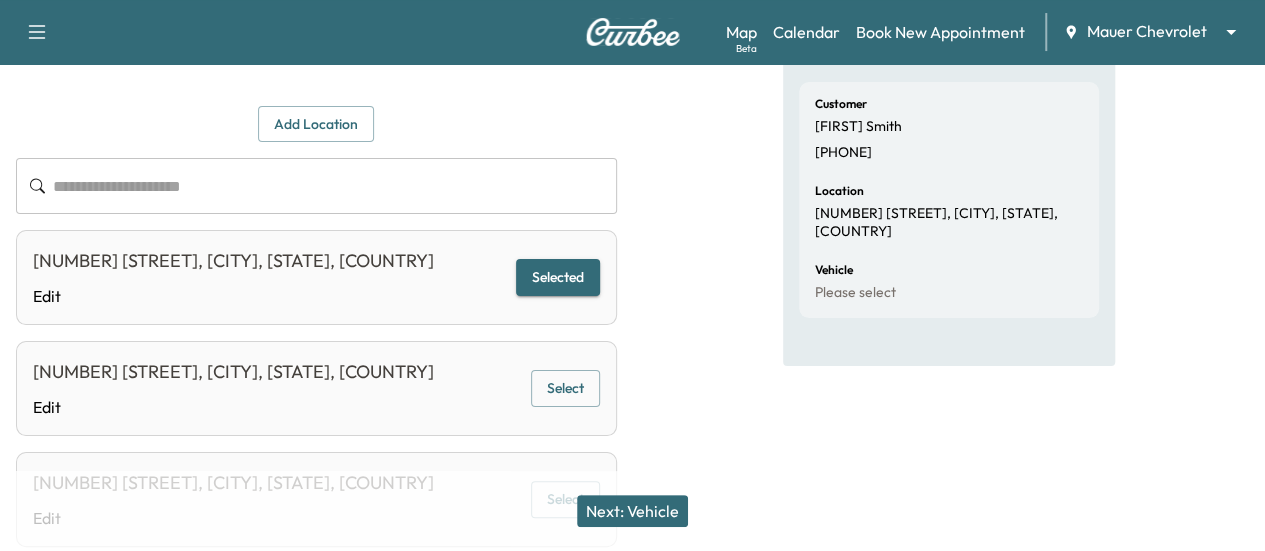 click on "Next: Vehicle" at bounding box center [632, 511] 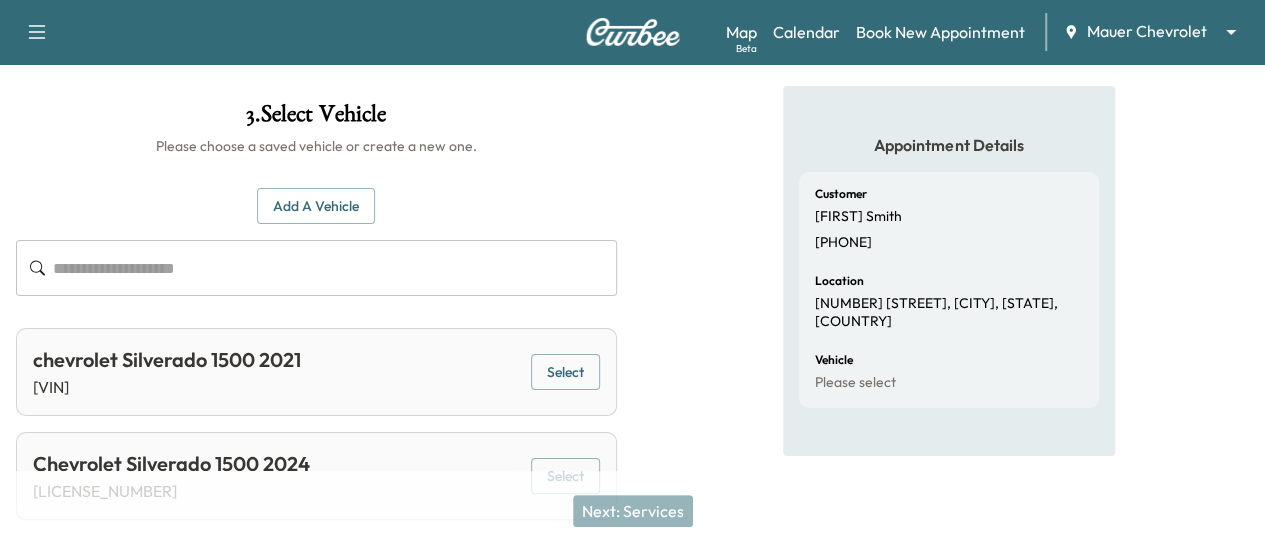 scroll, scrollTop: 0, scrollLeft: 0, axis: both 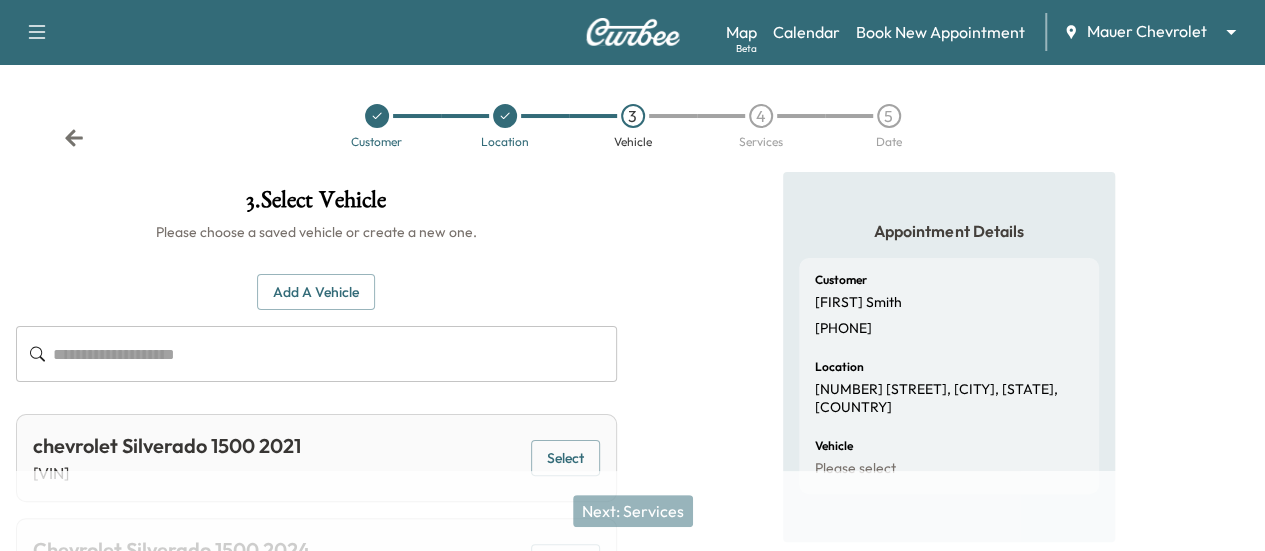 click on "Customer Location 3 Vehicle 4 Services 5 Date" at bounding box center [632, 126] 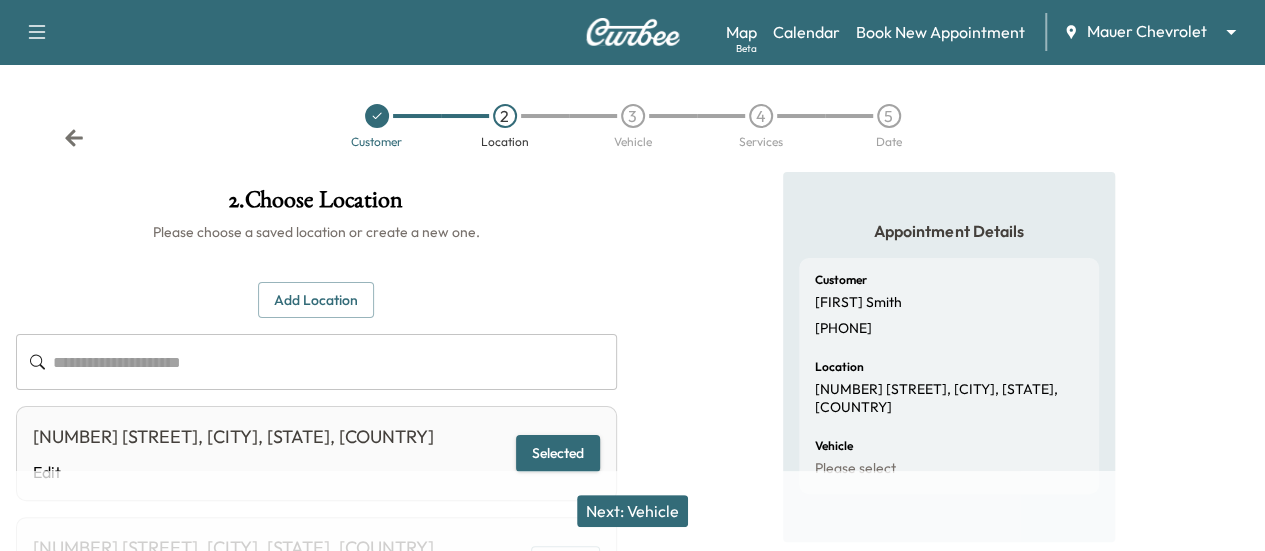 click at bounding box center (335, 362) 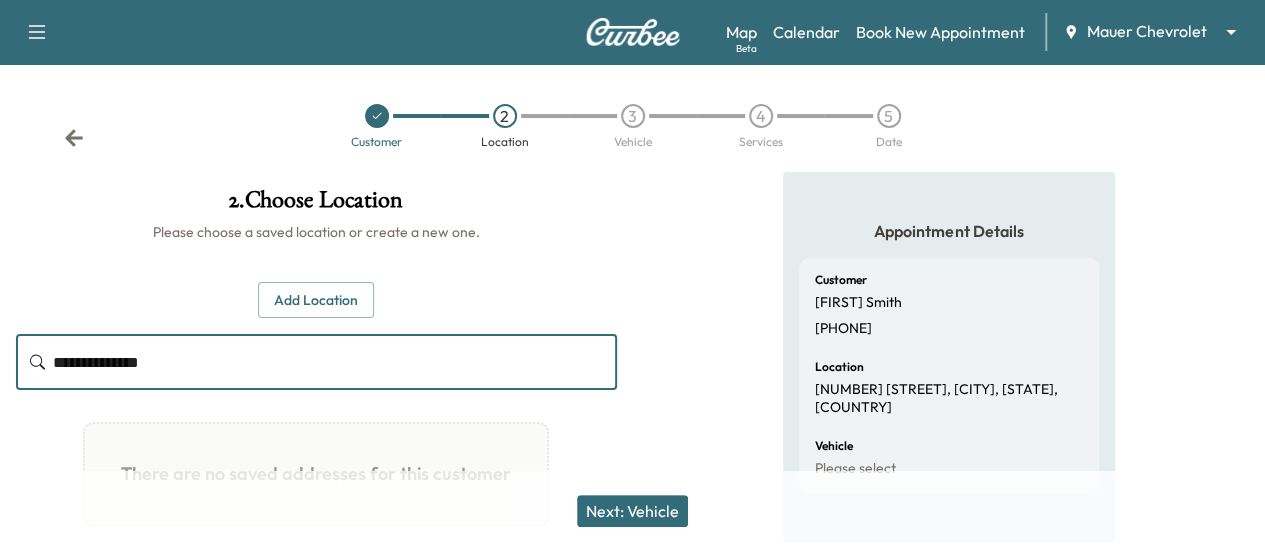 type on "**********" 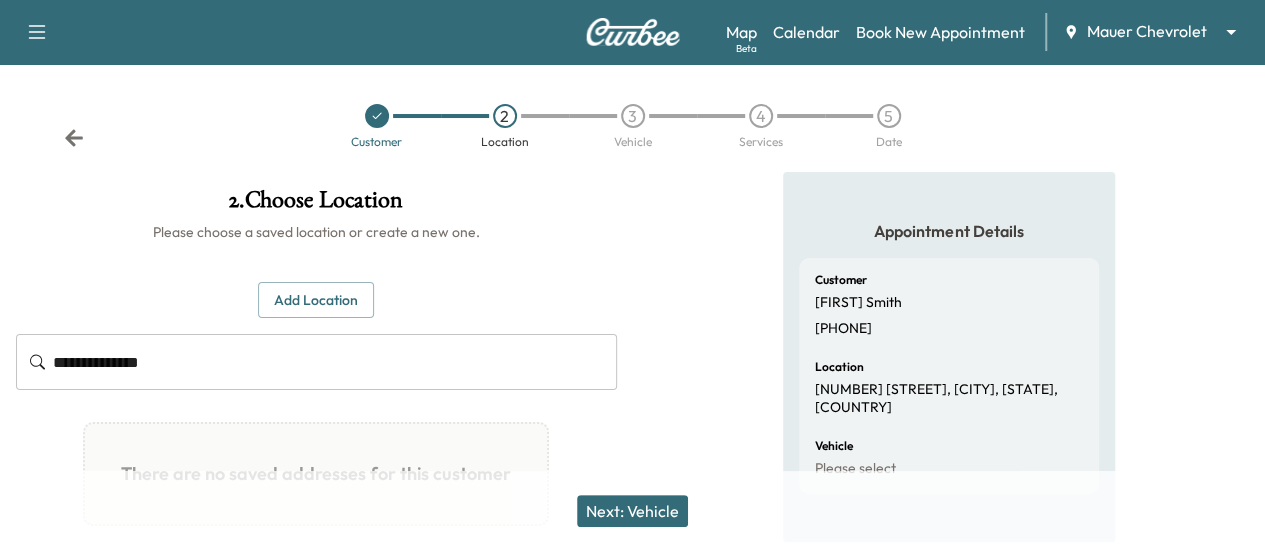 click on "Customer 2 Location 3 Vehicle 4 Services 5 Date" at bounding box center (632, 126) 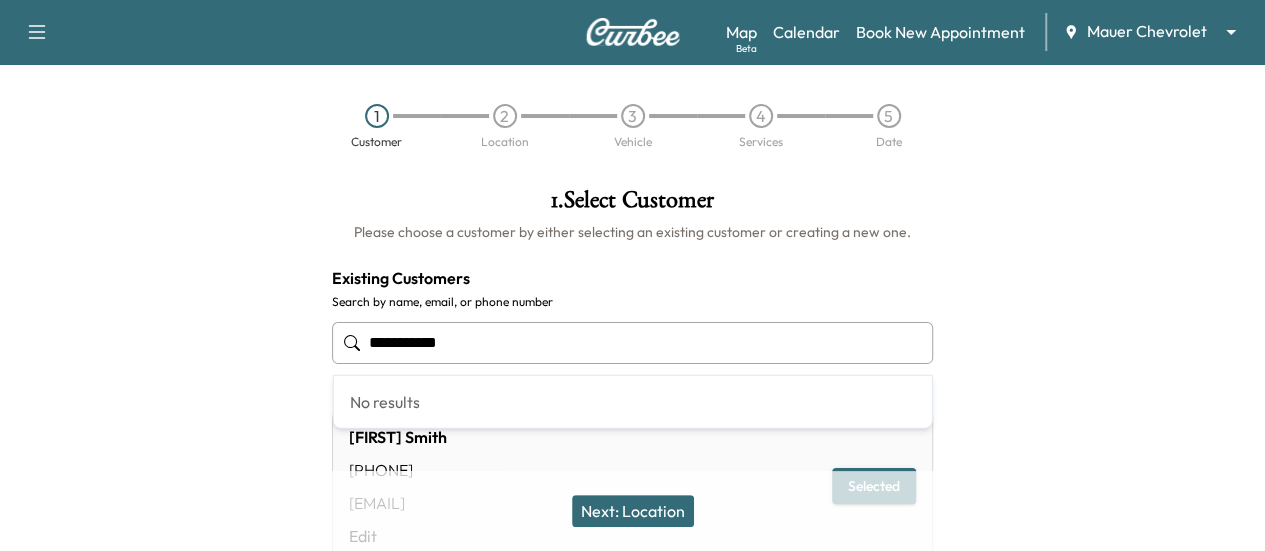 click on "**********" at bounding box center (632, 343) 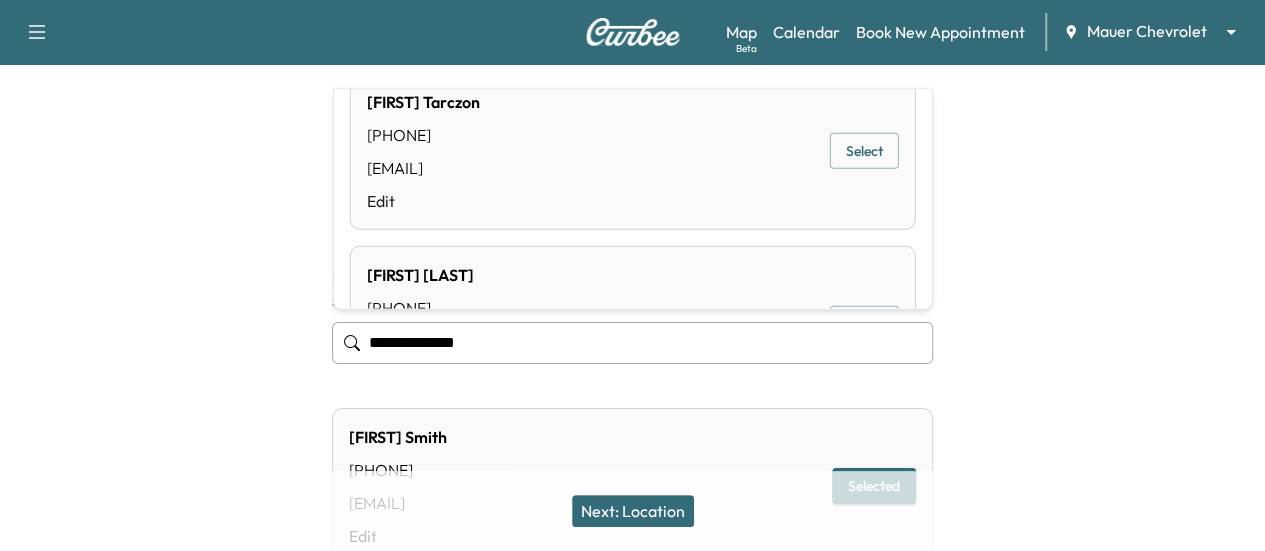 scroll, scrollTop: 0, scrollLeft: 0, axis: both 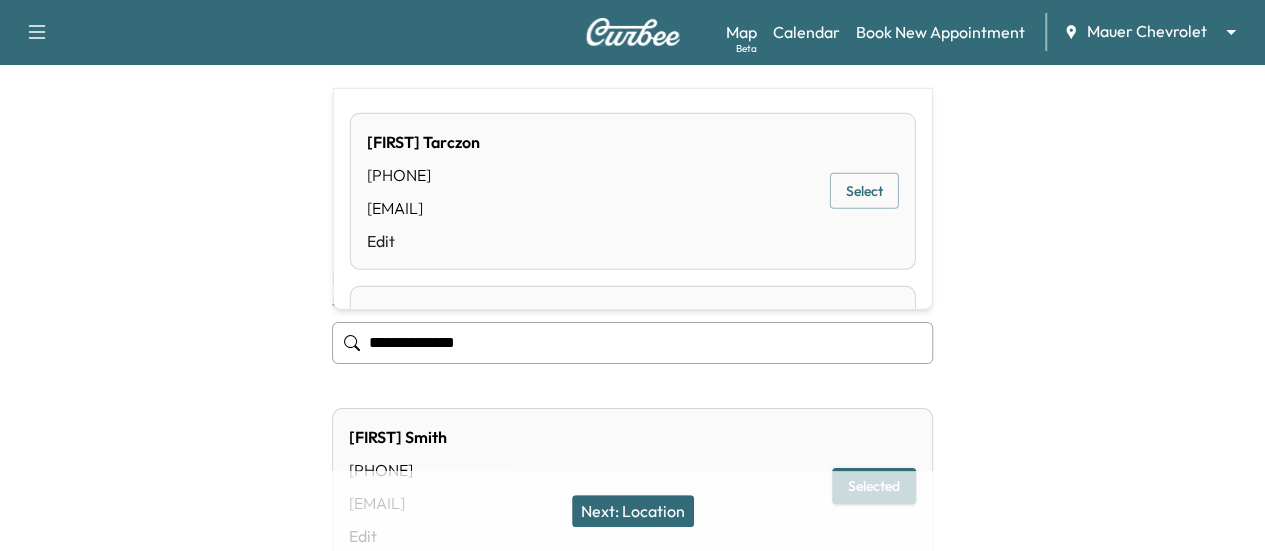 drag, startPoint x: 835, startPoint y: 187, endPoint x: 812, endPoint y: 194, distance: 24.04163 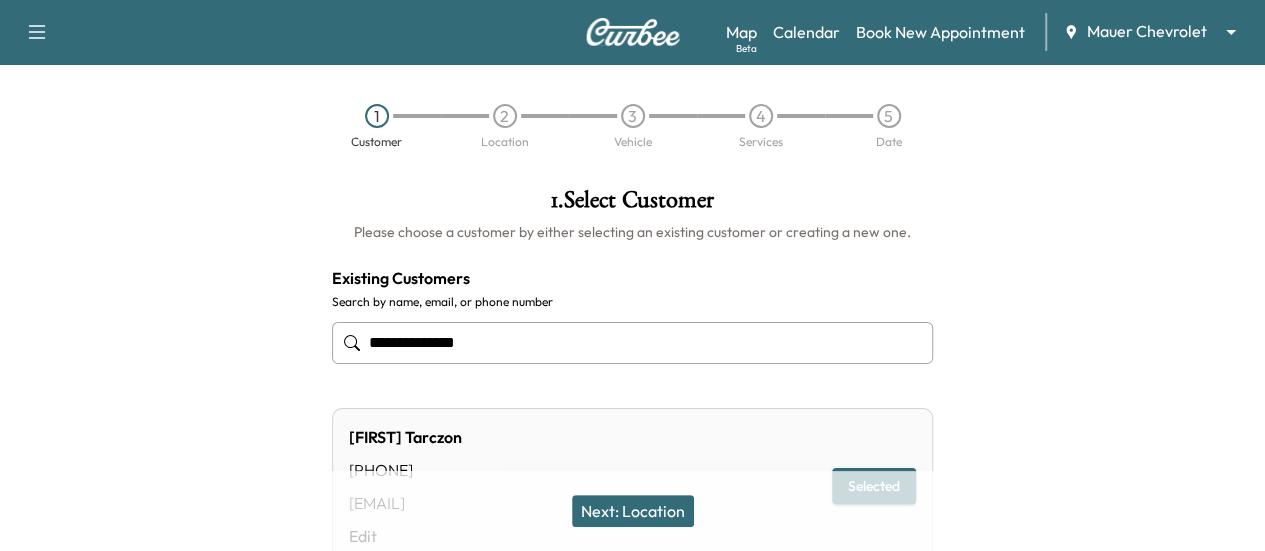 click on "Next: Location" at bounding box center [633, 511] 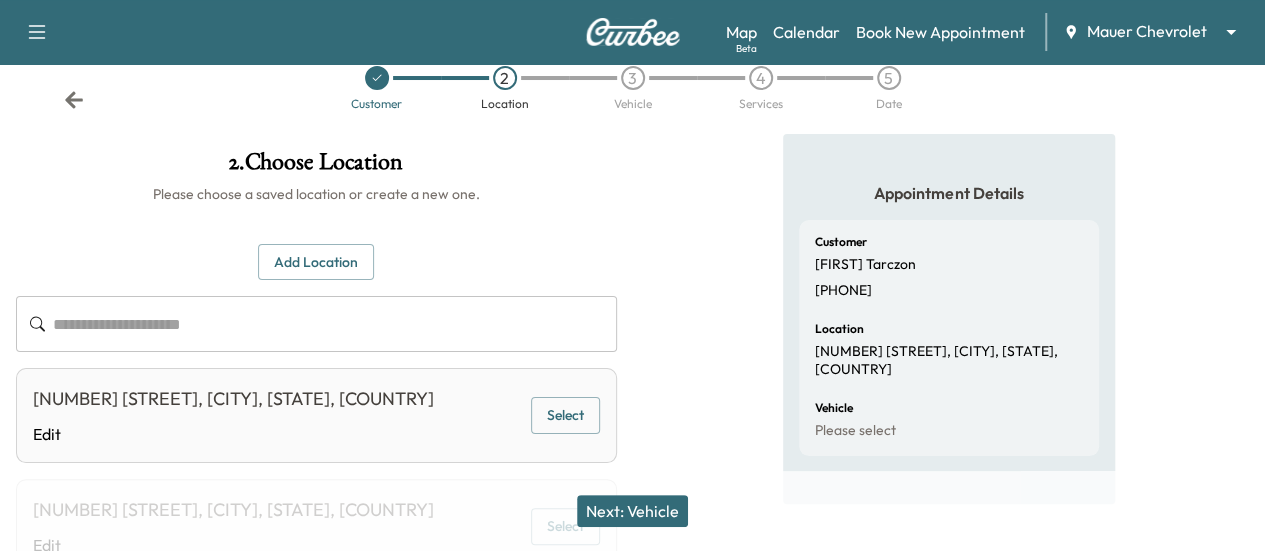 scroll, scrollTop: 0, scrollLeft: 0, axis: both 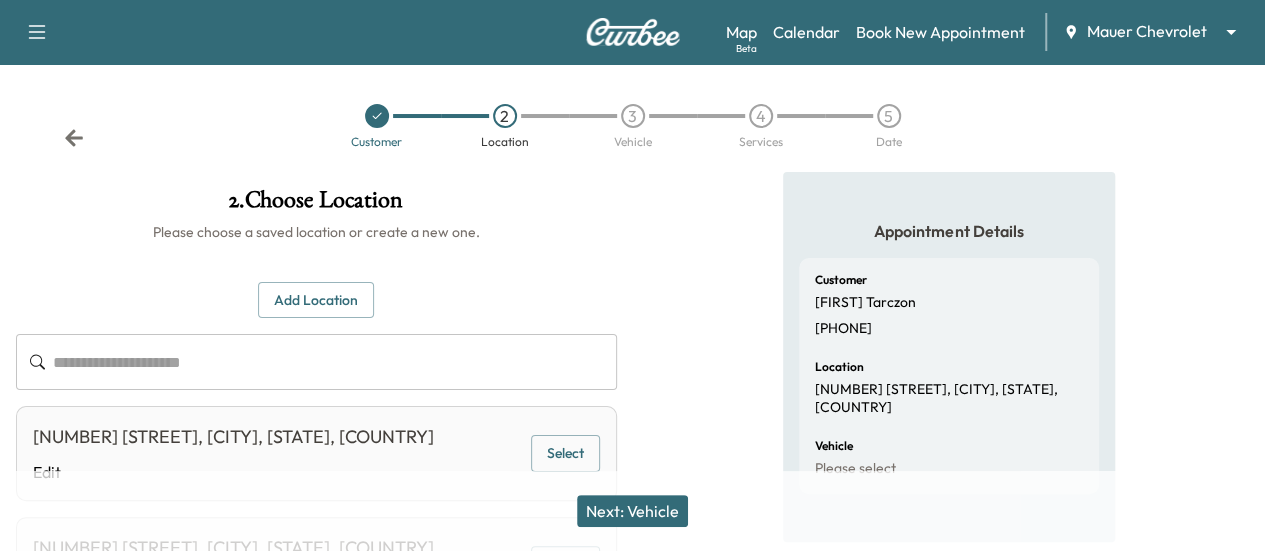 click 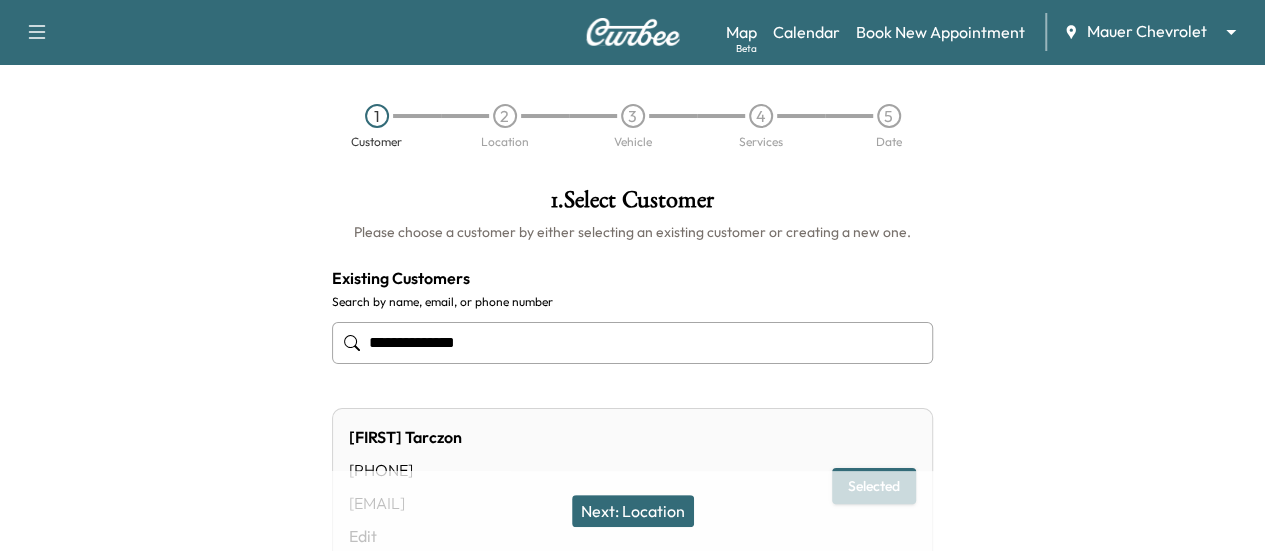 click on "**********" at bounding box center [632, 343] 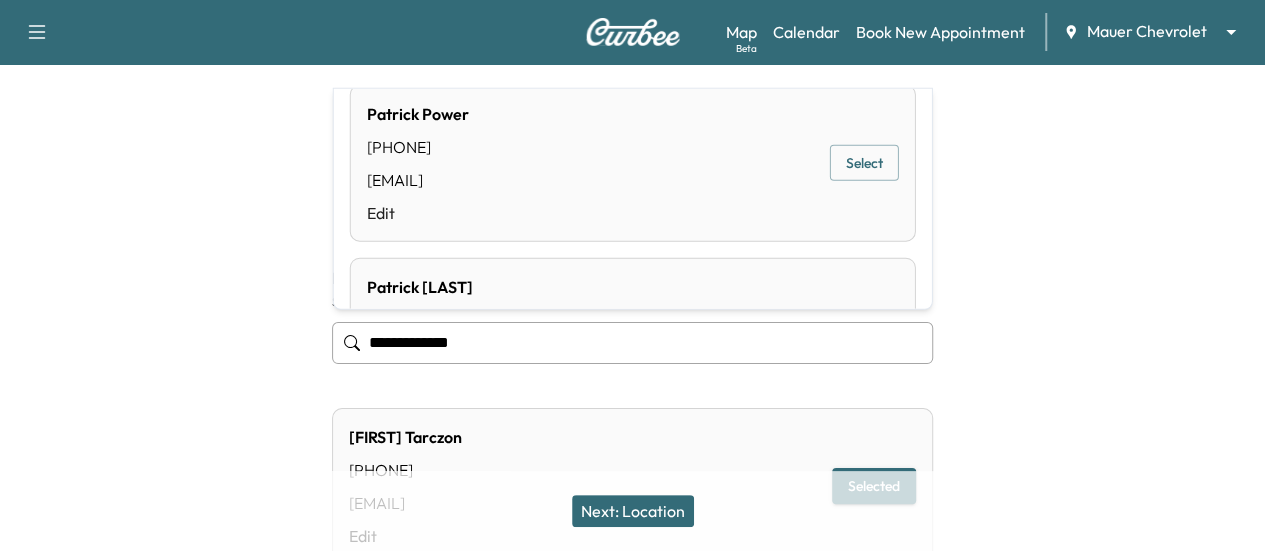 scroll, scrollTop: 0, scrollLeft: 0, axis: both 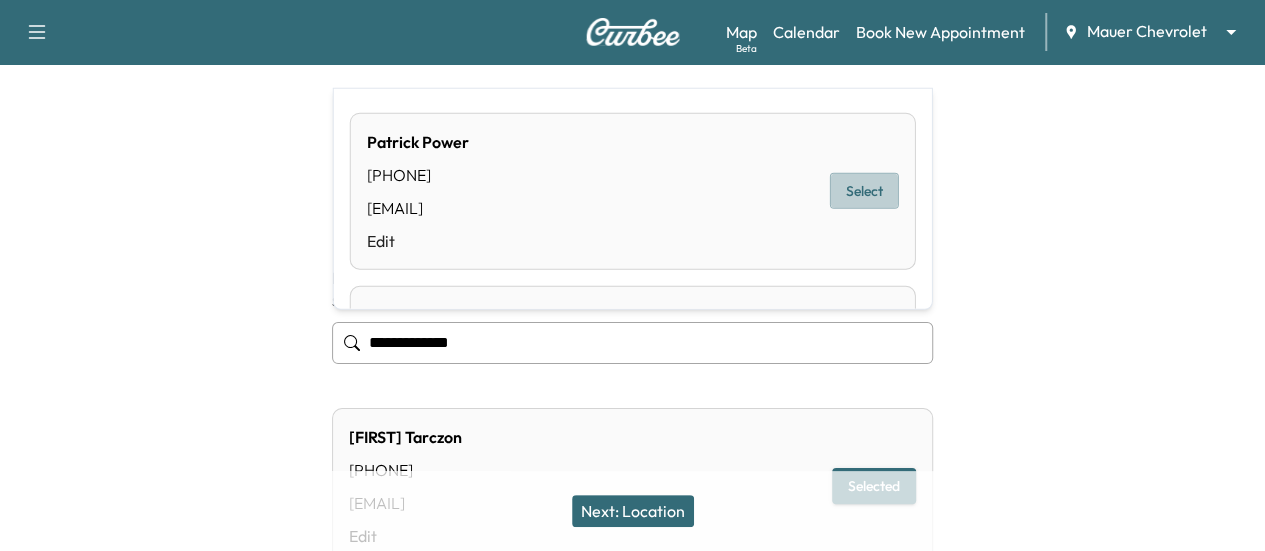 click on "Select" at bounding box center [864, 191] 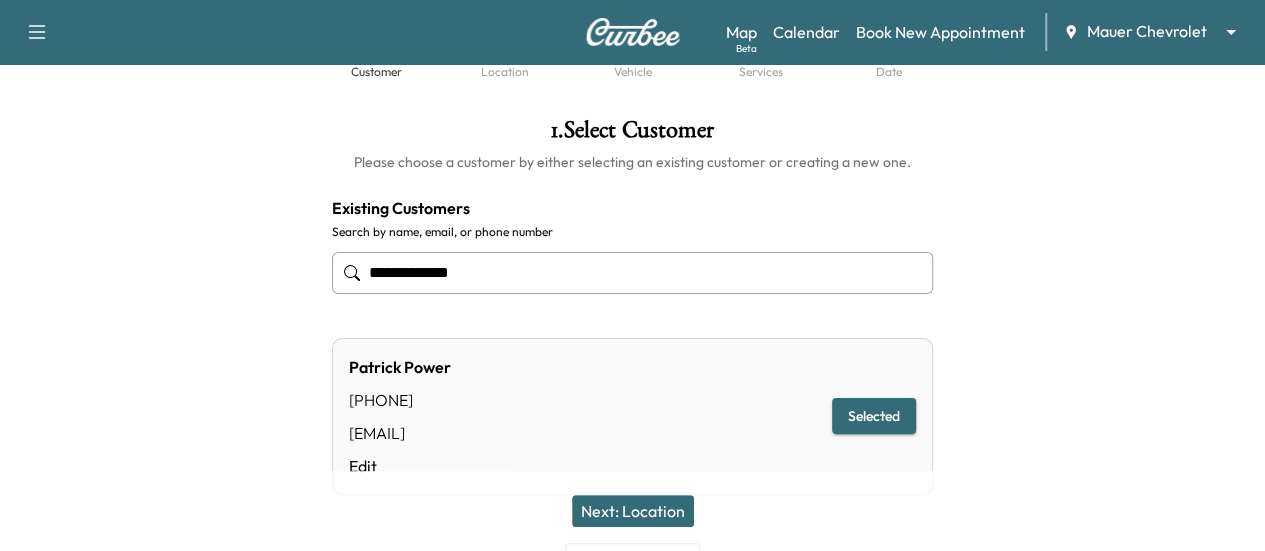 scroll, scrollTop: 100, scrollLeft: 0, axis: vertical 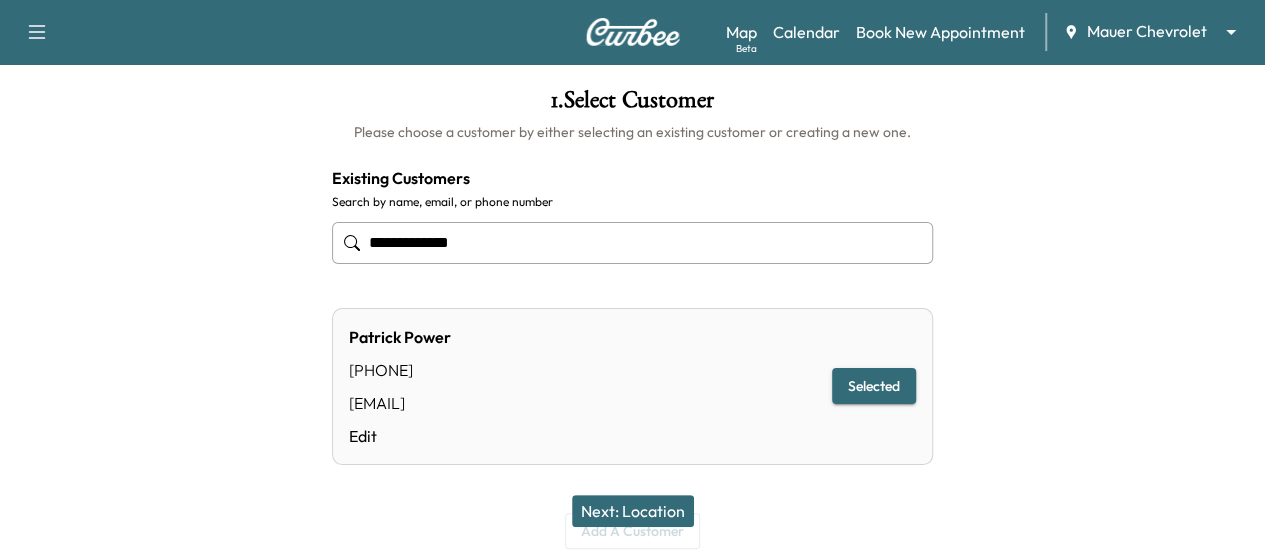 type on "**********" 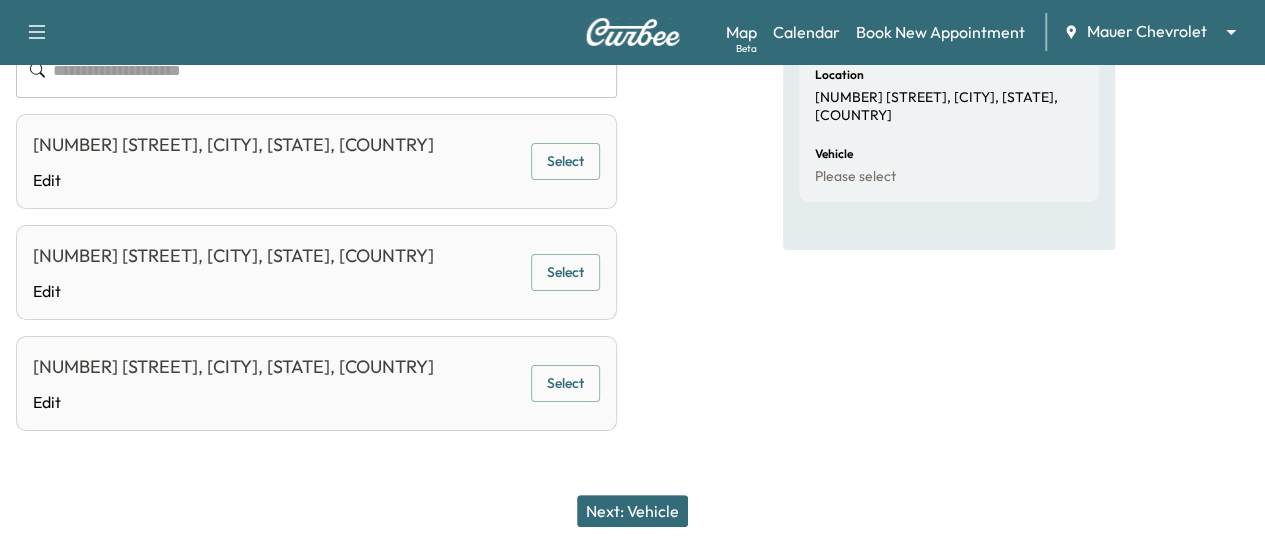 scroll, scrollTop: 373, scrollLeft: 0, axis: vertical 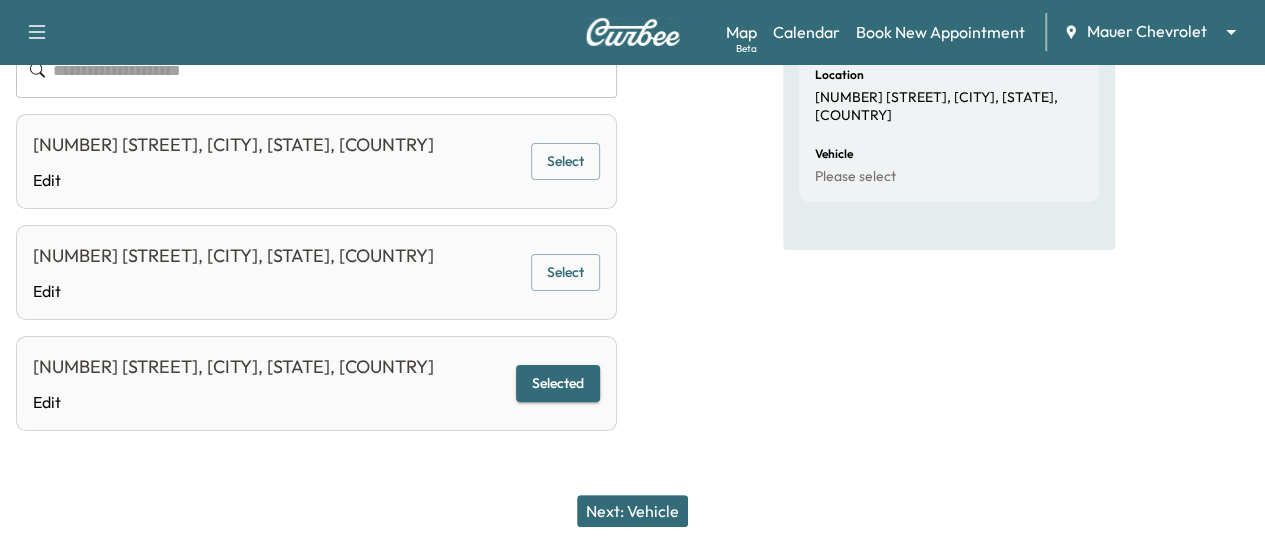 click on "Next: Vehicle" at bounding box center (632, 511) 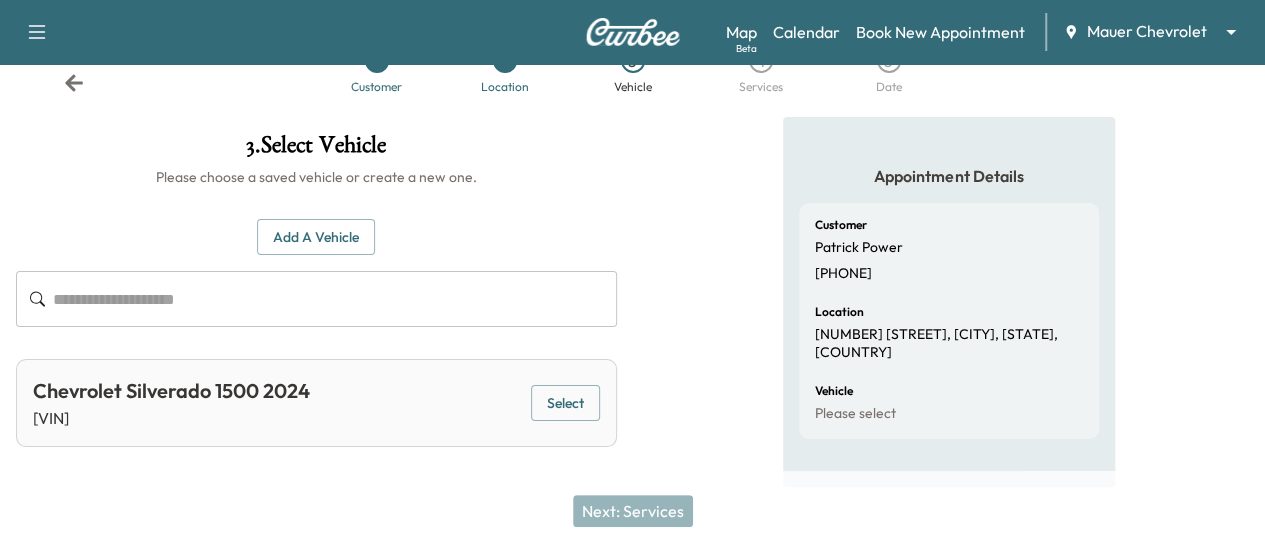 scroll, scrollTop: 59, scrollLeft: 0, axis: vertical 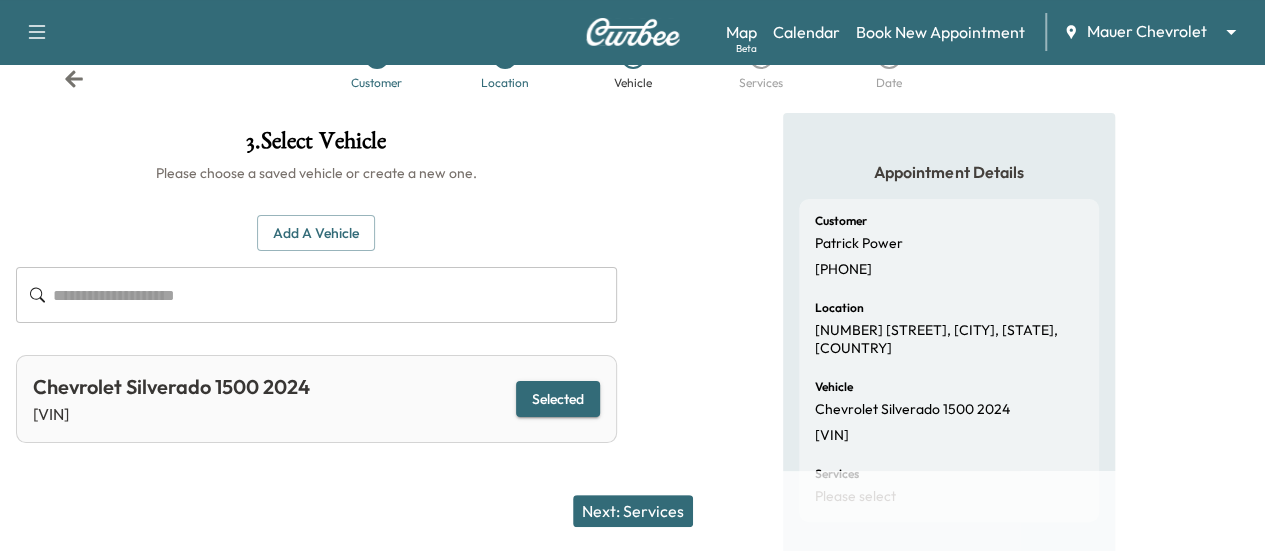 click on "Next: Services" at bounding box center [633, 511] 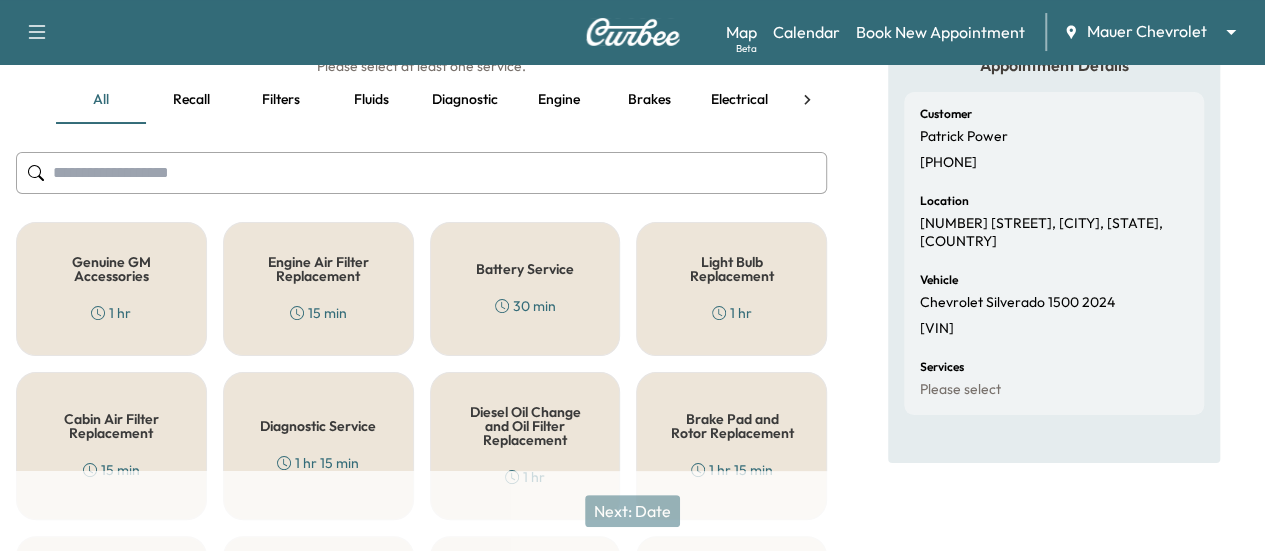 scroll, scrollTop: 459, scrollLeft: 0, axis: vertical 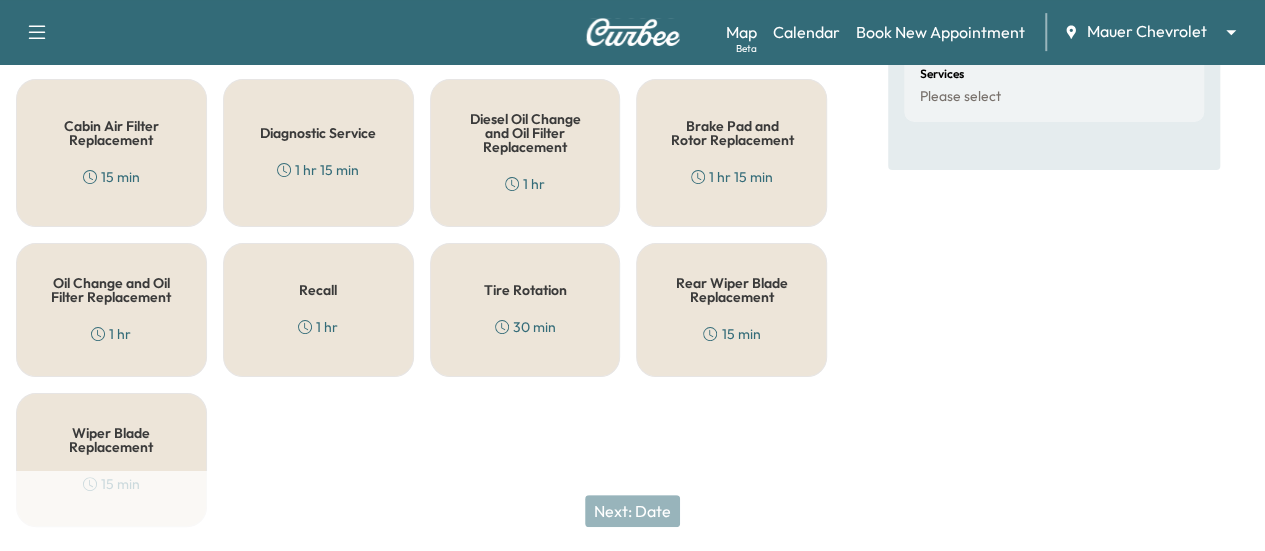drag, startPoint x: 333, startPoint y: 284, endPoint x: 321, endPoint y: 279, distance: 13 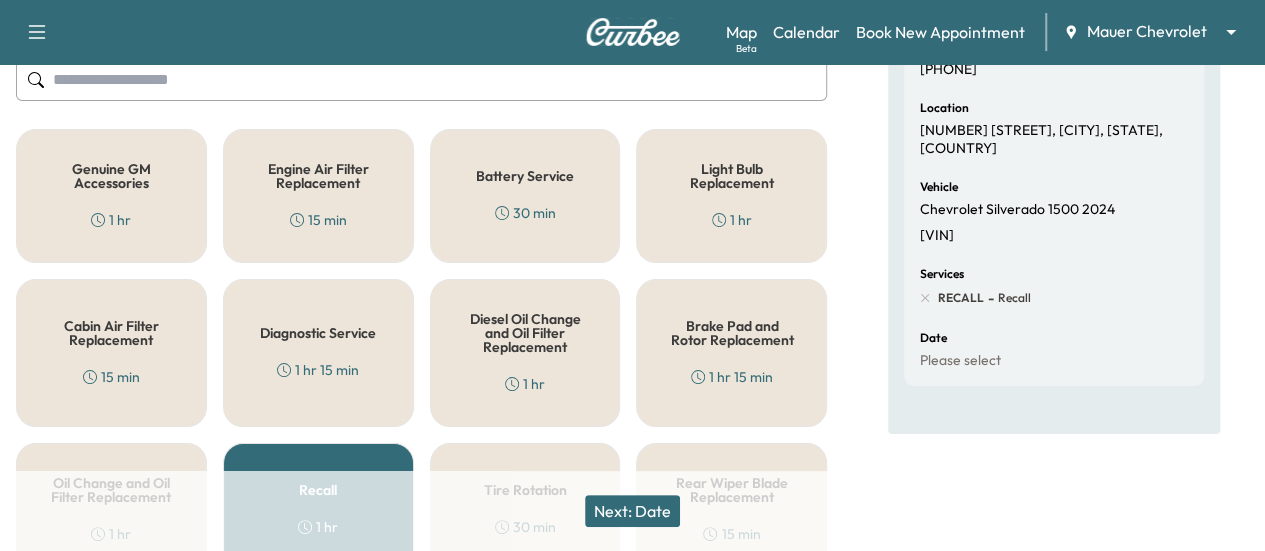 click on "Genuine GM Accessories 1 hr" at bounding box center (111, 196) 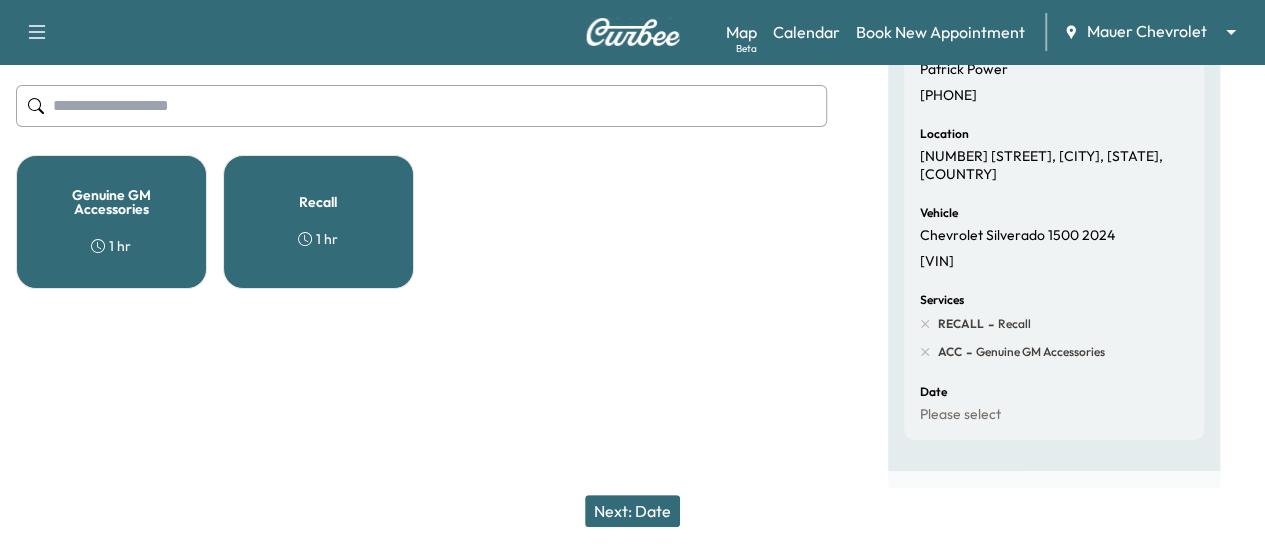 click on "Next: Date" at bounding box center [632, 511] 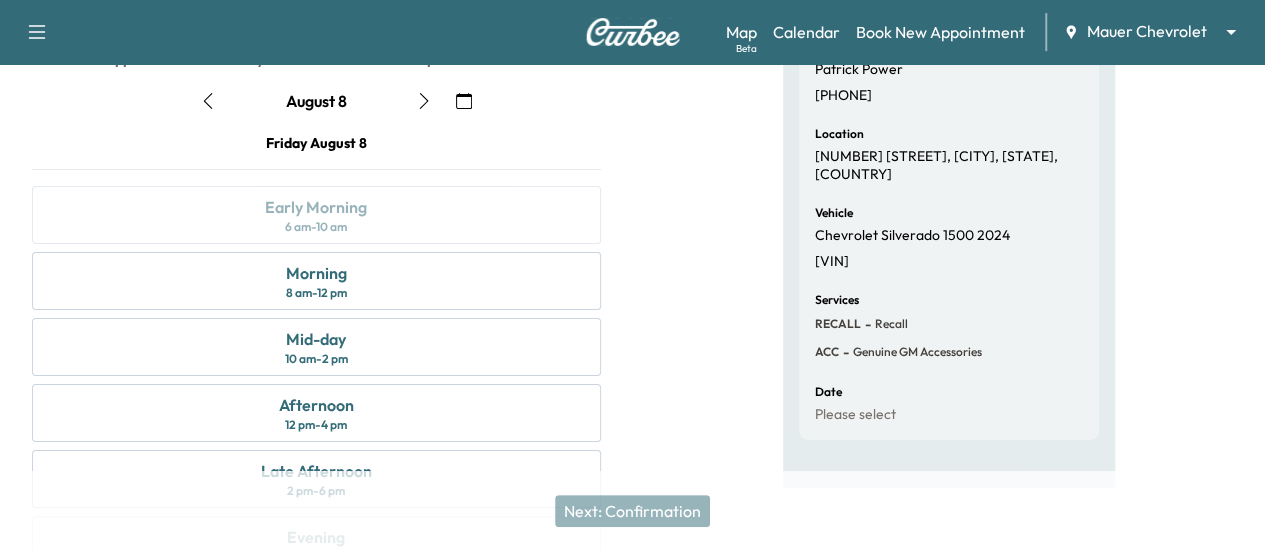 click 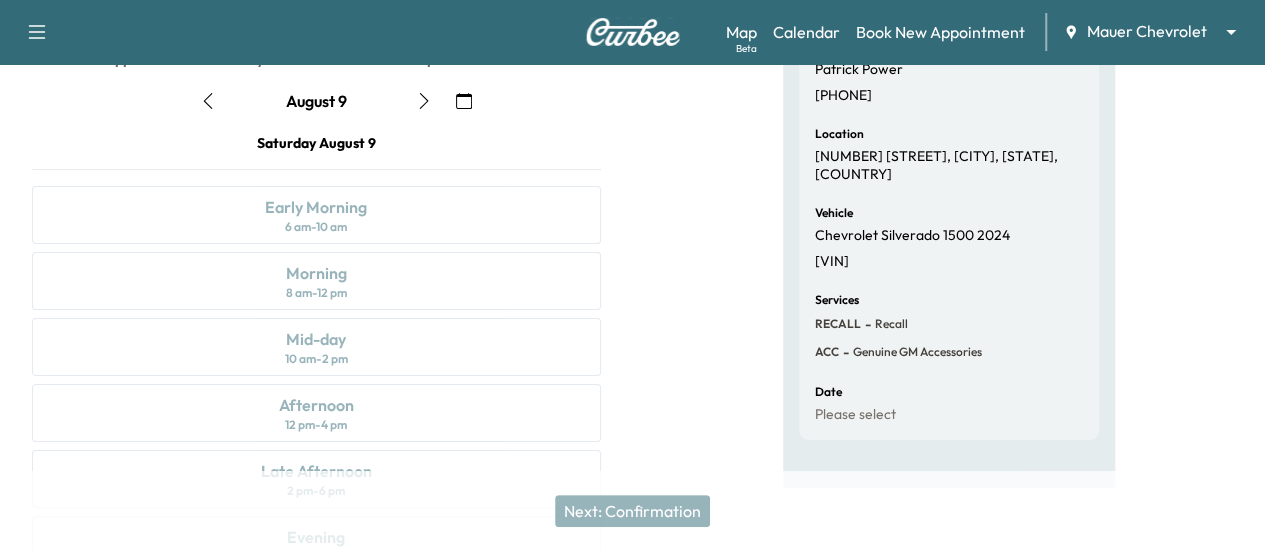 click 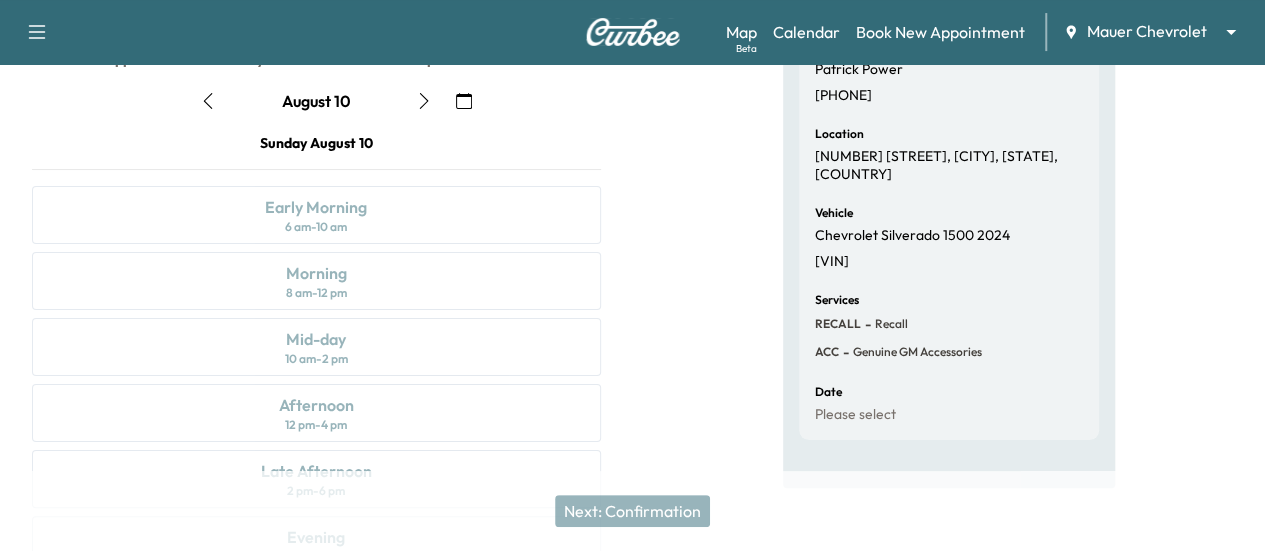 click 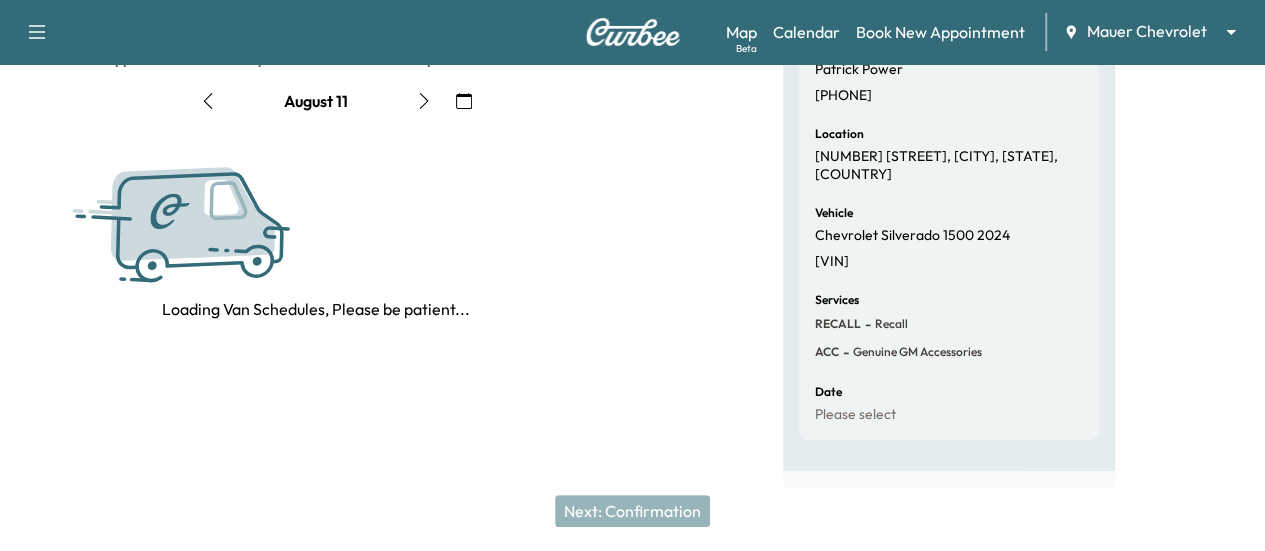 click 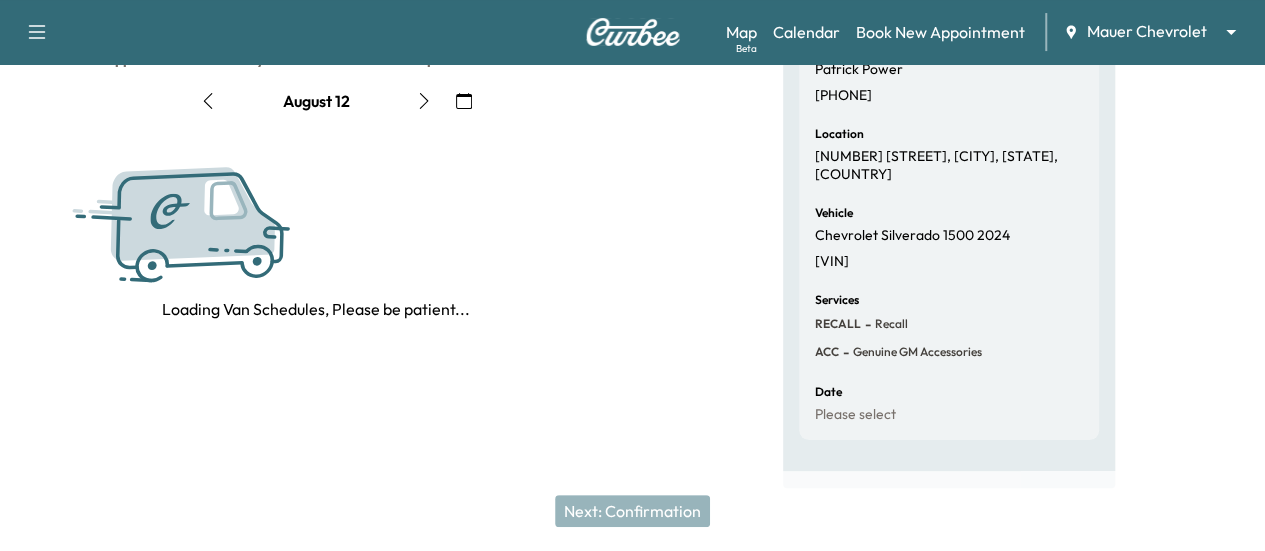 click 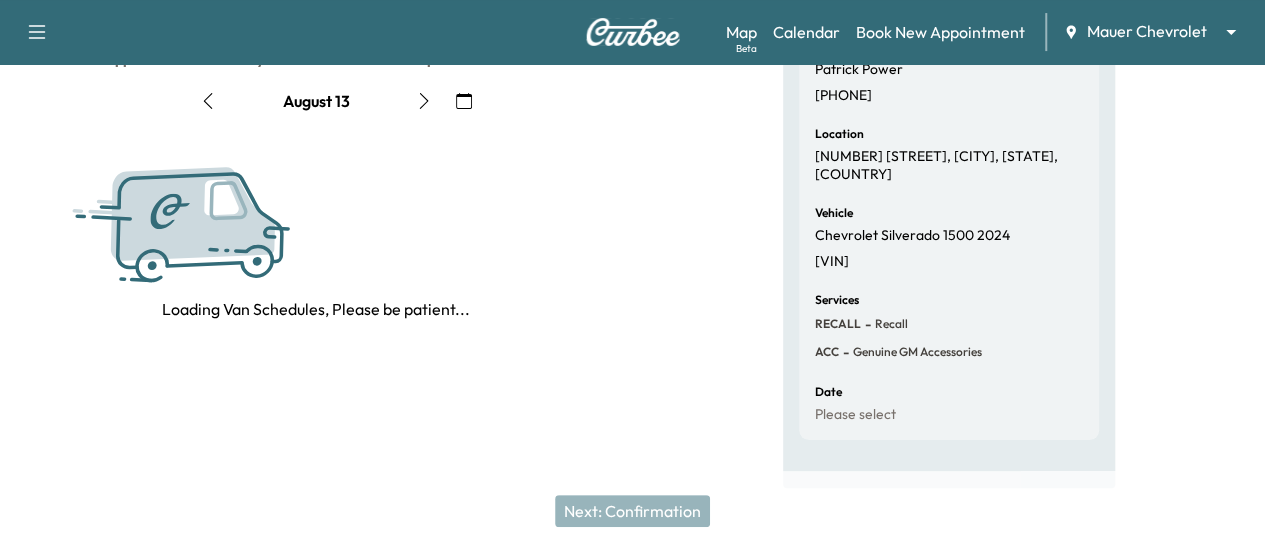 click 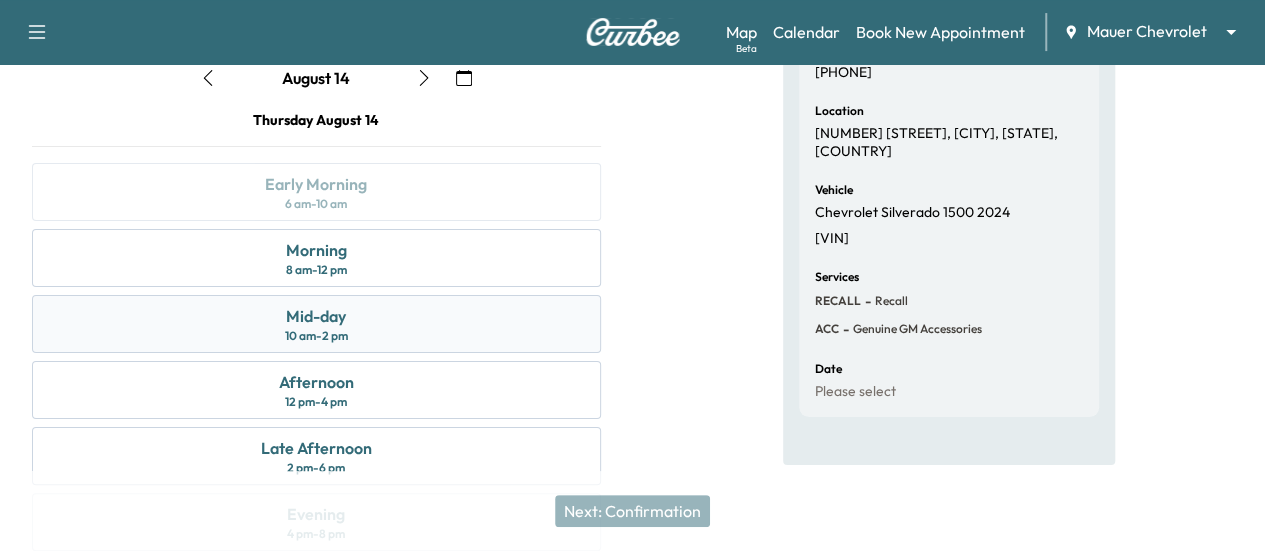 scroll, scrollTop: 144, scrollLeft: 0, axis: vertical 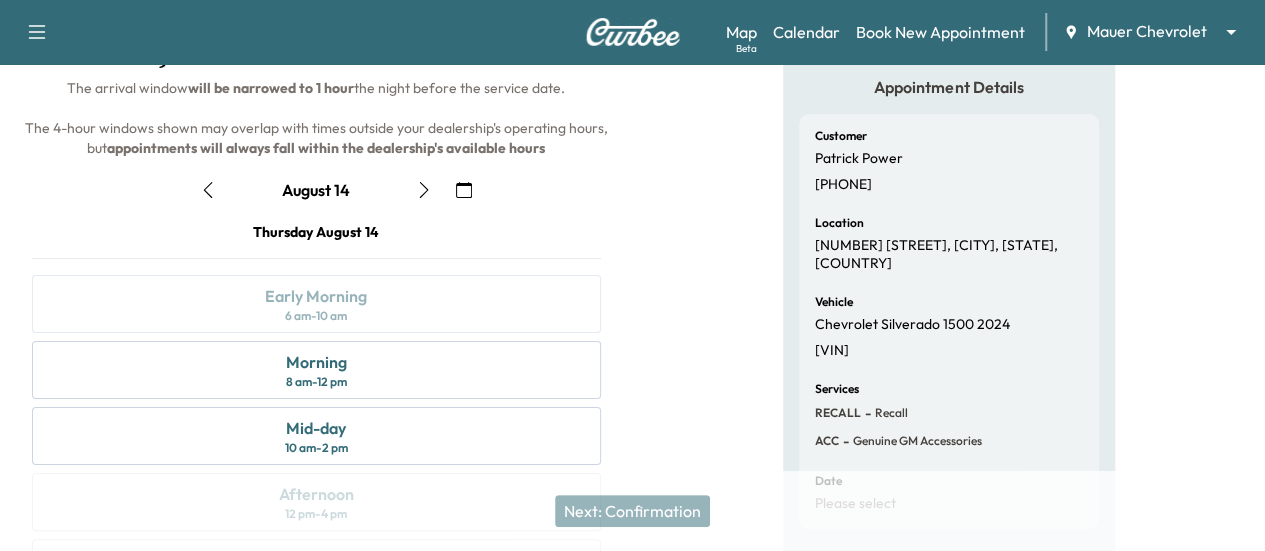 click at bounding box center [208, 190] 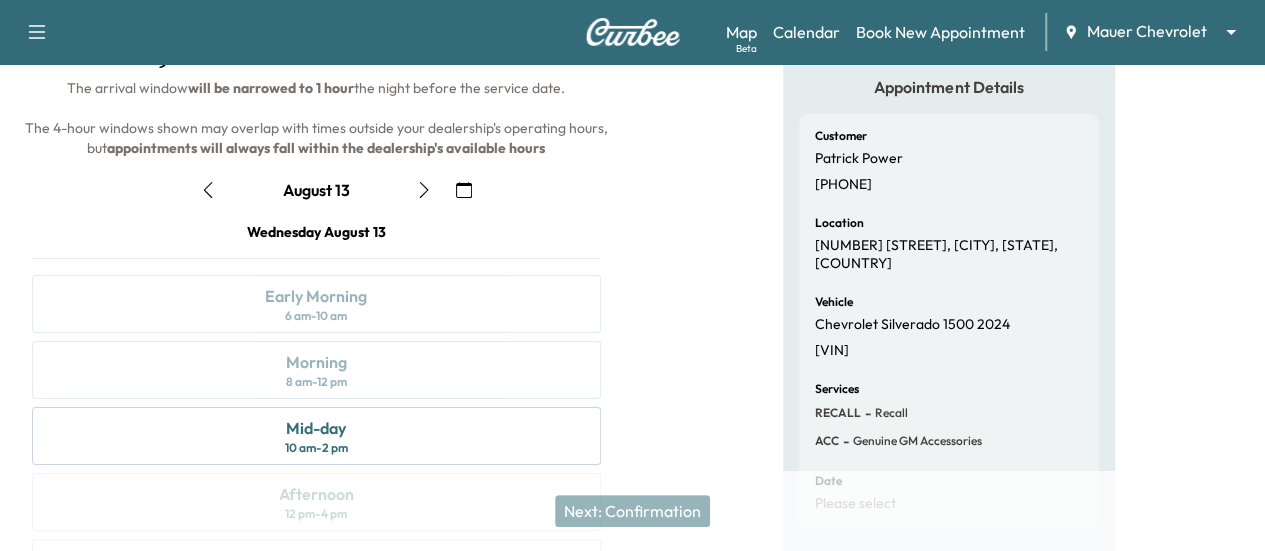 click 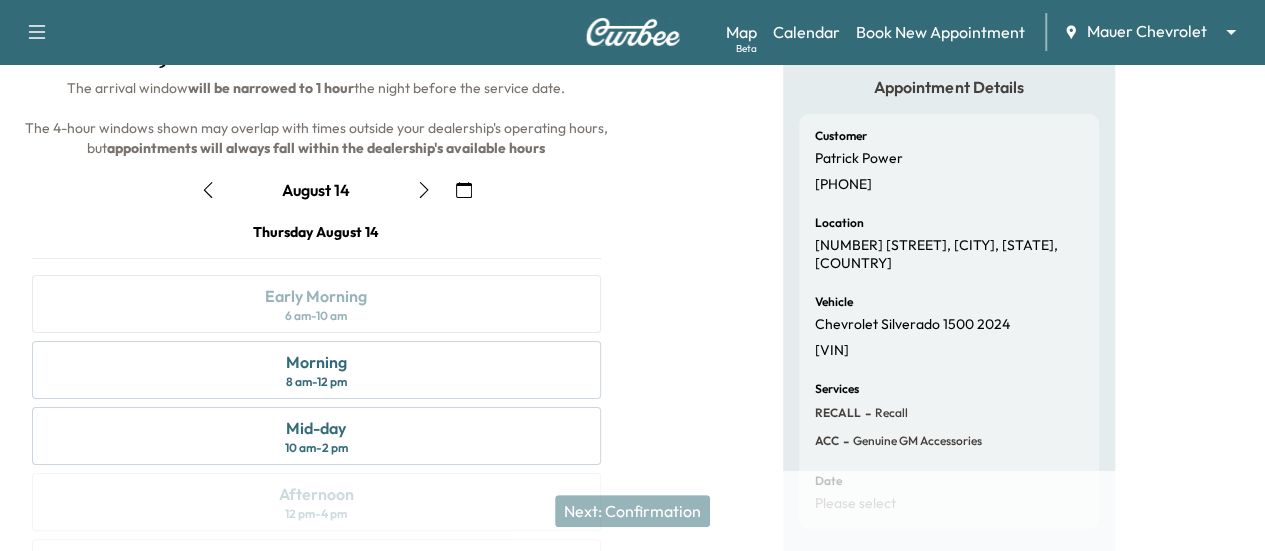 click 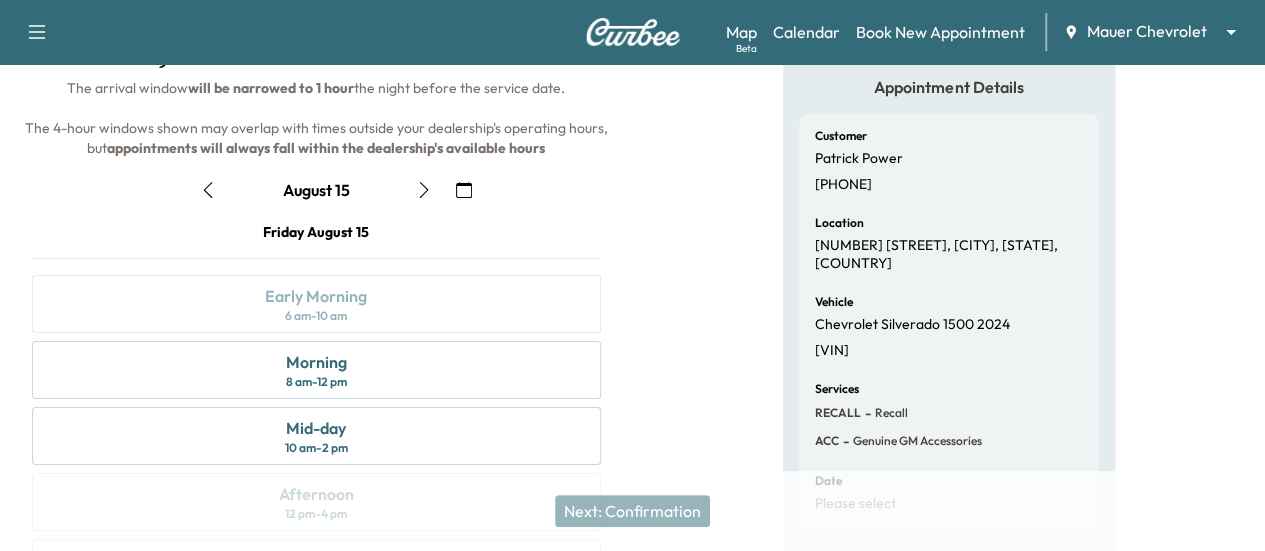 click 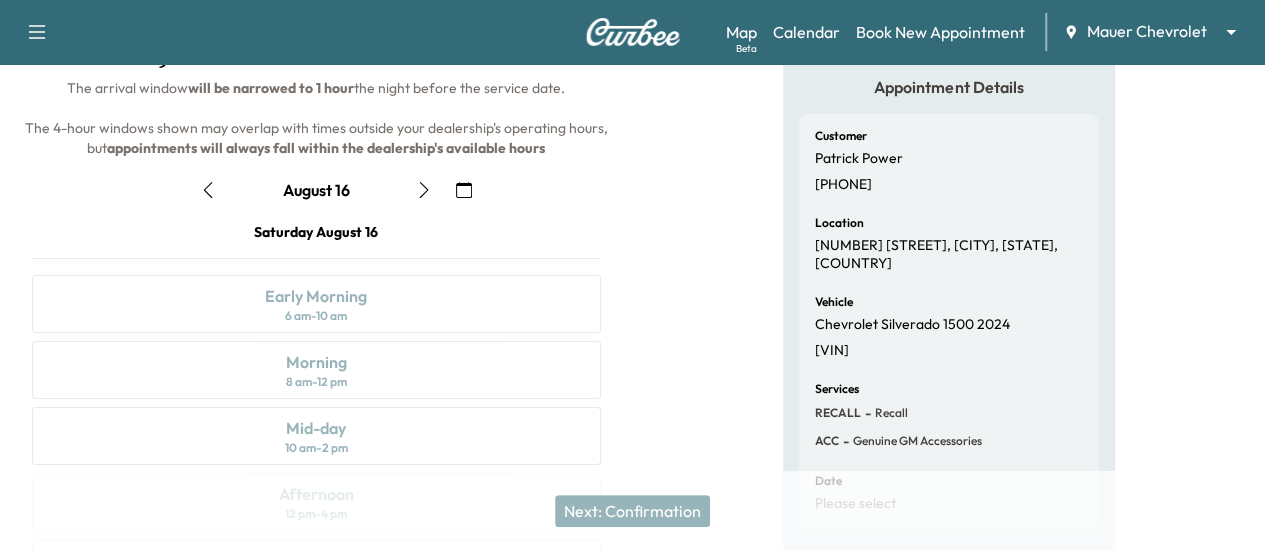 click on "August 16" at bounding box center [316, 190] 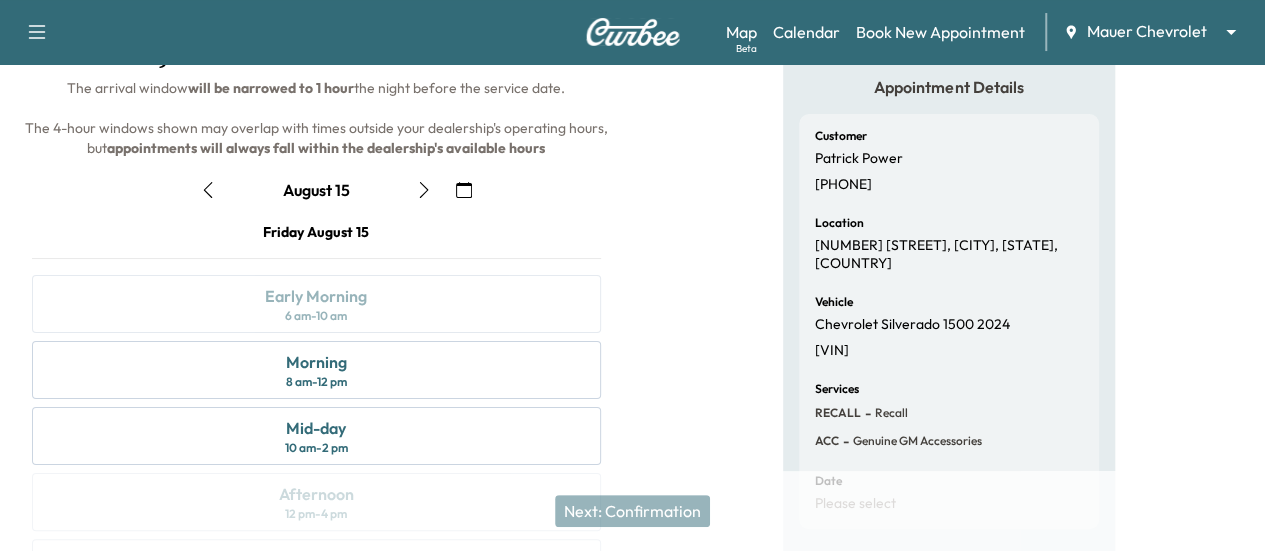 click 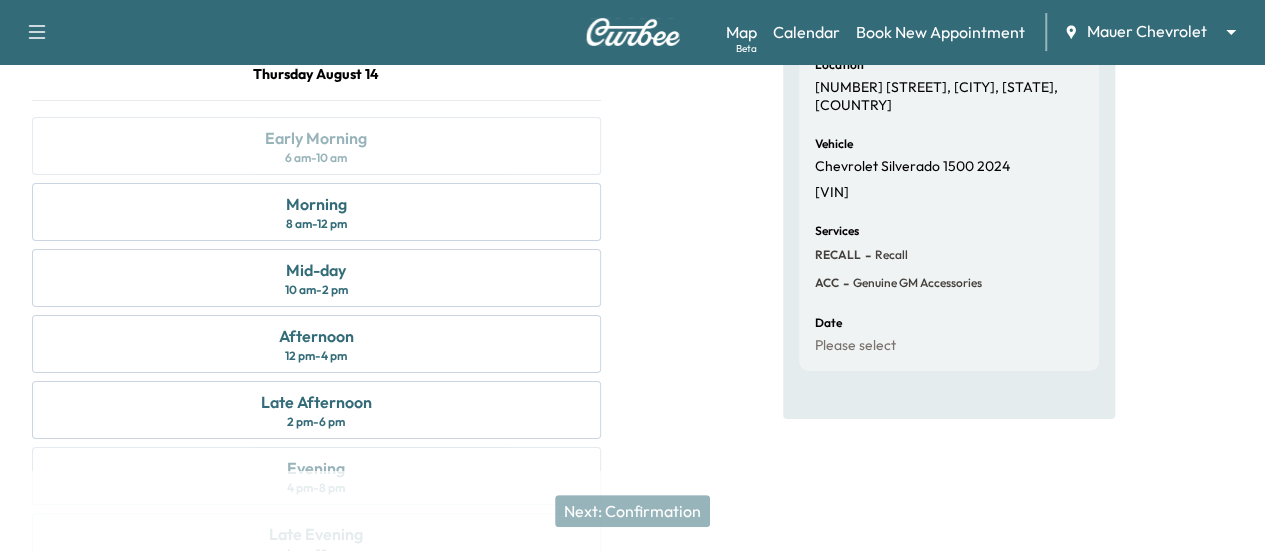 scroll, scrollTop: 344, scrollLeft: 0, axis: vertical 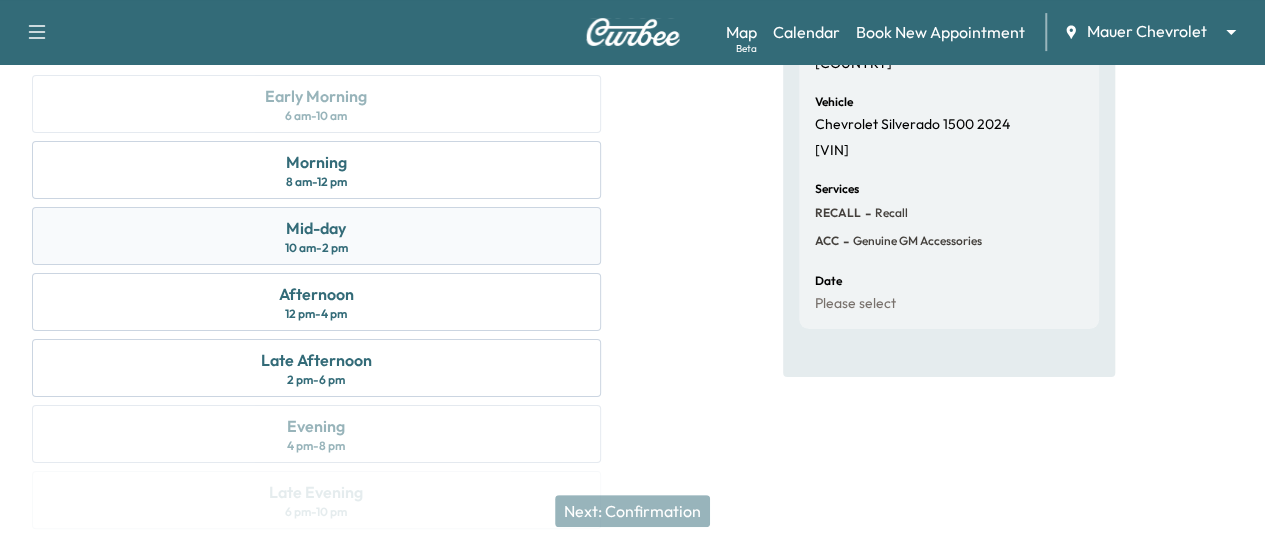click on "Mid-day 10 am  -  2 pm" at bounding box center (316, 236) 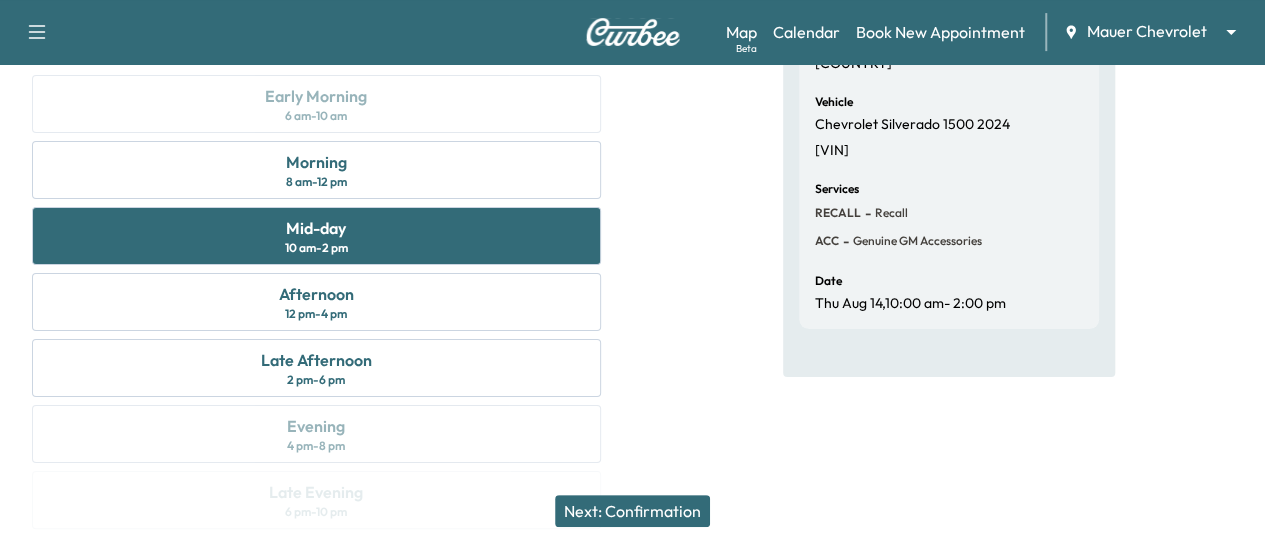 click on "Next: Confirmation" at bounding box center (632, 511) 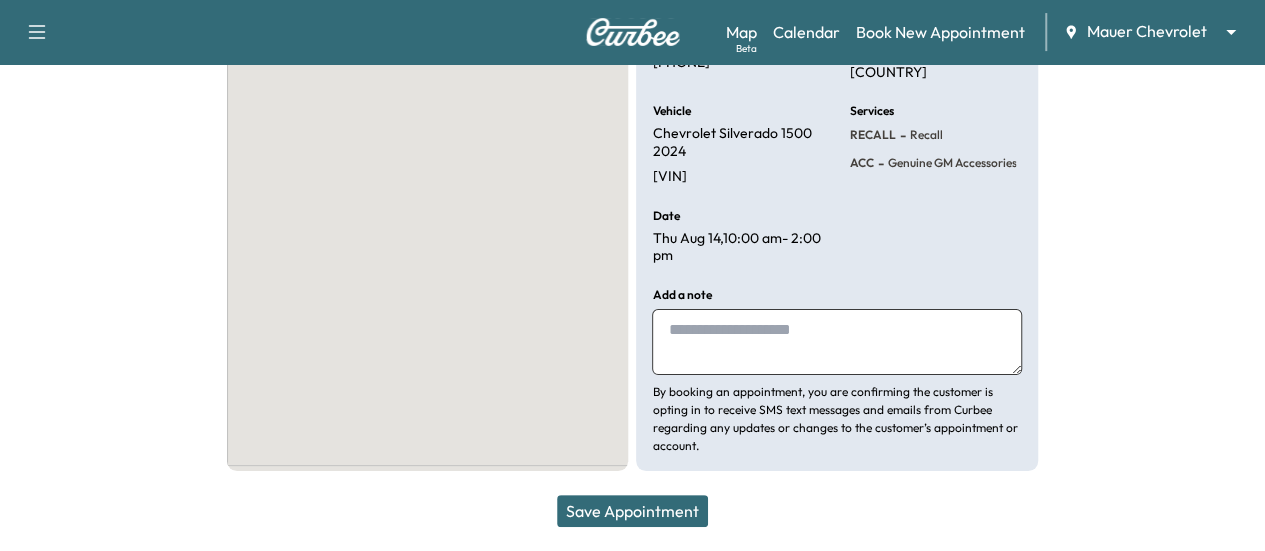 scroll, scrollTop: 290, scrollLeft: 0, axis: vertical 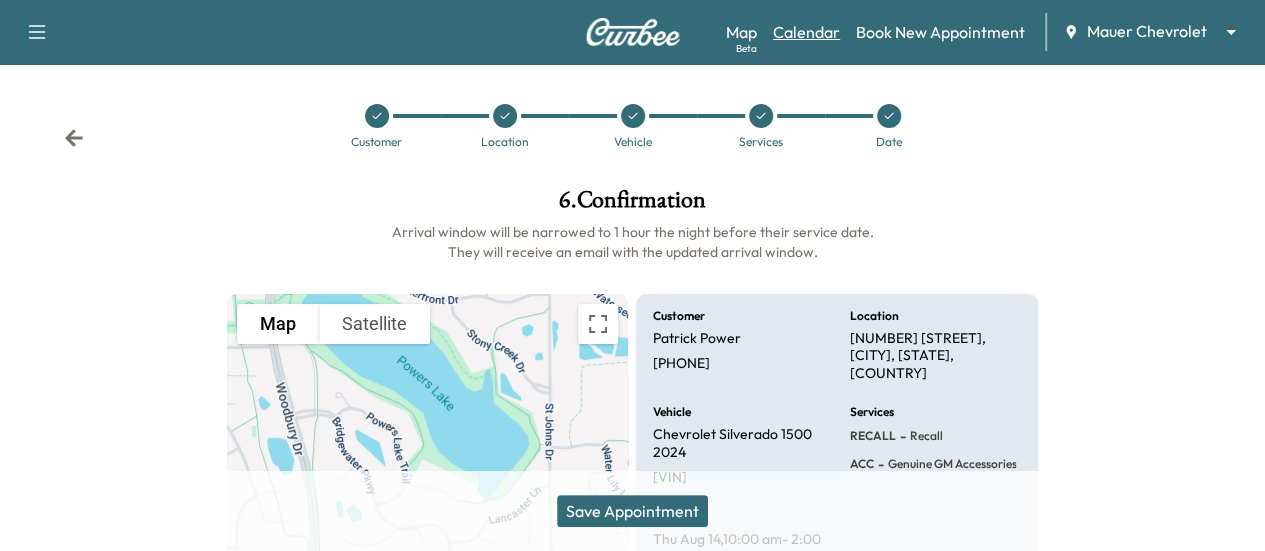 click on "Calendar" at bounding box center [806, 32] 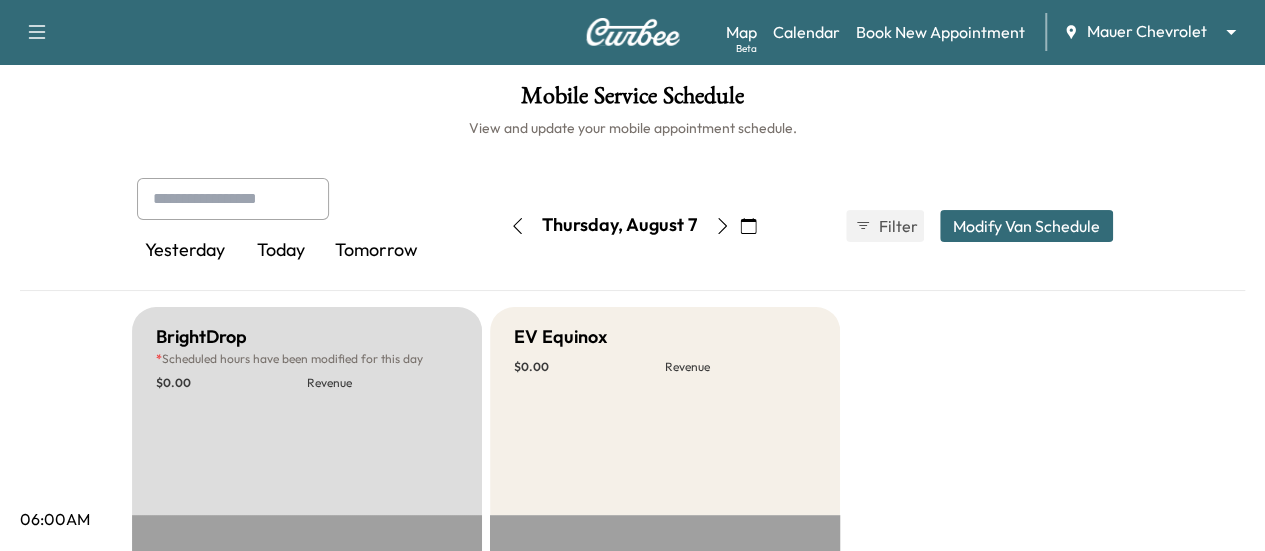 click 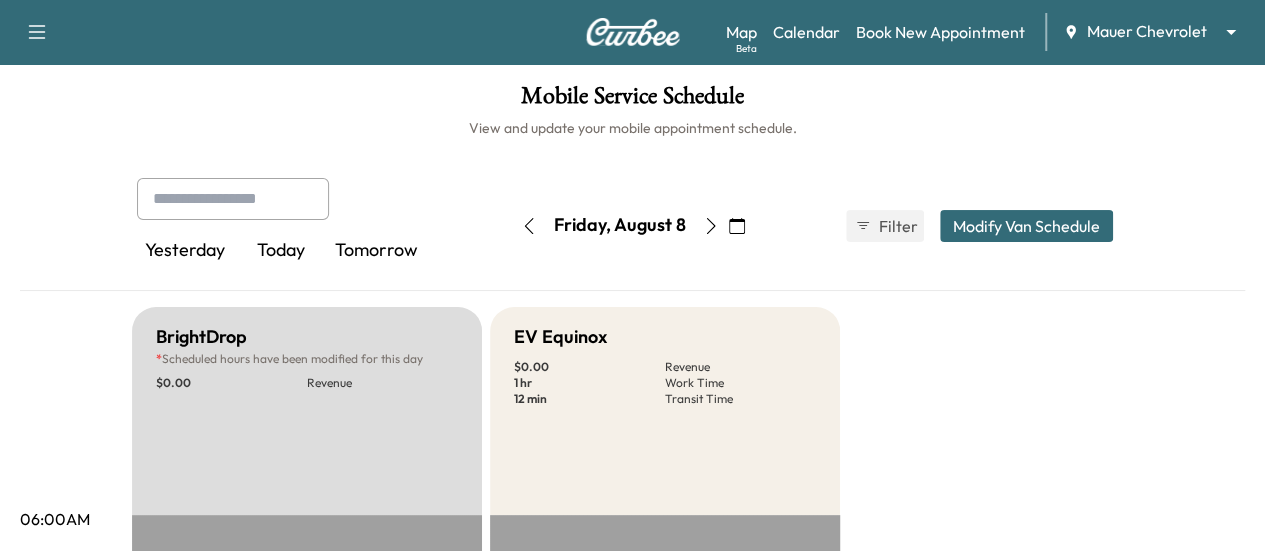 click 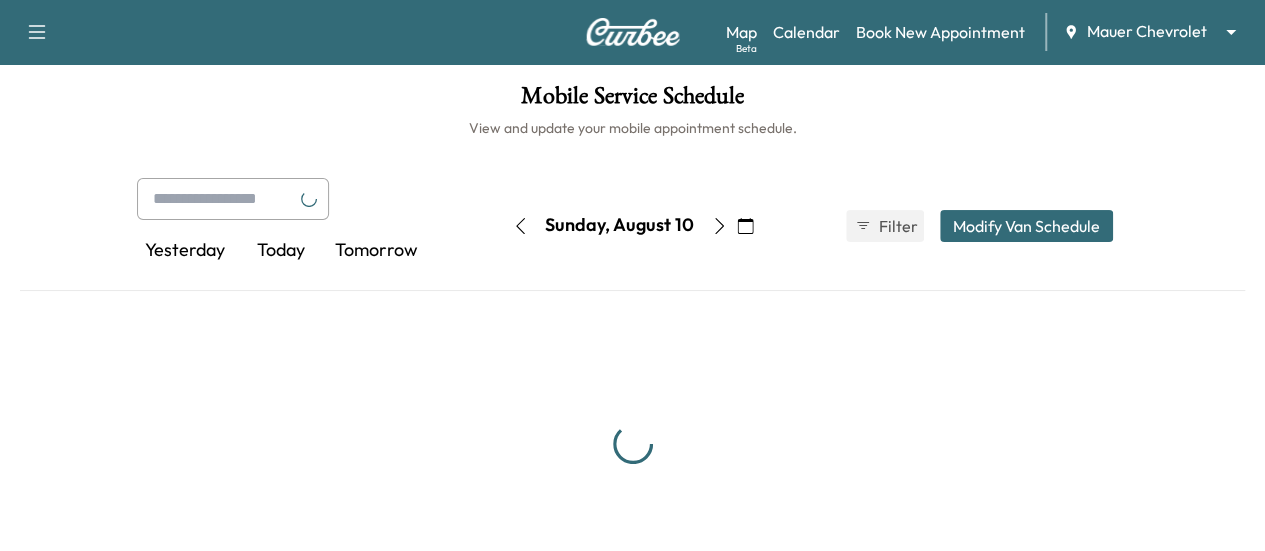 click at bounding box center [719, 226] 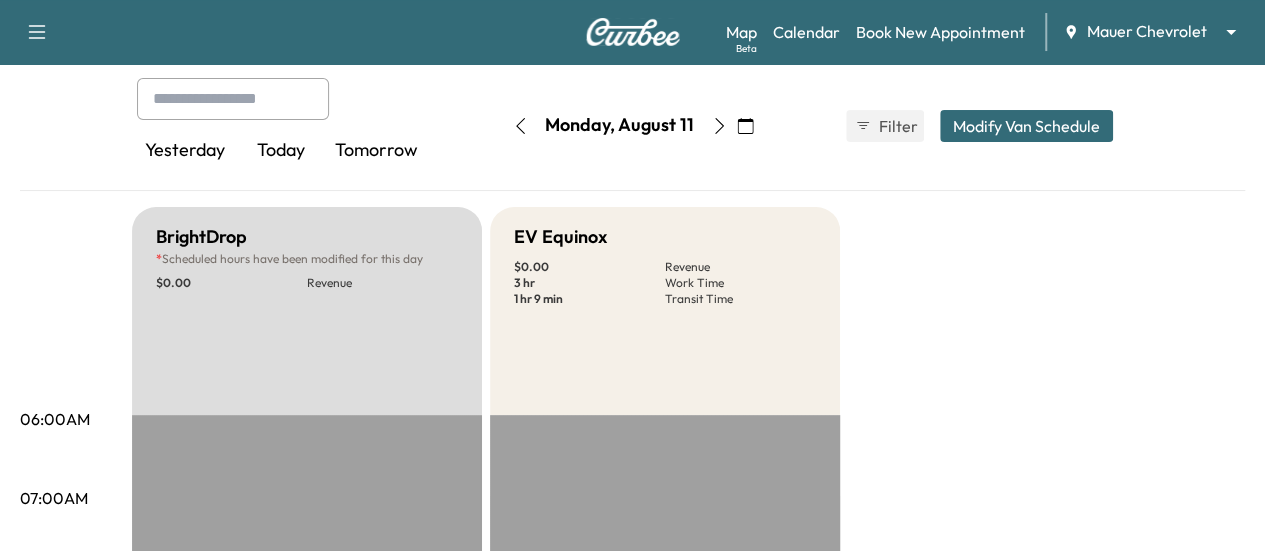 click 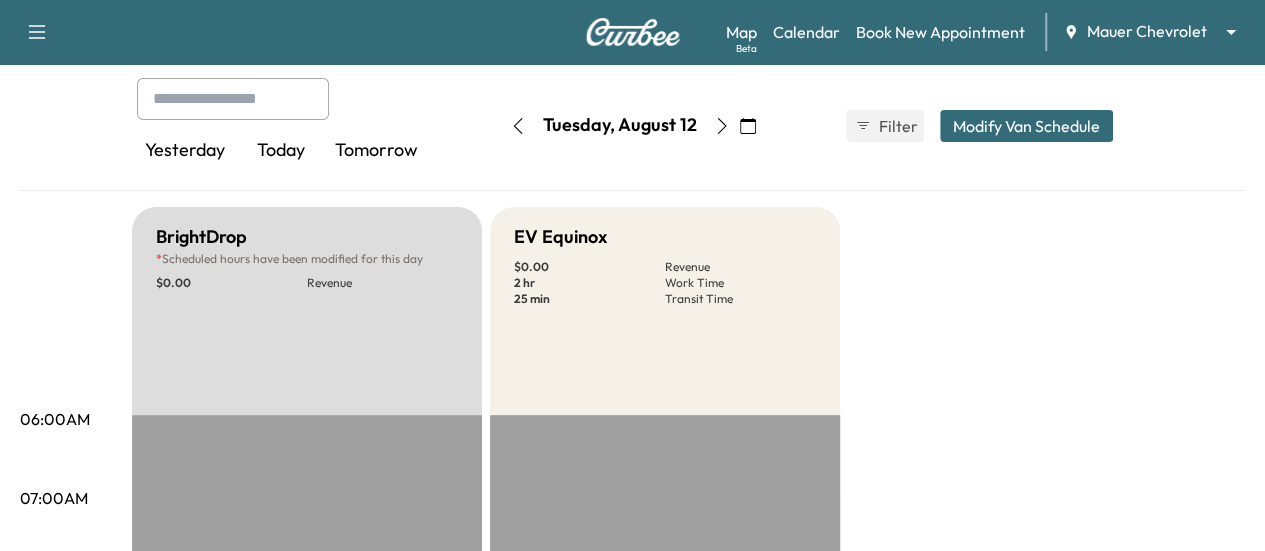 click at bounding box center (722, 126) 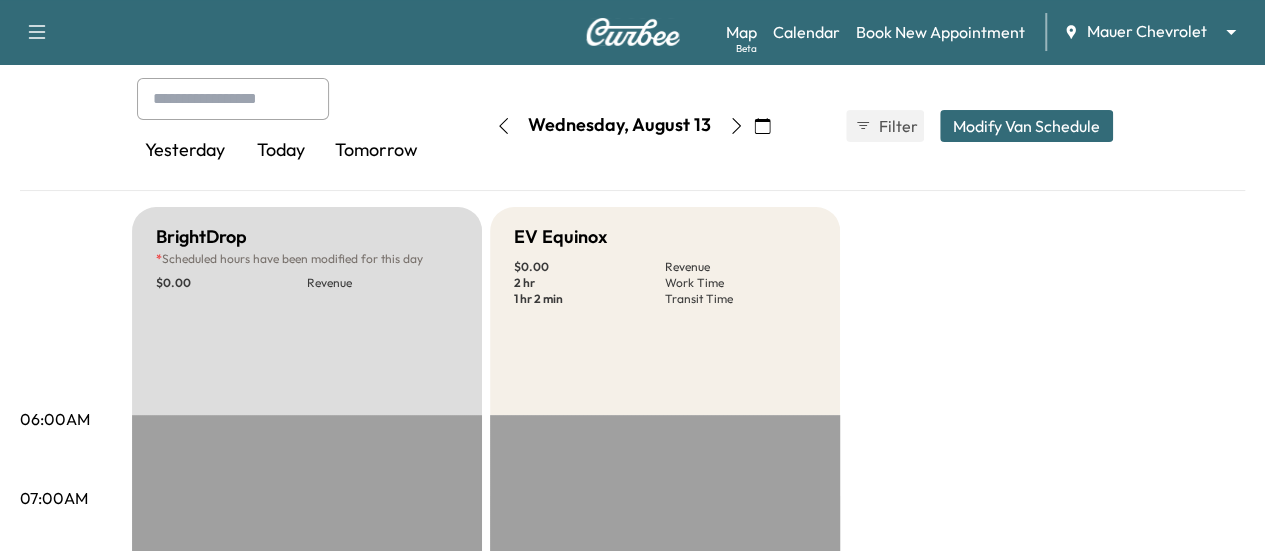 click at bounding box center [736, 126] 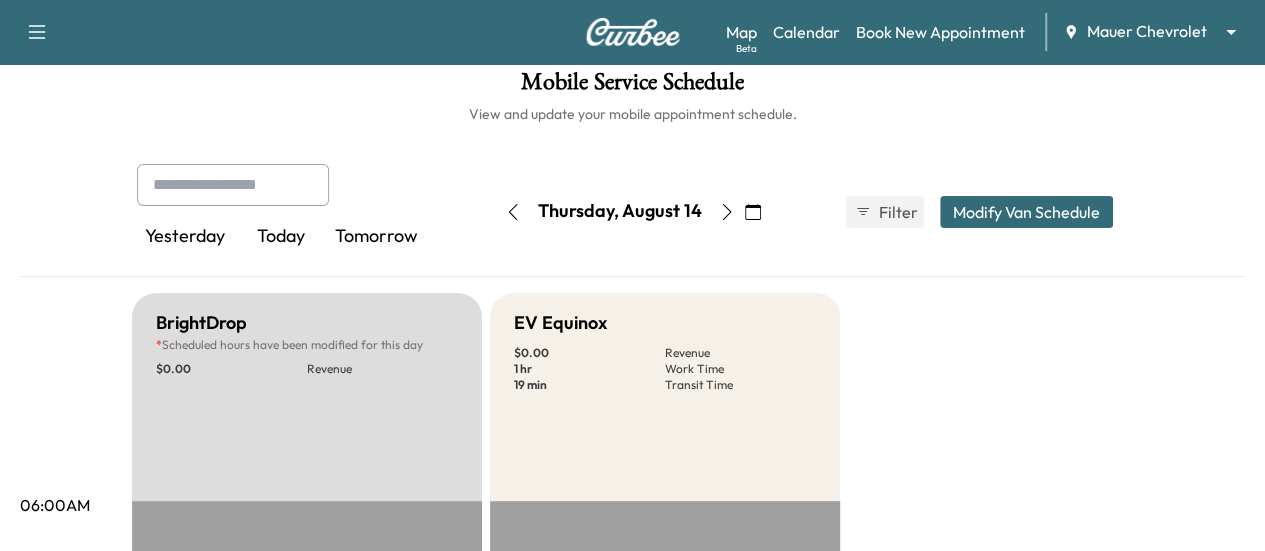 scroll, scrollTop: 0, scrollLeft: 0, axis: both 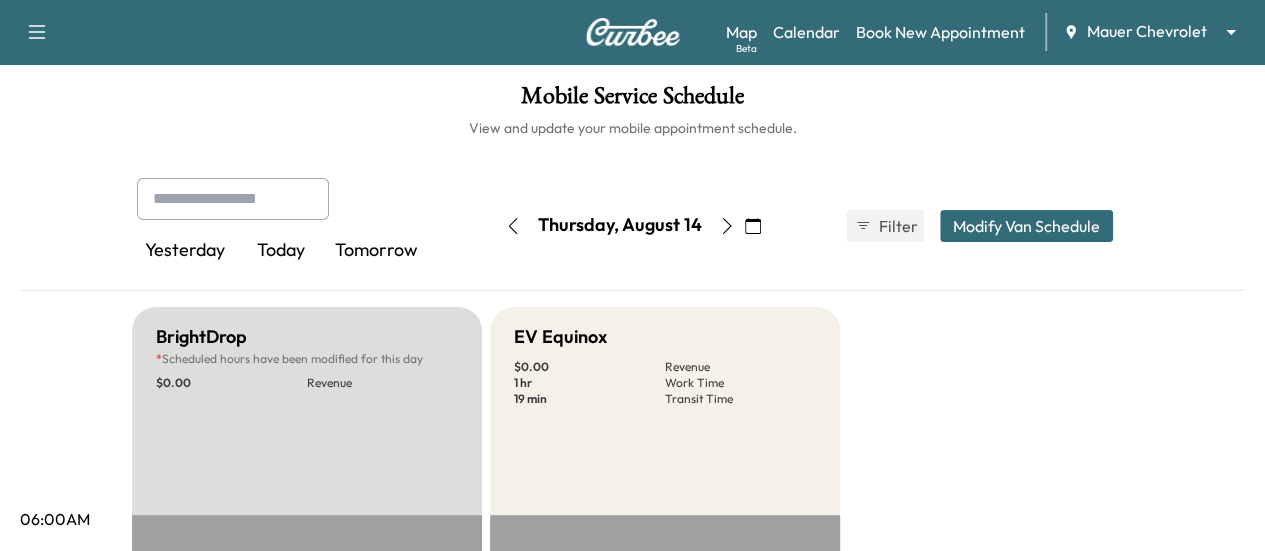 click at bounding box center [727, 226] 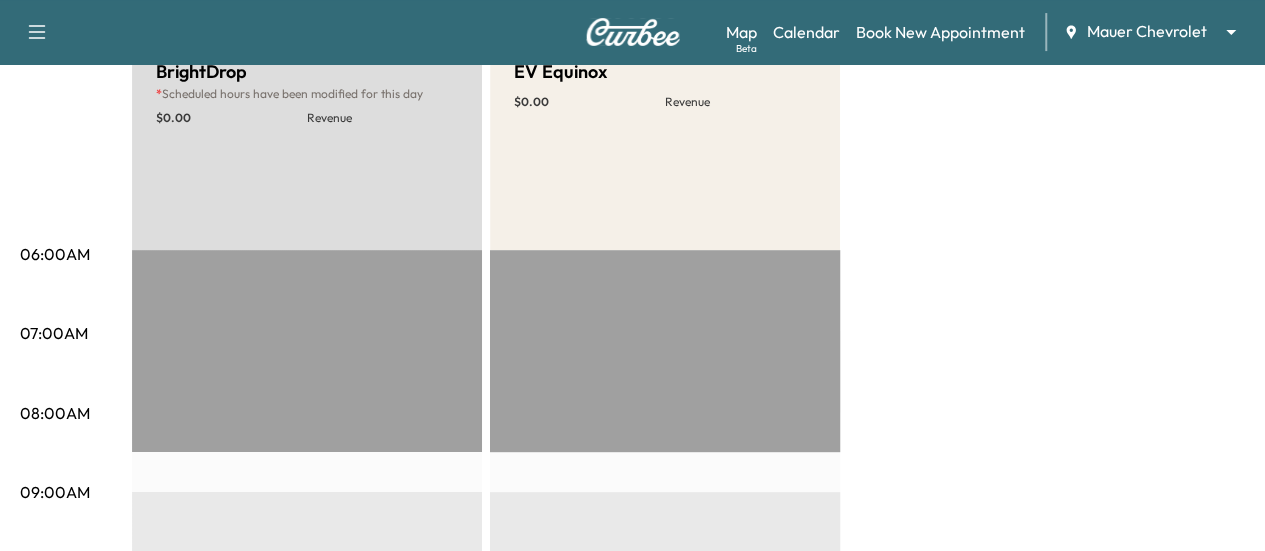 scroll, scrollTop: 100, scrollLeft: 0, axis: vertical 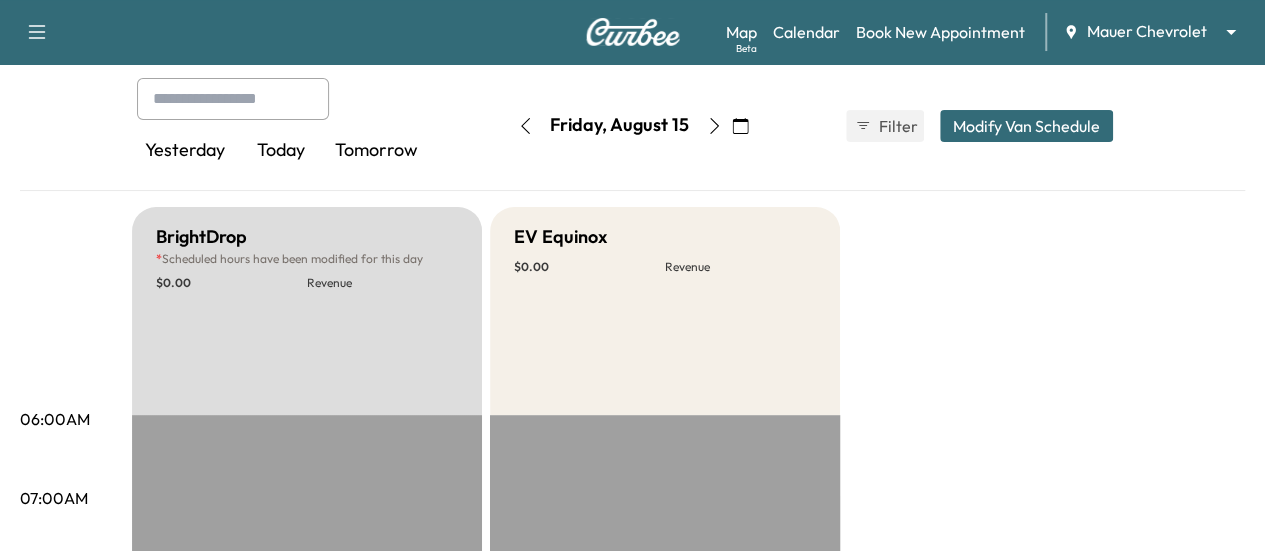 click 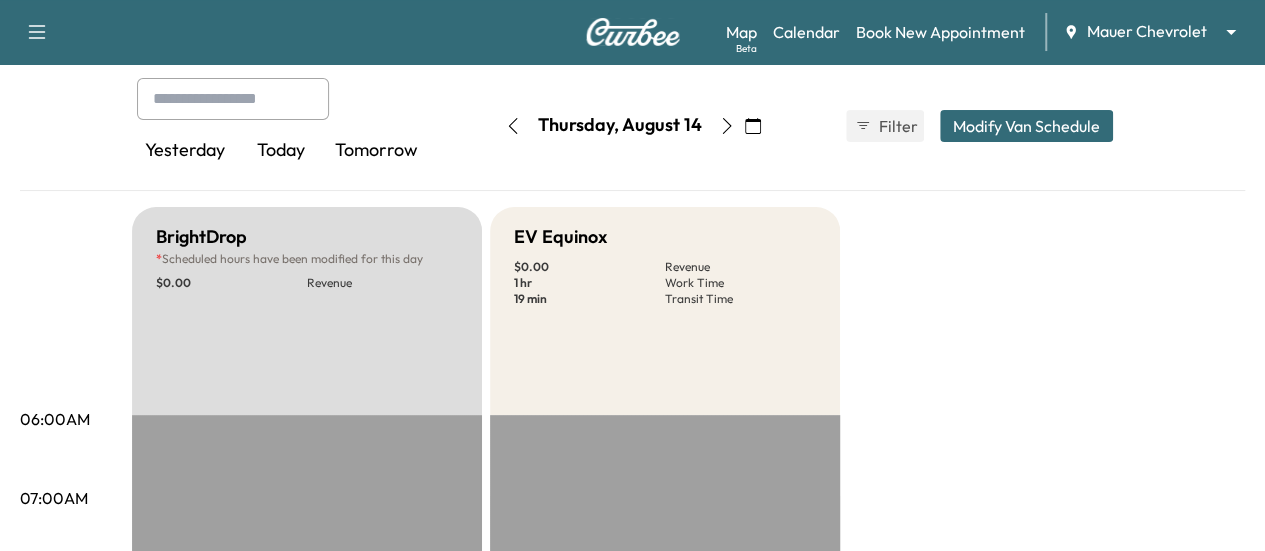 click on "Thursday, August 14" at bounding box center (620, 126) 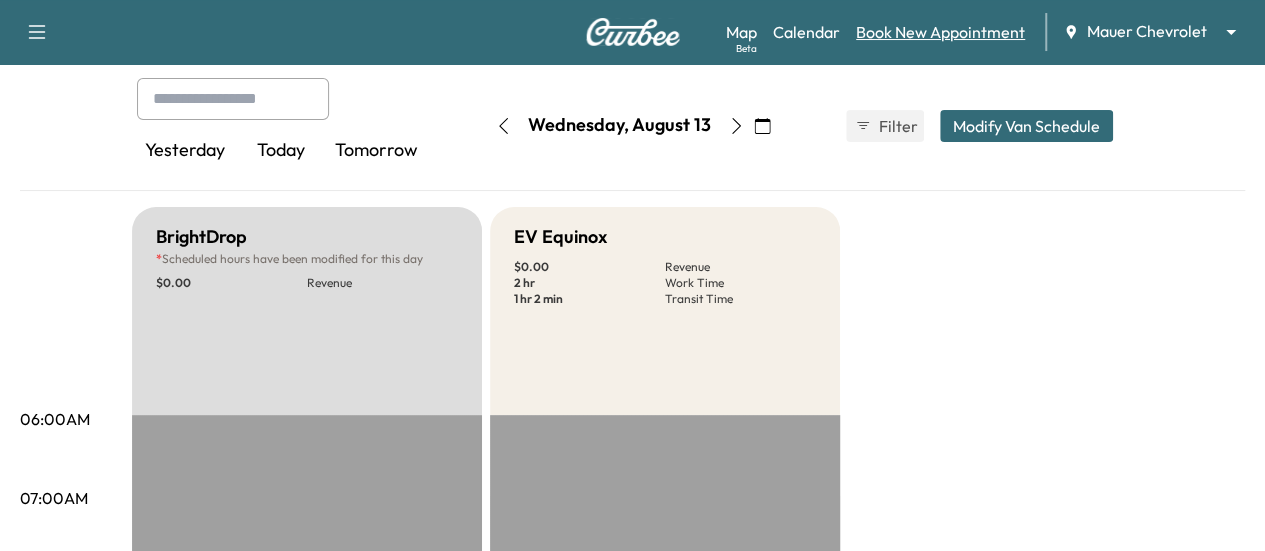 click on "Book New Appointment" at bounding box center [940, 32] 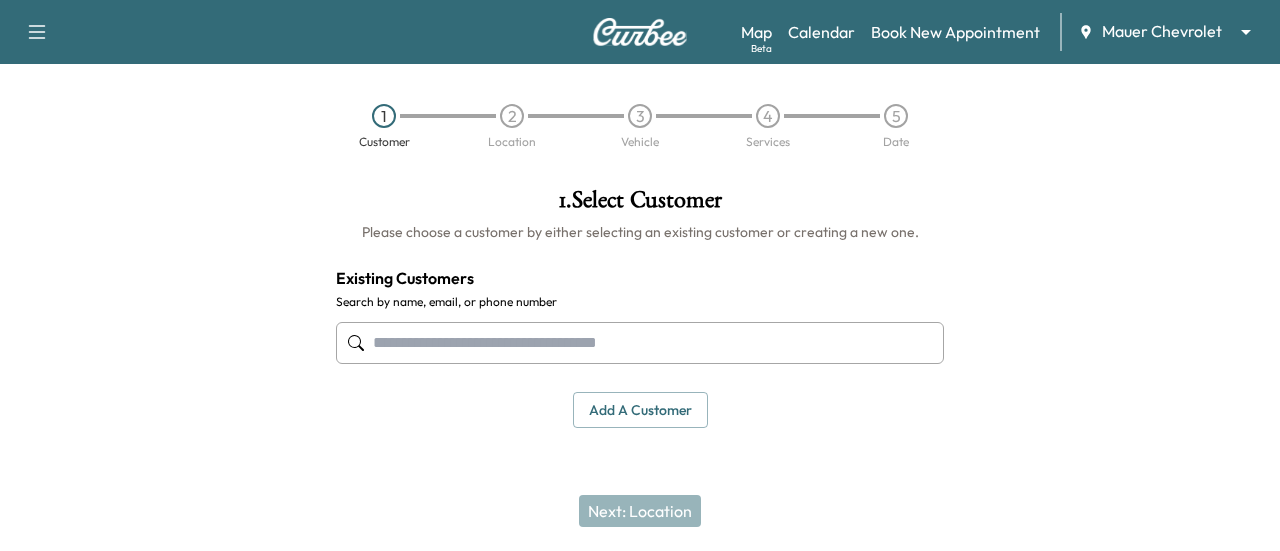 click at bounding box center (640, 343) 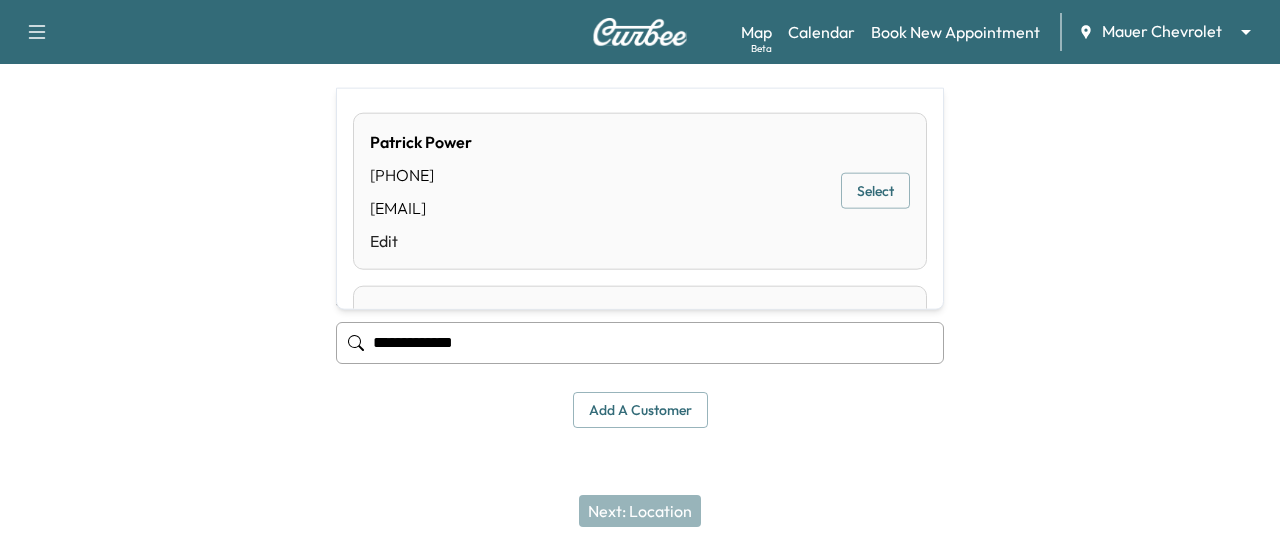 click on "Select" at bounding box center (875, 191) 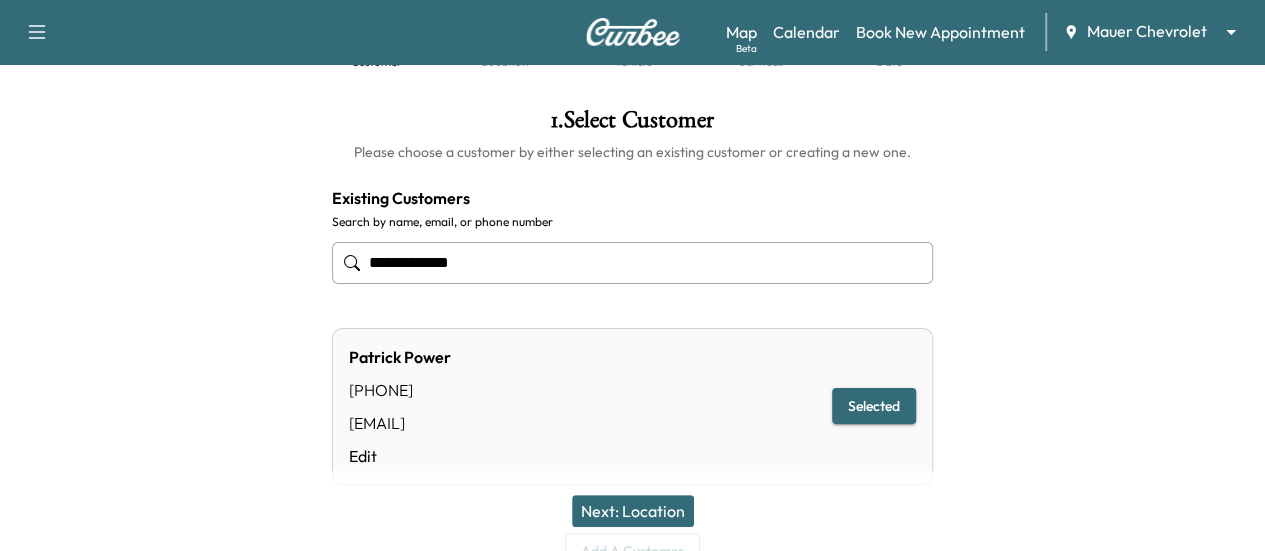 scroll, scrollTop: 176, scrollLeft: 0, axis: vertical 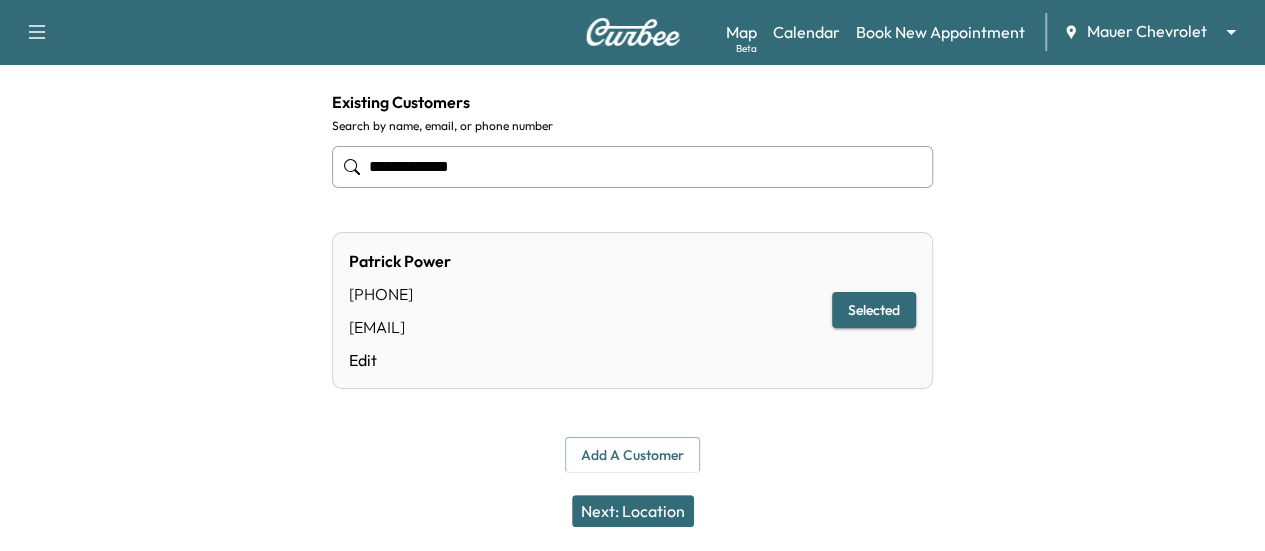 type on "**********" 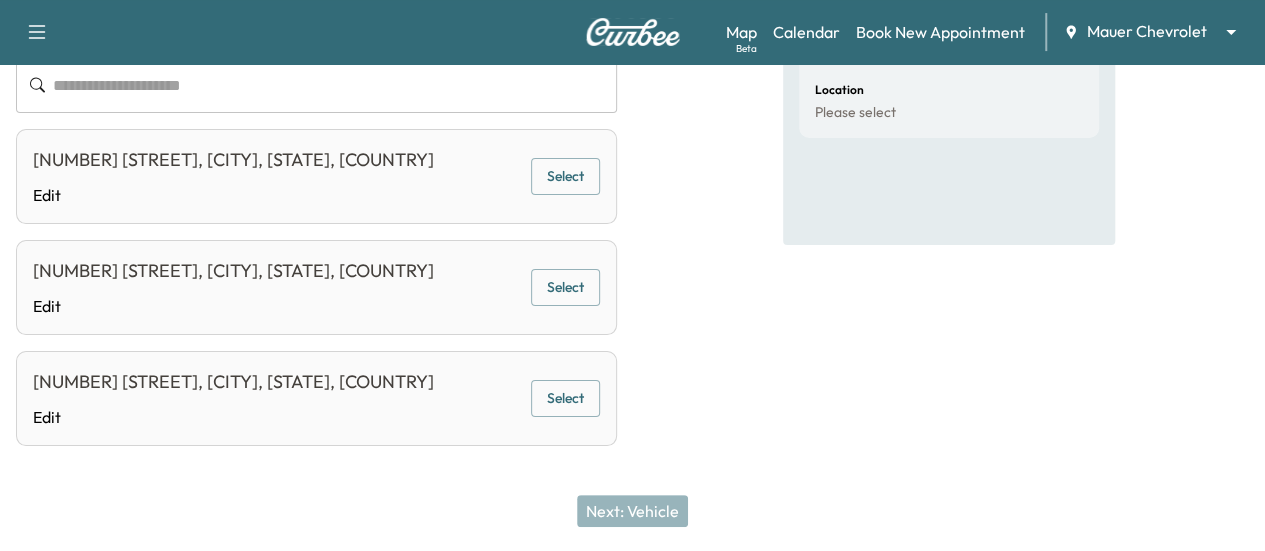 scroll, scrollTop: 373, scrollLeft: 0, axis: vertical 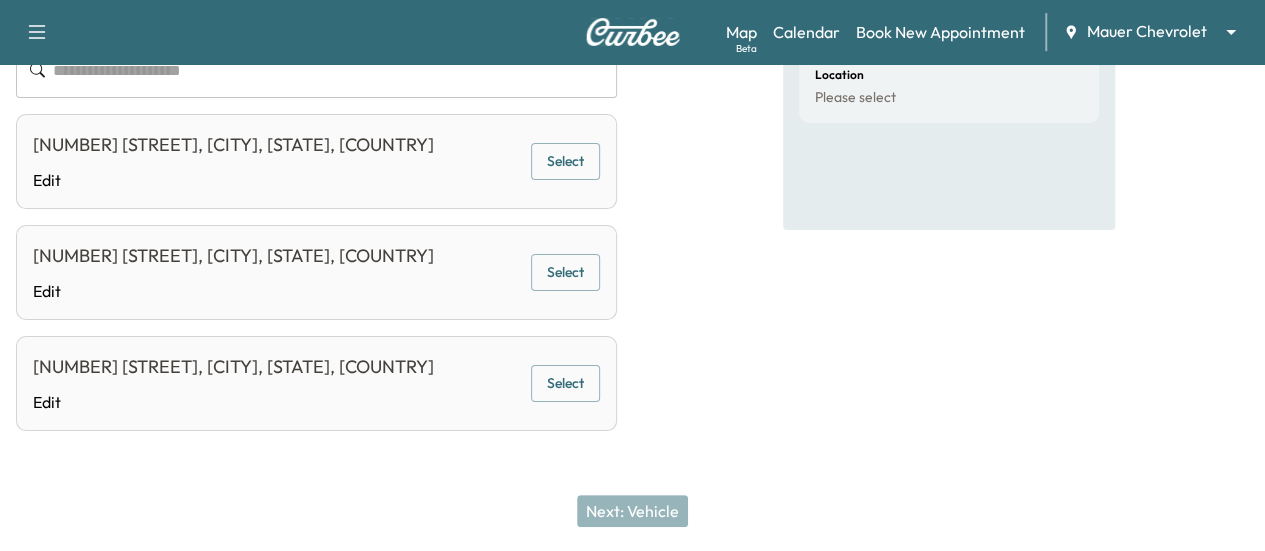 click on "Select" at bounding box center [565, 383] 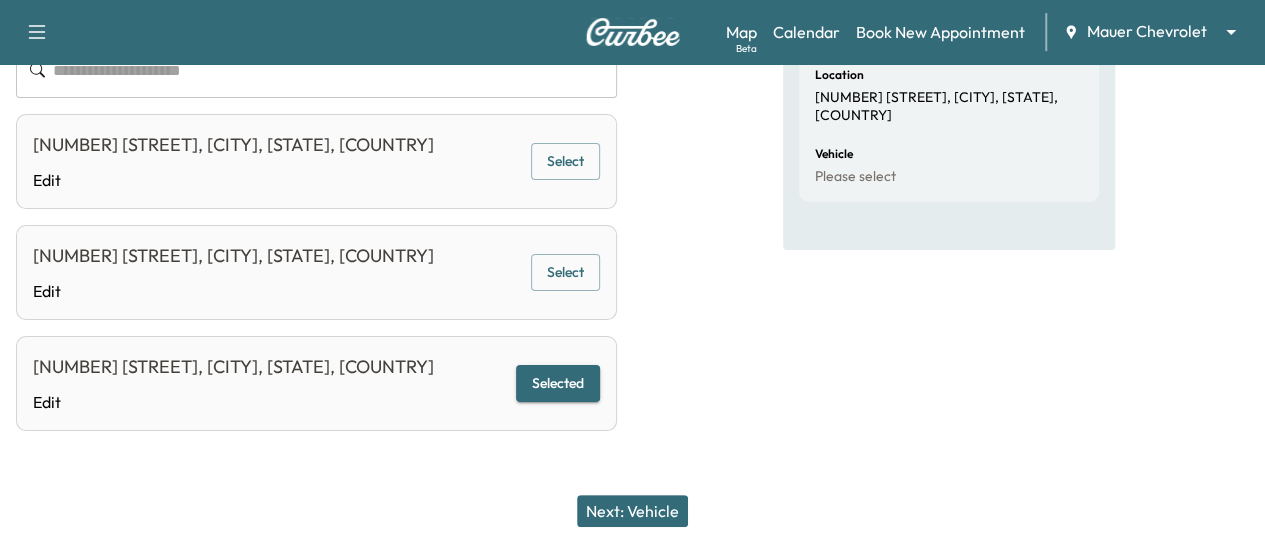 click on "Next: Vehicle" at bounding box center [632, 511] 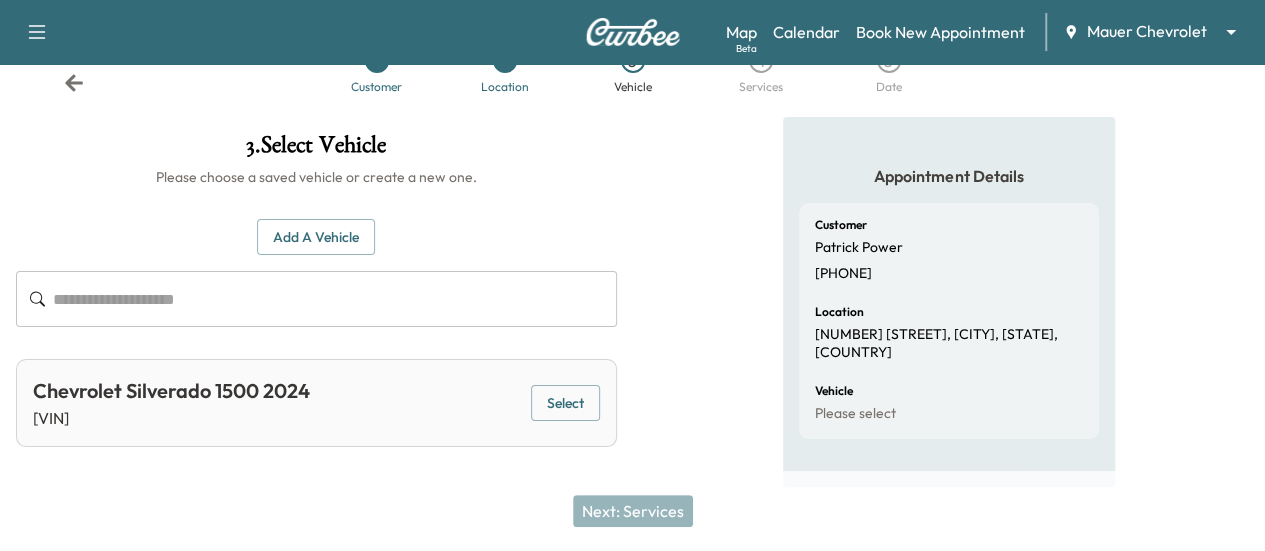 click on "Select" at bounding box center (565, 403) 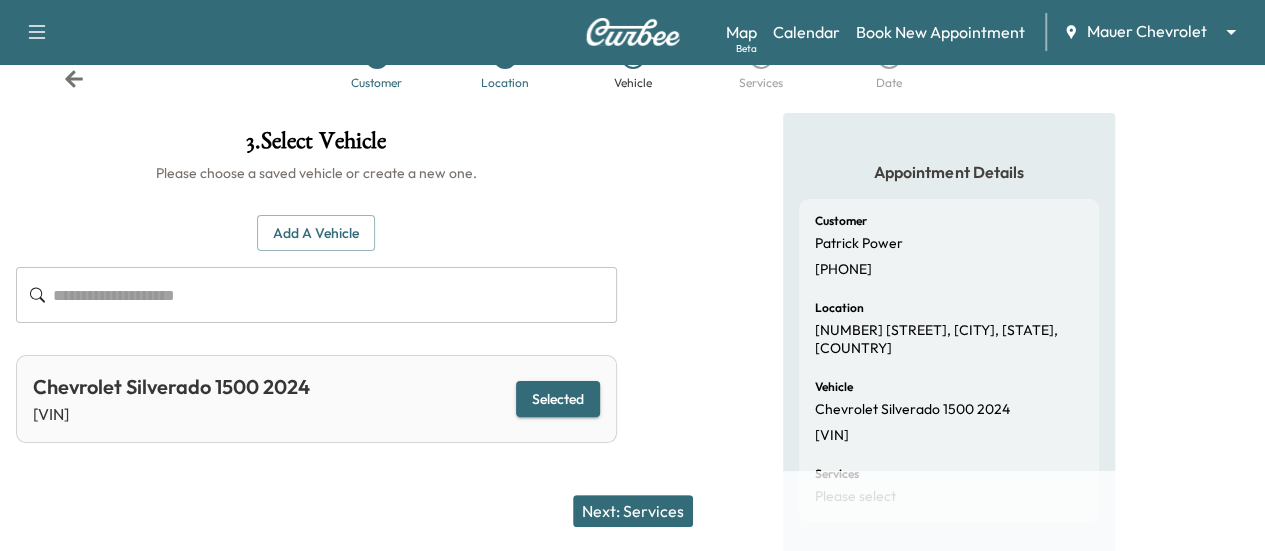 click on "Next: Services" at bounding box center (633, 511) 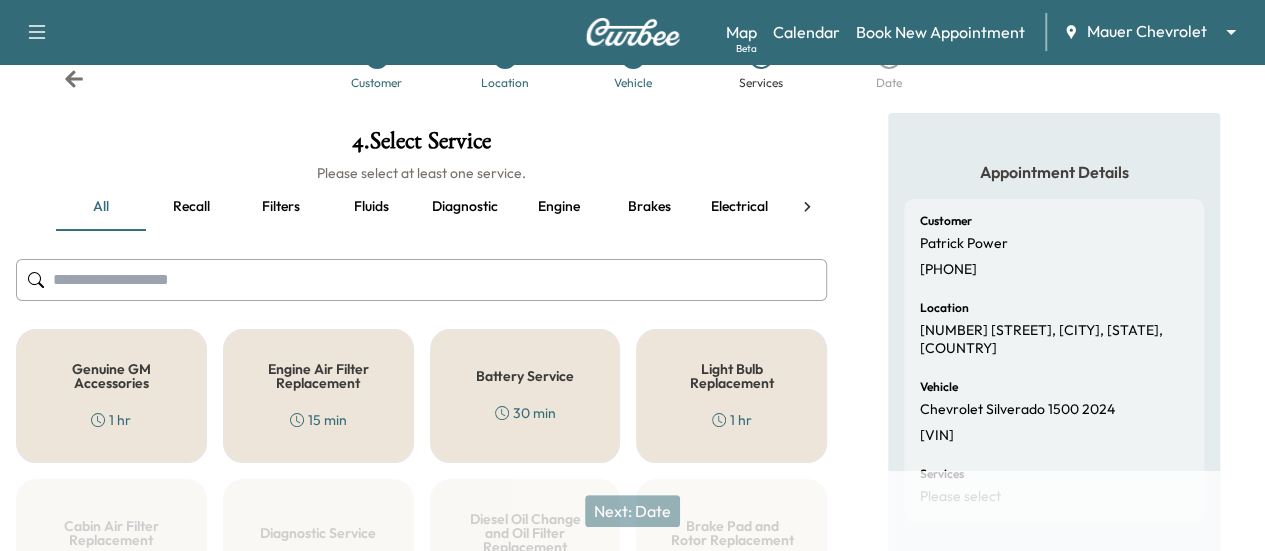 click on "Genuine GM Accessories" at bounding box center [111, 376] 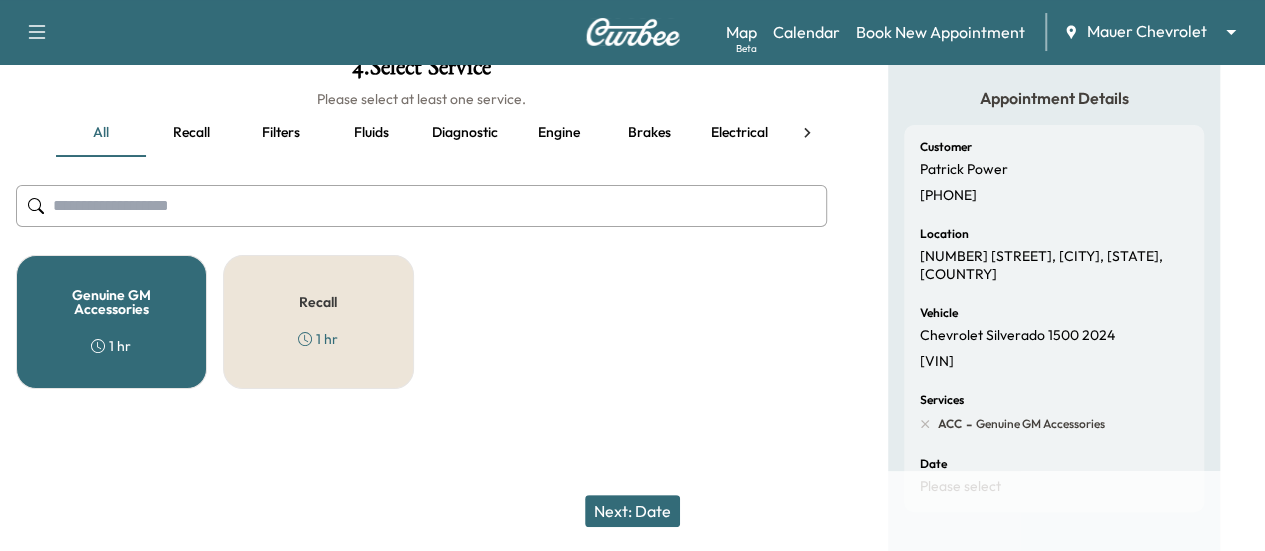 scroll, scrollTop: 205, scrollLeft: 0, axis: vertical 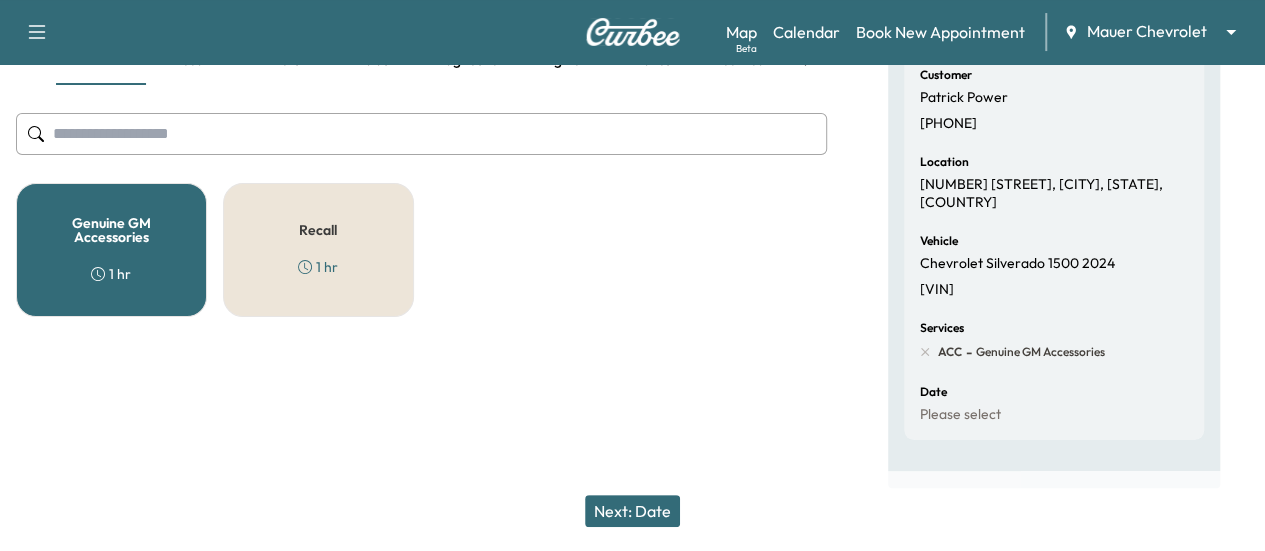 click on "Recall 1 hr" at bounding box center [318, 250] 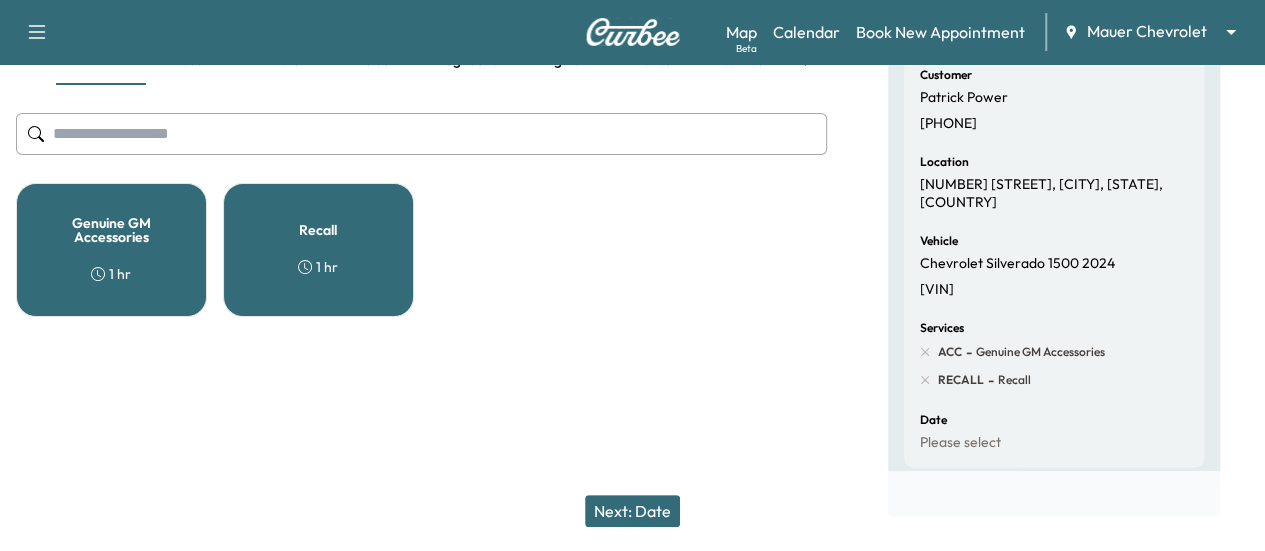 click on "Next: Date" at bounding box center (632, 511) 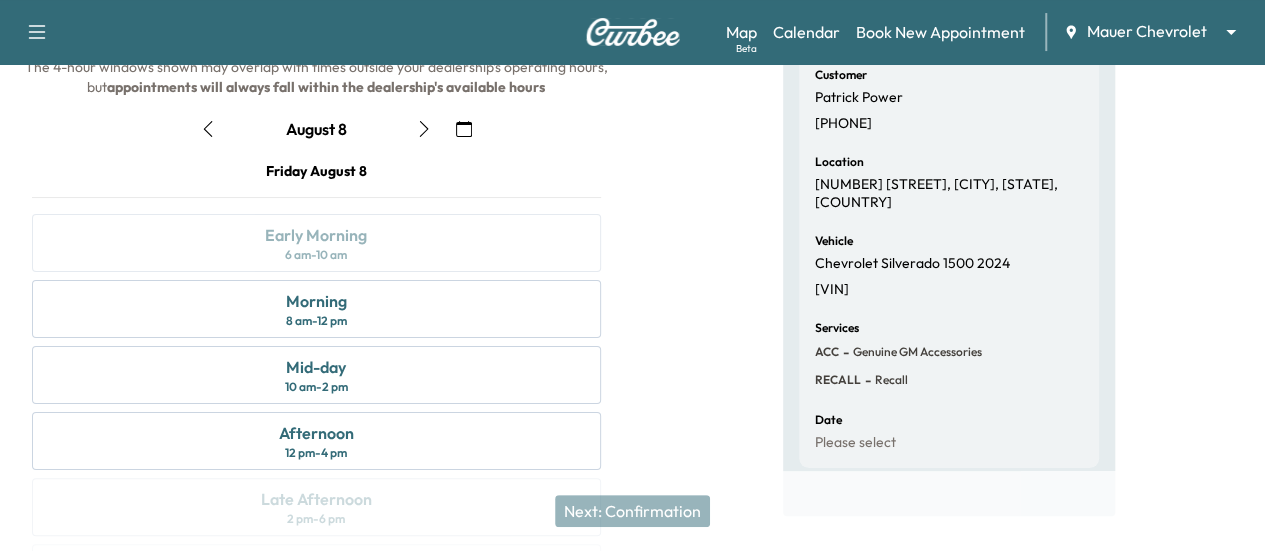 click 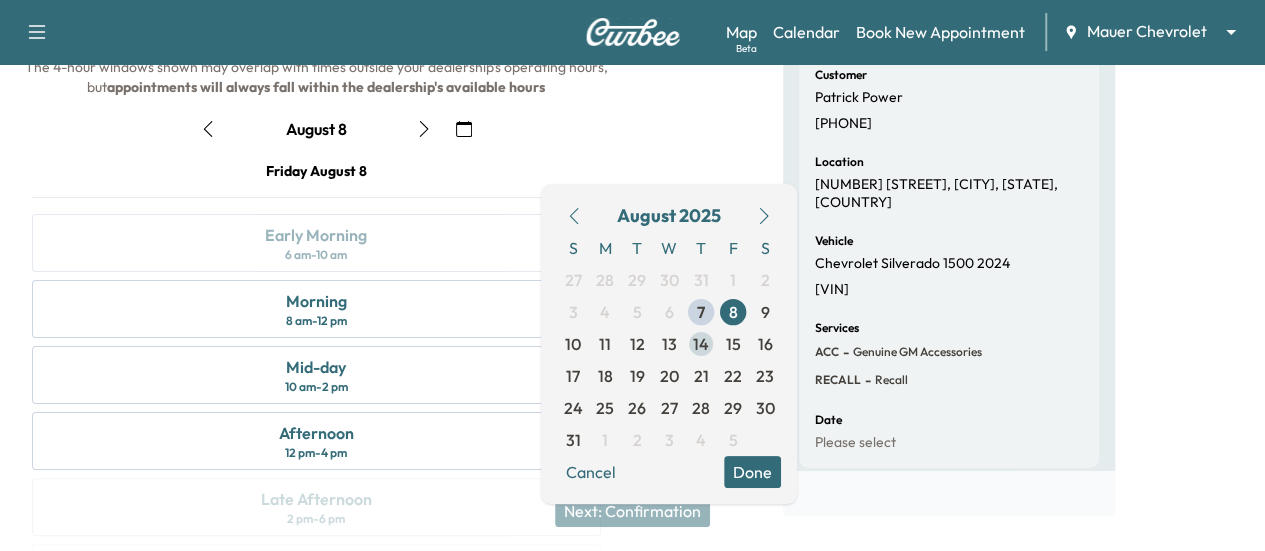 click on "14" at bounding box center [701, 344] 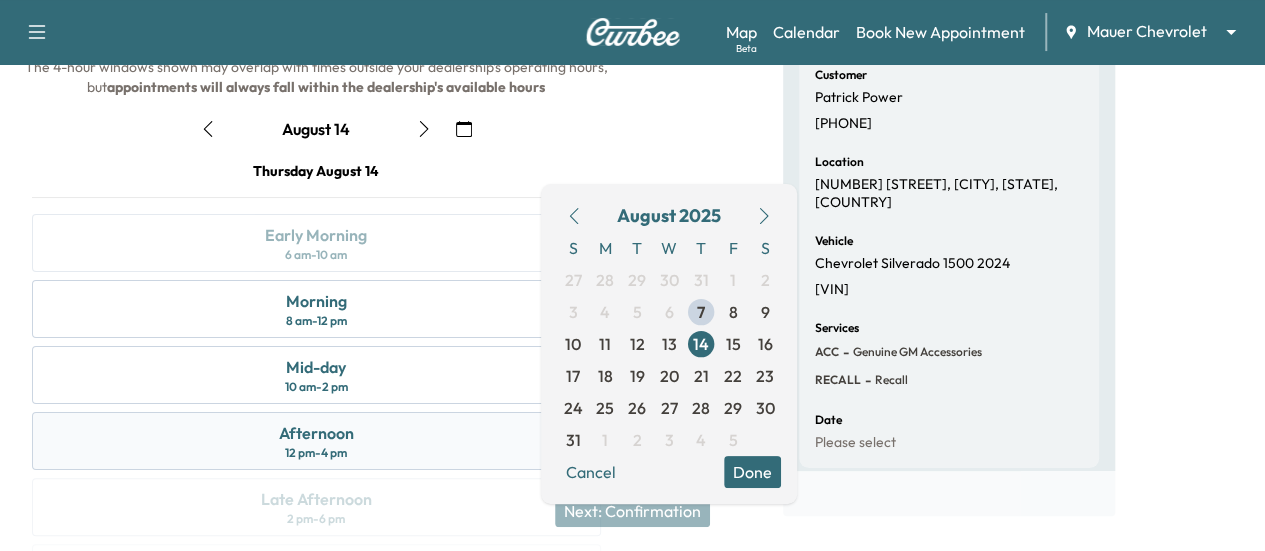 click on "Done" at bounding box center (752, 472) 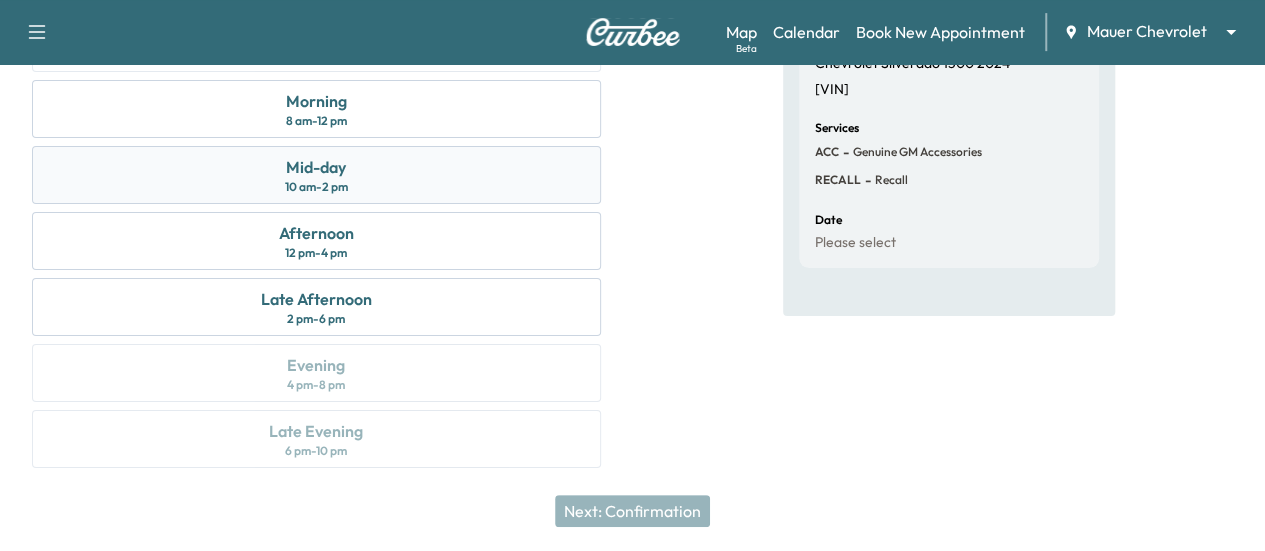 click on "Mid-day 10 am  -  2 pm" at bounding box center [316, 175] 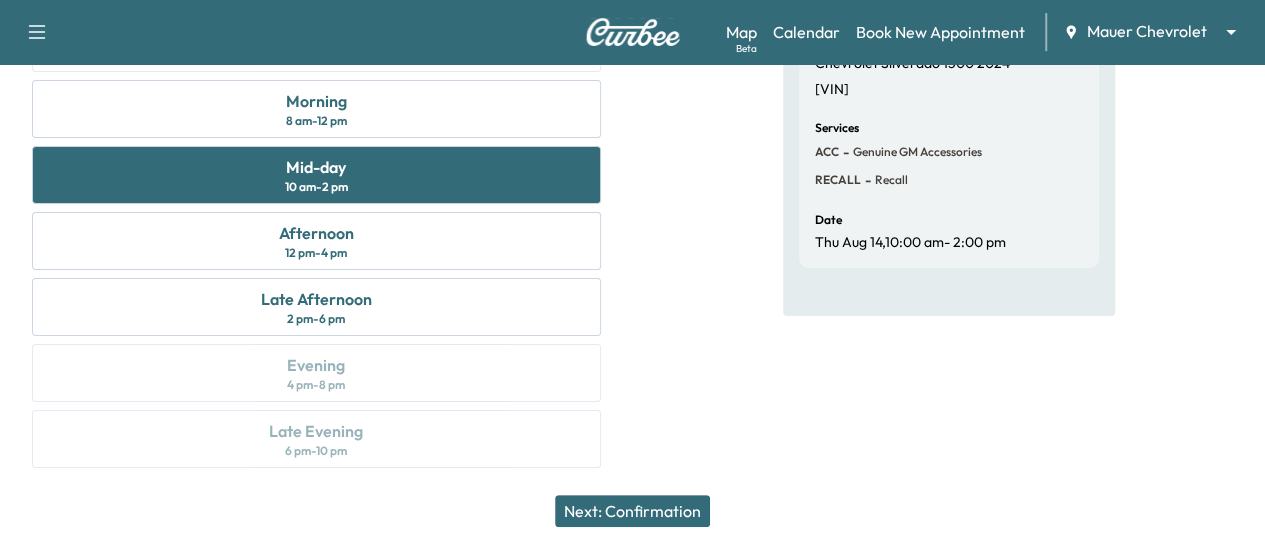 click on "Next: Confirmation" at bounding box center (632, 511) 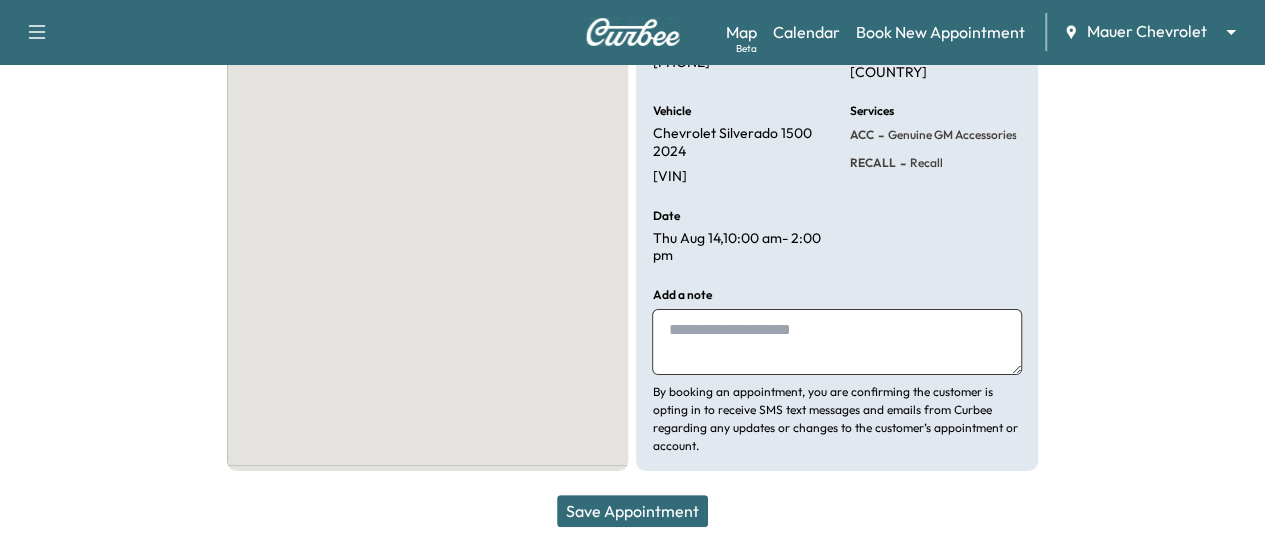 scroll, scrollTop: 290, scrollLeft: 0, axis: vertical 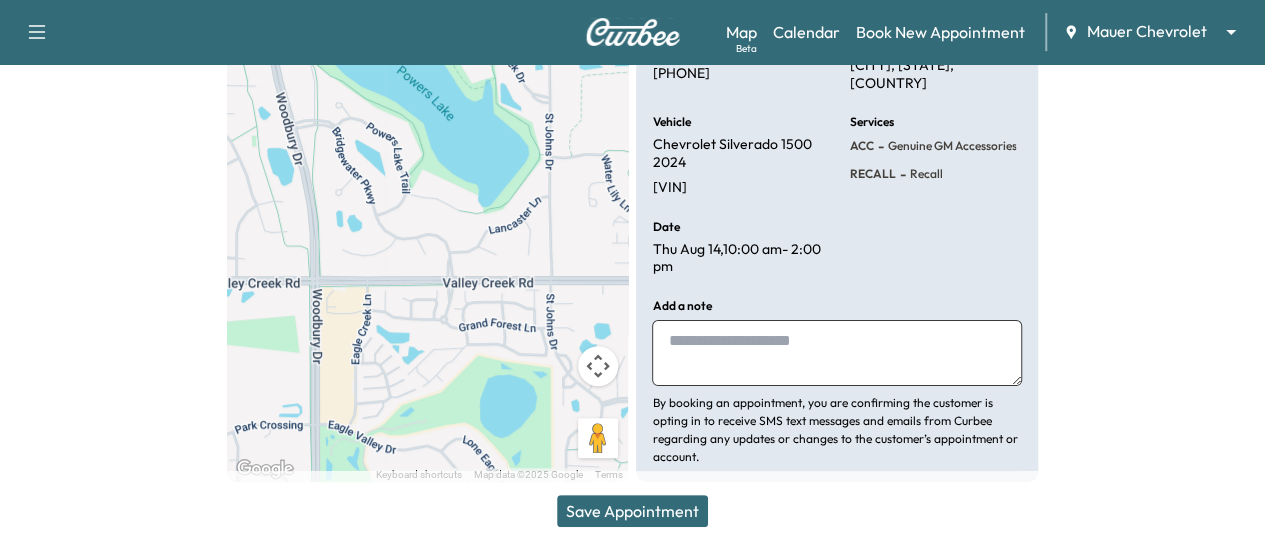 click on "Save Appointment" at bounding box center [632, 511] 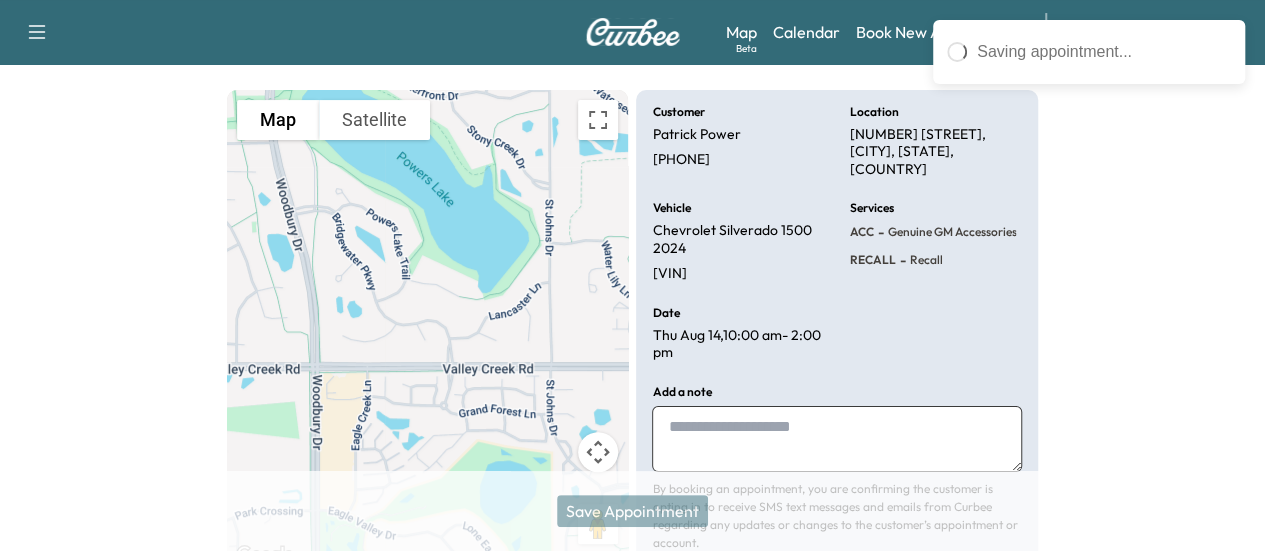 scroll, scrollTop: 90, scrollLeft: 0, axis: vertical 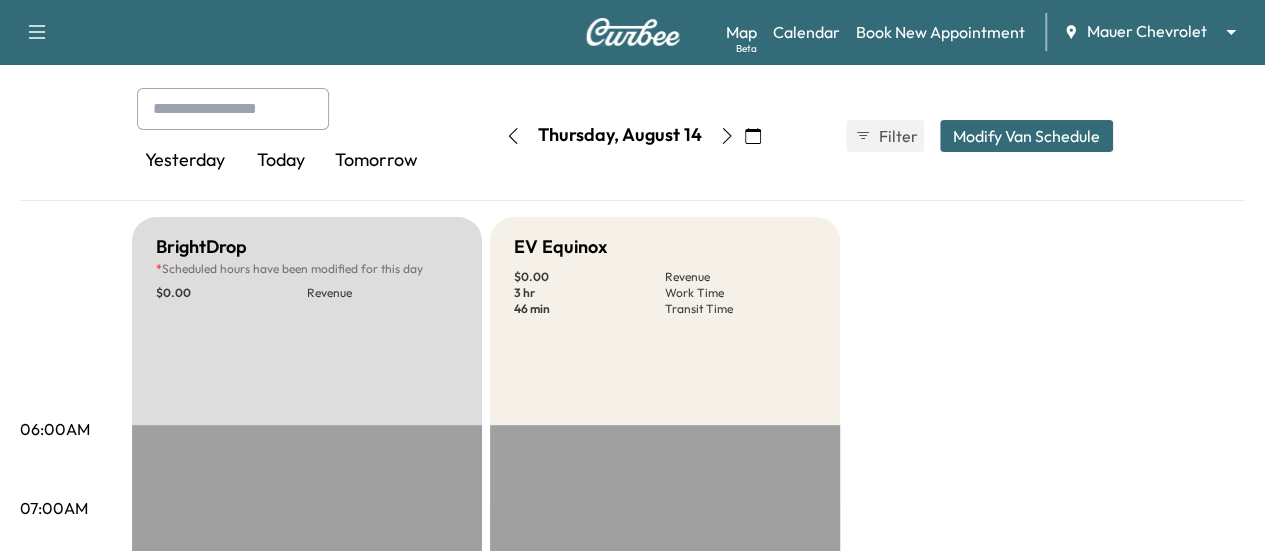 click 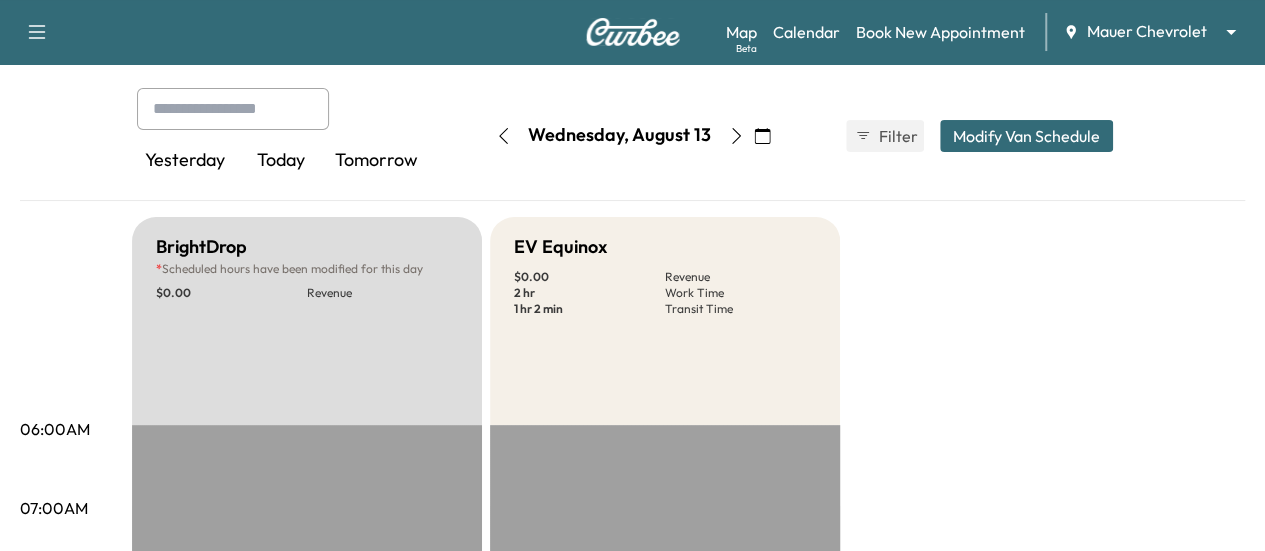 click 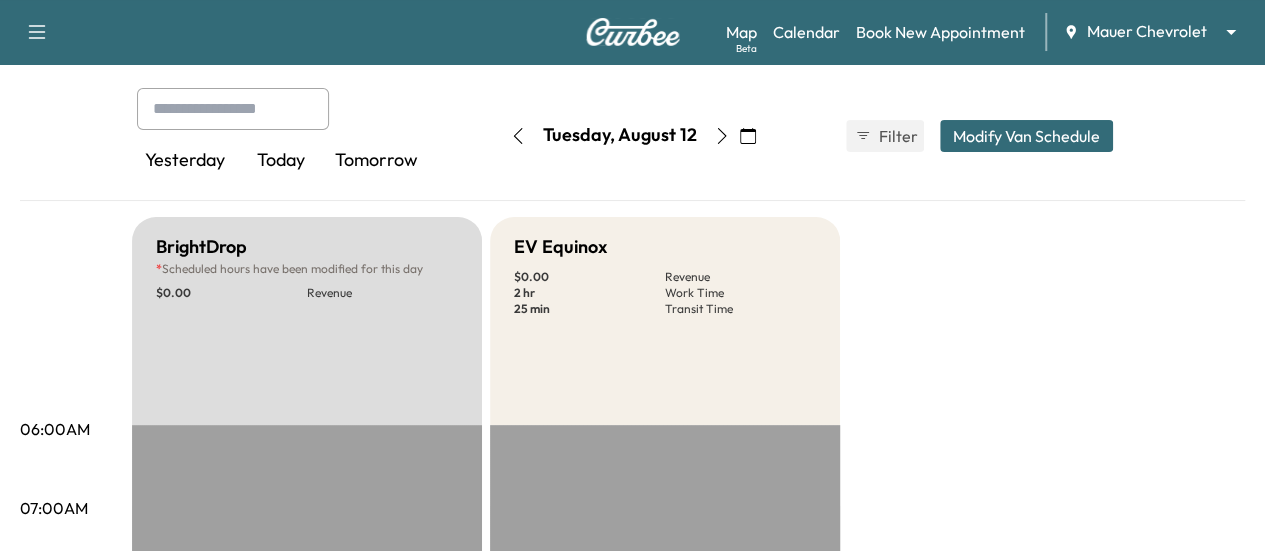 click at bounding box center [518, 136] 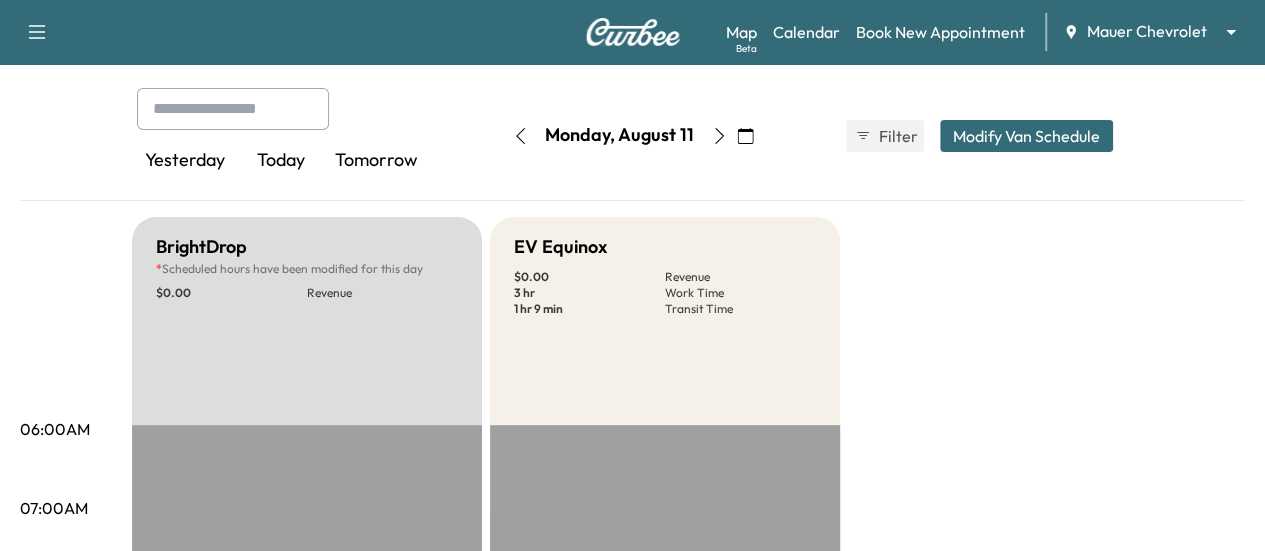 click at bounding box center (520, 136) 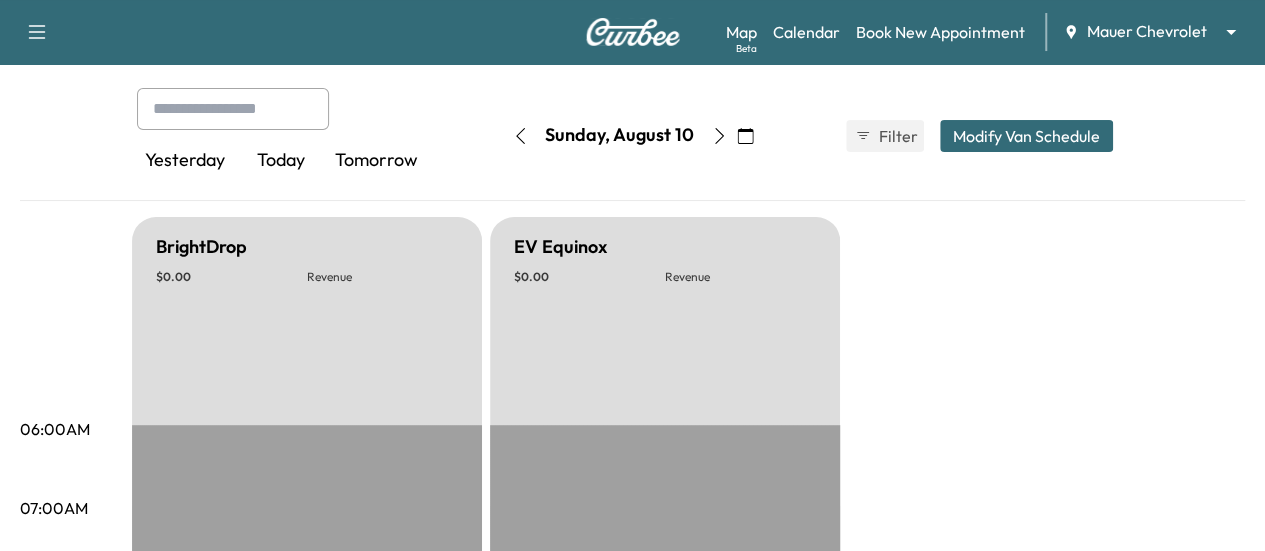 click at bounding box center [520, 136] 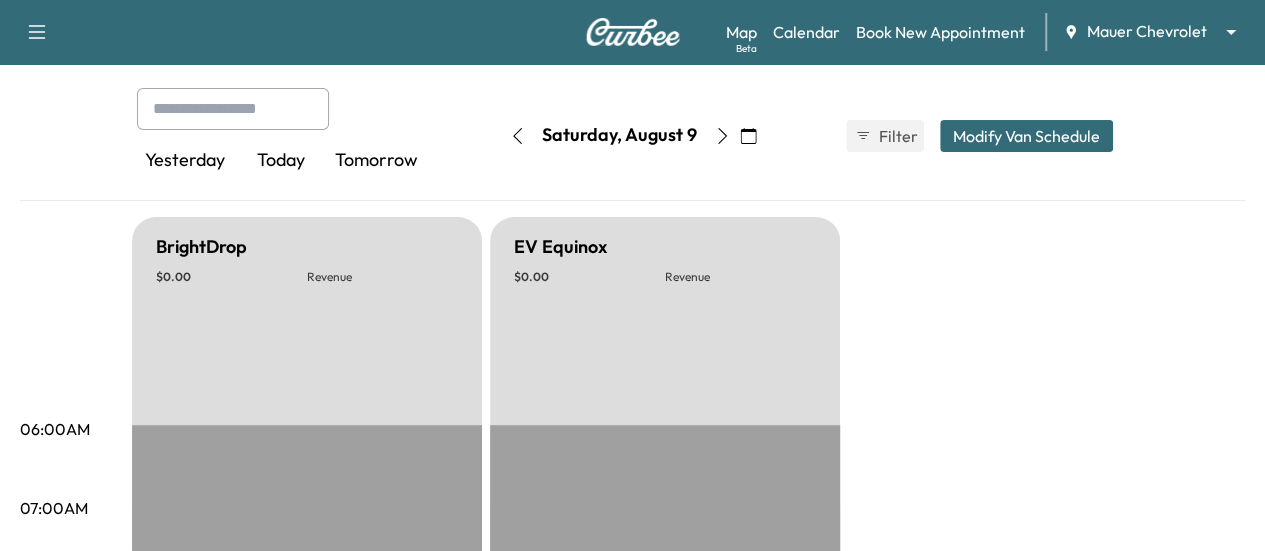 click at bounding box center [517, 136] 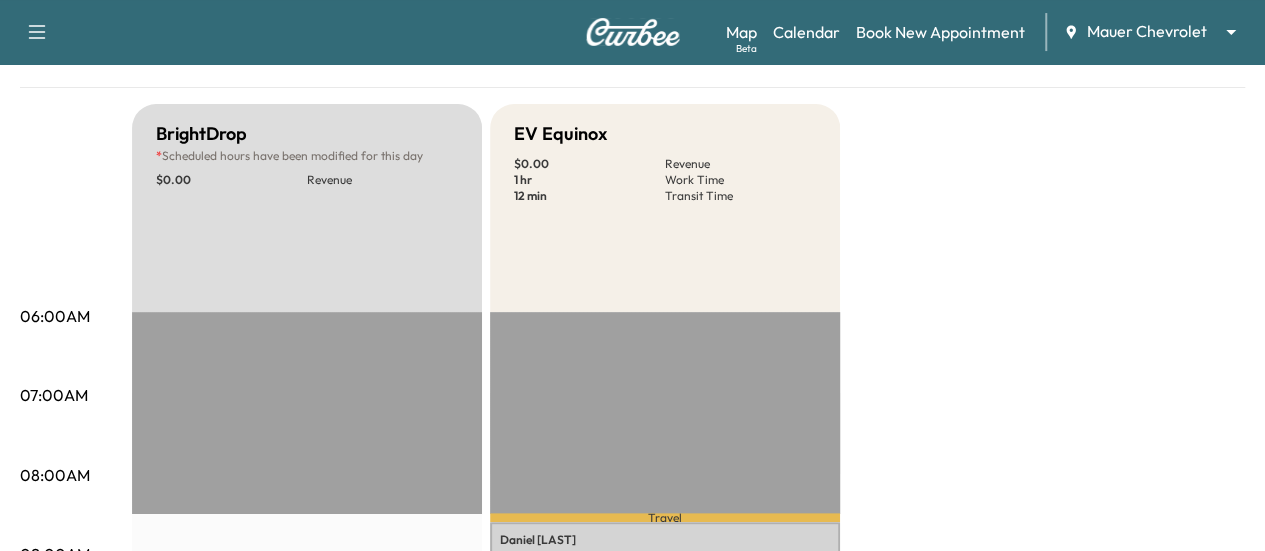 scroll, scrollTop: 490, scrollLeft: 0, axis: vertical 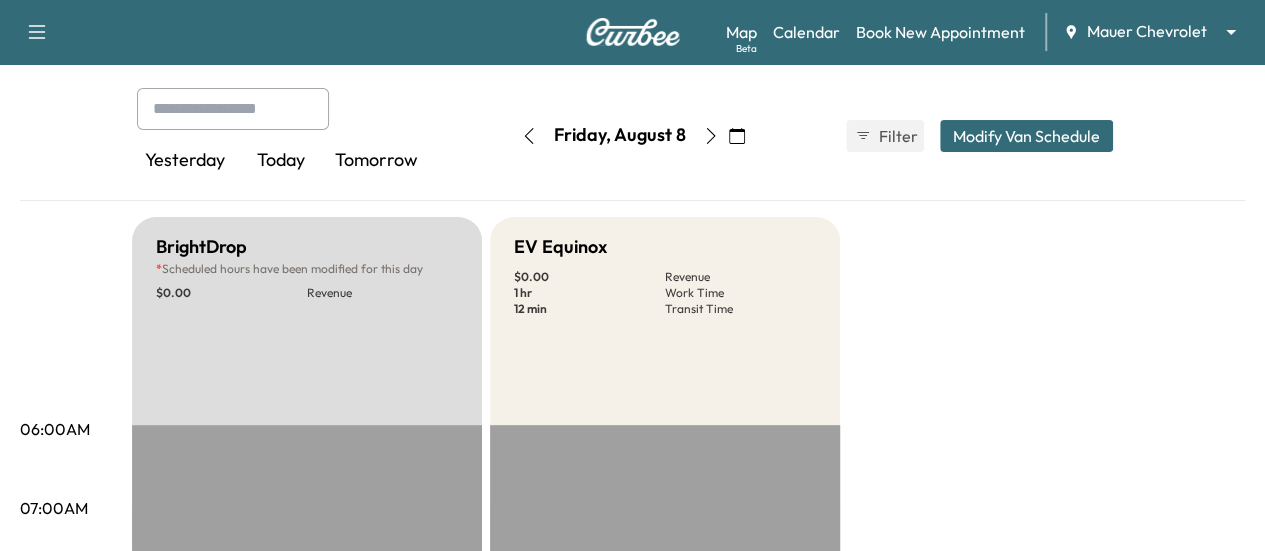 click 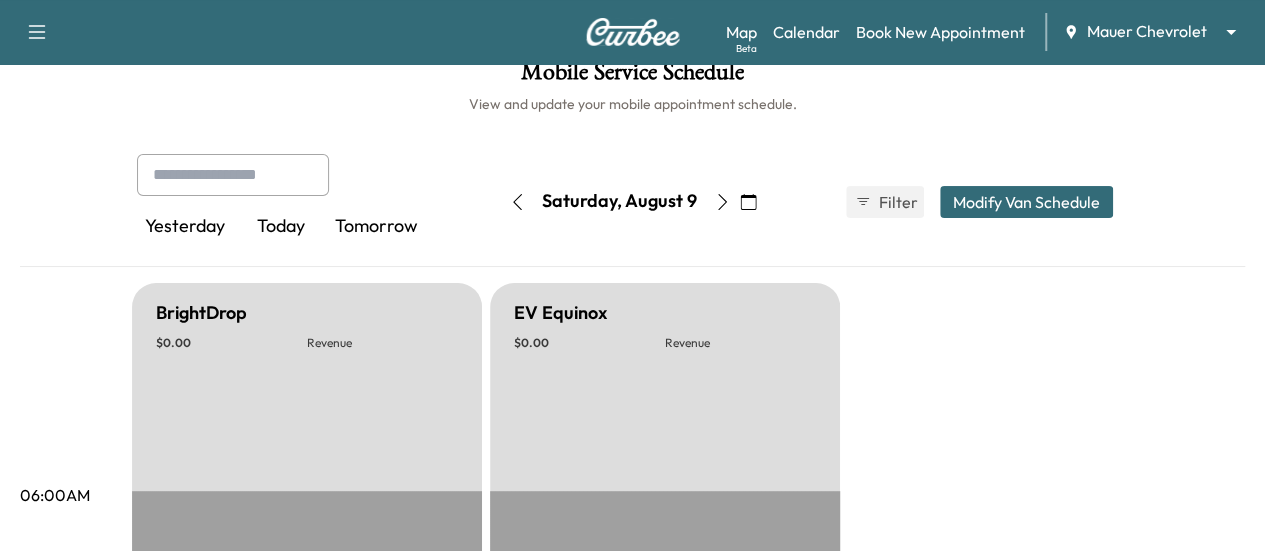 scroll, scrollTop: 0, scrollLeft: 0, axis: both 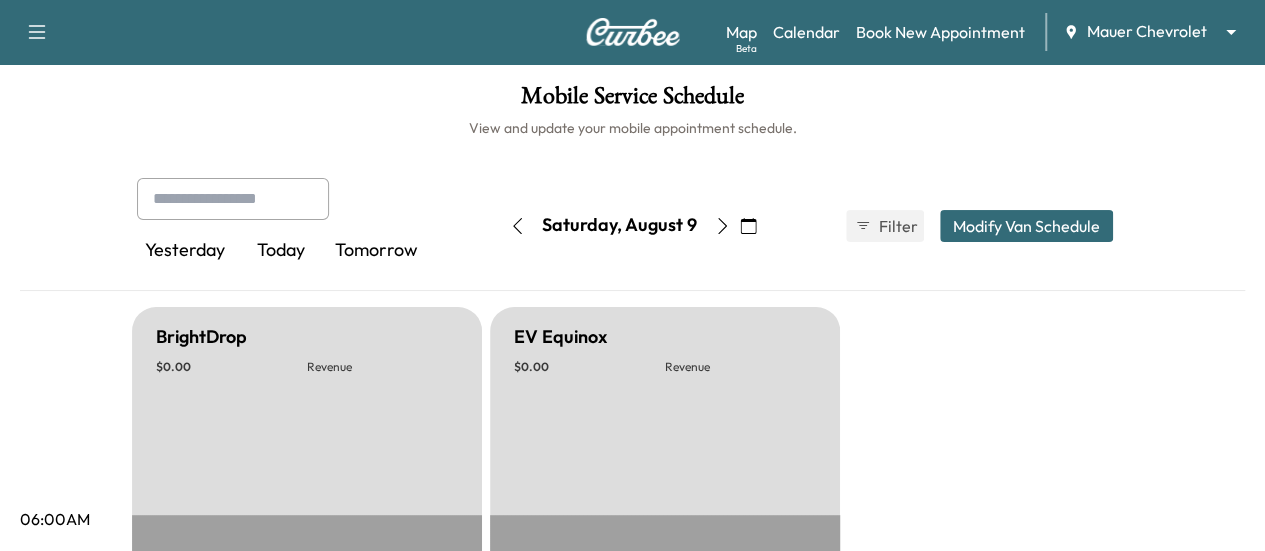 click 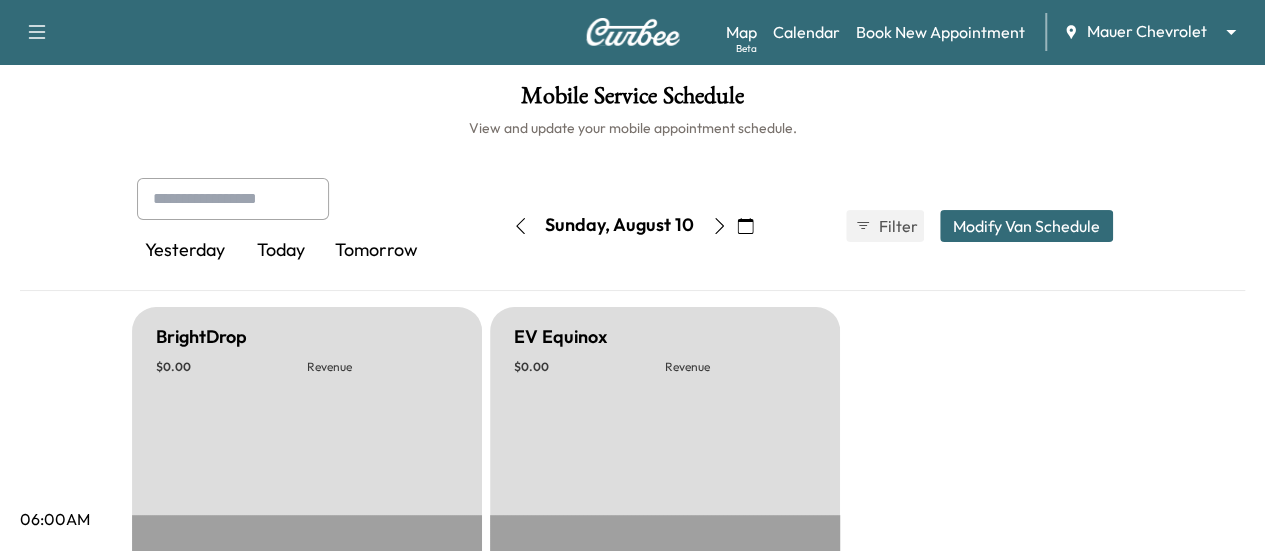 click at bounding box center (719, 226) 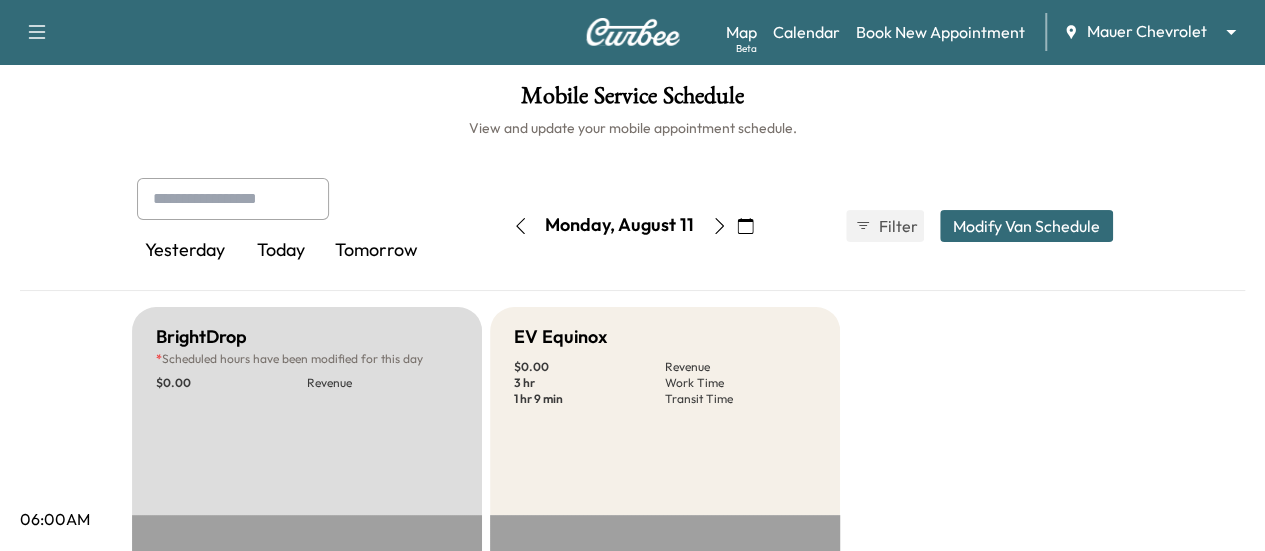 click at bounding box center [719, 226] 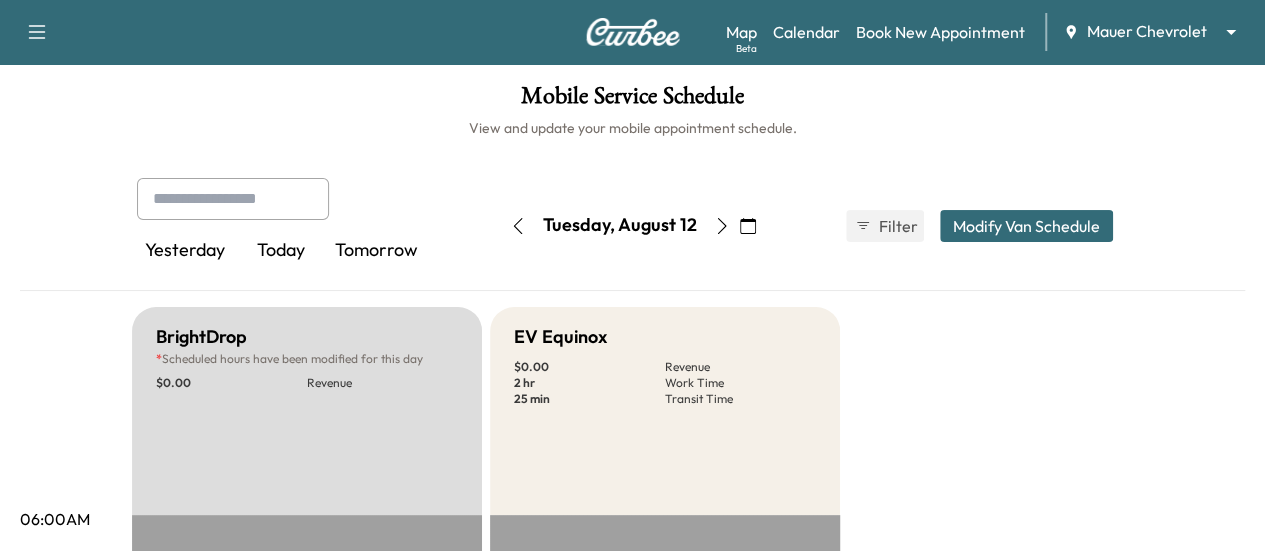 click at bounding box center [722, 226] 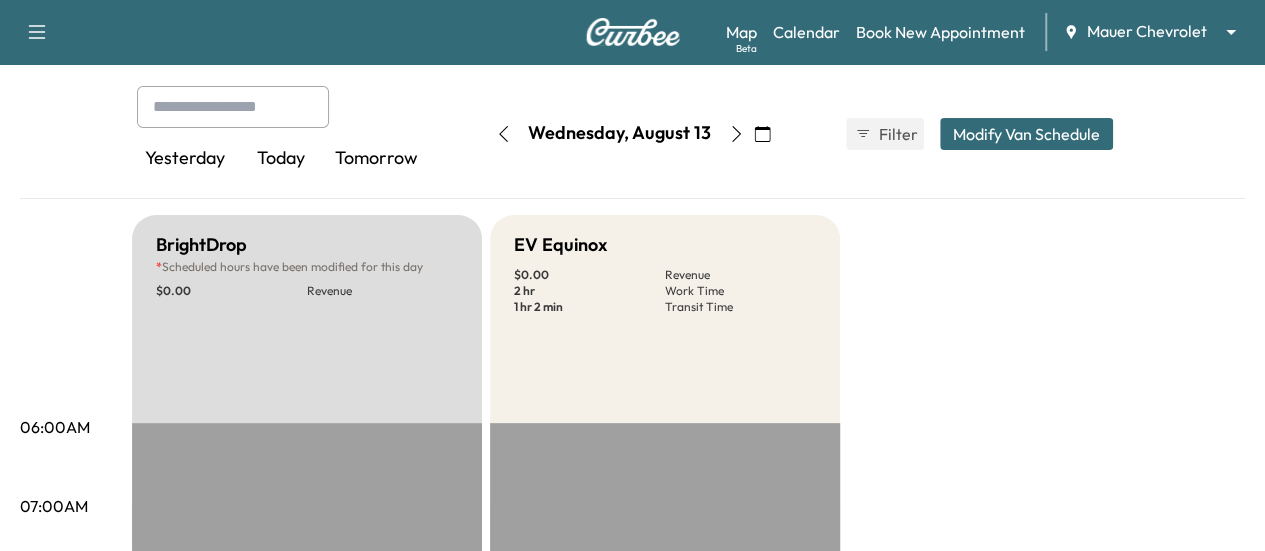 scroll, scrollTop: 0, scrollLeft: 0, axis: both 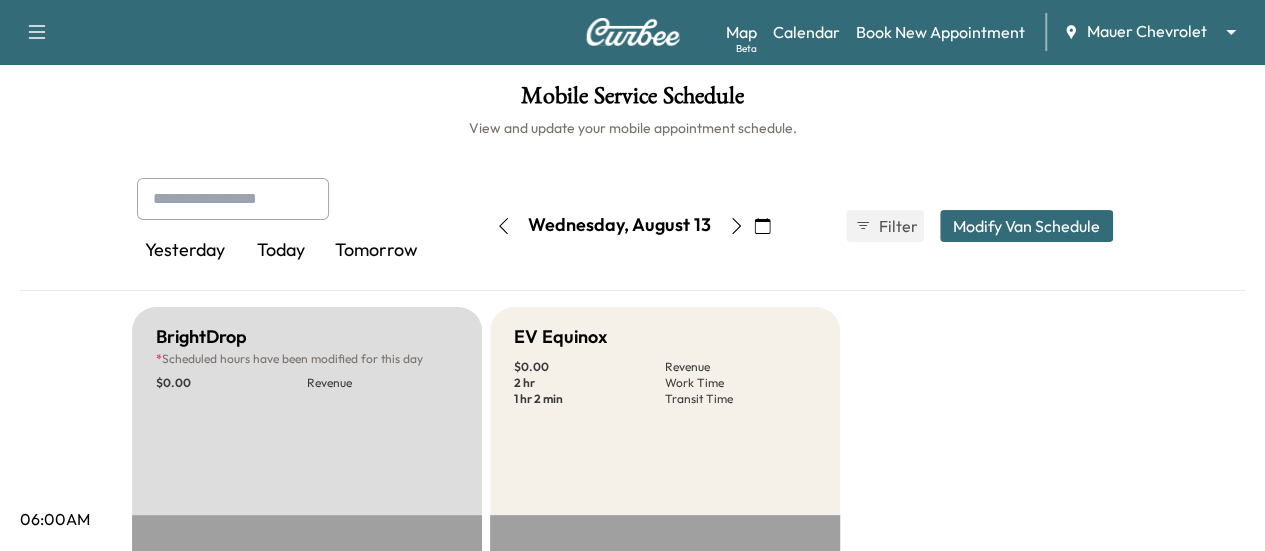 click 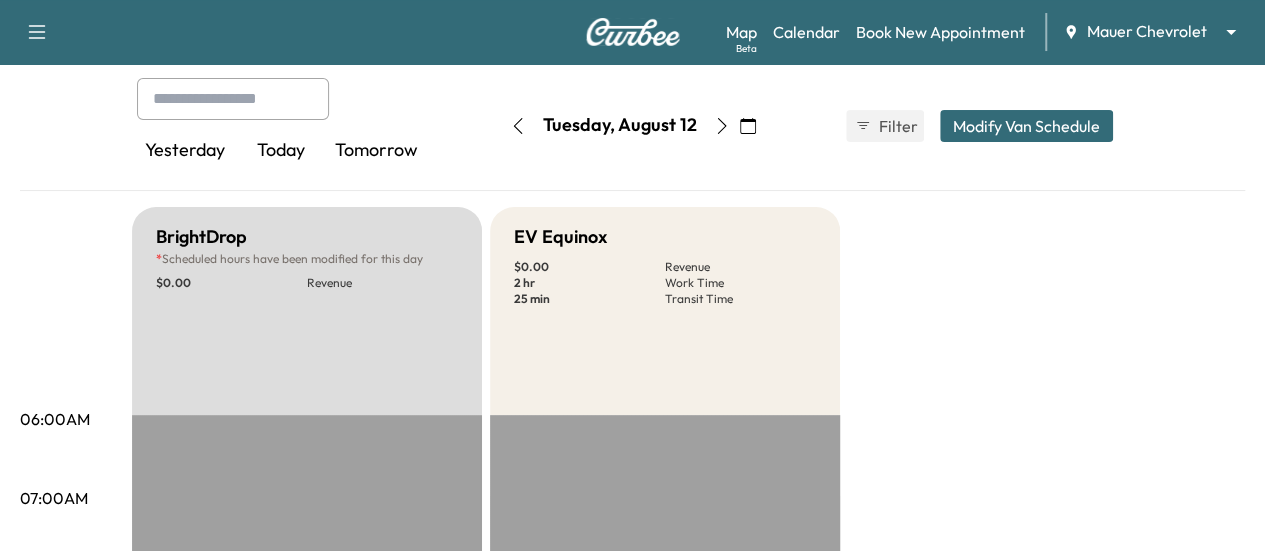 scroll, scrollTop: 100, scrollLeft: 0, axis: vertical 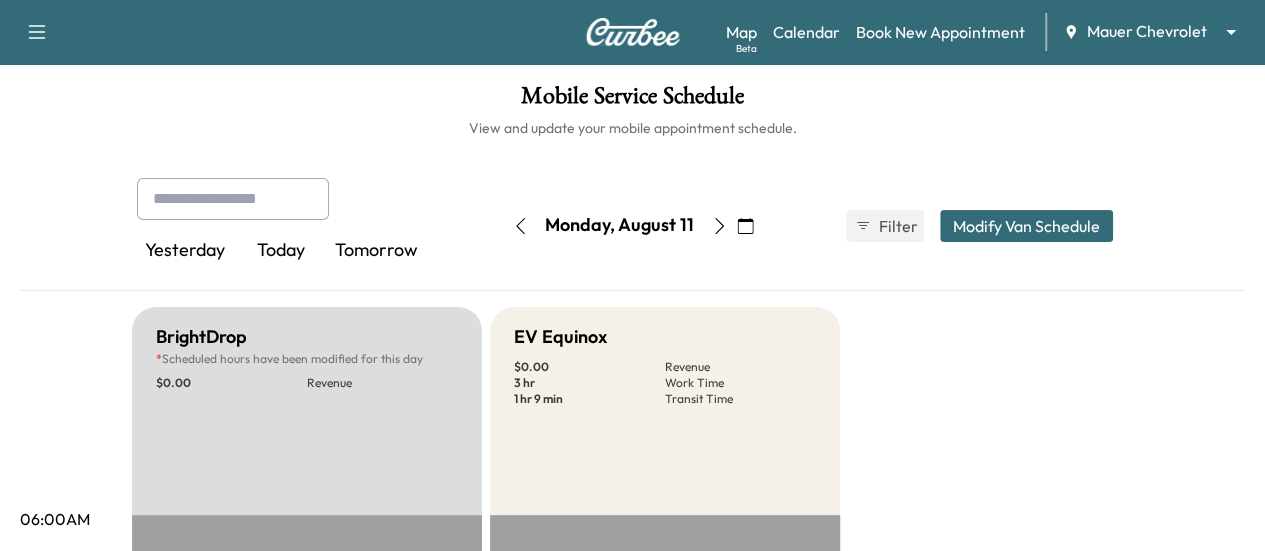 click 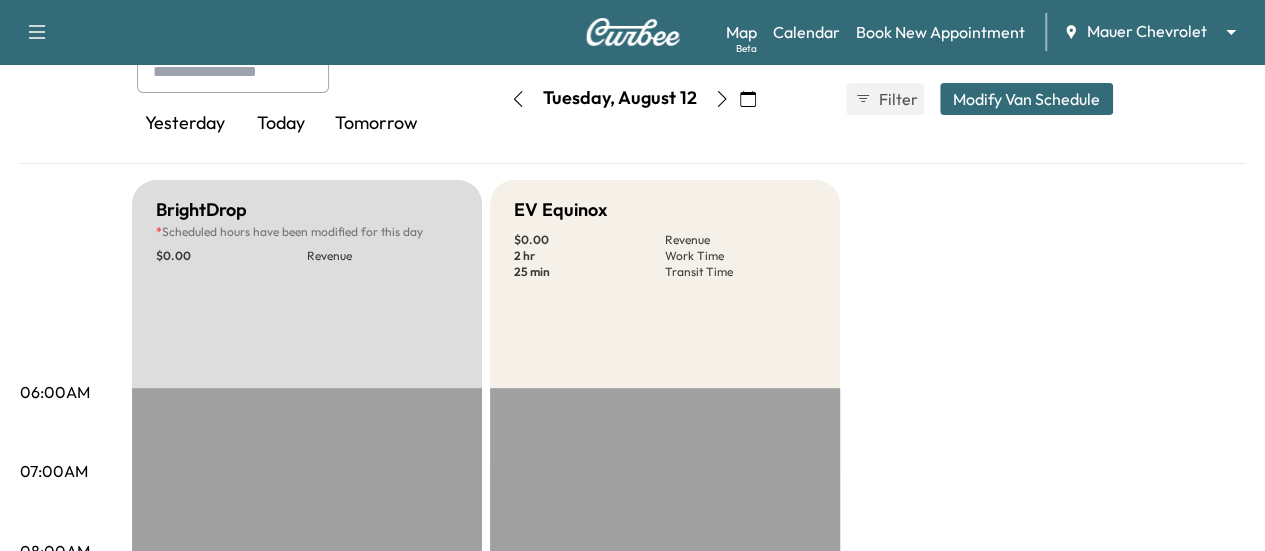 scroll, scrollTop: 0, scrollLeft: 0, axis: both 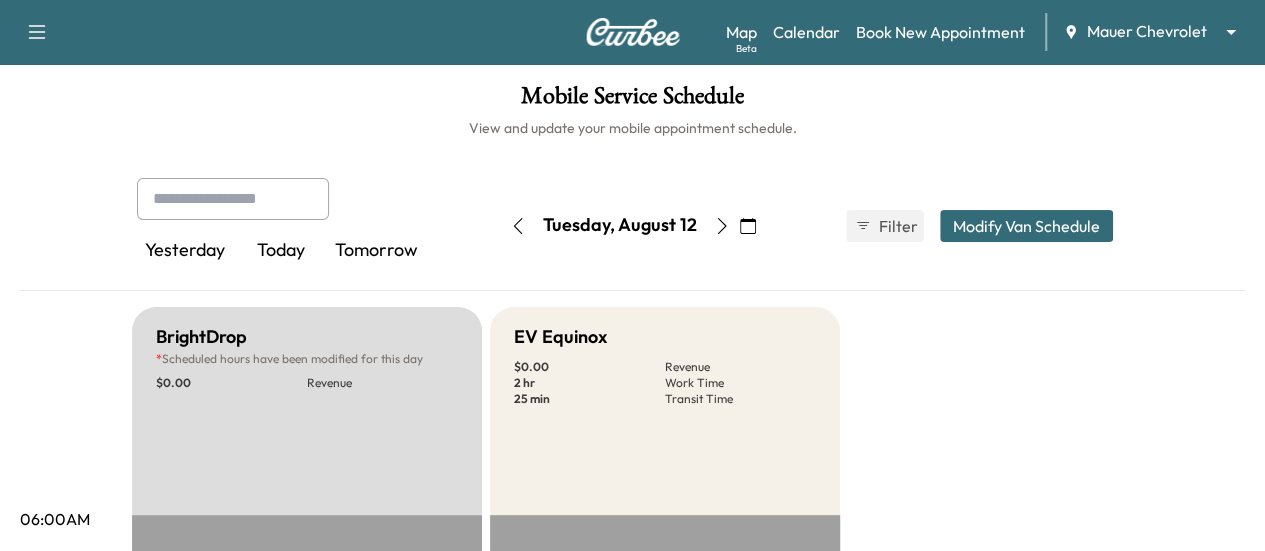 click at bounding box center [722, 226] 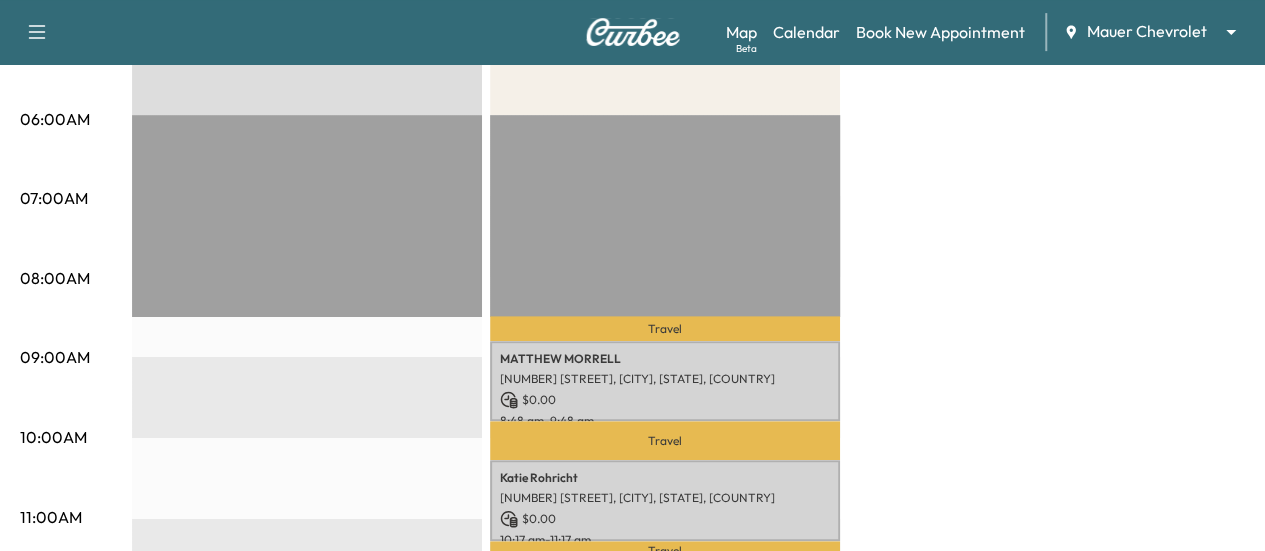 scroll, scrollTop: 100, scrollLeft: 0, axis: vertical 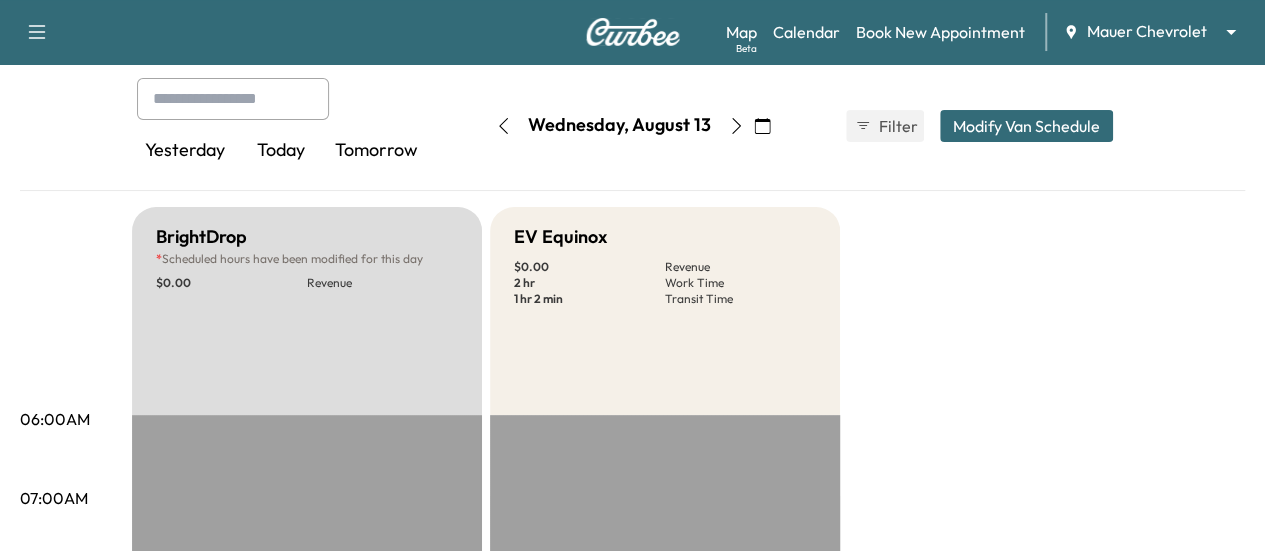 click 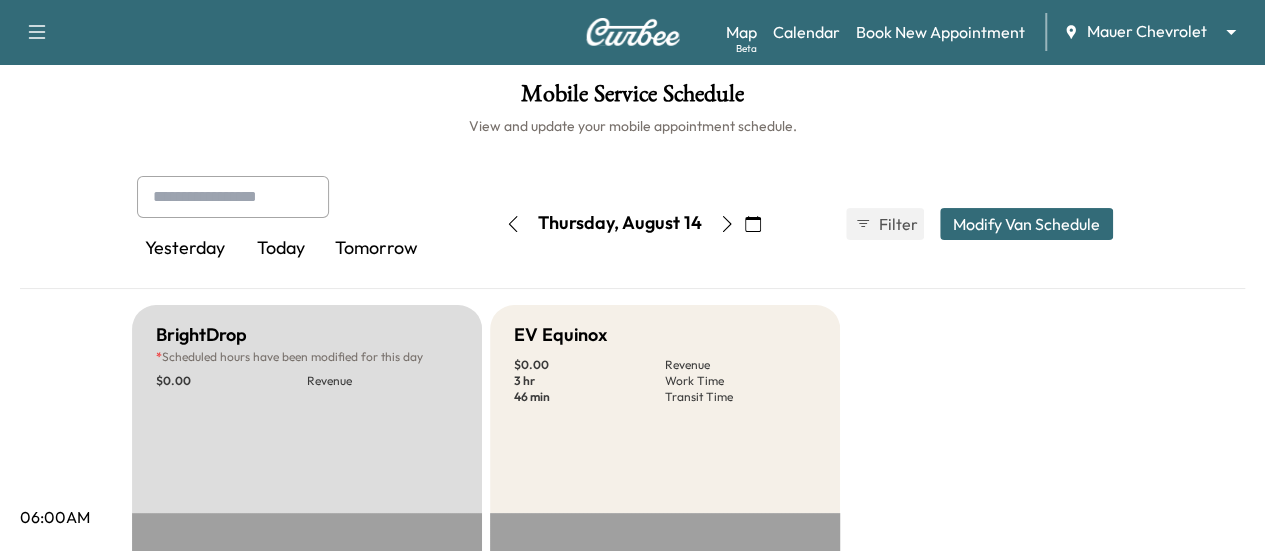 scroll, scrollTop: 0, scrollLeft: 0, axis: both 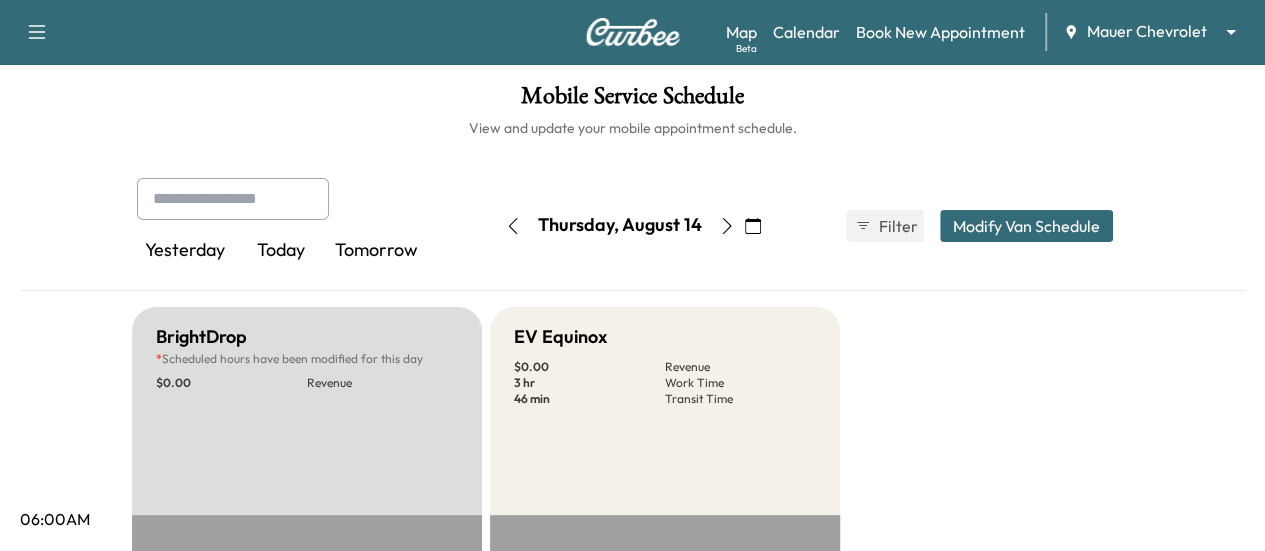click 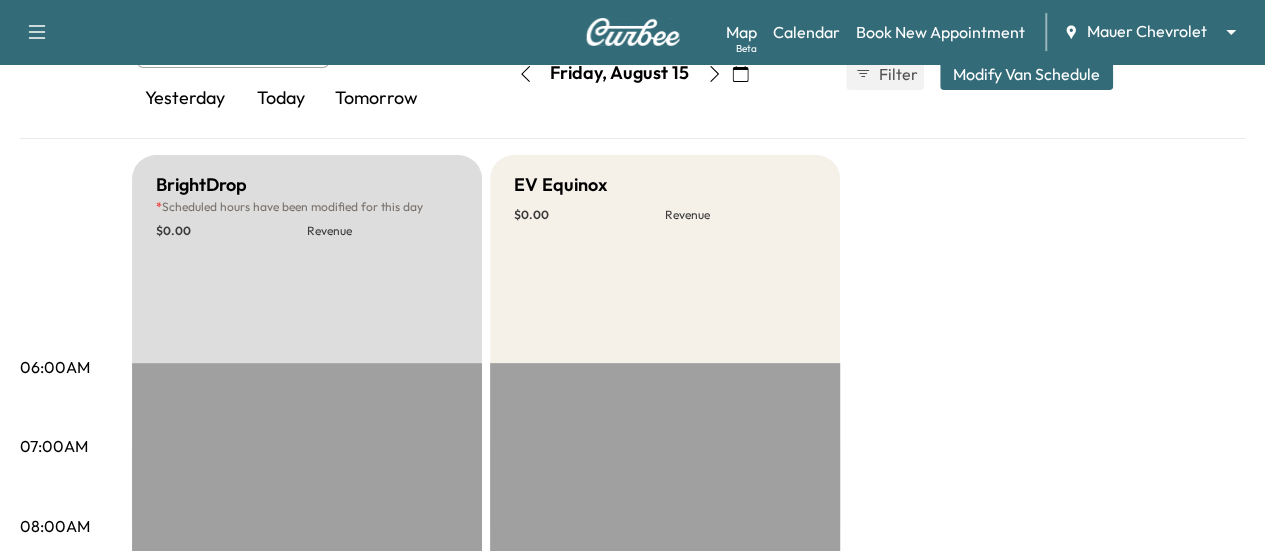 scroll, scrollTop: 100, scrollLeft: 0, axis: vertical 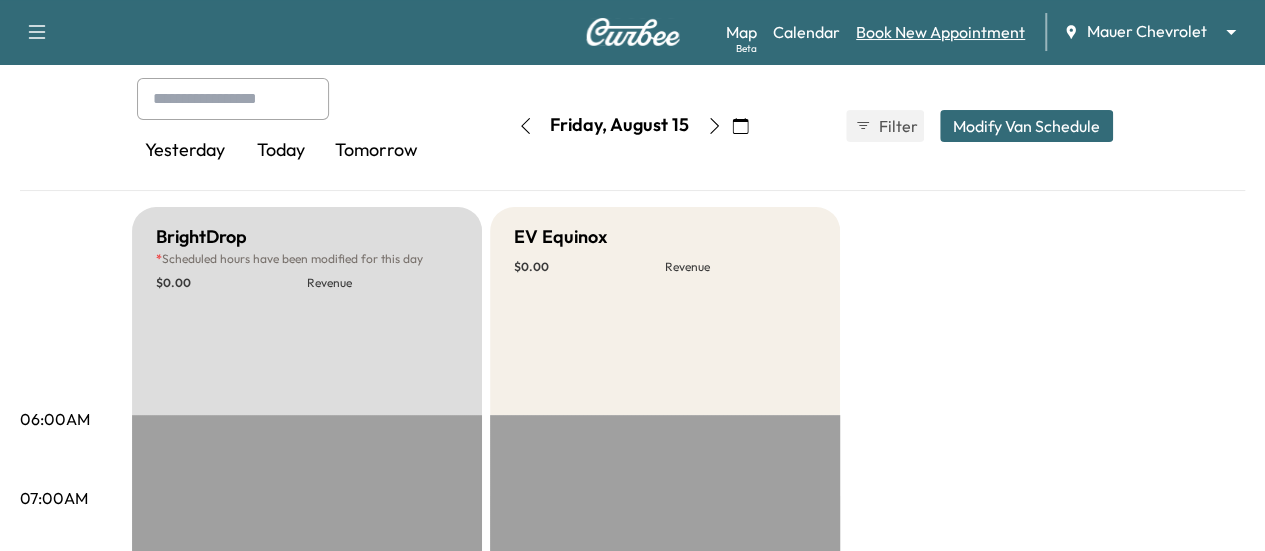 click on "Book New Appointment" at bounding box center [940, 32] 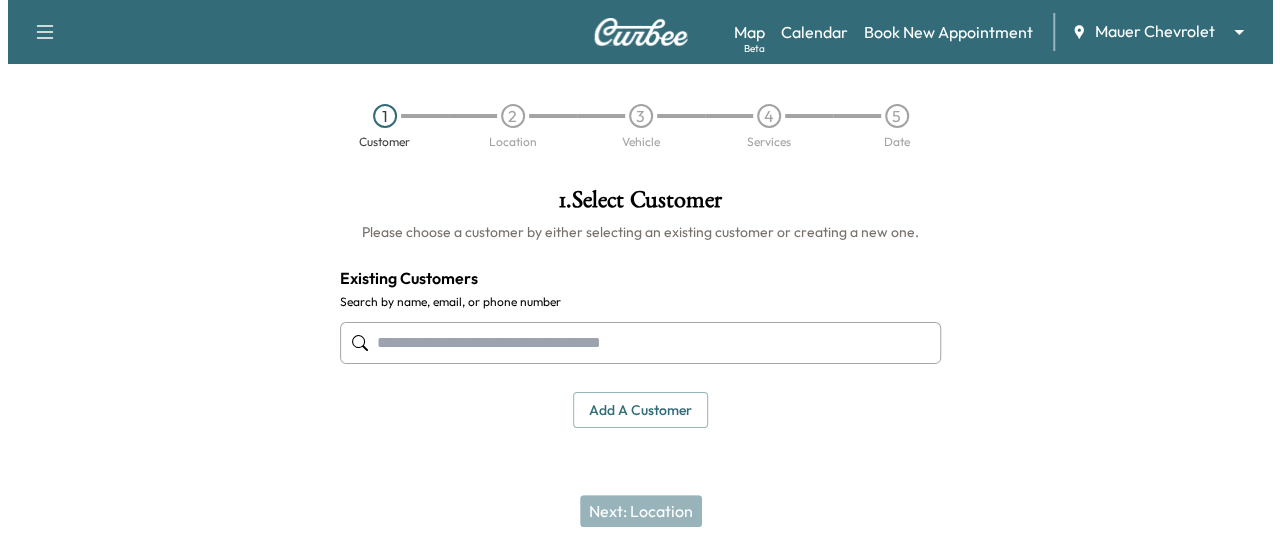 scroll, scrollTop: 0, scrollLeft: 0, axis: both 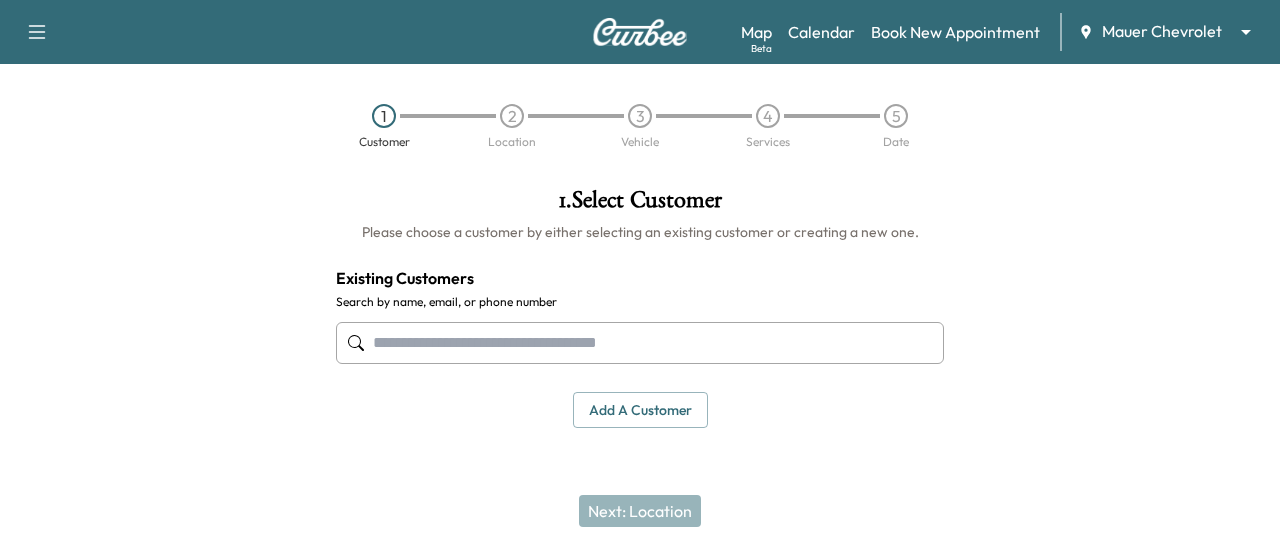 click at bounding box center [640, 343] 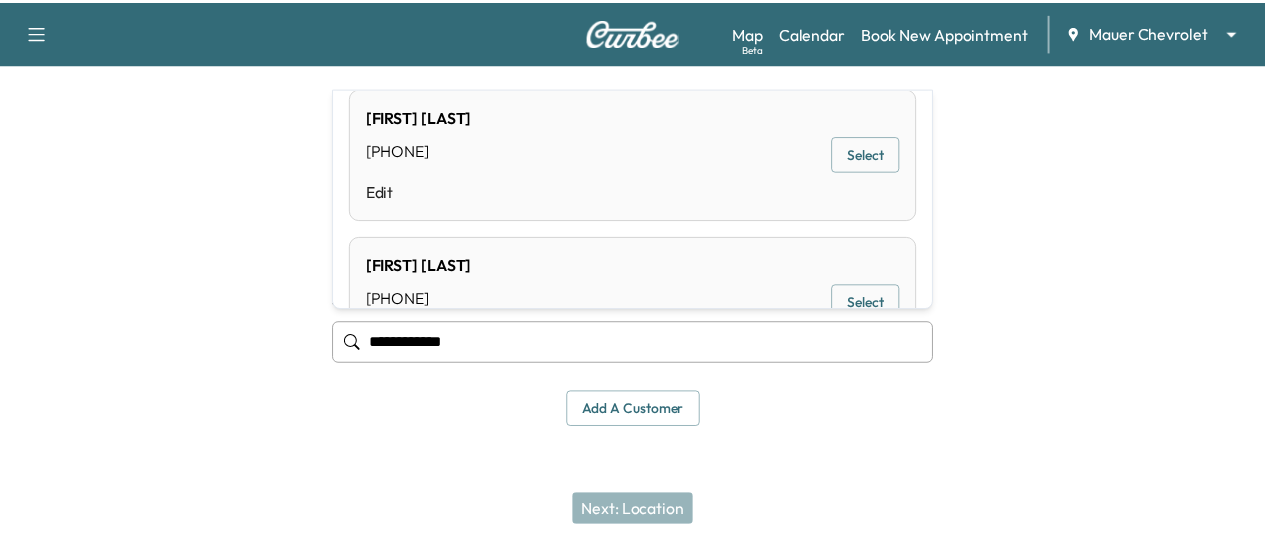 scroll, scrollTop: 0, scrollLeft: 0, axis: both 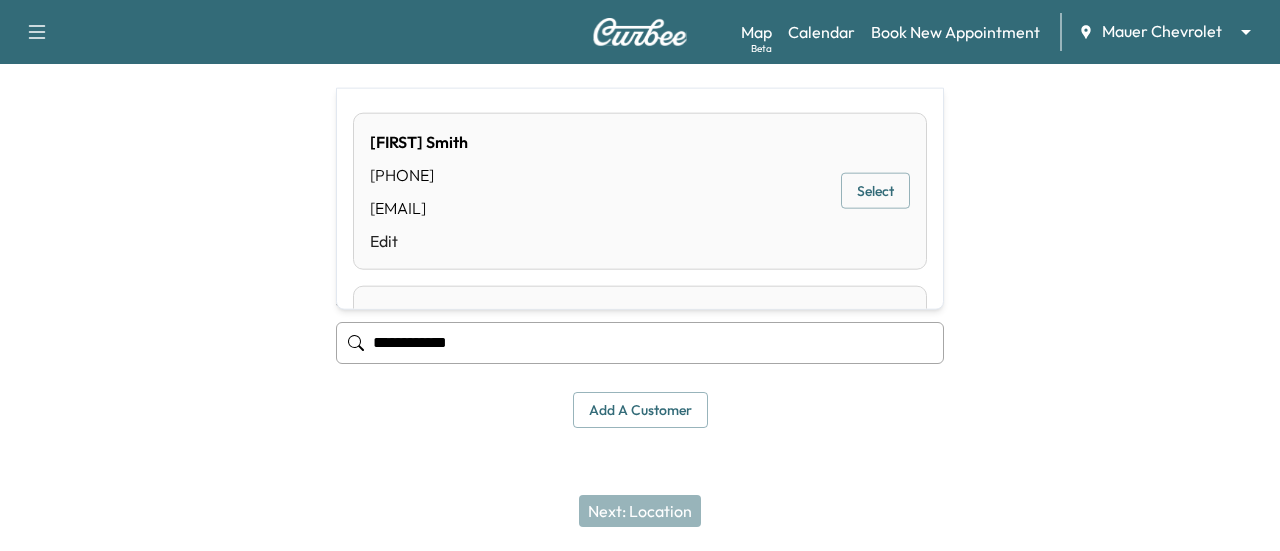 click on "[FIRST]   [LAST] ([PHONE]) [EMAIL] Edit Select" at bounding box center [640, 190] 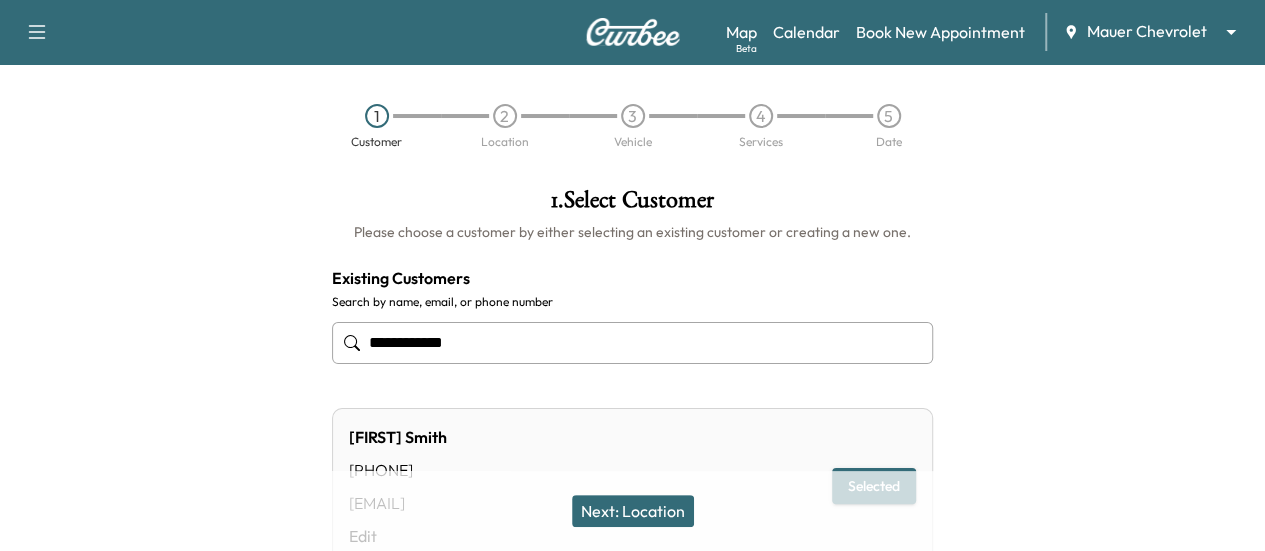 scroll, scrollTop: 100, scrollLeft: 0, axis: vertical 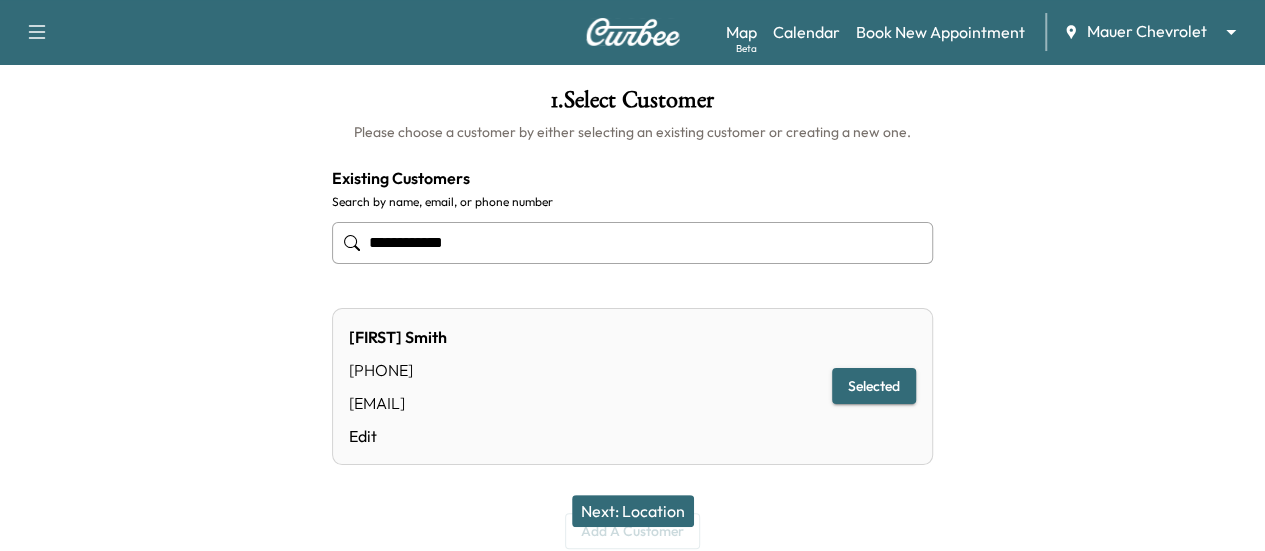type on "**********" 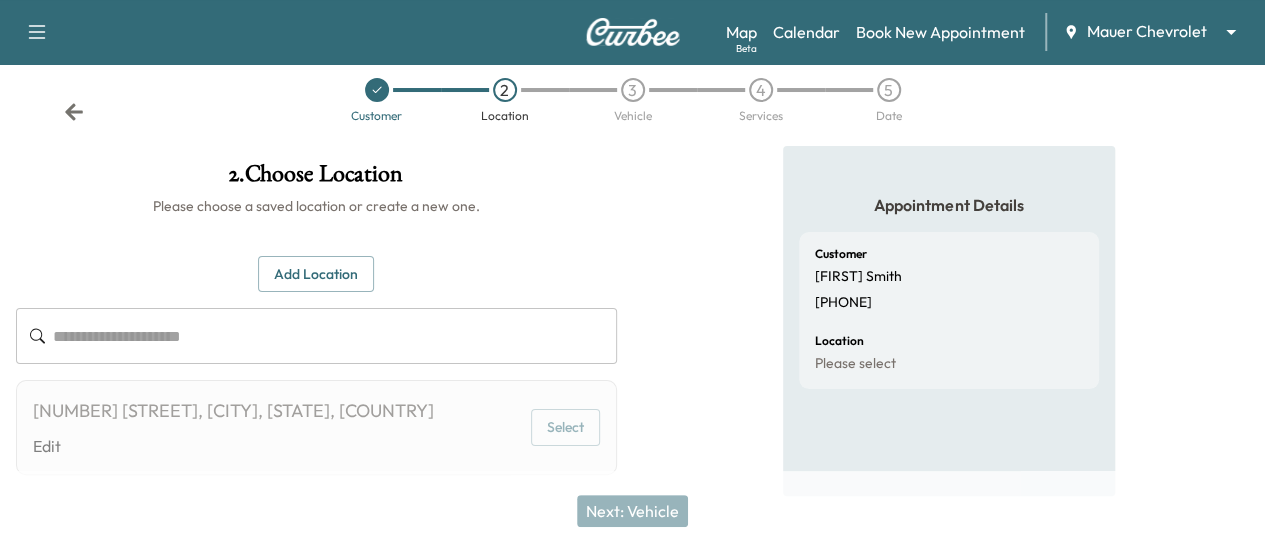 scroll, scrollTop: 0, scrollLeft: 0, axis: both 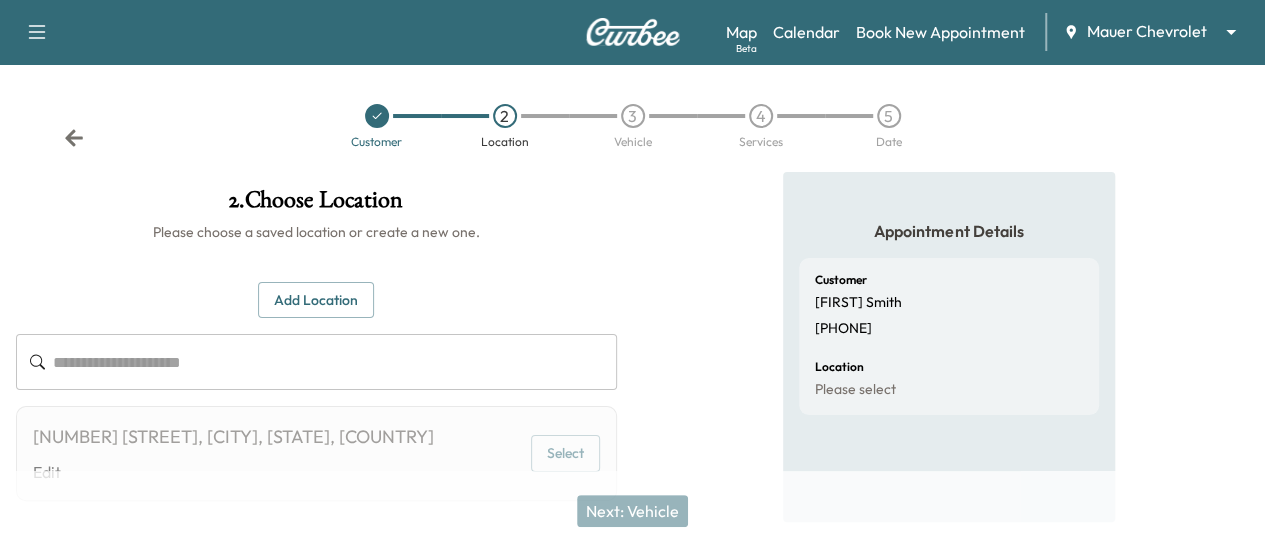 click 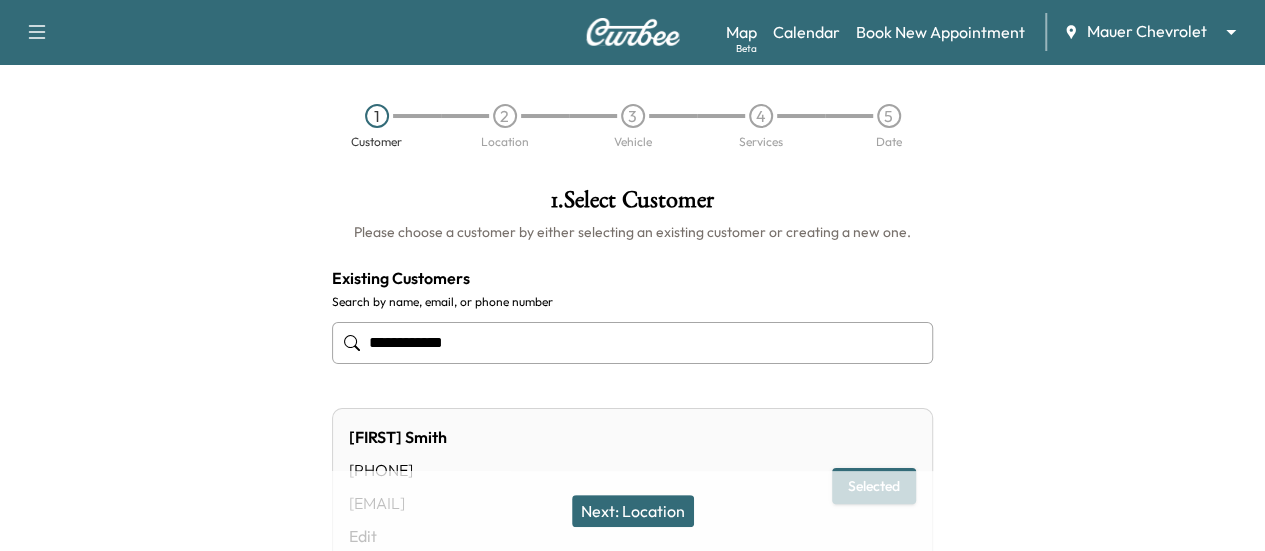 click on "**********" at bounding box center (632, 343) 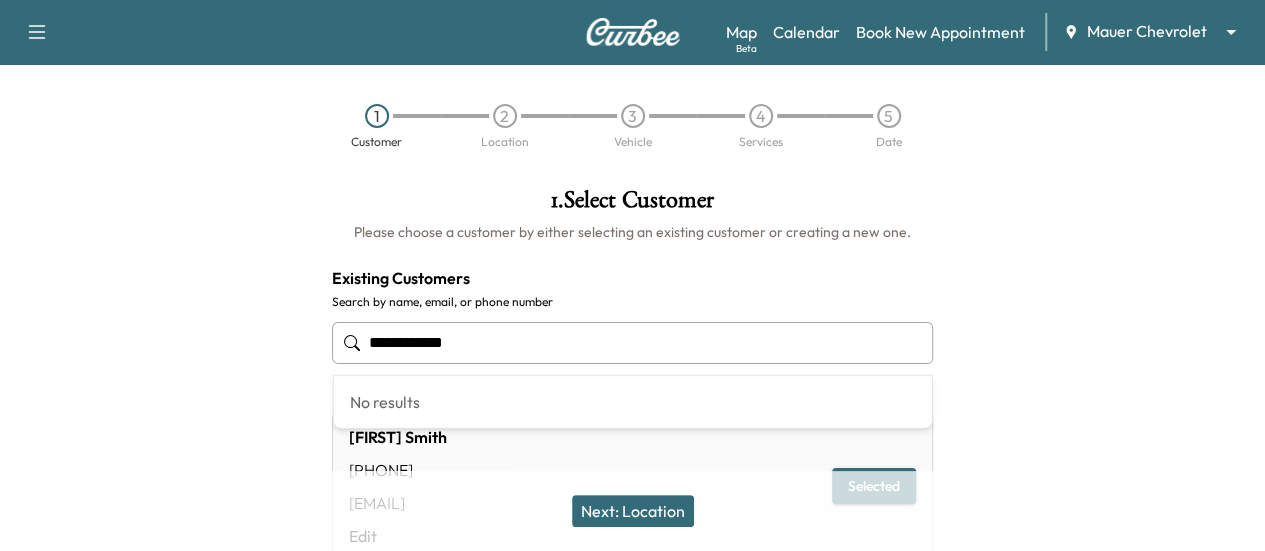 click on "**********" at bounding box center (632, 343) 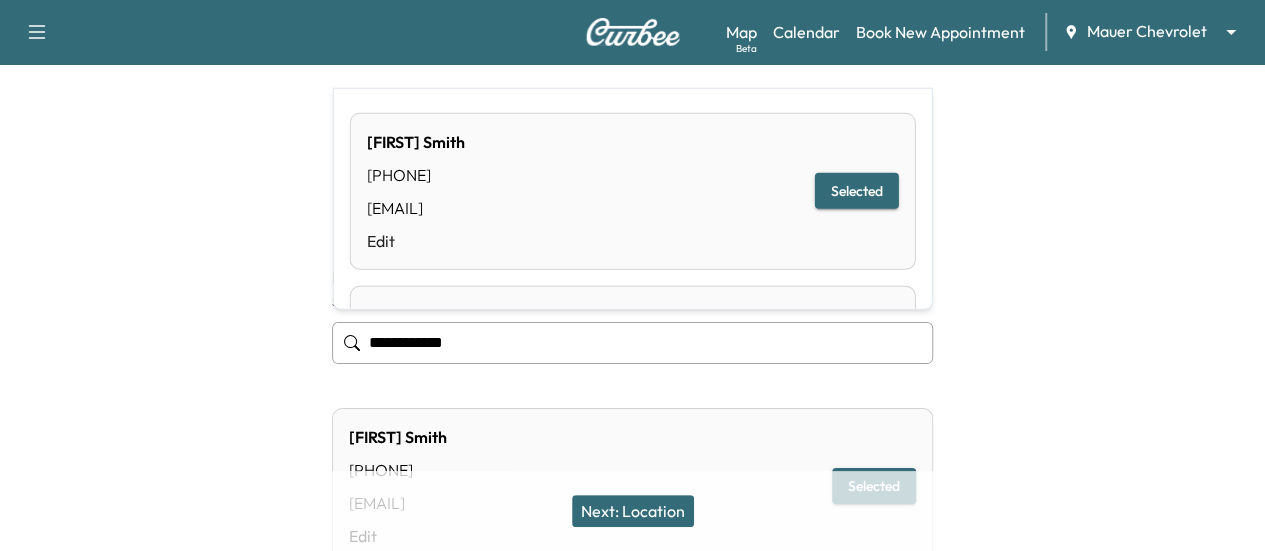 click on "**********" at bounding box center [632, 343] 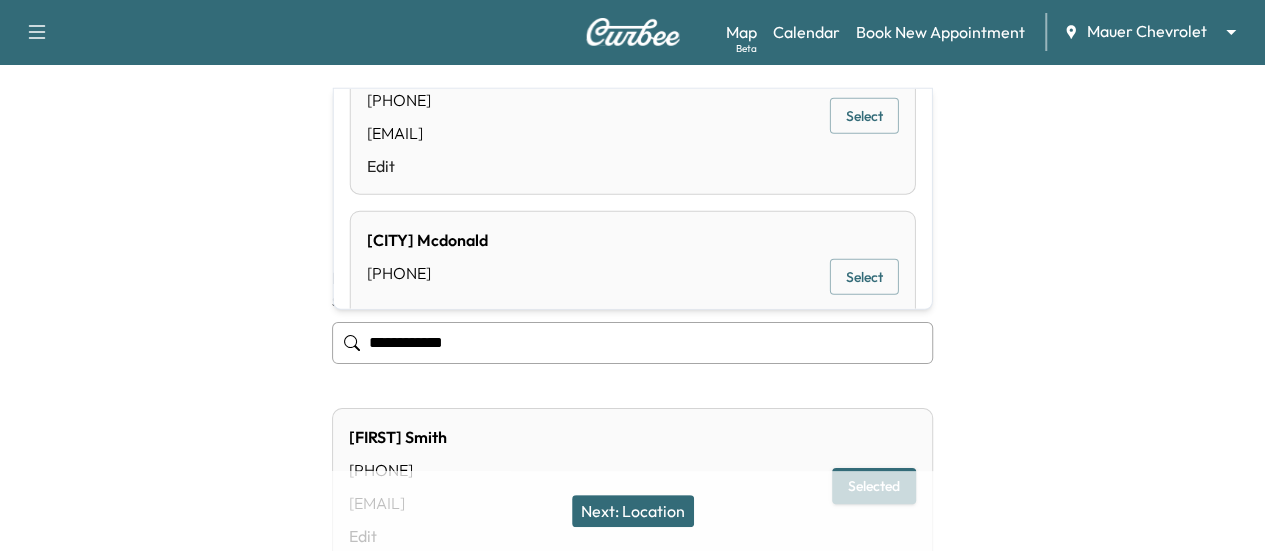 scroll, scrollTop: 100, scrollLeft: 0, axis: vertical 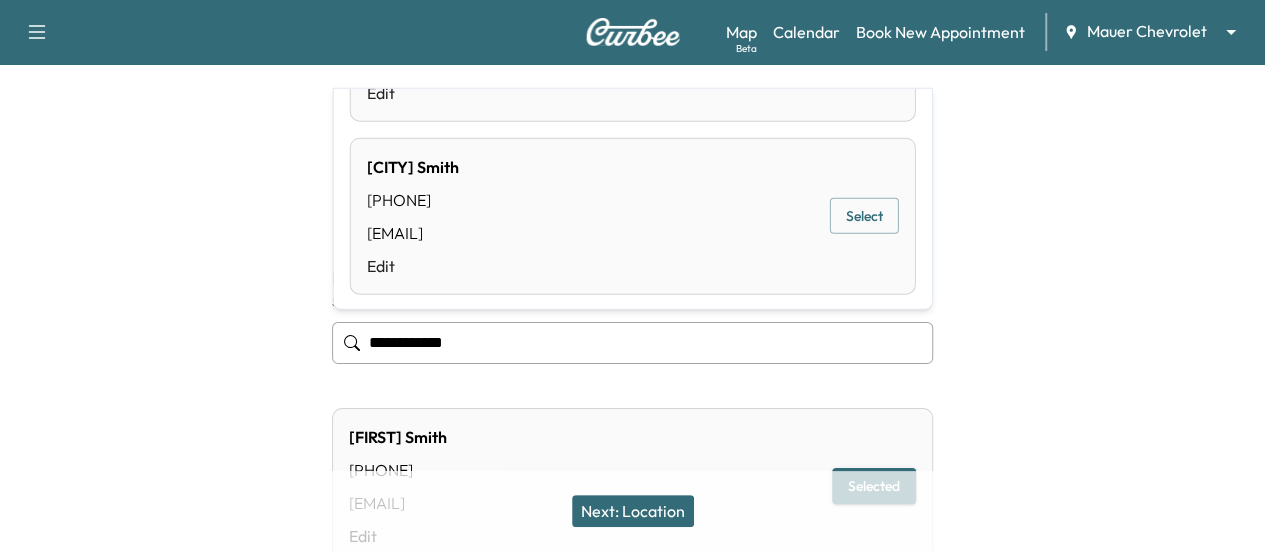 click on "Select" at bounding box center [864, 216] 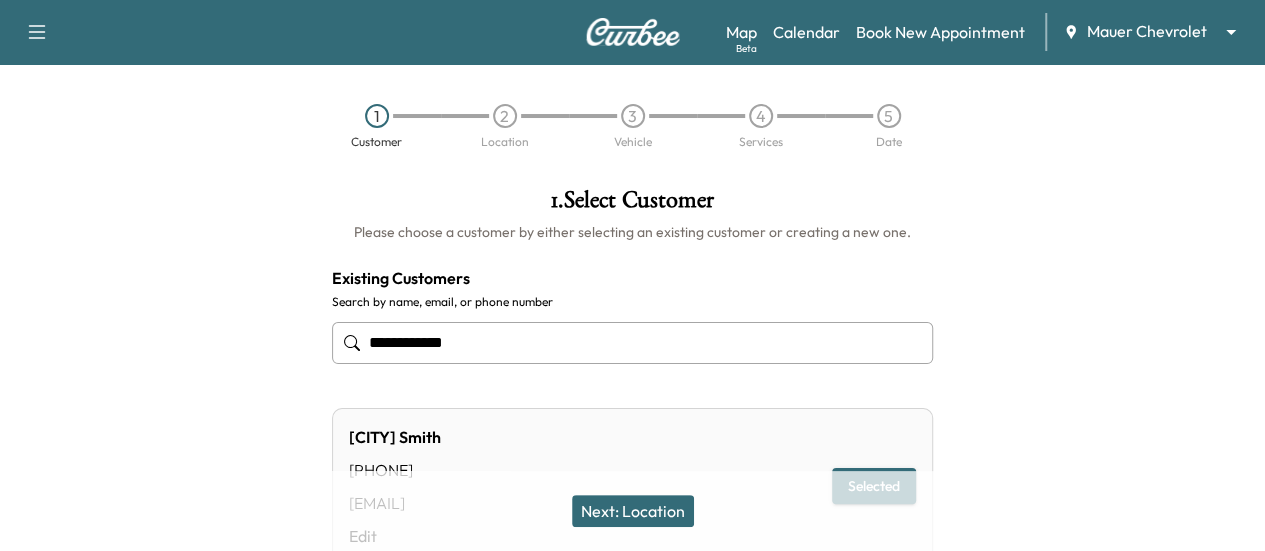 type on "**********" 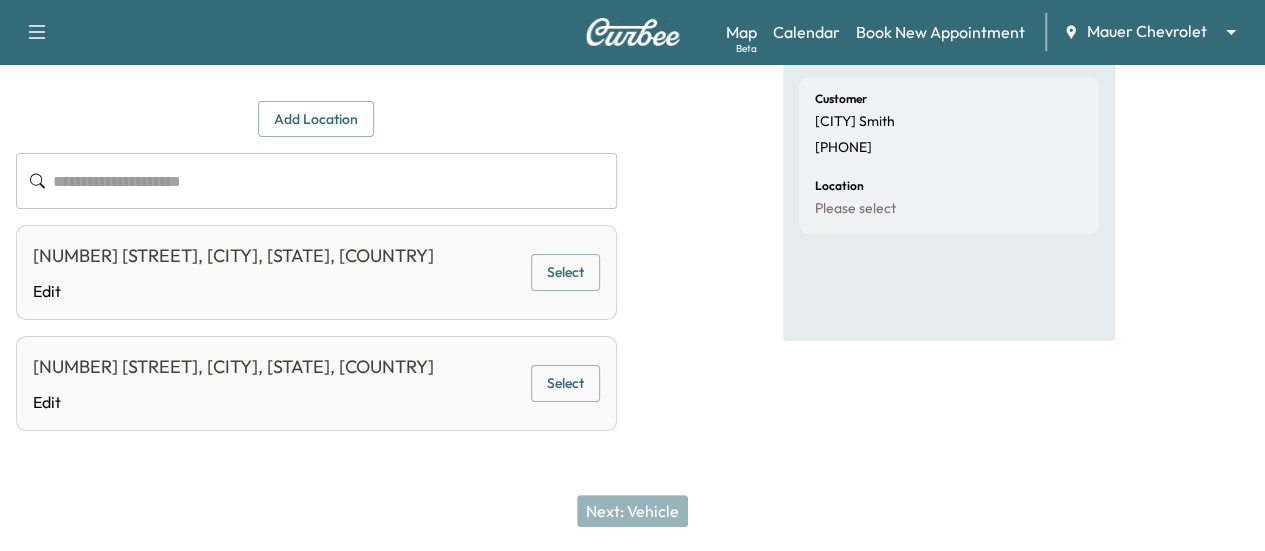 scroll, scrollTop: 62, scrollLeft: 0, axis: vertical 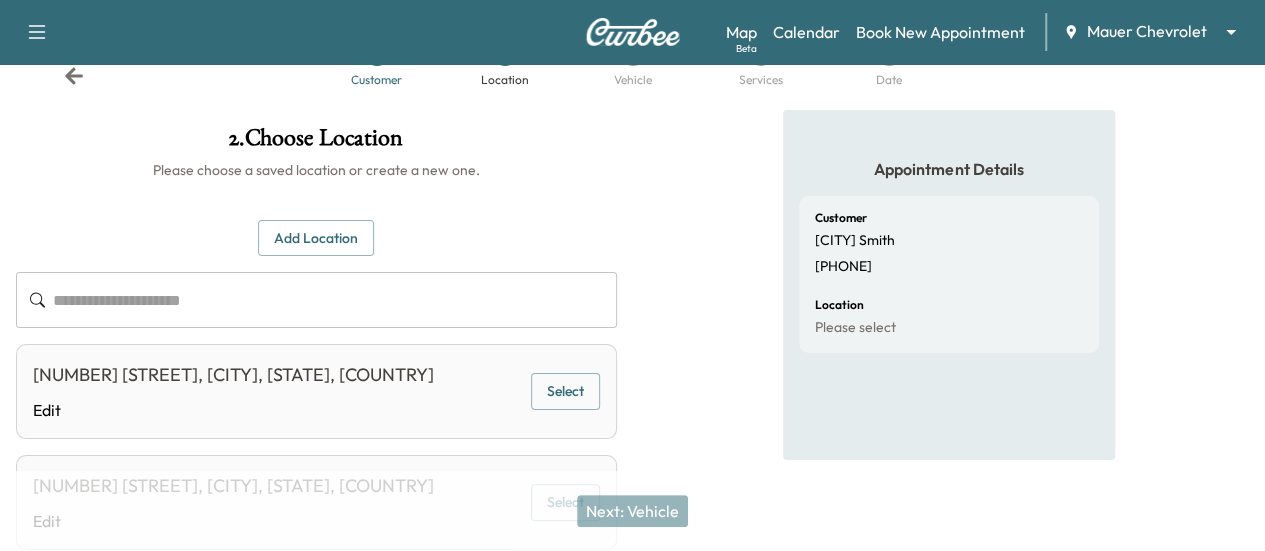 click 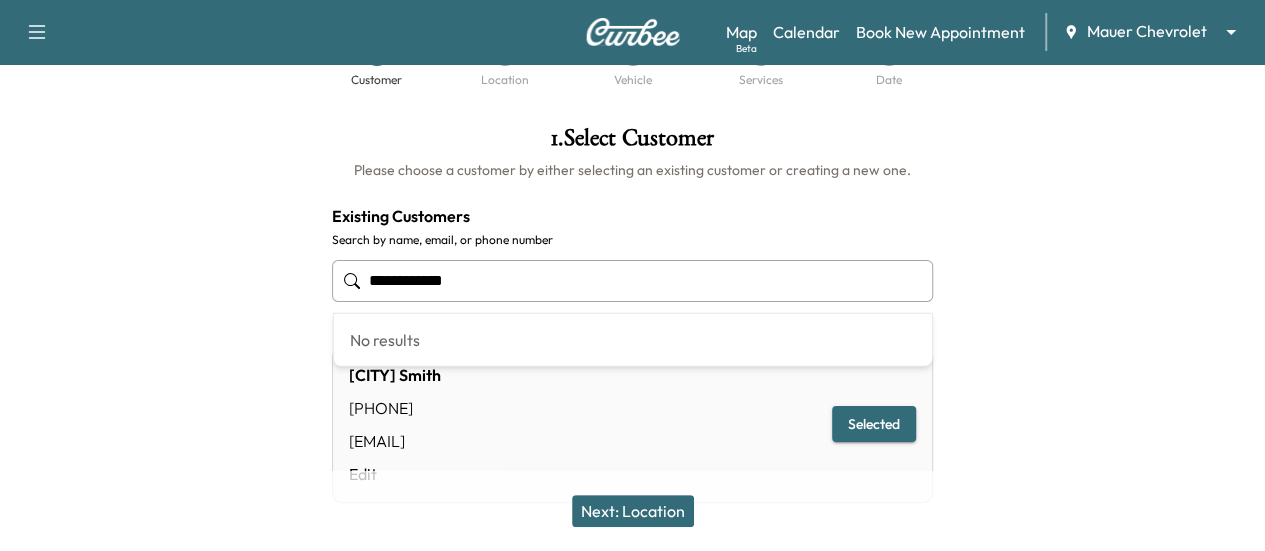 click on "**********" at bounding box center [632, 281] 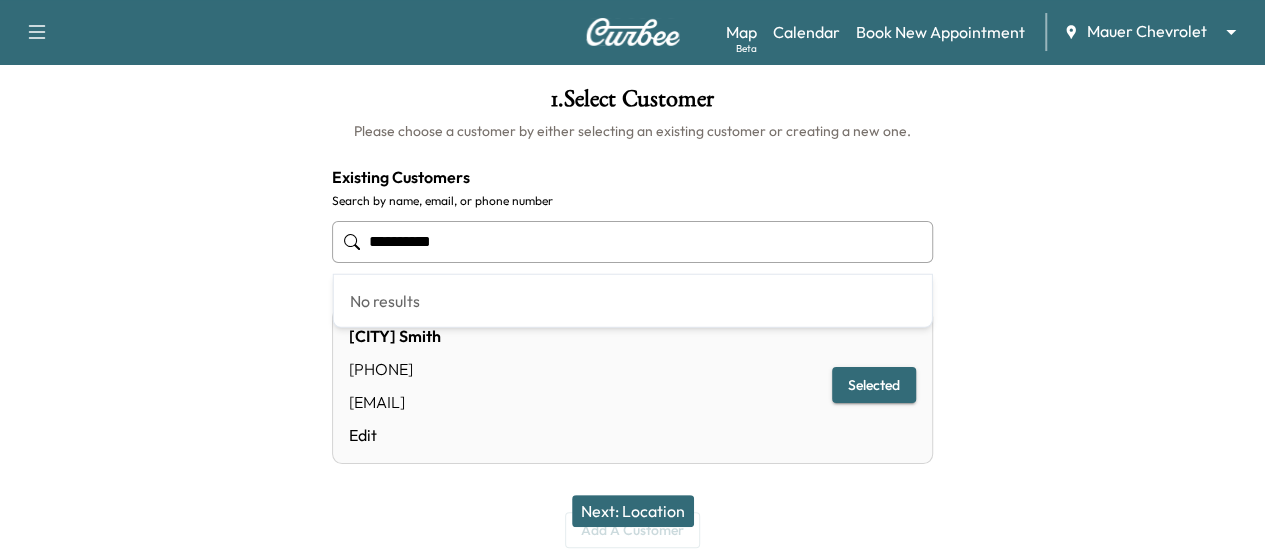 scroll, scrollTop: 76, scrollLeft: 0, axis: vertical 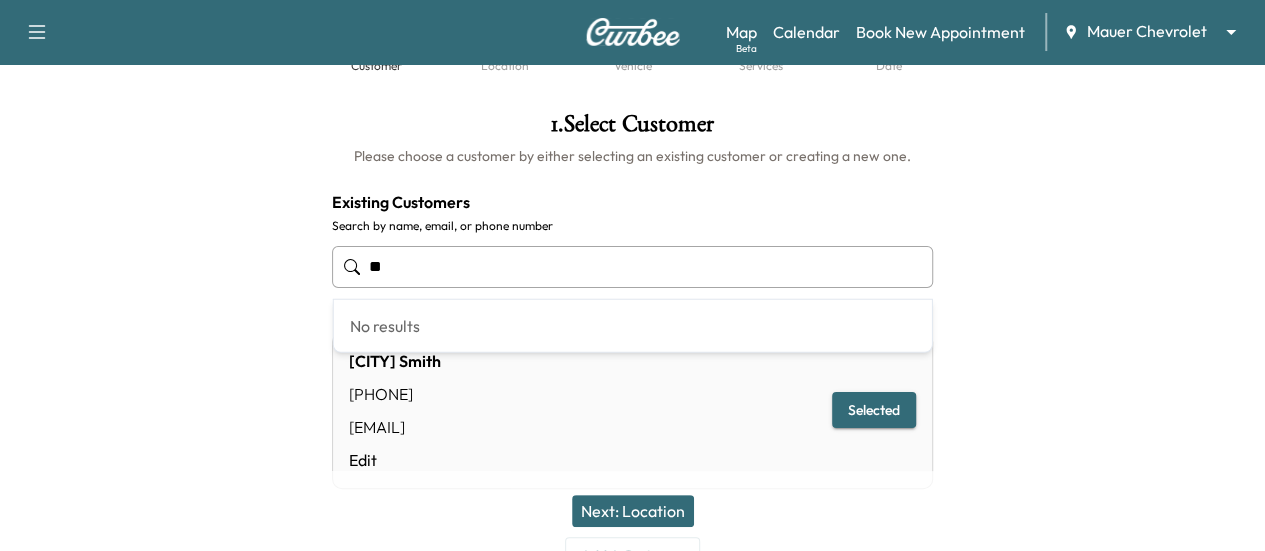 type on "*" 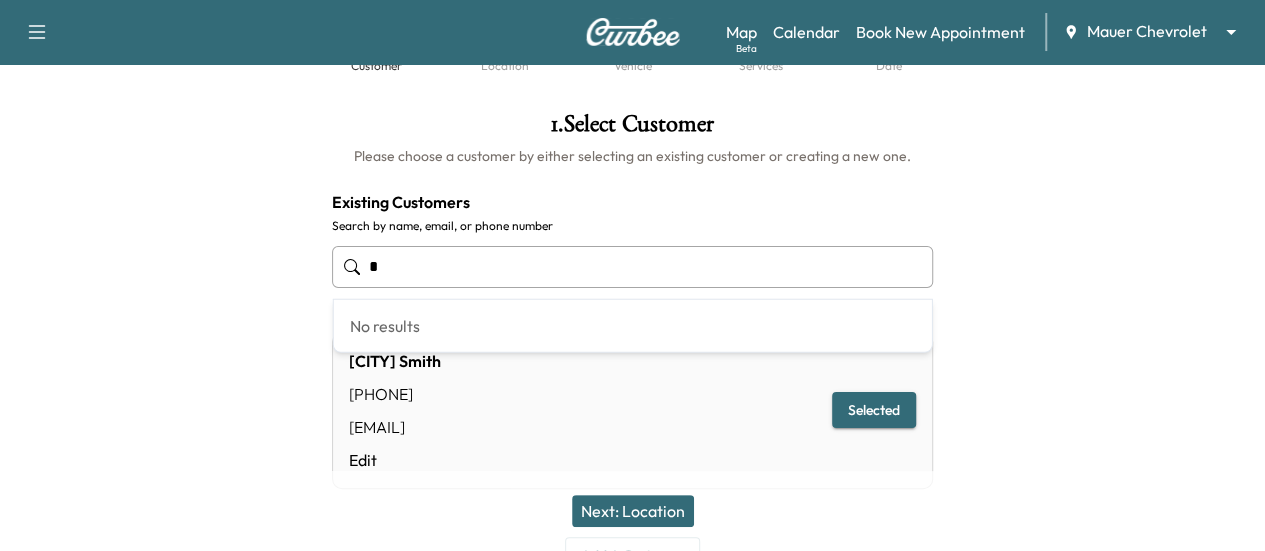 type 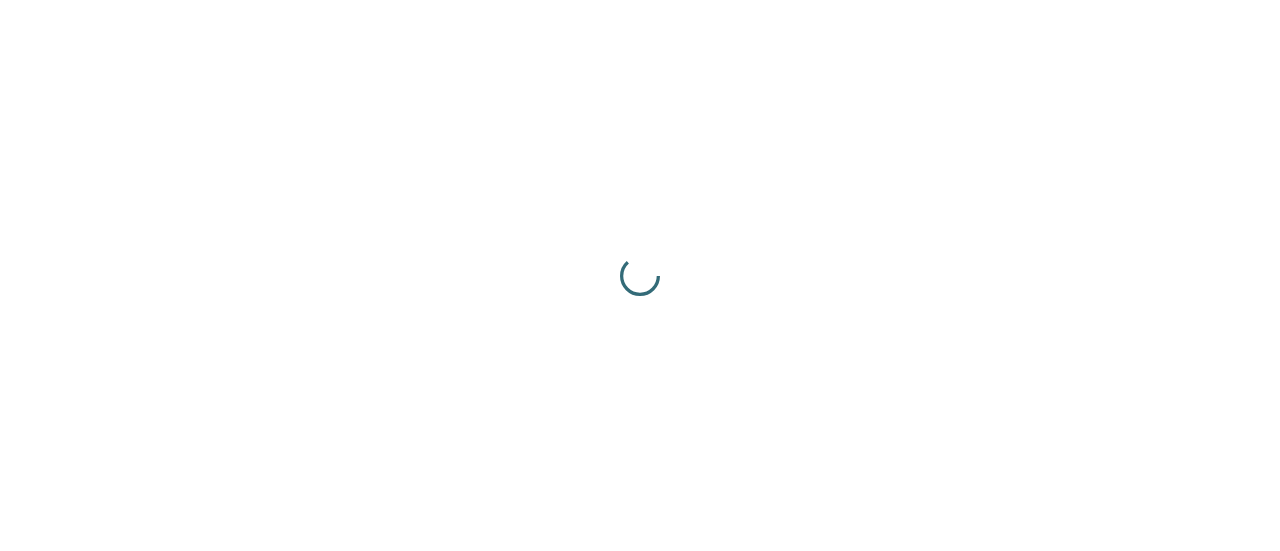 scroll, scrollTop: 0, scrollLeft: 0, axis: both 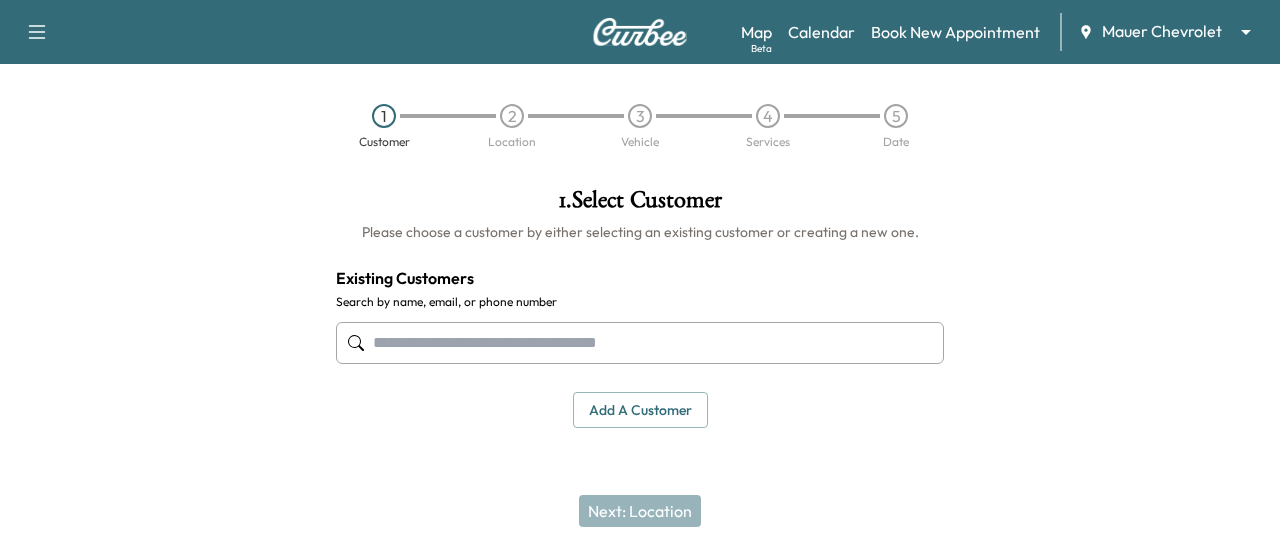 click at bounding box center (640, 343) 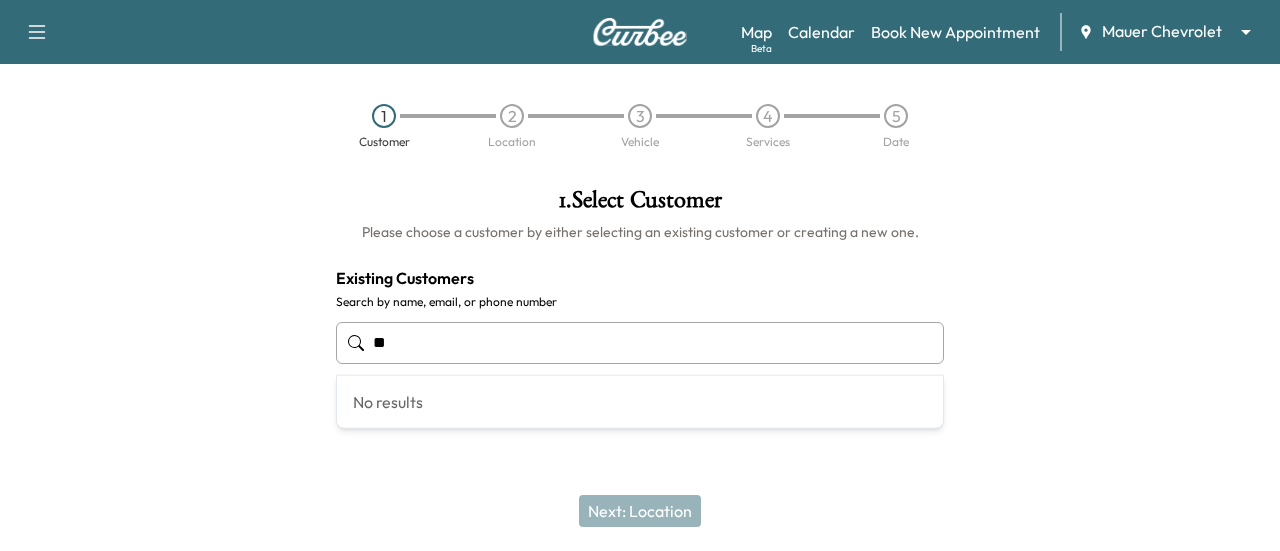 type on "*" 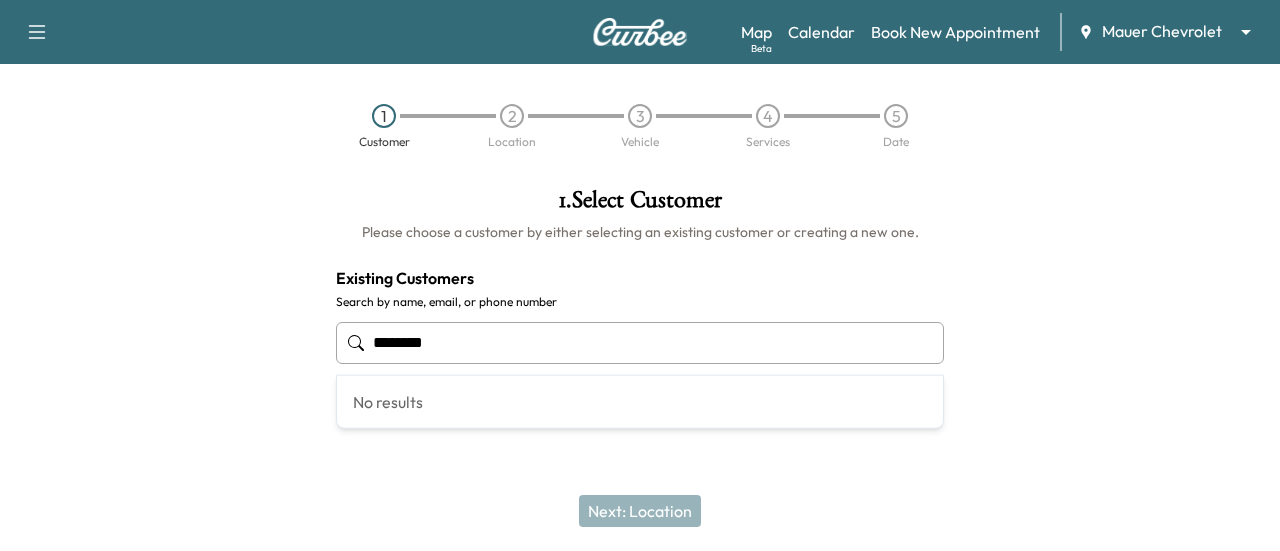 click on "********" at bounding box center (640, 343) 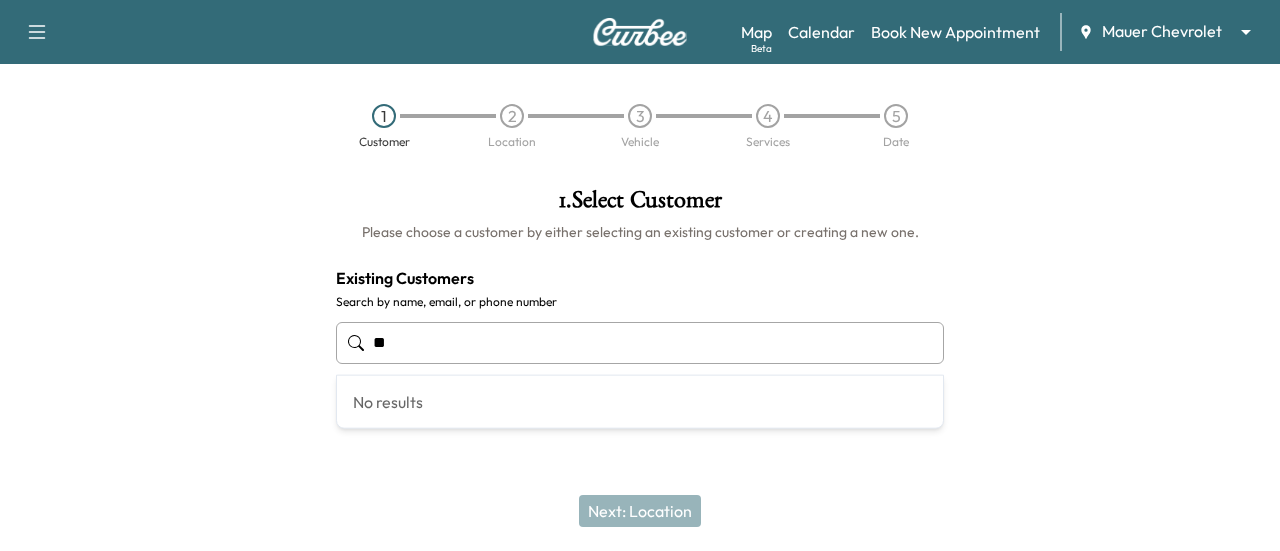 type on "*" 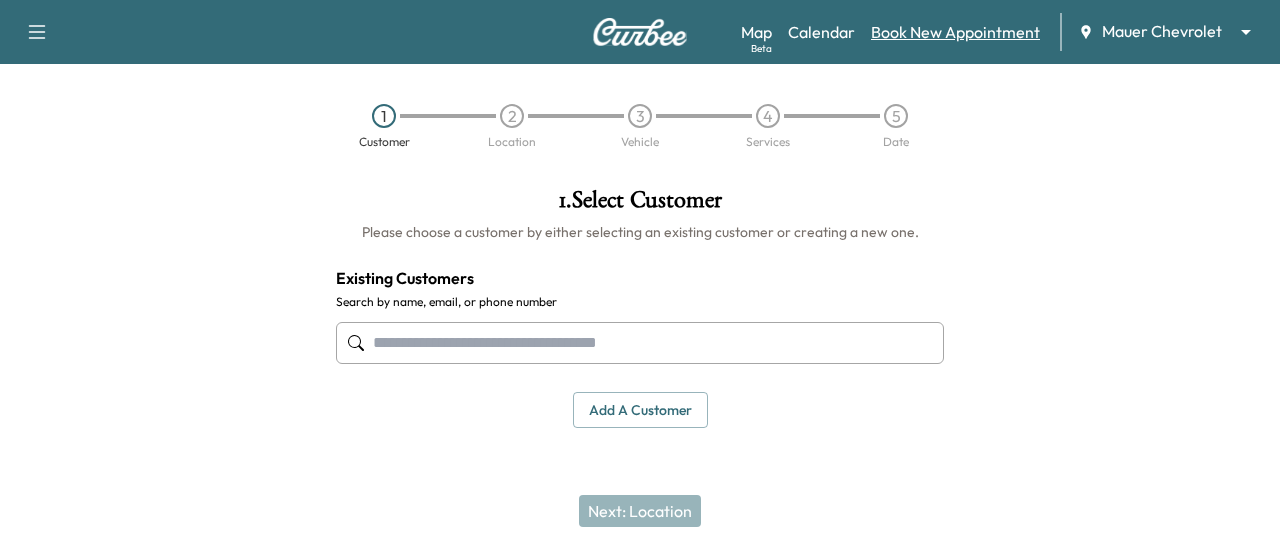 click on "Book New Appointment" at bounding box center [955, 32] 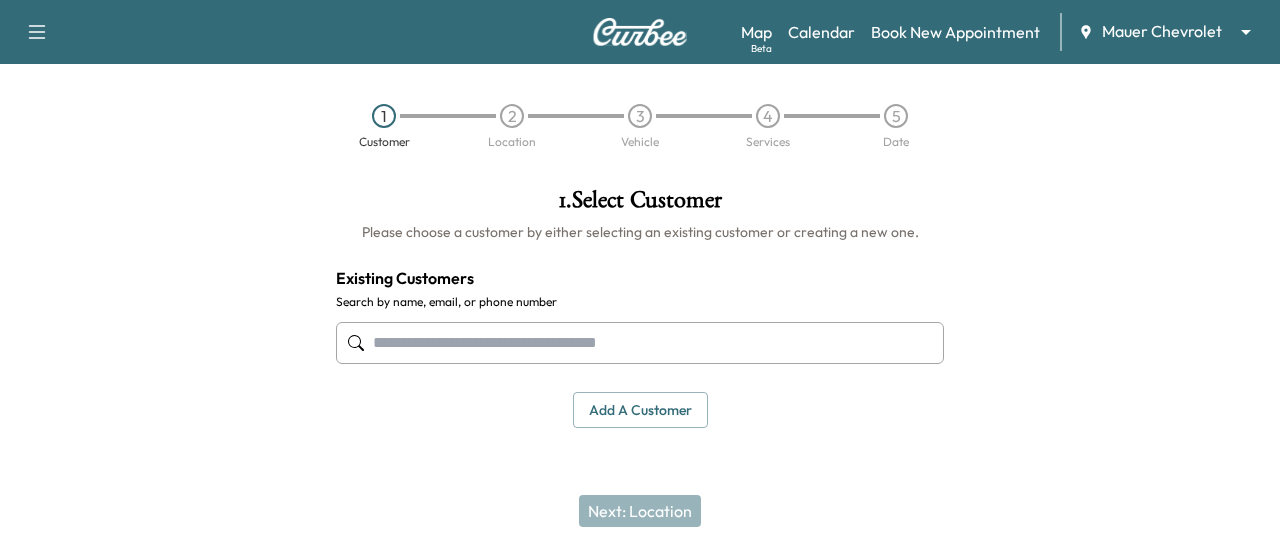 click at bounding box center (640, 343) 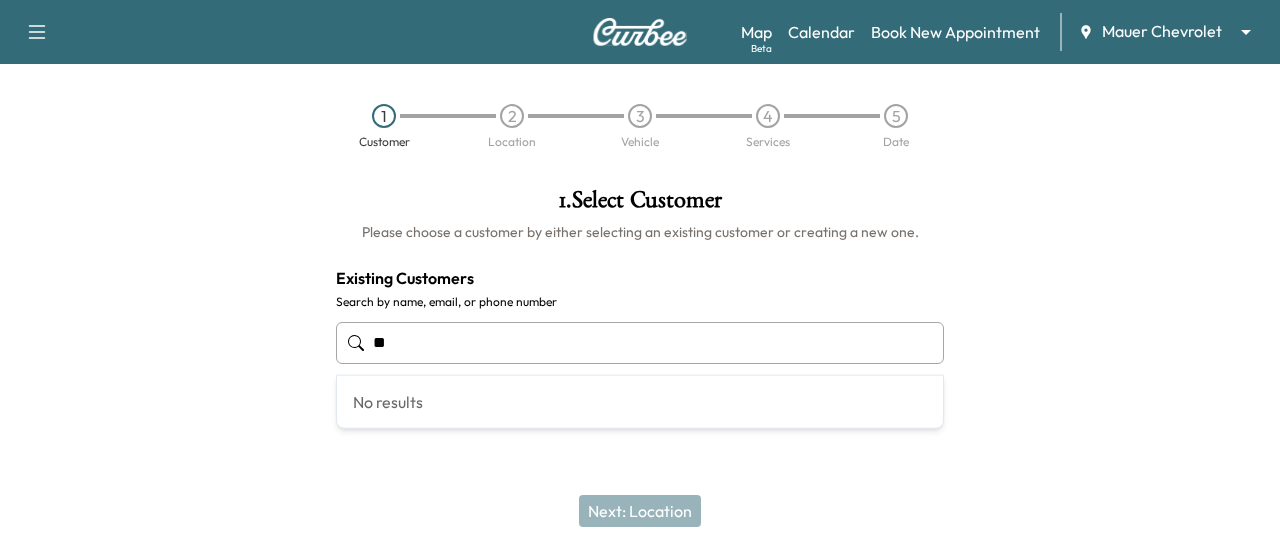 type on "*" 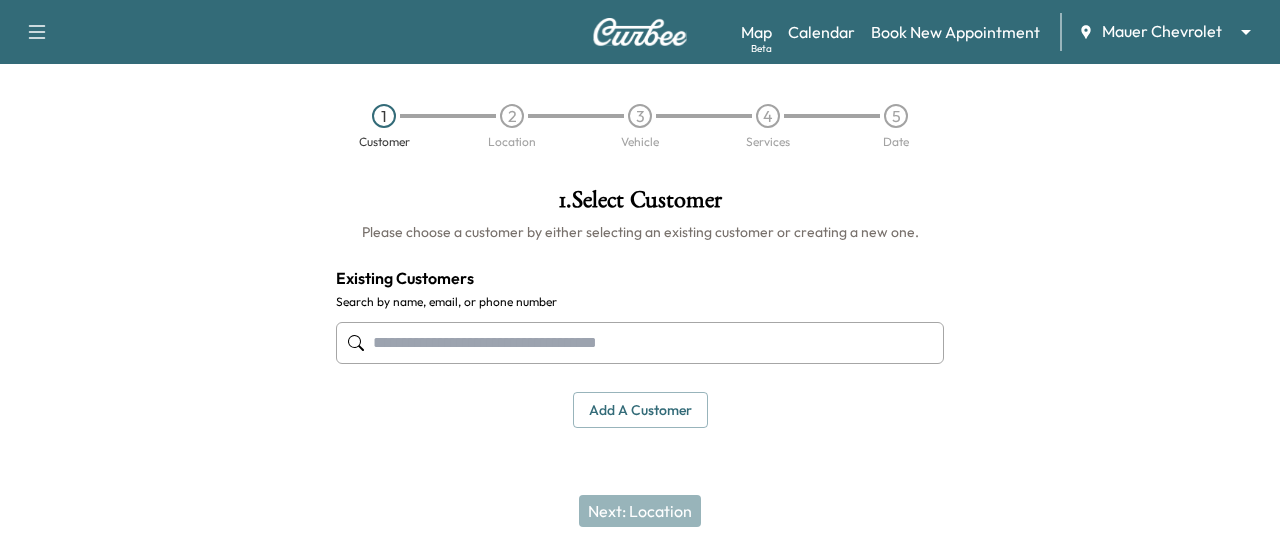 click at bounding box center [640, 343] 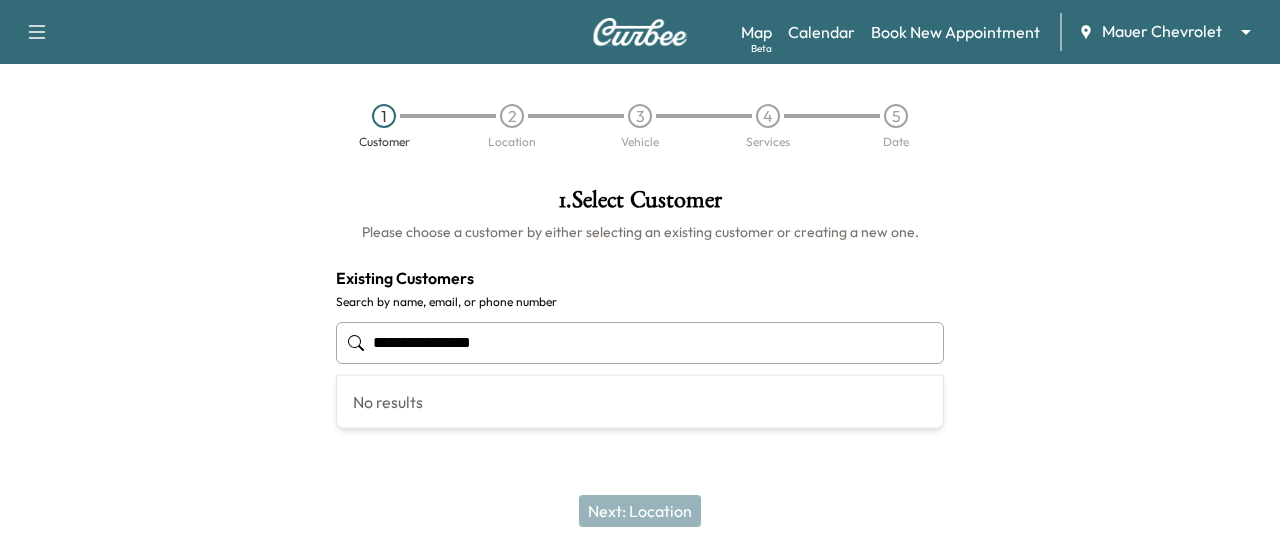 type on "**********" 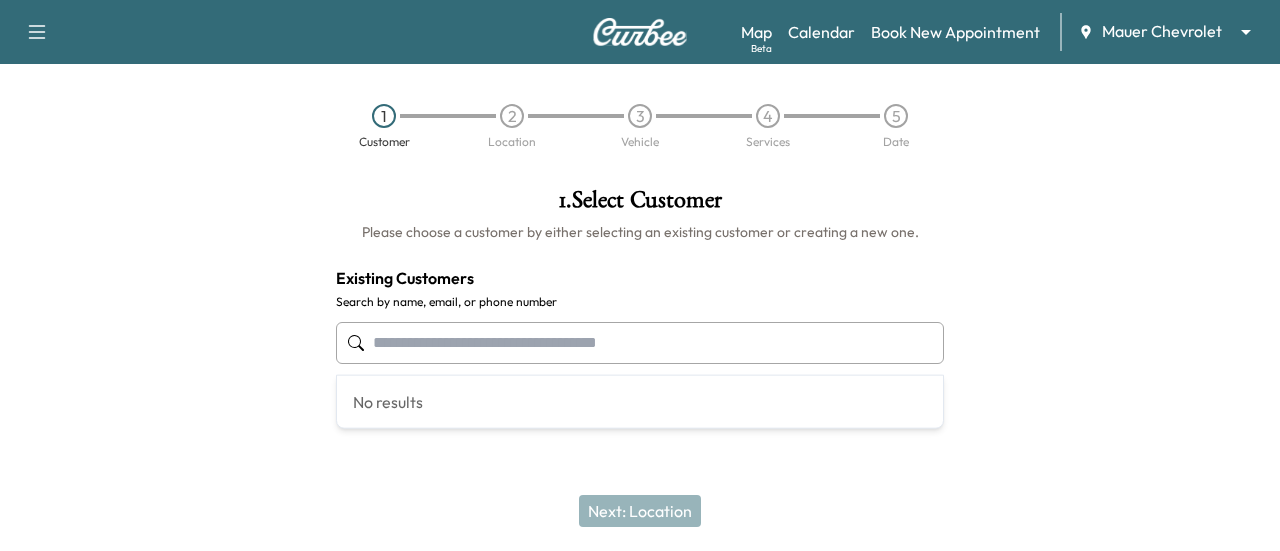 click on "Search by name, email, or phone number" at bounding box center [640, 302] 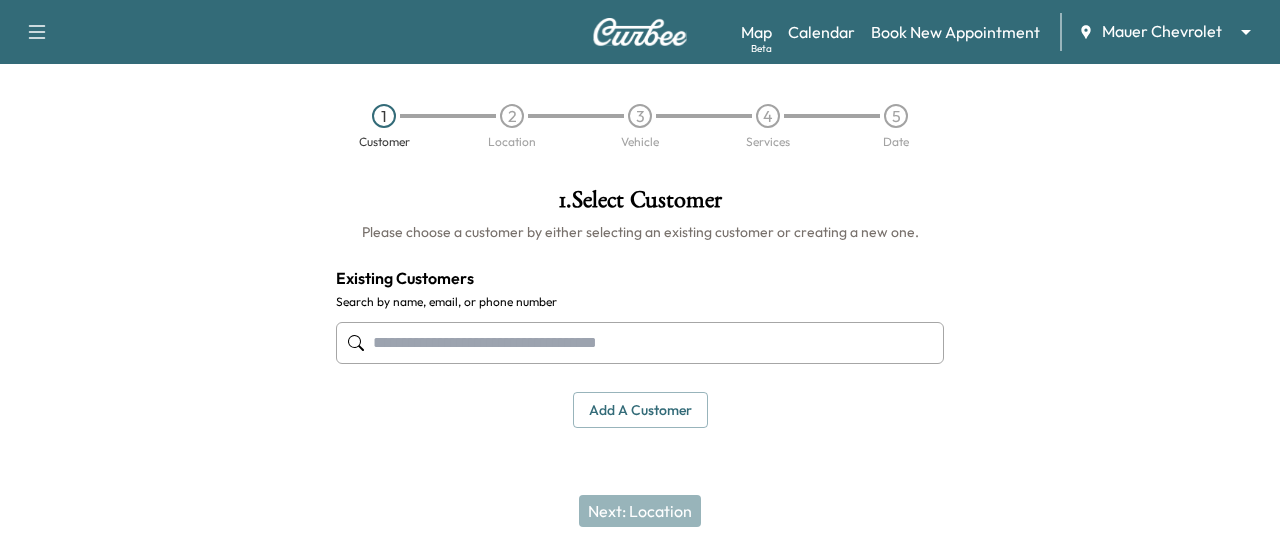 click on "Add a customer" at bounding box center [640, 410] 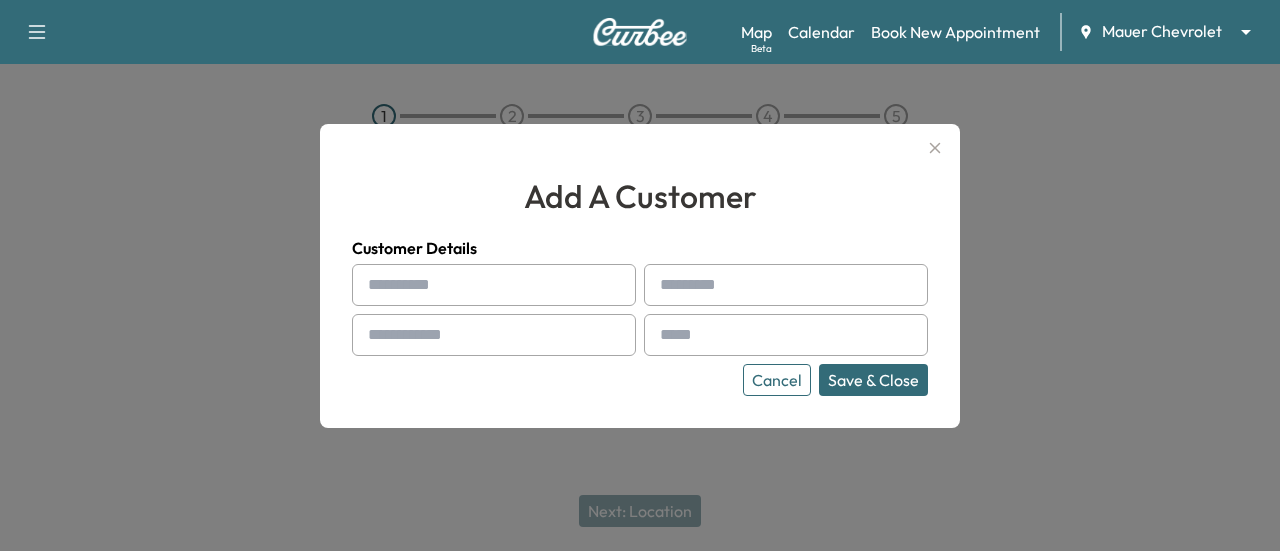 click 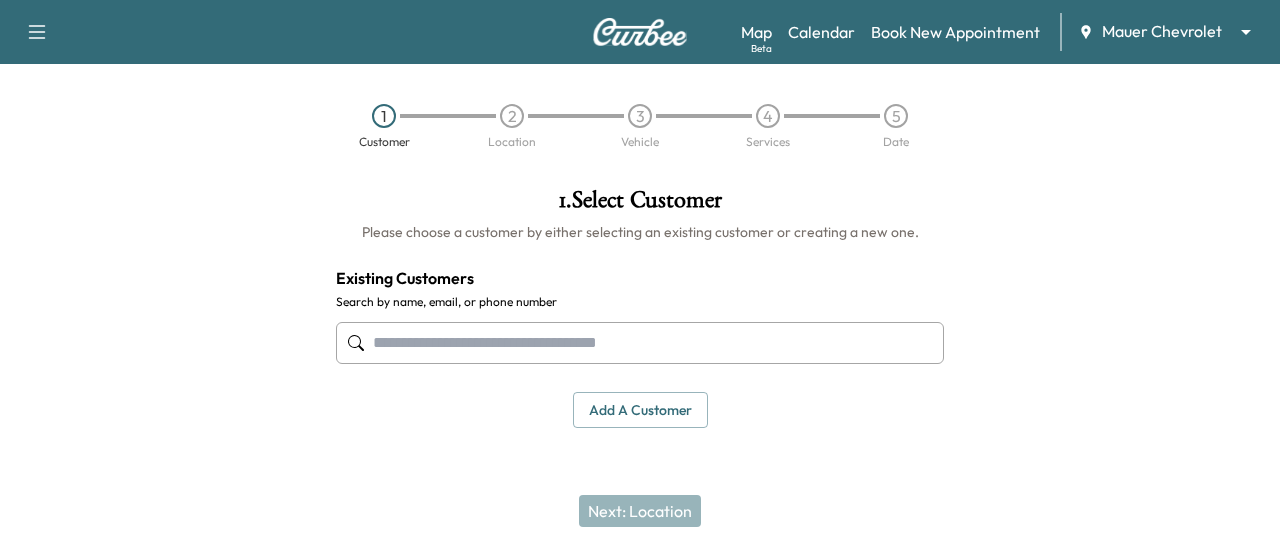click at bounding box center (640, 343) 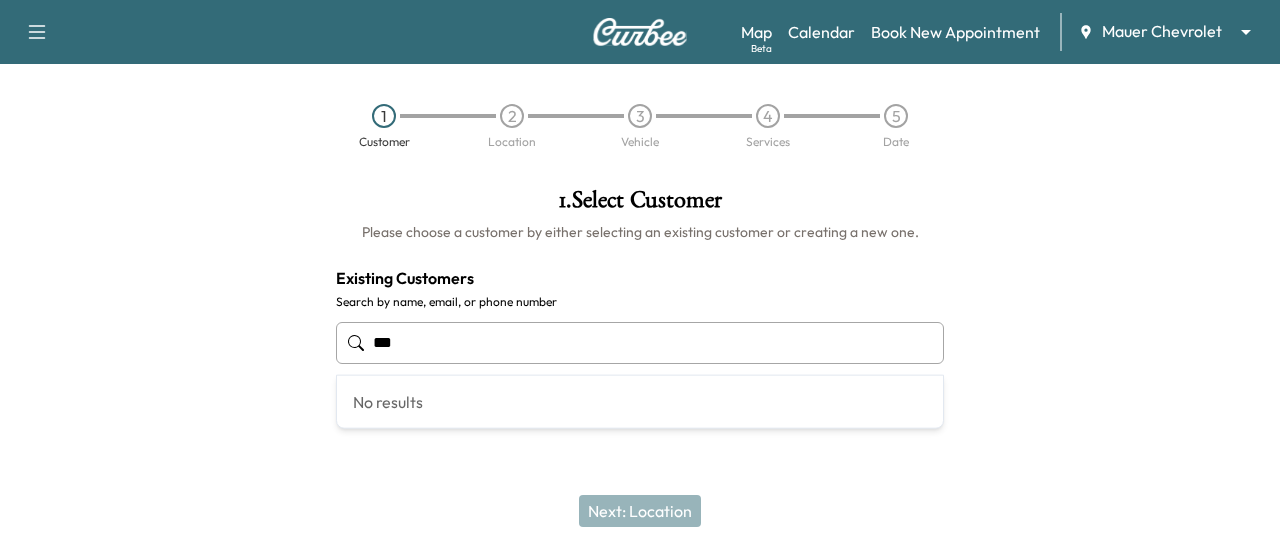 type on "****" 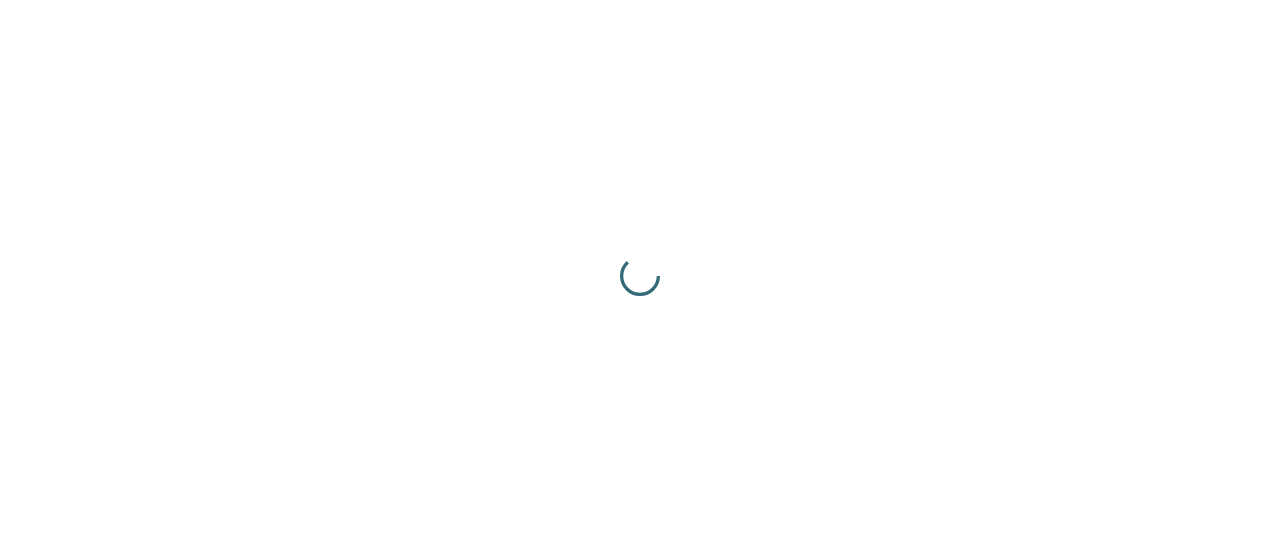 scroll, scrollTop: 0, scrollLeft: 0, axis: both 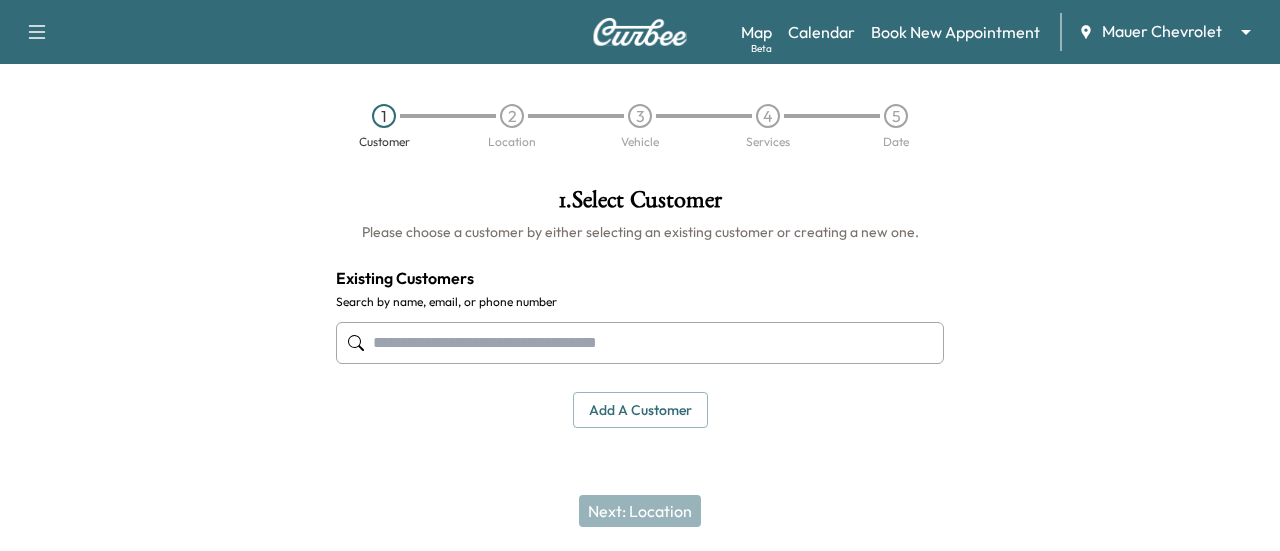 click at bounding box center [640, 343] 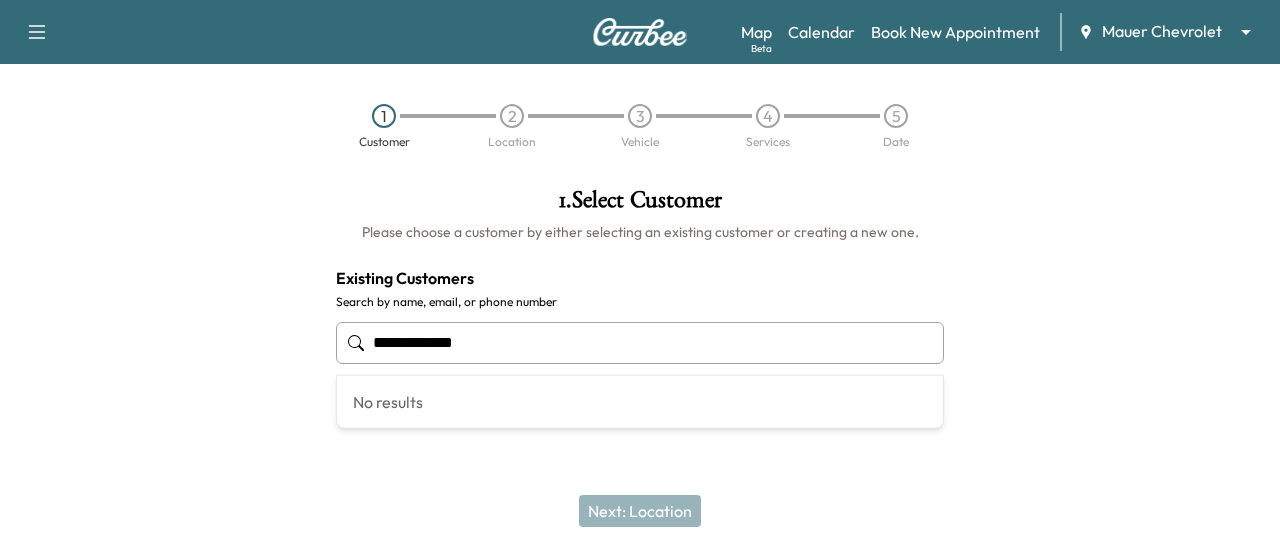 type on "**********" 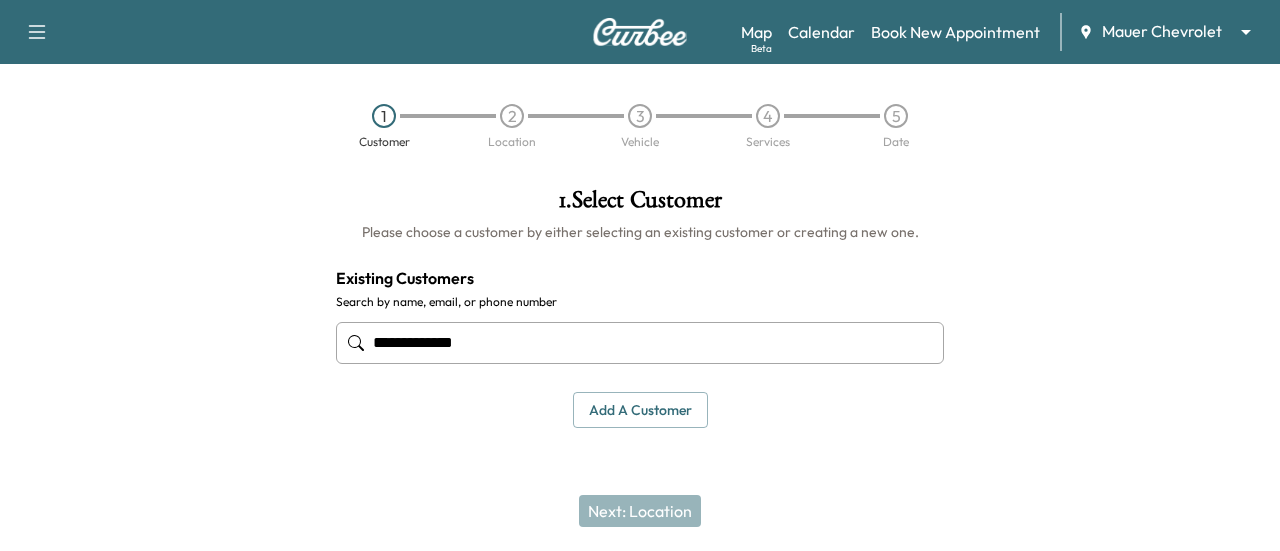 type 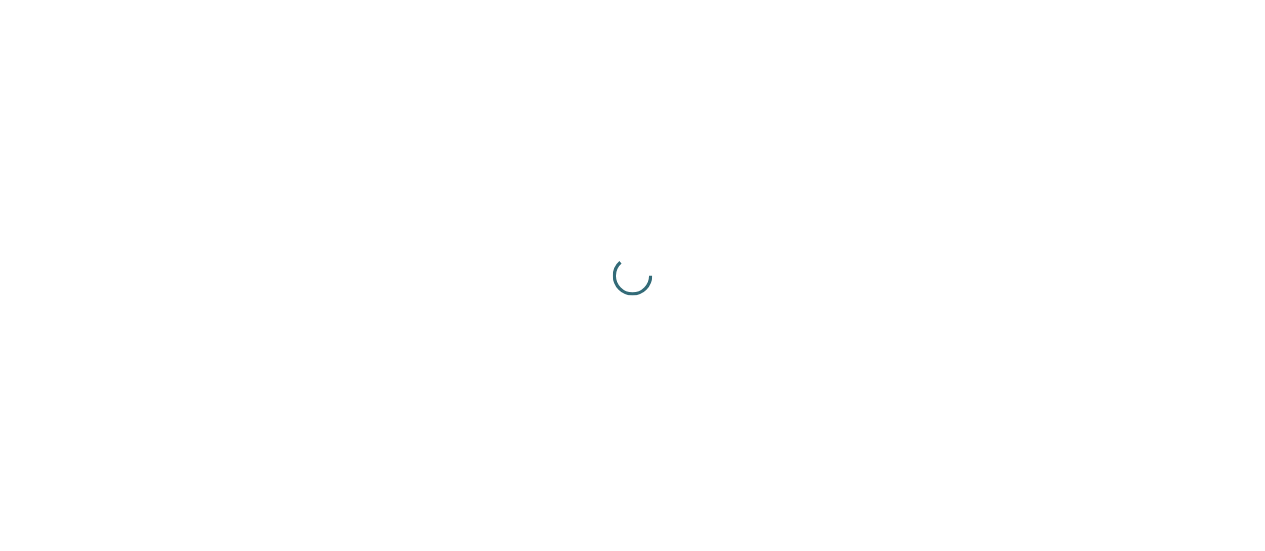 scroll, scrollTop: 0, scrollLeft: 0, axis: both 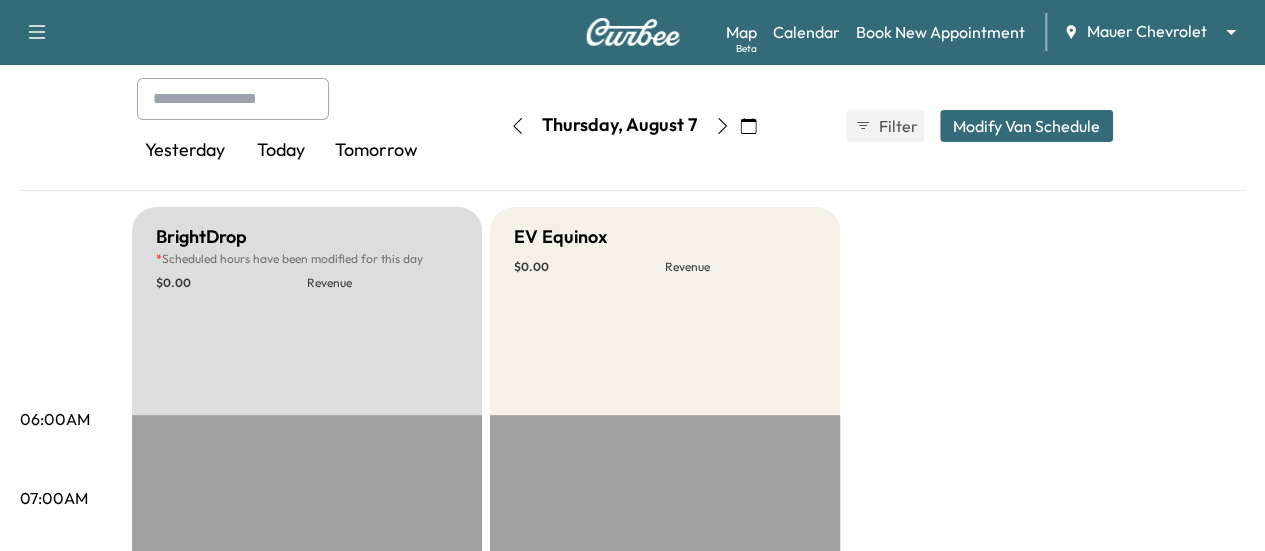 click 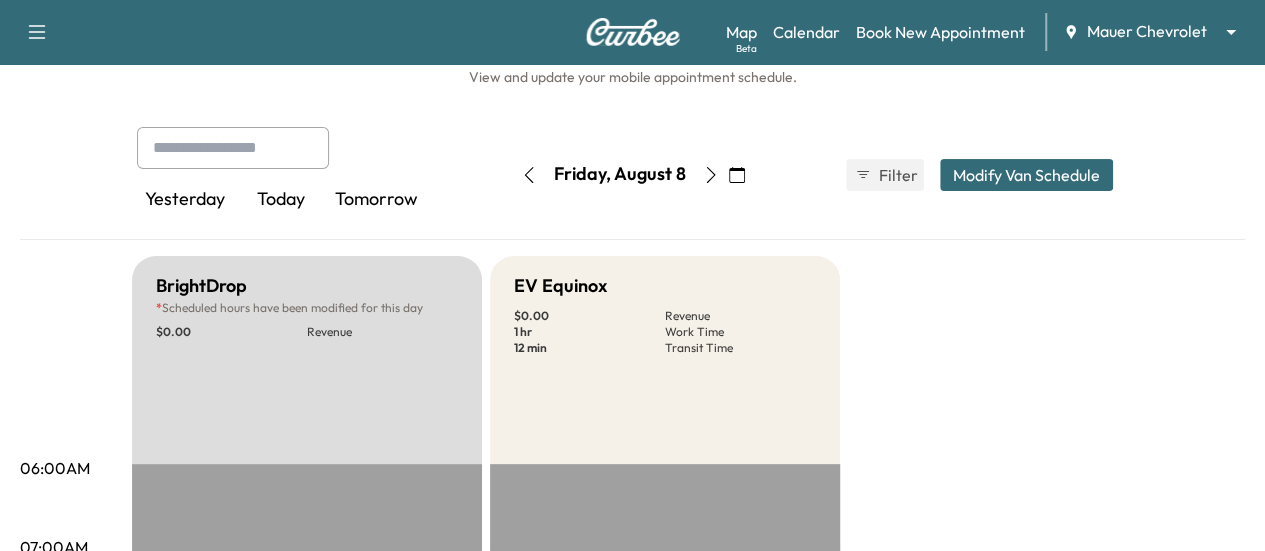 scroll, scrollTop: 0, scrollLeft: 0, axis: both 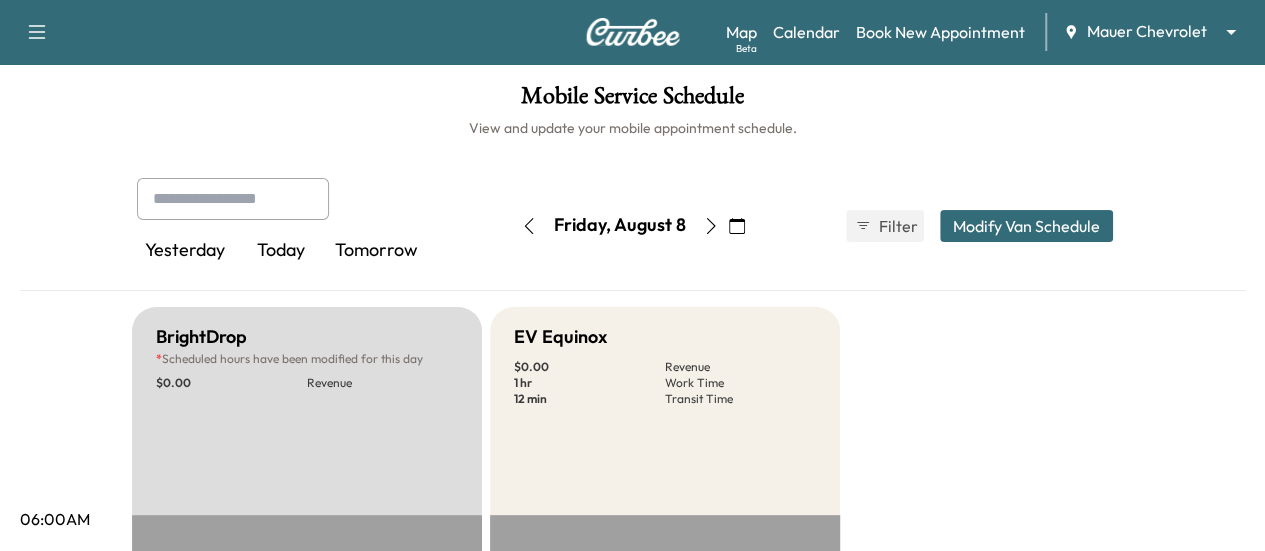 click 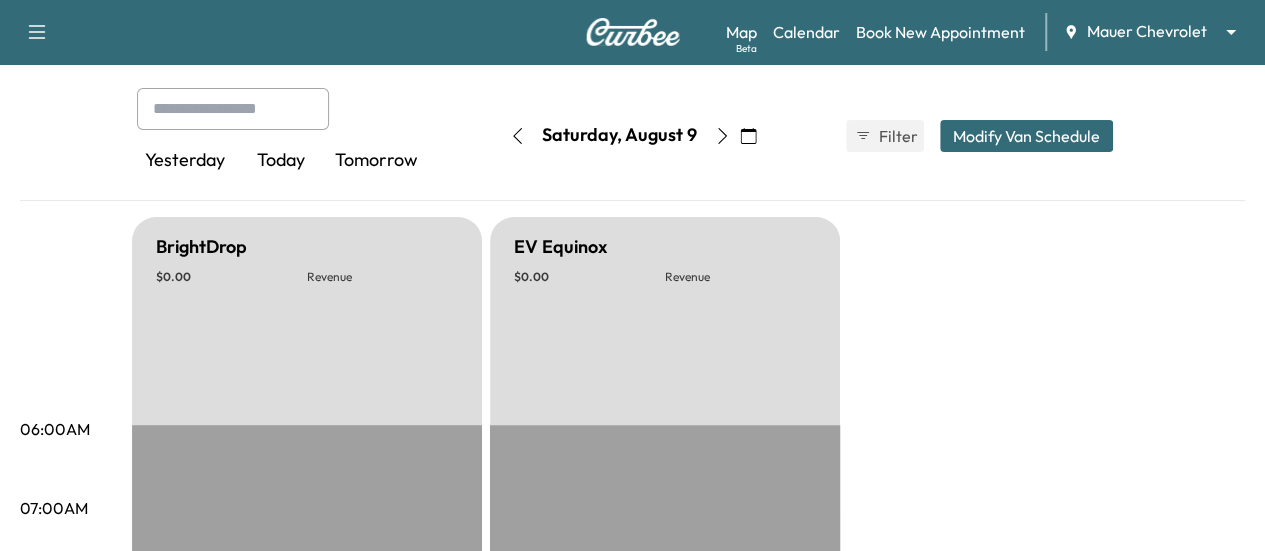 scroll, scrollTop: 0, scrollLeft: 0, axis: both 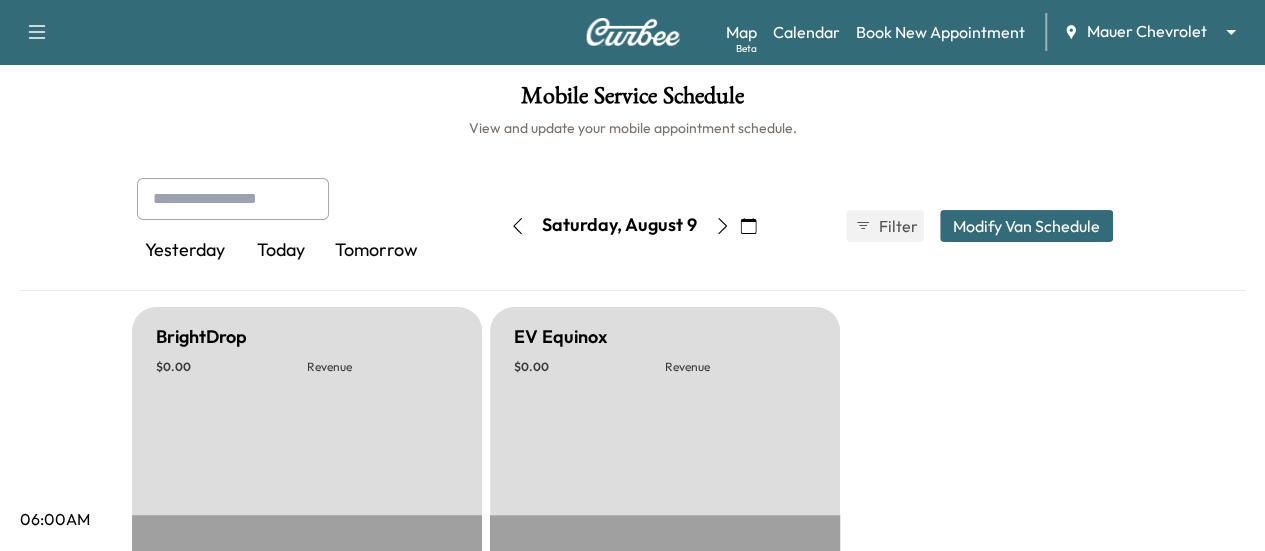 click at bounding box center (722, 226) 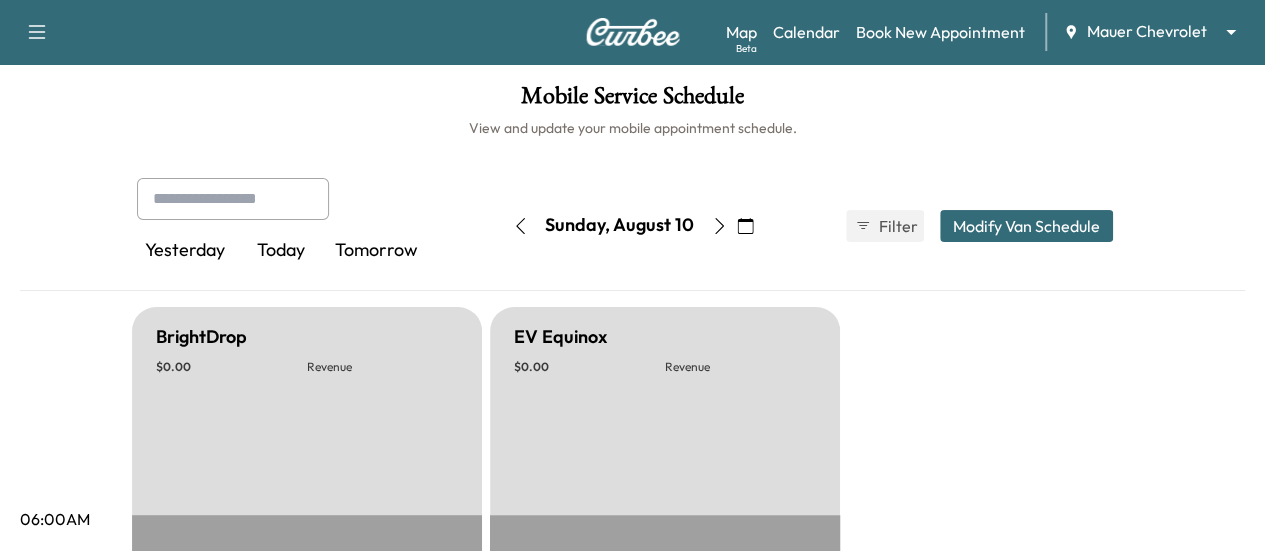 click 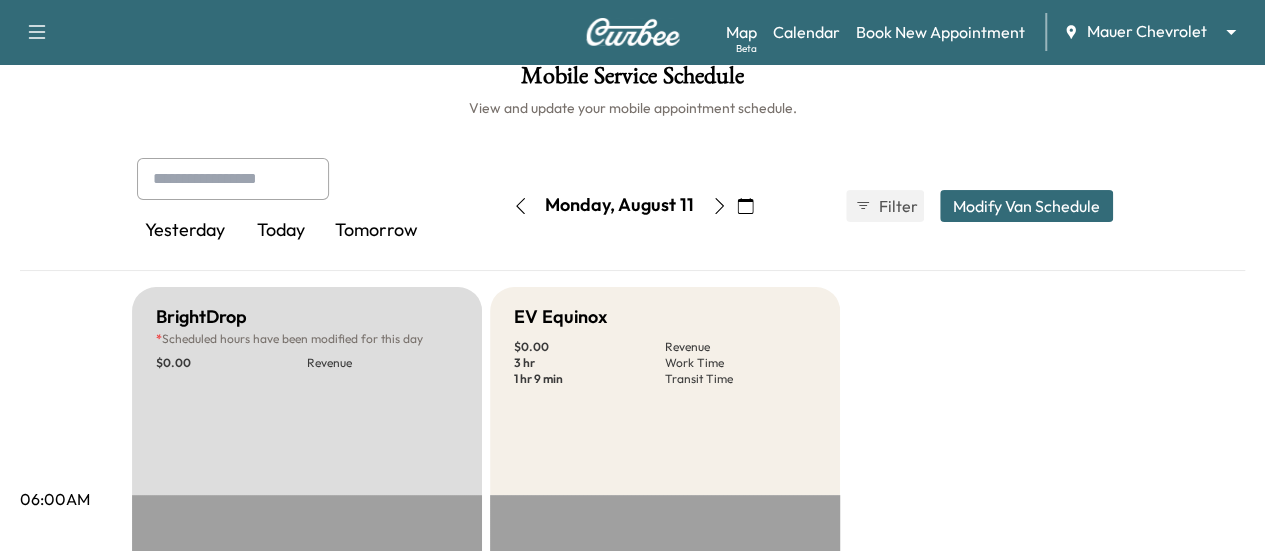 scroll, scrollTop: 0, scrollLeft: 0, axis: both 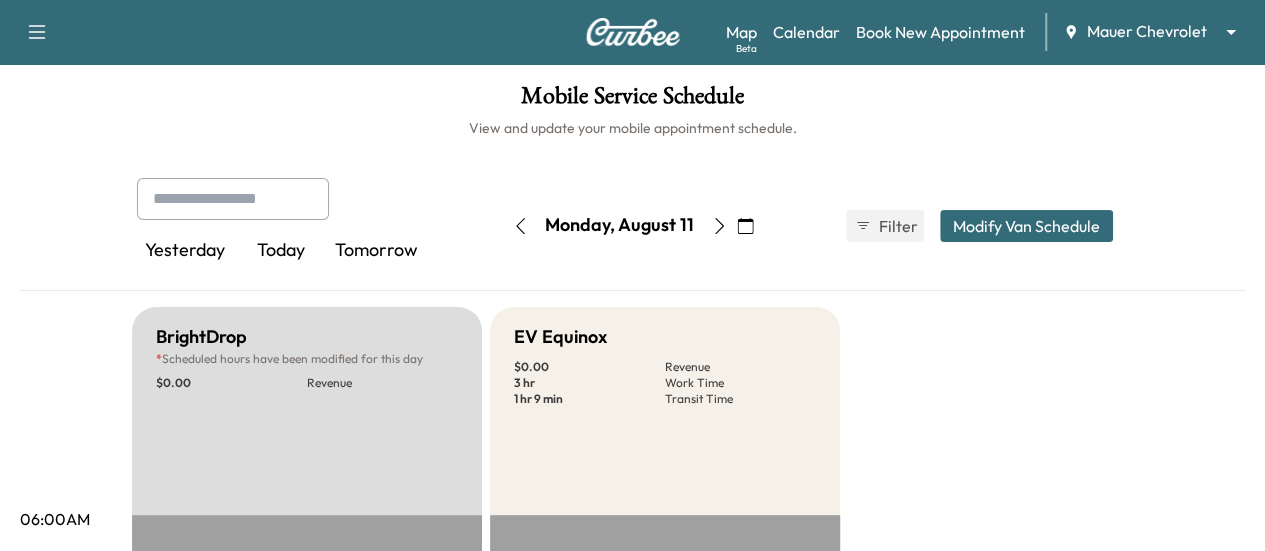 click 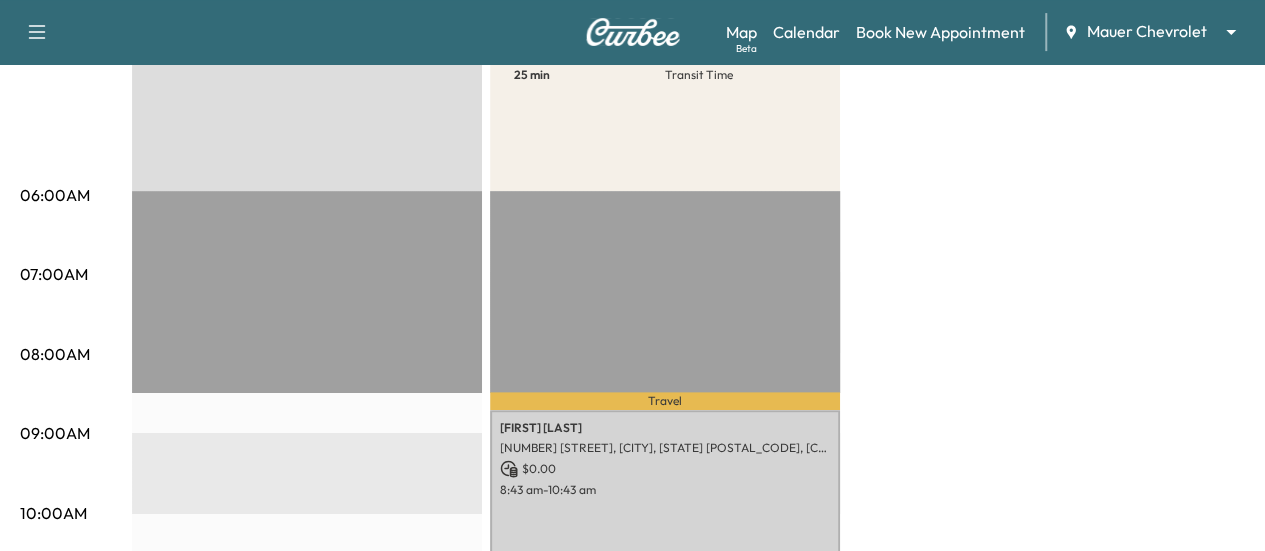 scroll, scrollTop: 0, scrollLeft: 0, axis: both 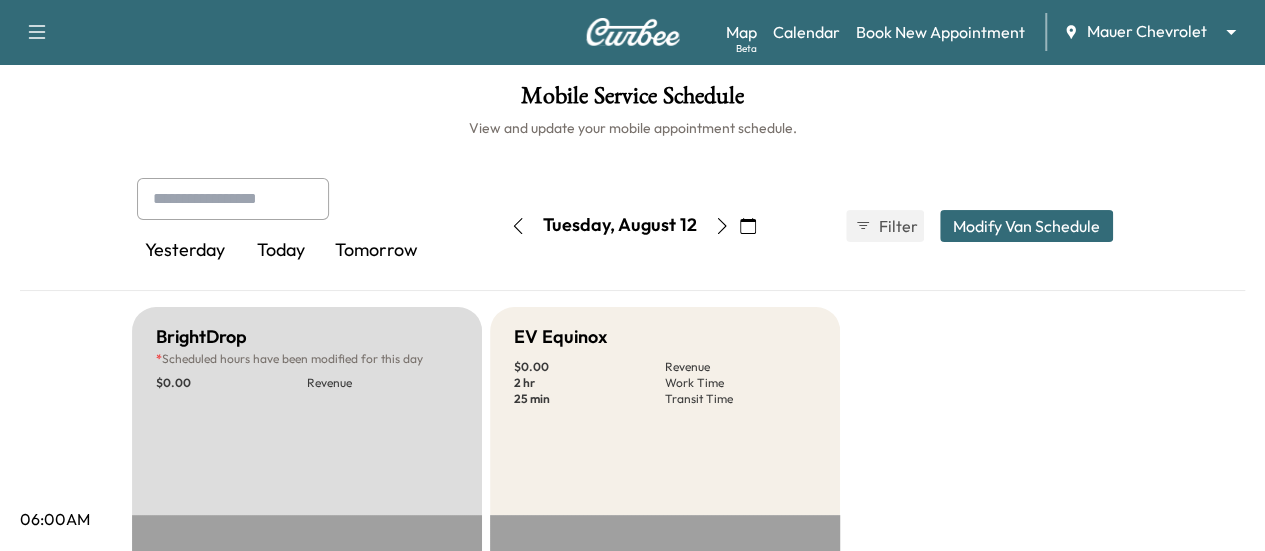 click 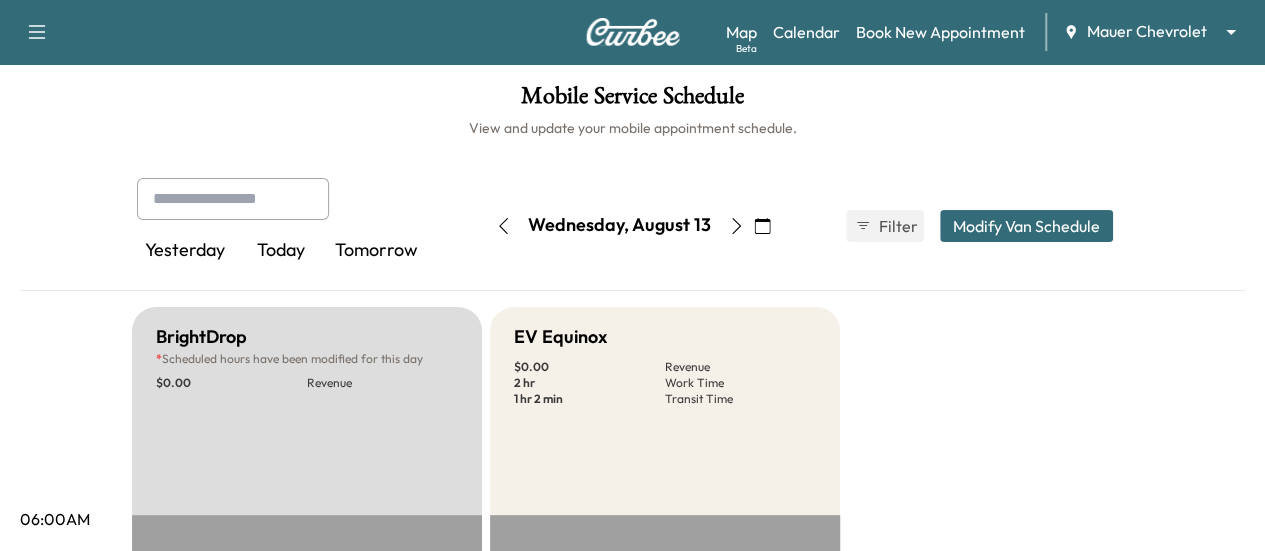 scroll, scrollTop: 0, scrollLeft: 0, axis: both 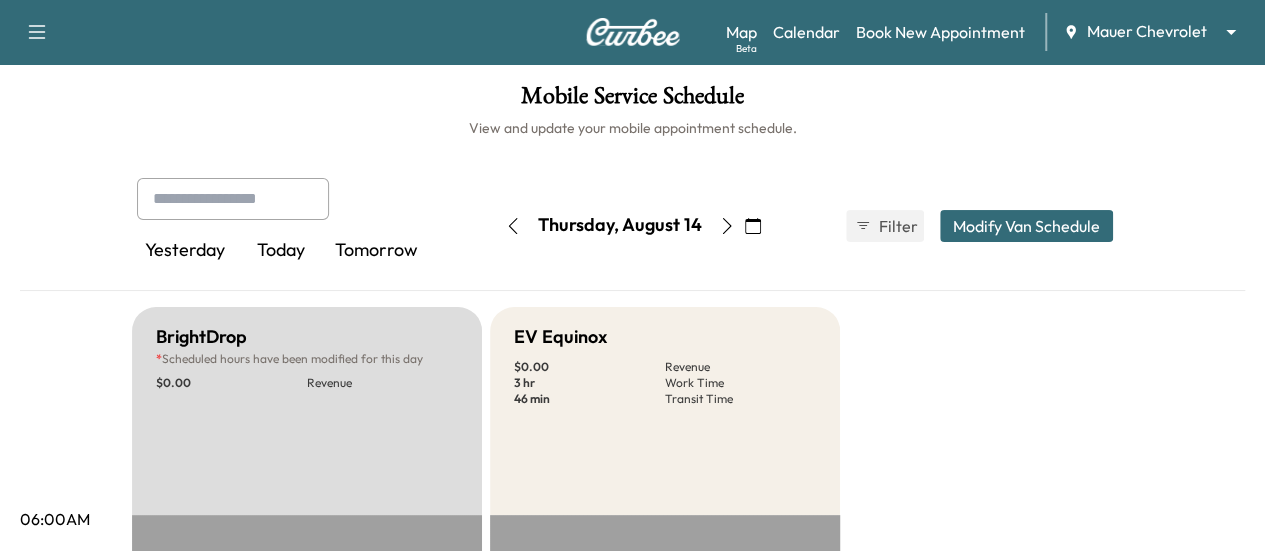 click 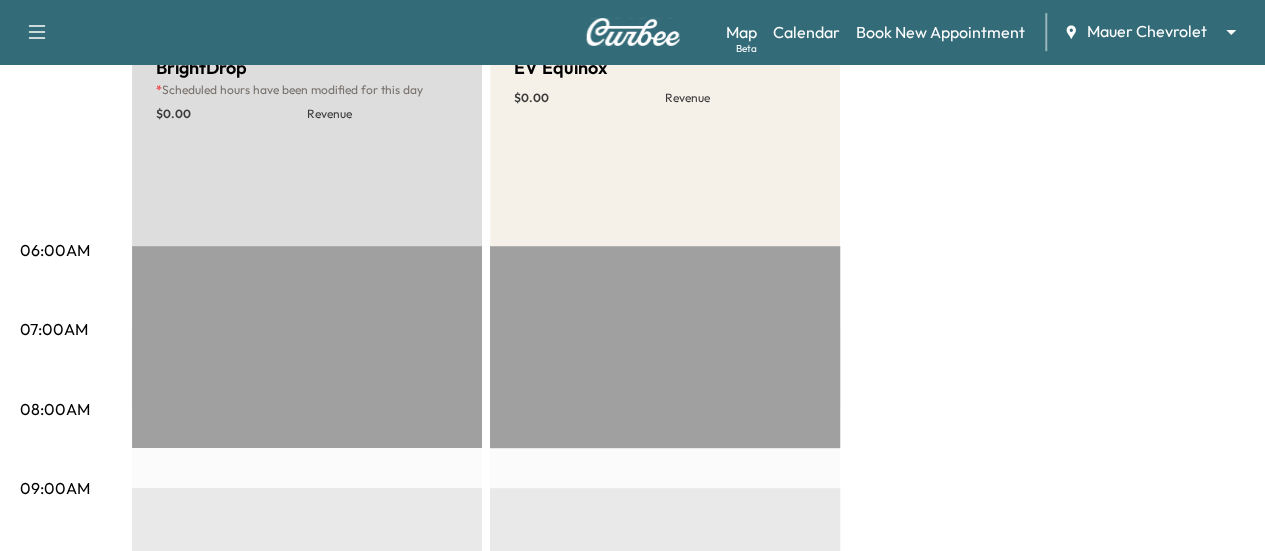 scroll, scrollTop: 0, scrollLeft: 0, axis: both 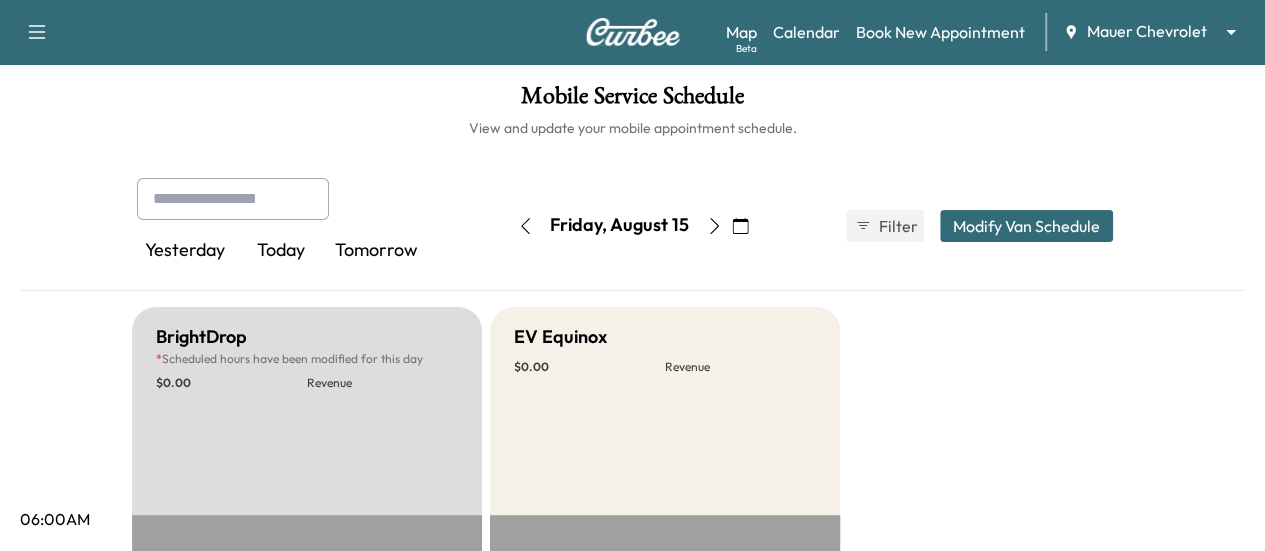click 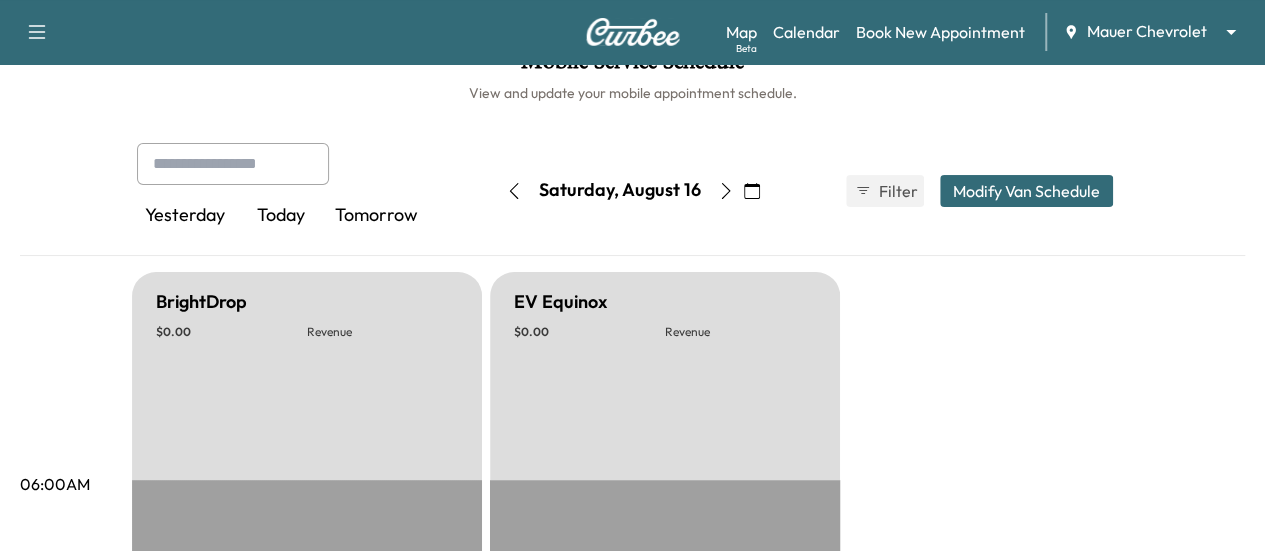 scroll, scrollTop: 0, scrollLeft: 0, axis: both 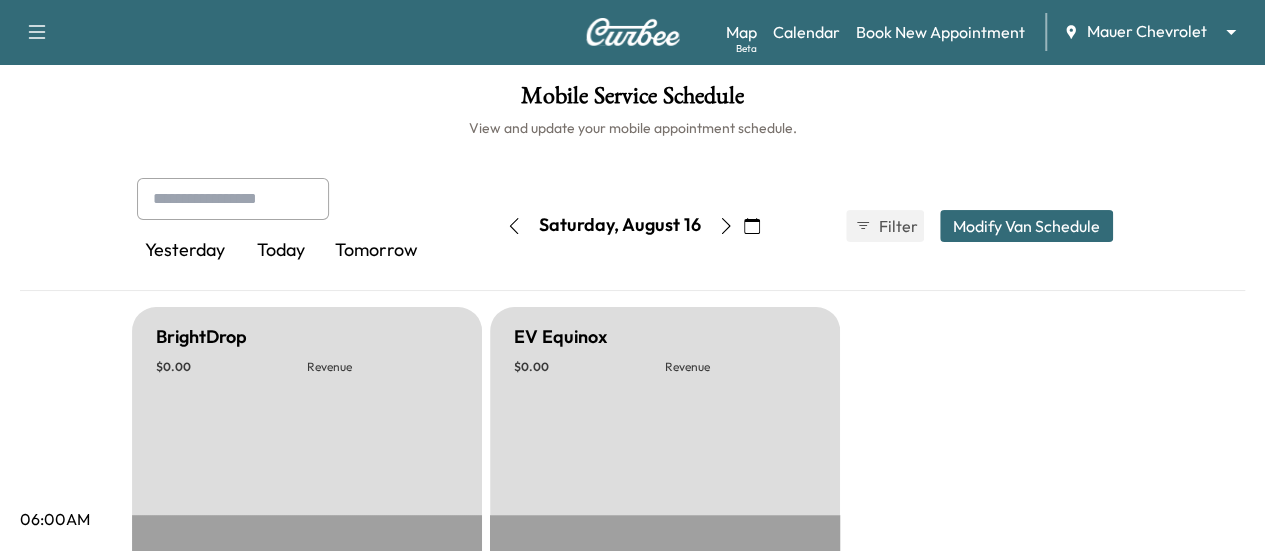 click 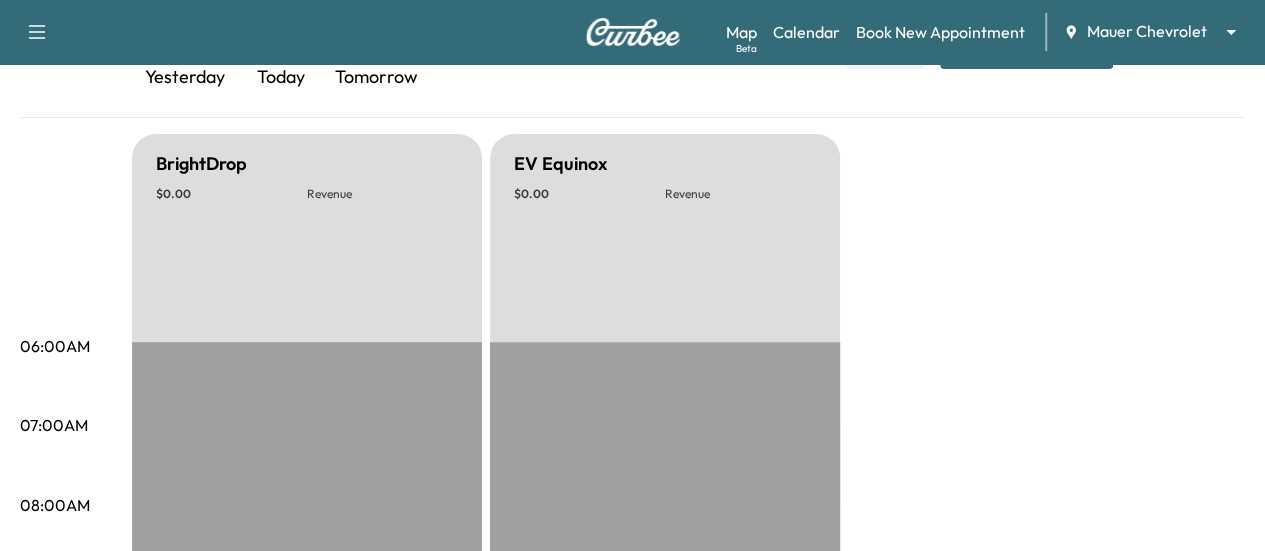 scroll, scrollTop: 0, scrollLeft: 0, axis: both 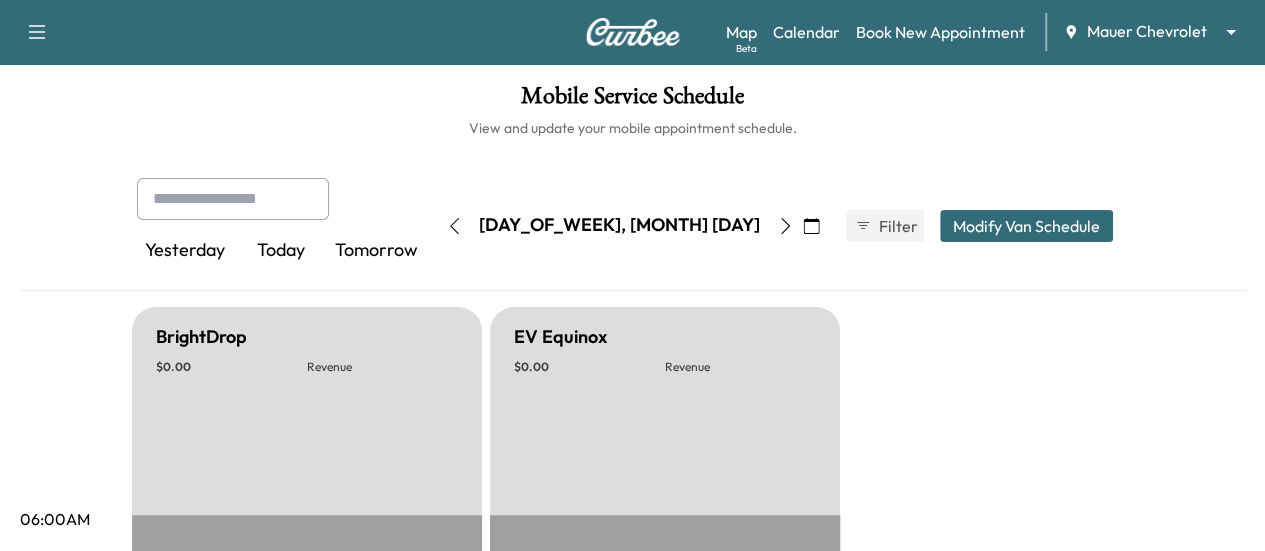 click 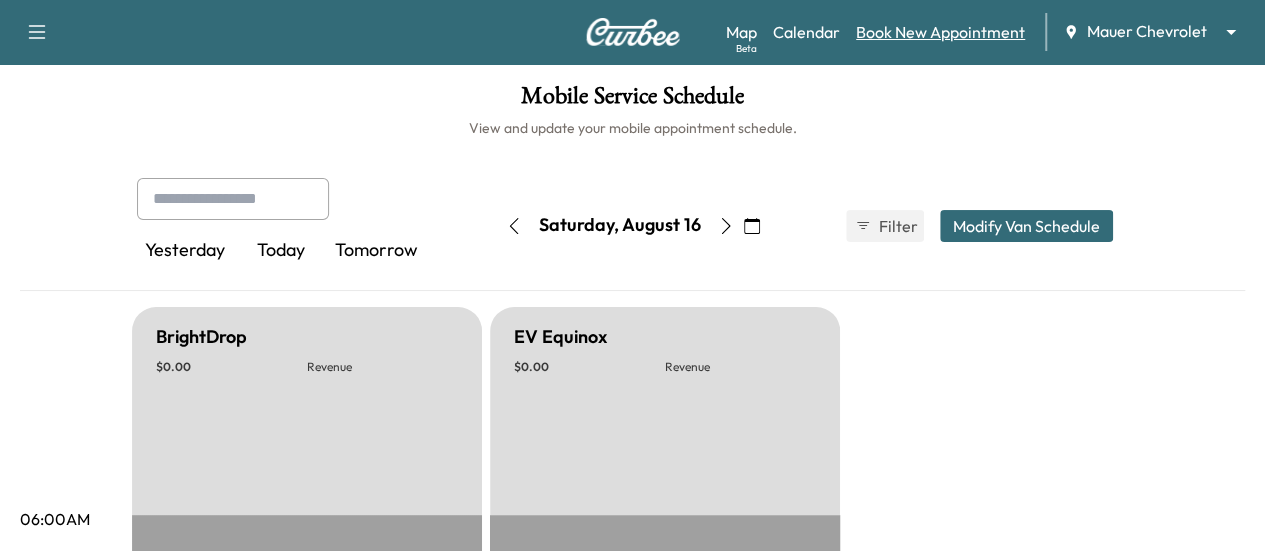 click on "Book New Appointment" at bounding box center [940, 32] 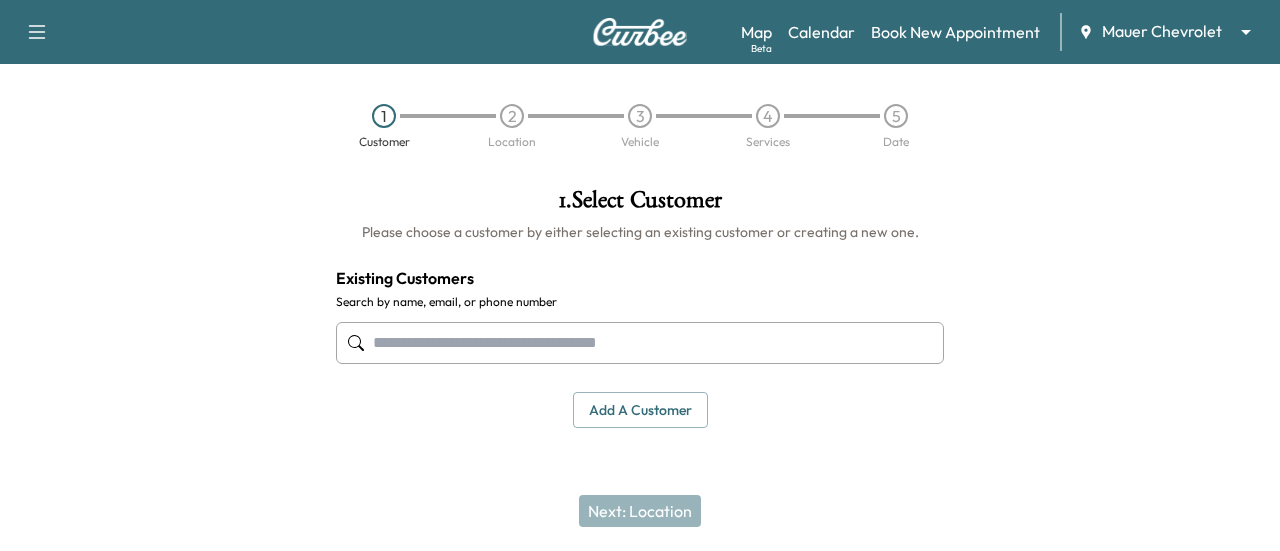 click at bounding box center (640, 343) 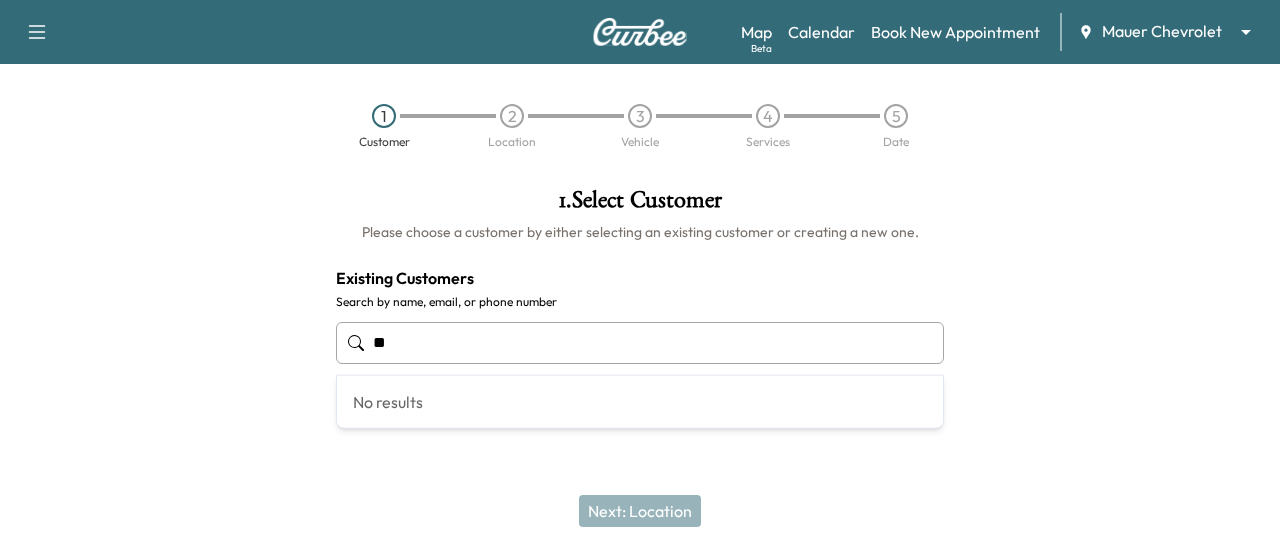 type on "*" 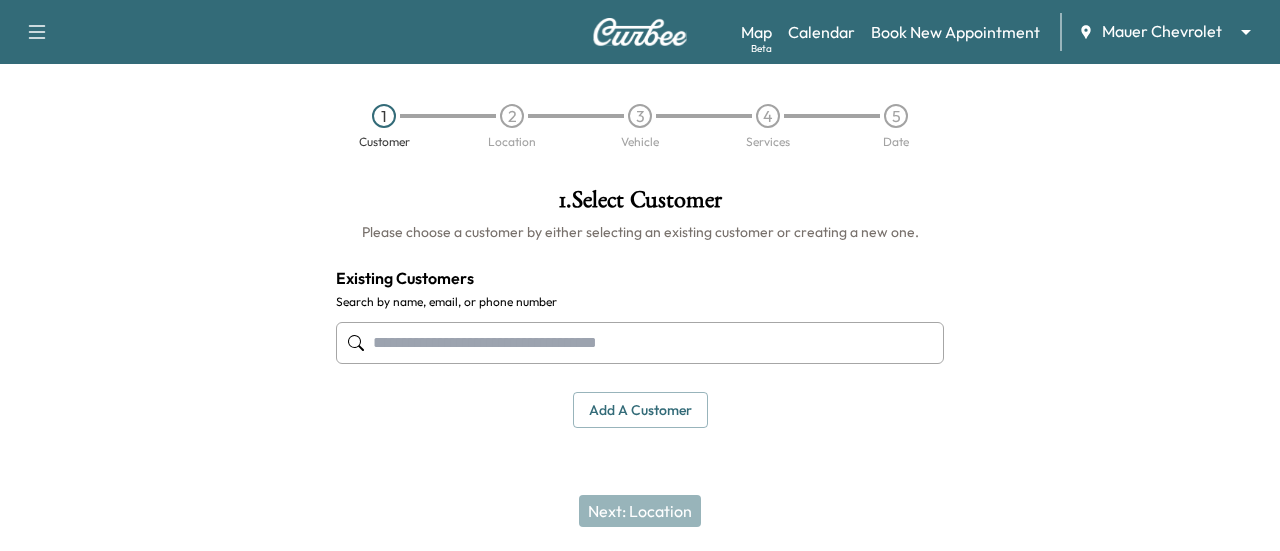 click at bounding box center (640, 343) 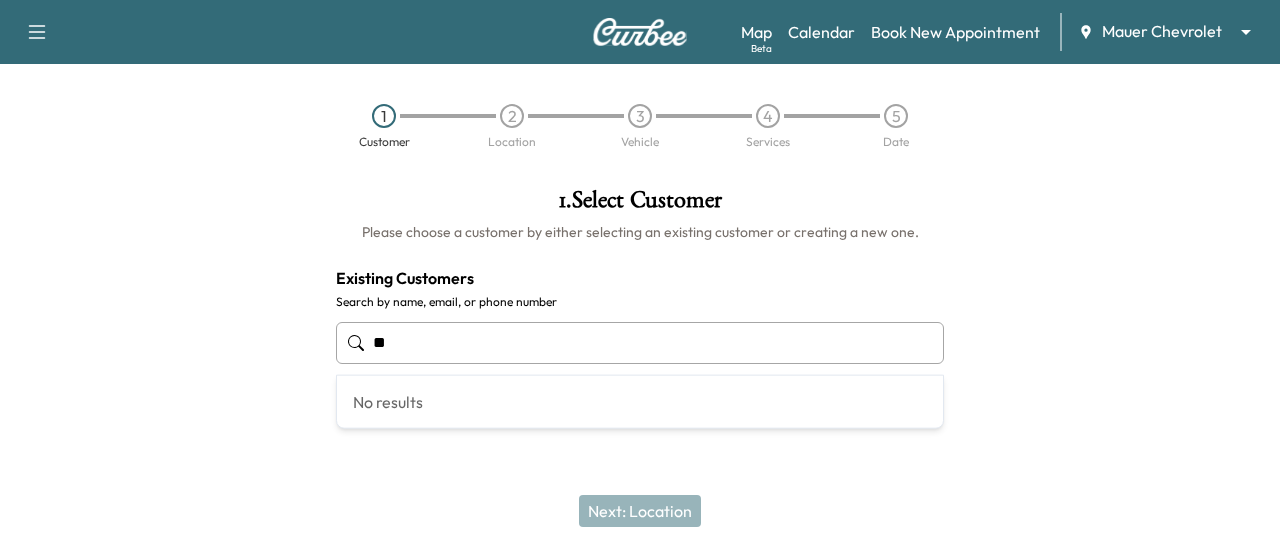 type on "*" 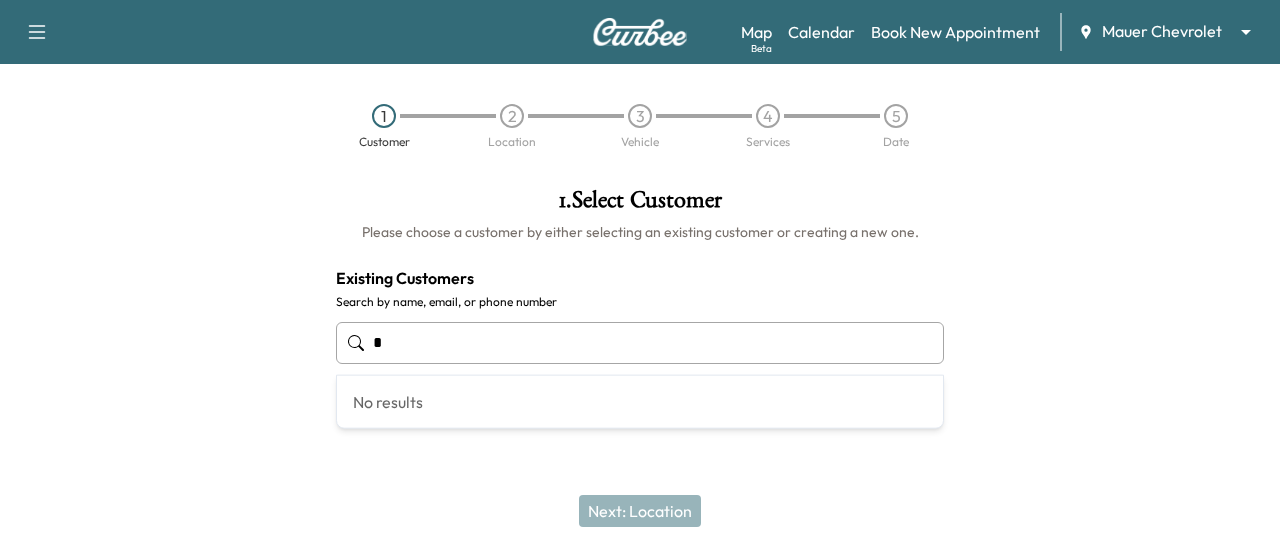 type 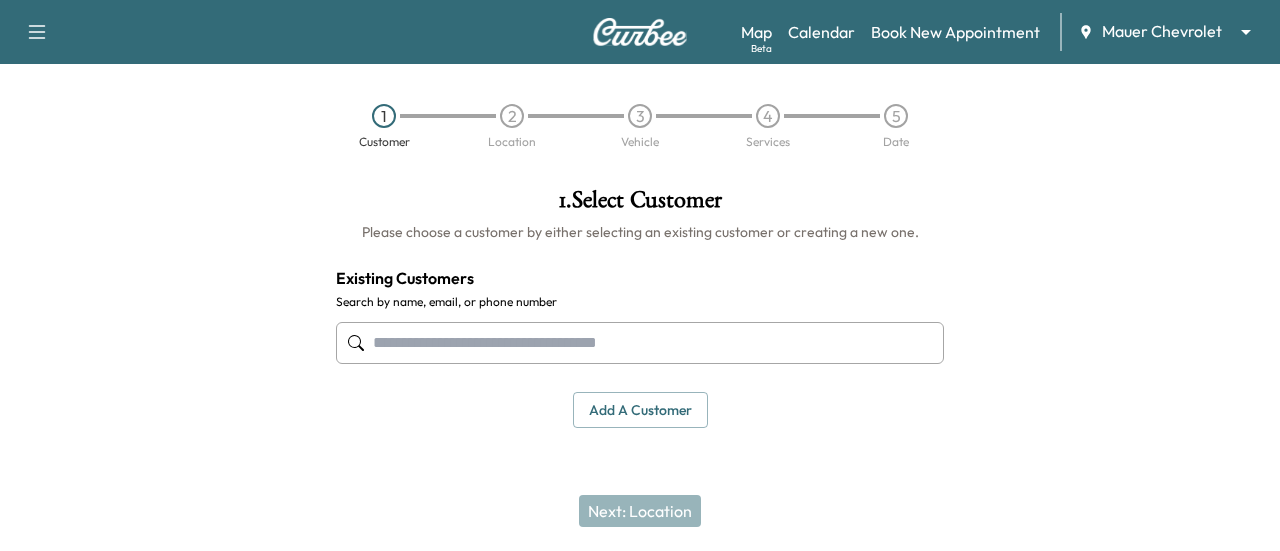 click on "Add a customer" at bounding box center (640, 410) 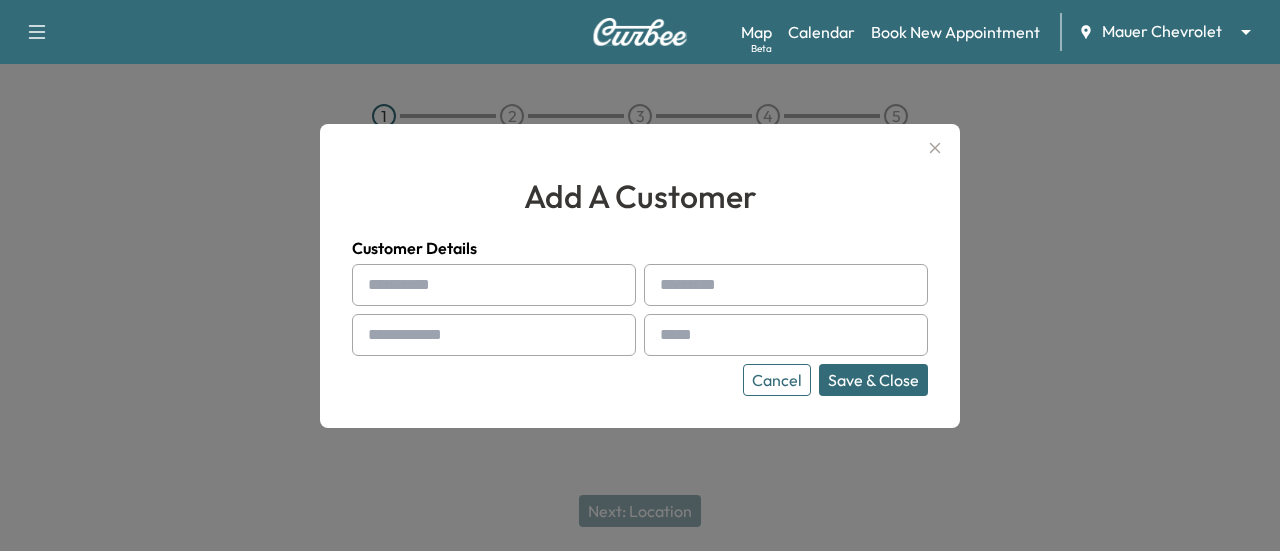 click at bounding box center [494, 285] 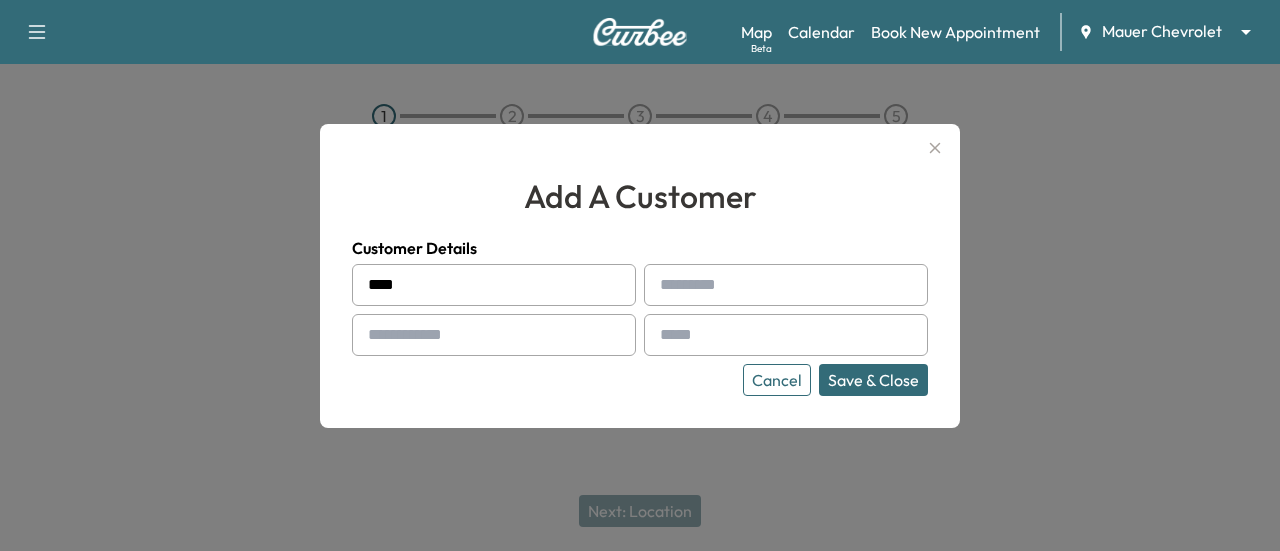 type on "***" 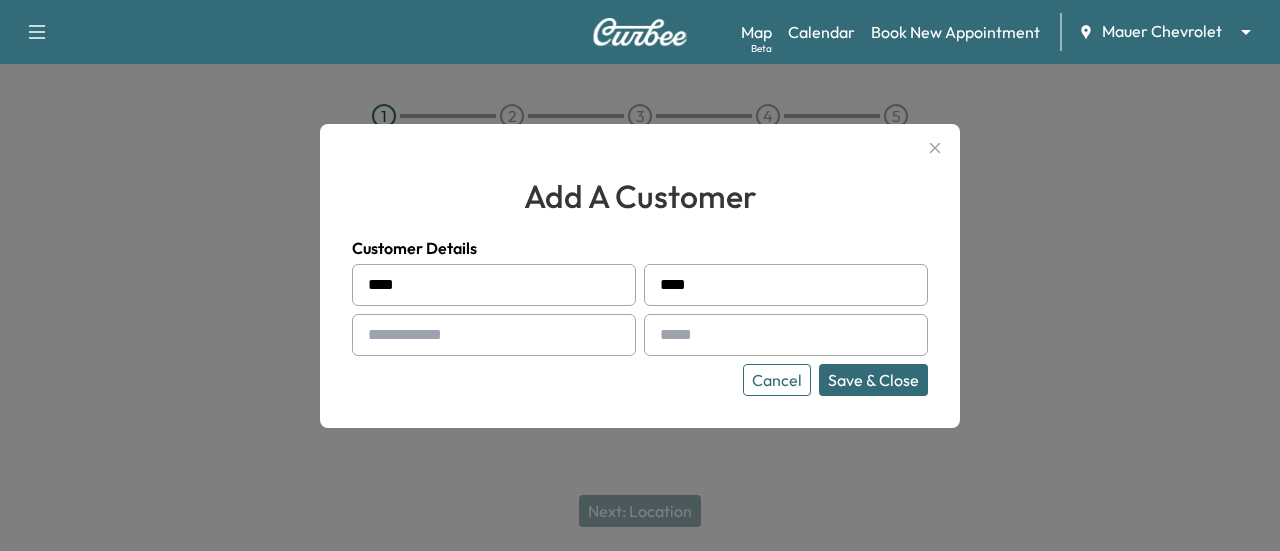type on "****" 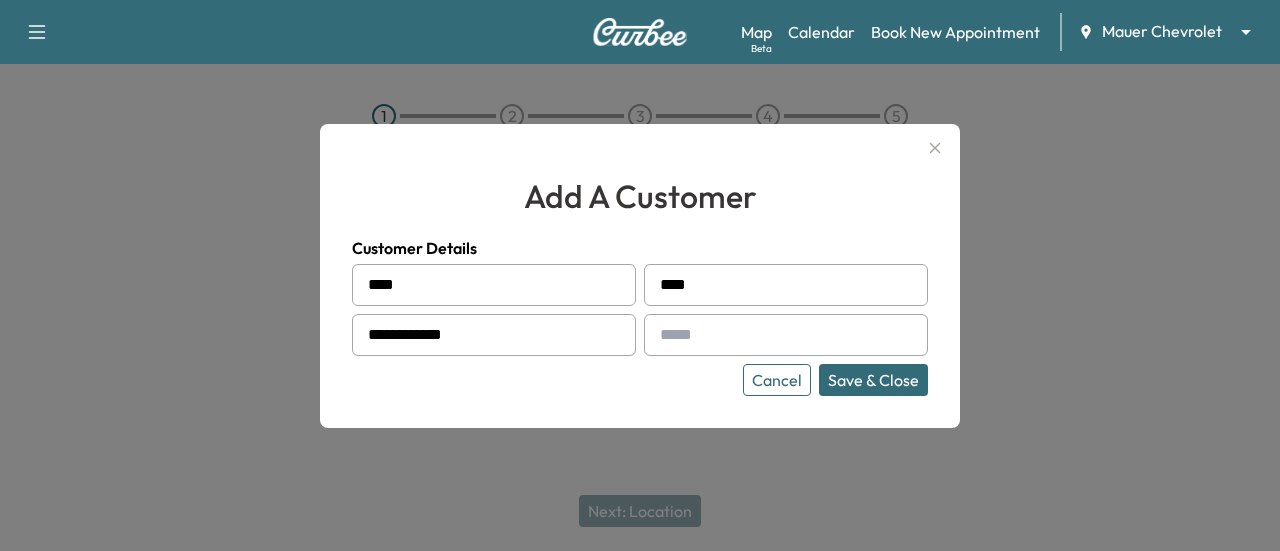 click on "**********" at bounding box center [494, 335] 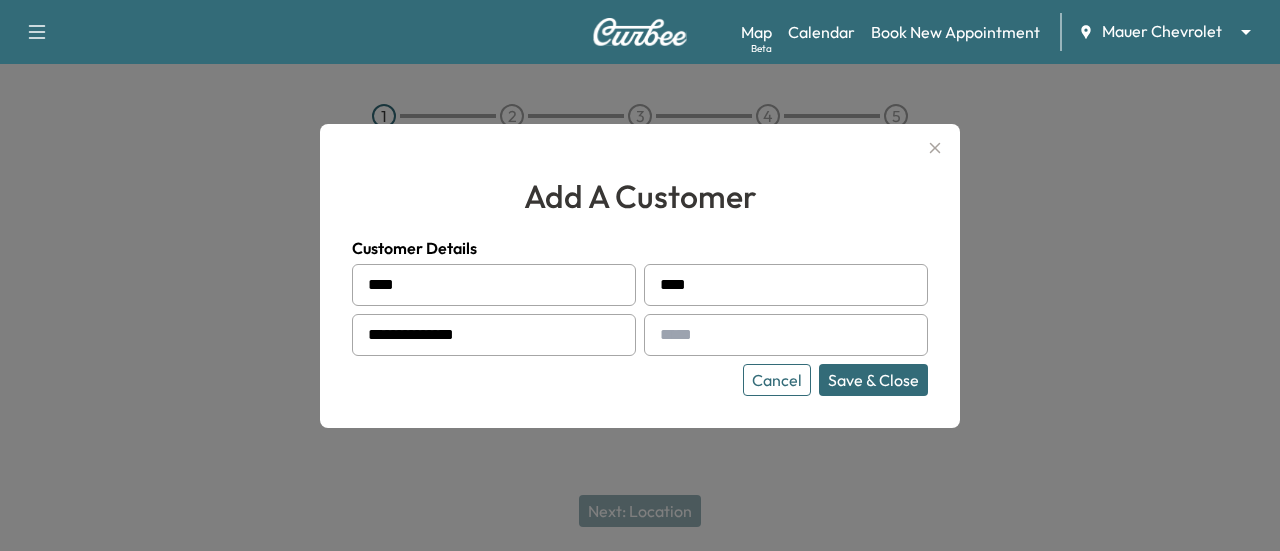 type on "**********" 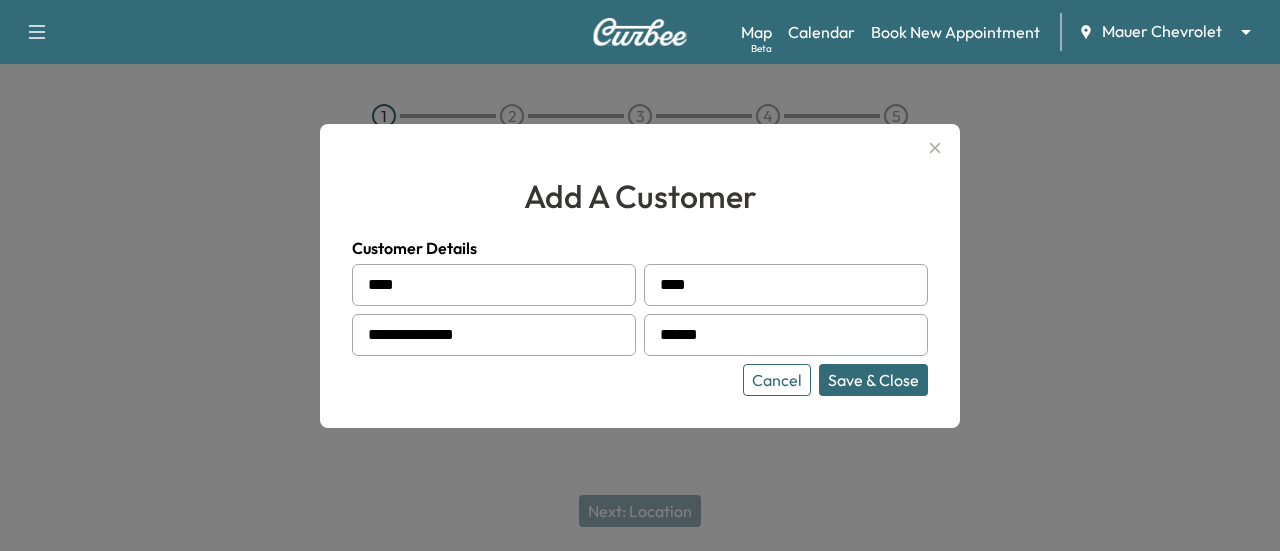 type on "**********" 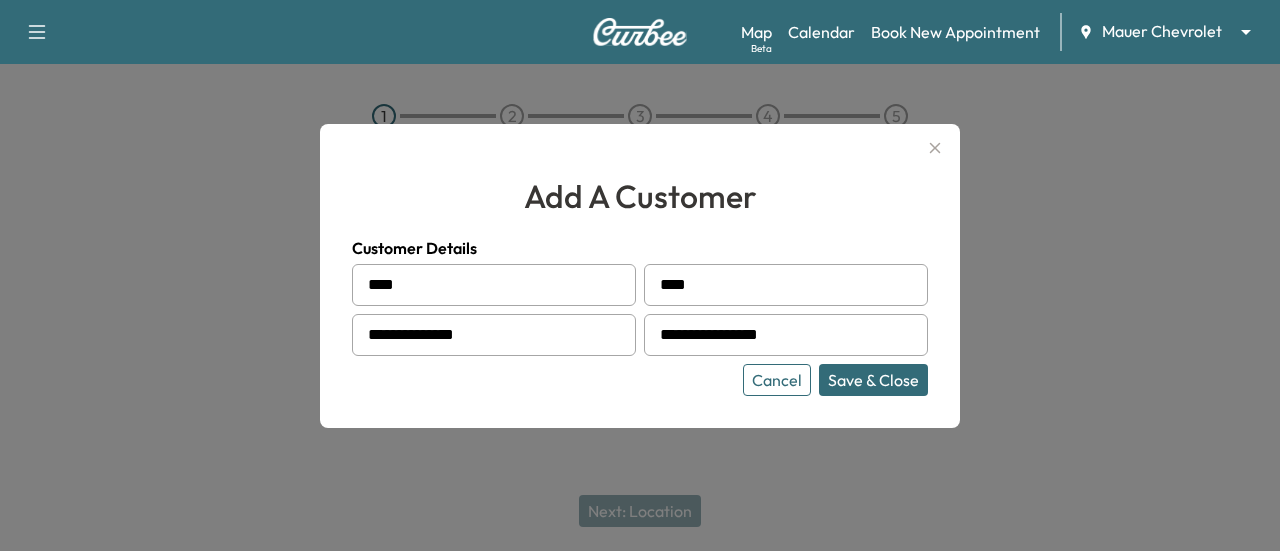 drag, startPoint x: 897, startPoint y: 377, endPoint x: 909, endPoint y: 377, distance: 12 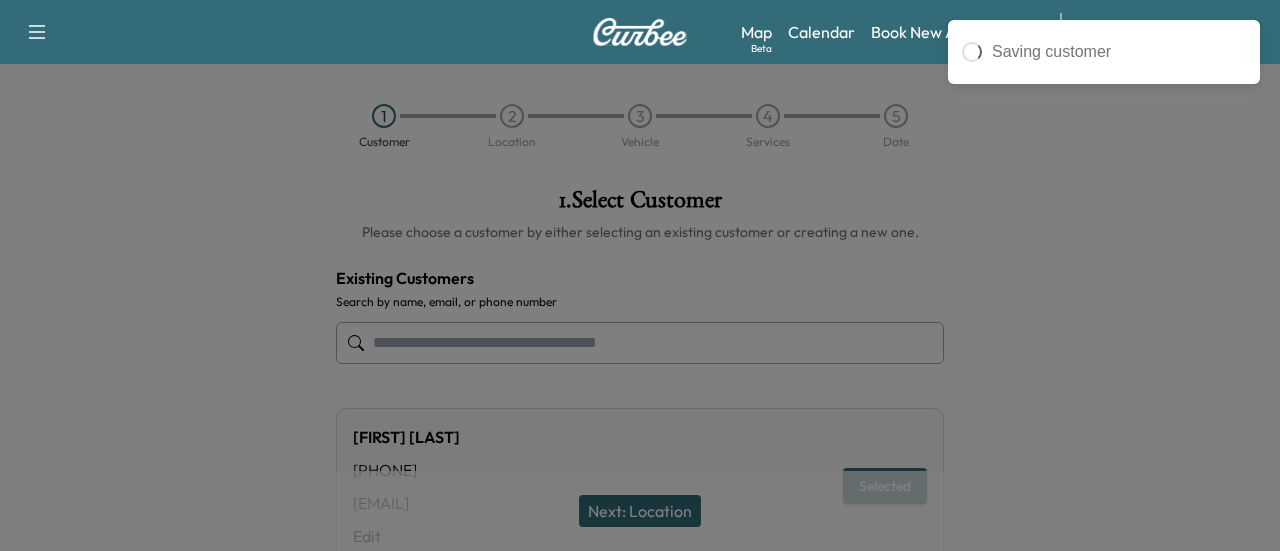 type on "*********" 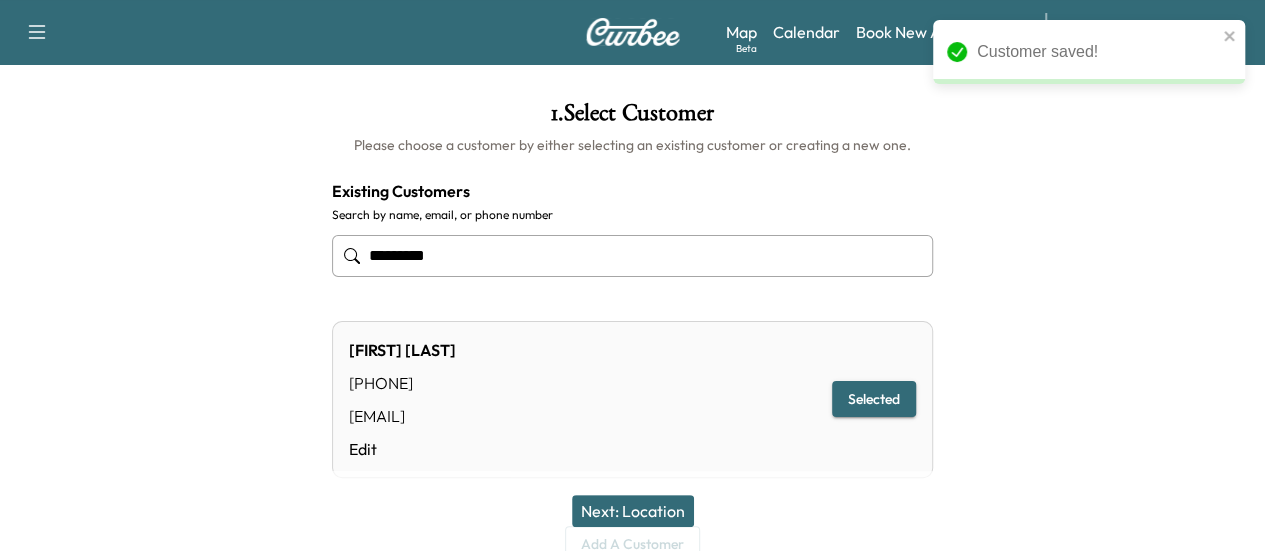 scroll, scrollTop: 176, scrollLeft: 0, axis: vertical 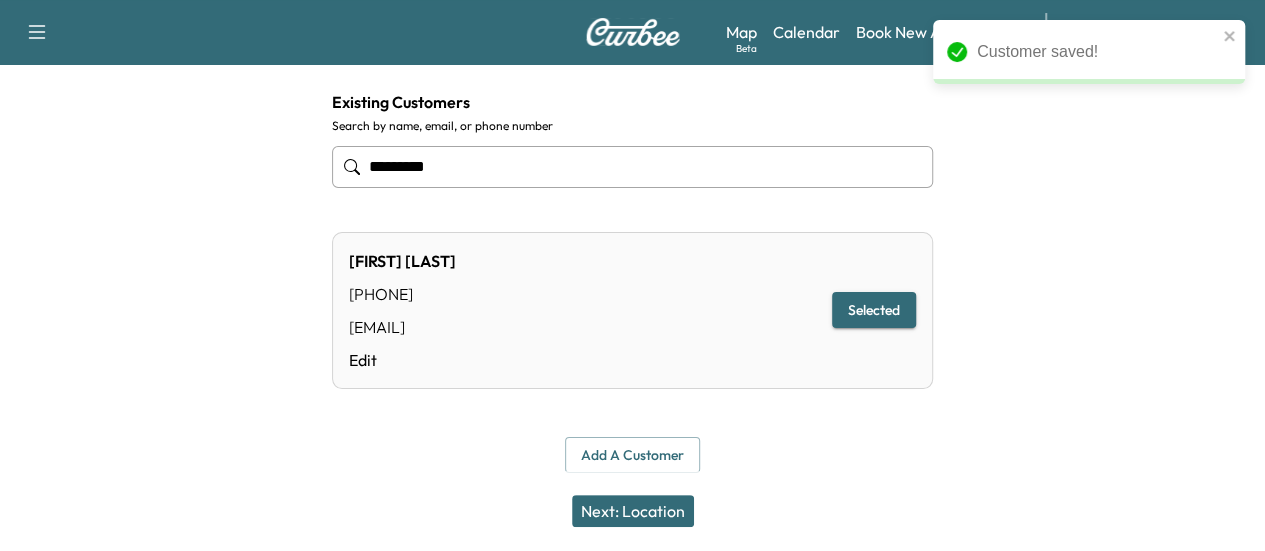 click on "Next: Location" at bounding box center (633, 511) 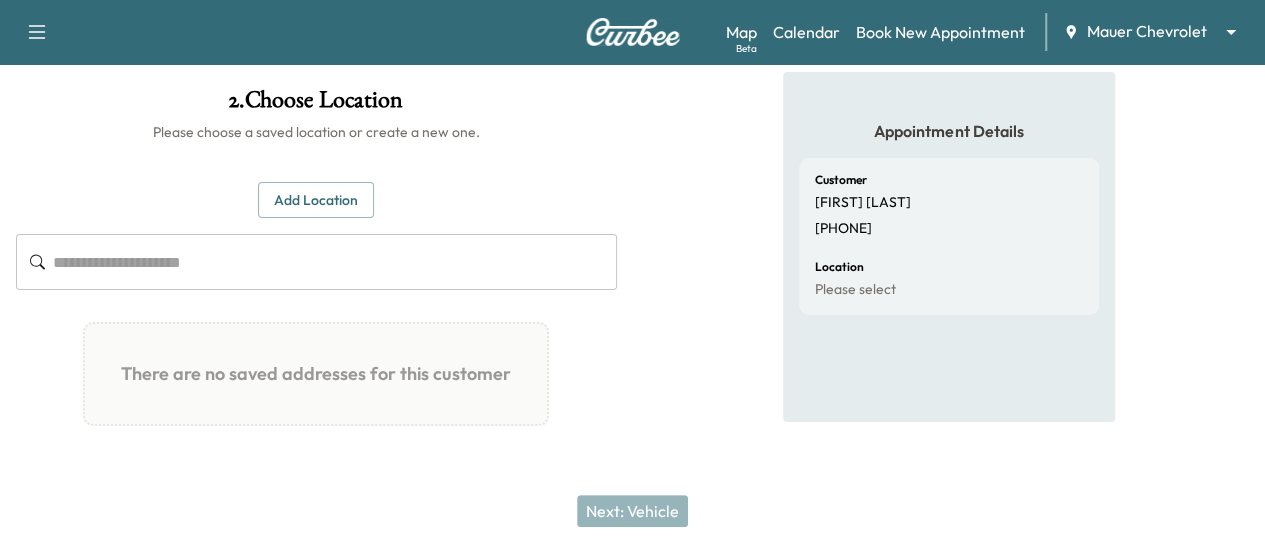 scroll, scrollTop: 0, scrollLeft: 0, axis: both 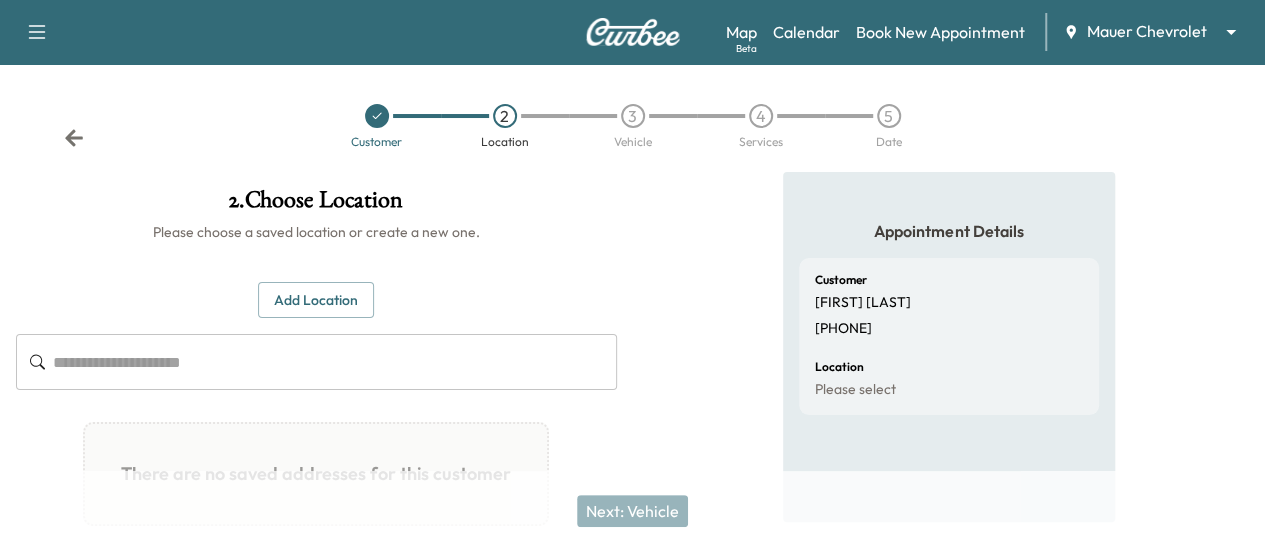 click 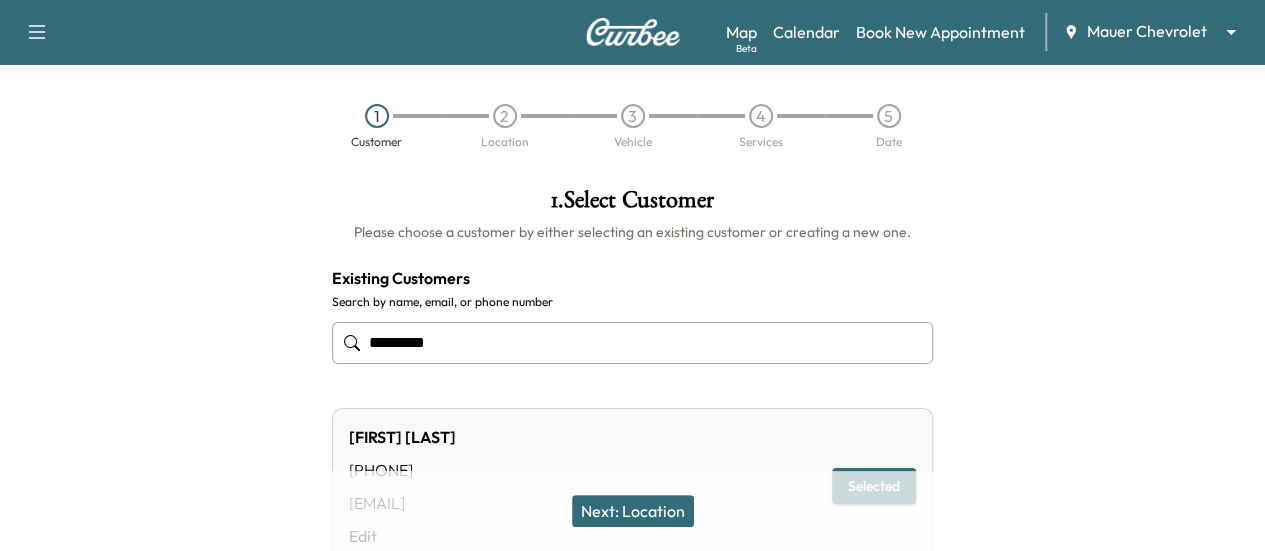 click on "*********" at bounding box center (632, 343) 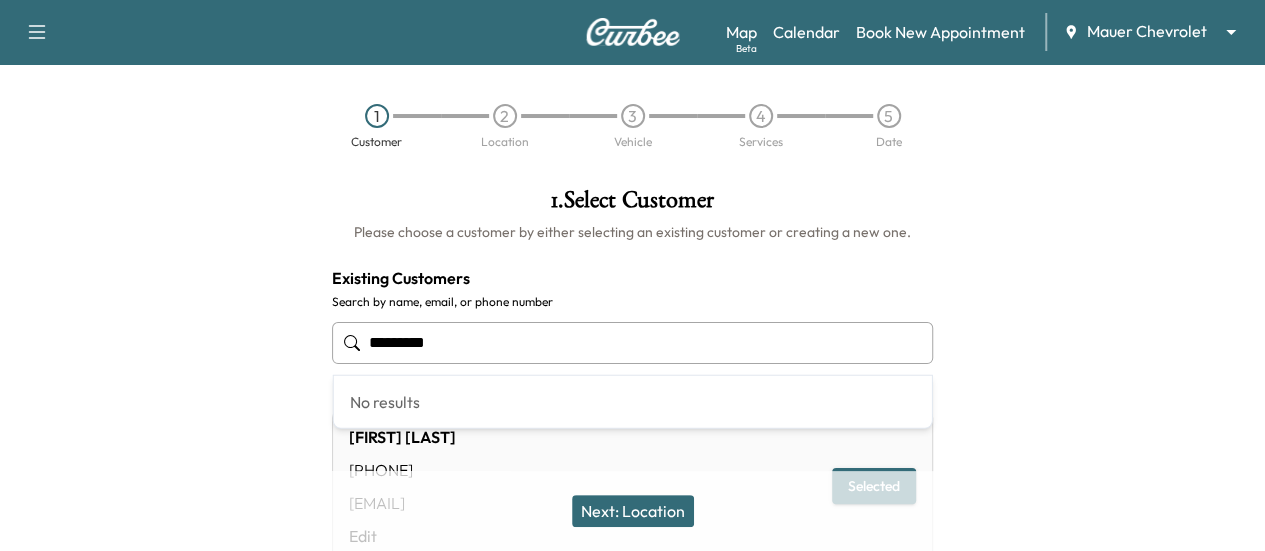 click on "*********" at bounding box center [632, 343] 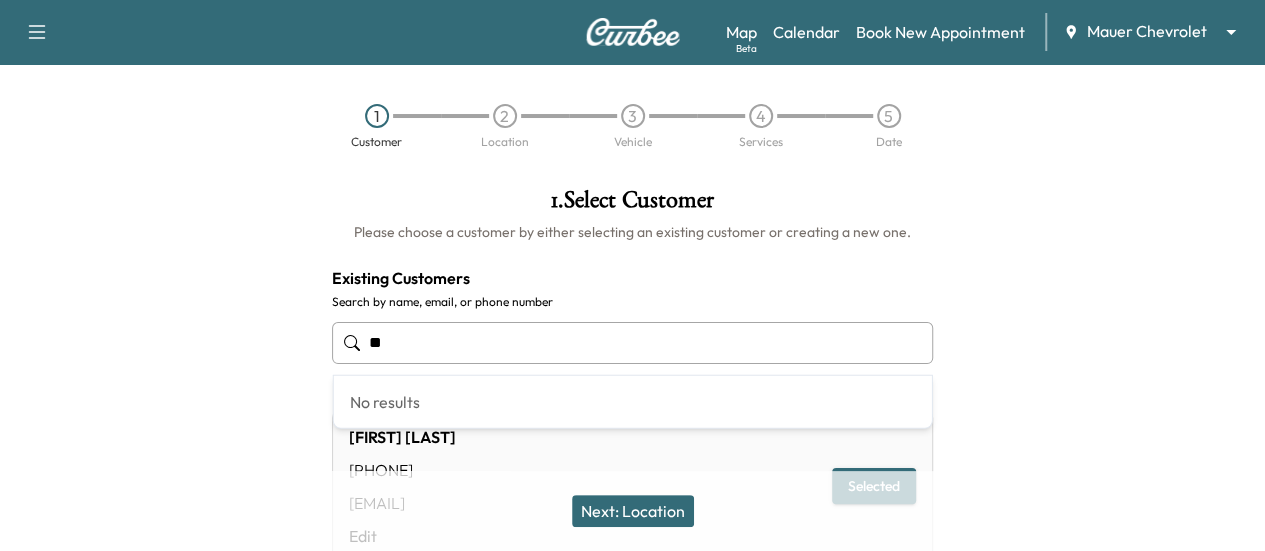type on "*" 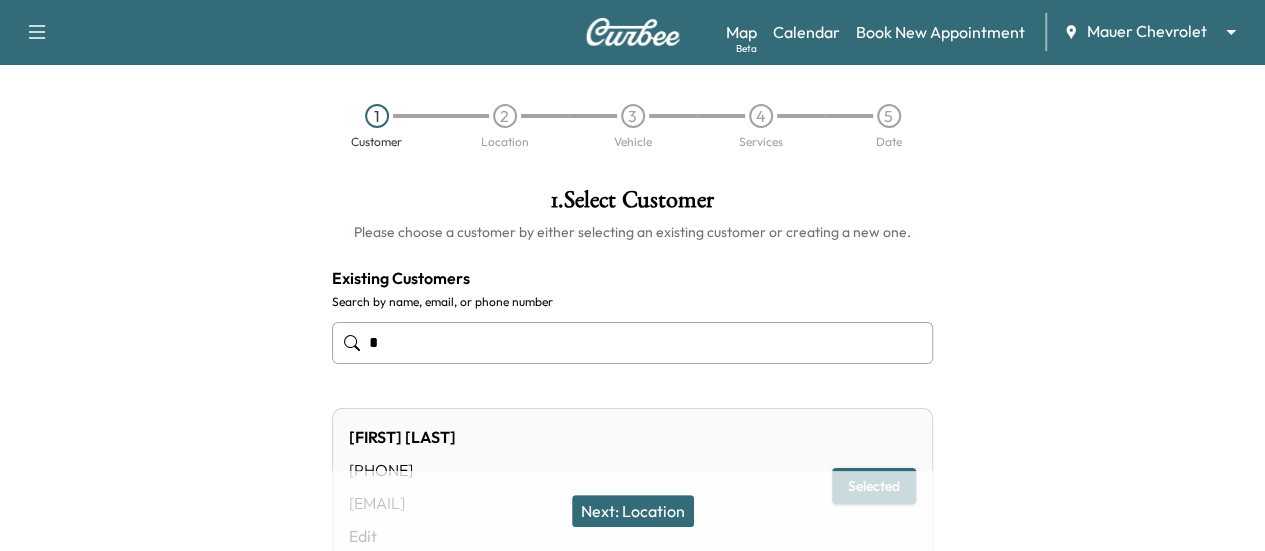 type 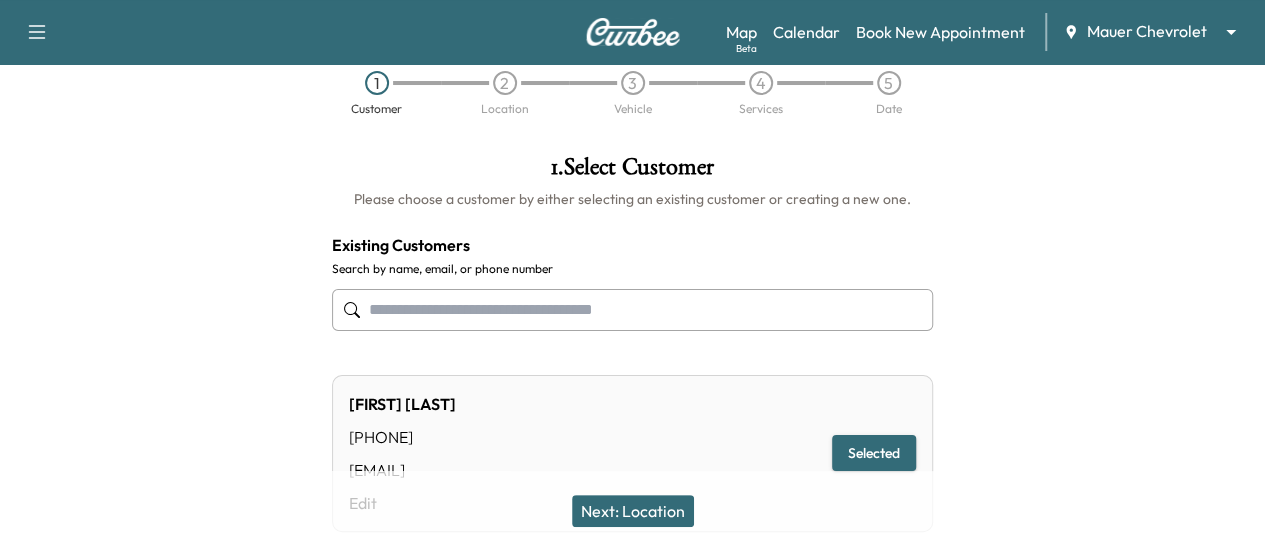 scroll, scrollTop: 0, scrollLeft: 0, axis: both 